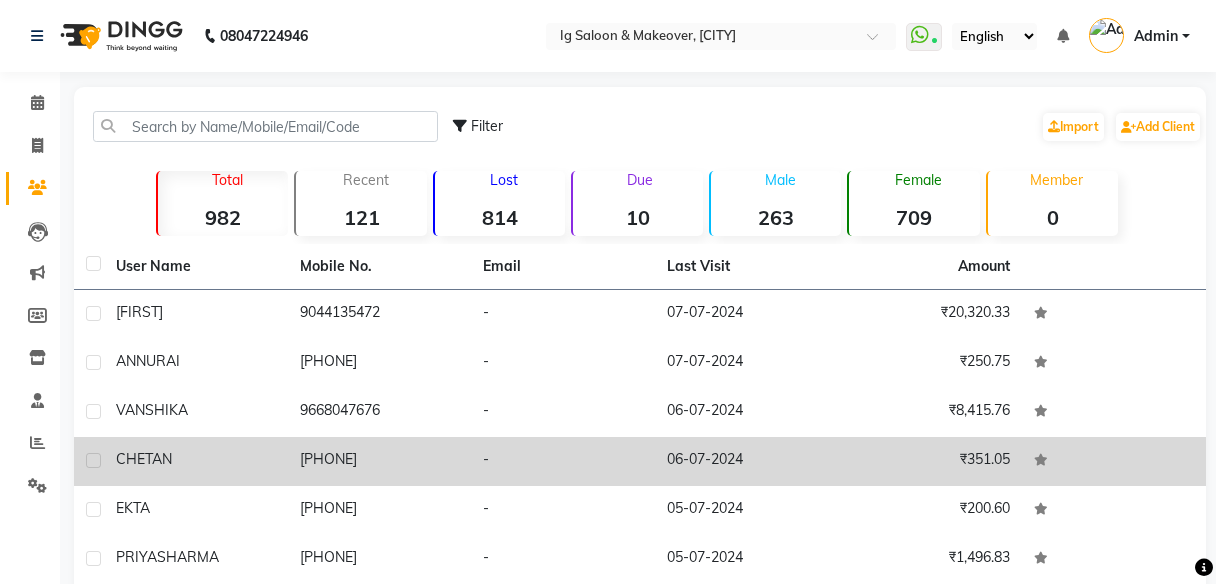 scroll, scrollTop: 264, scrollLeft: 0, axis: vertical 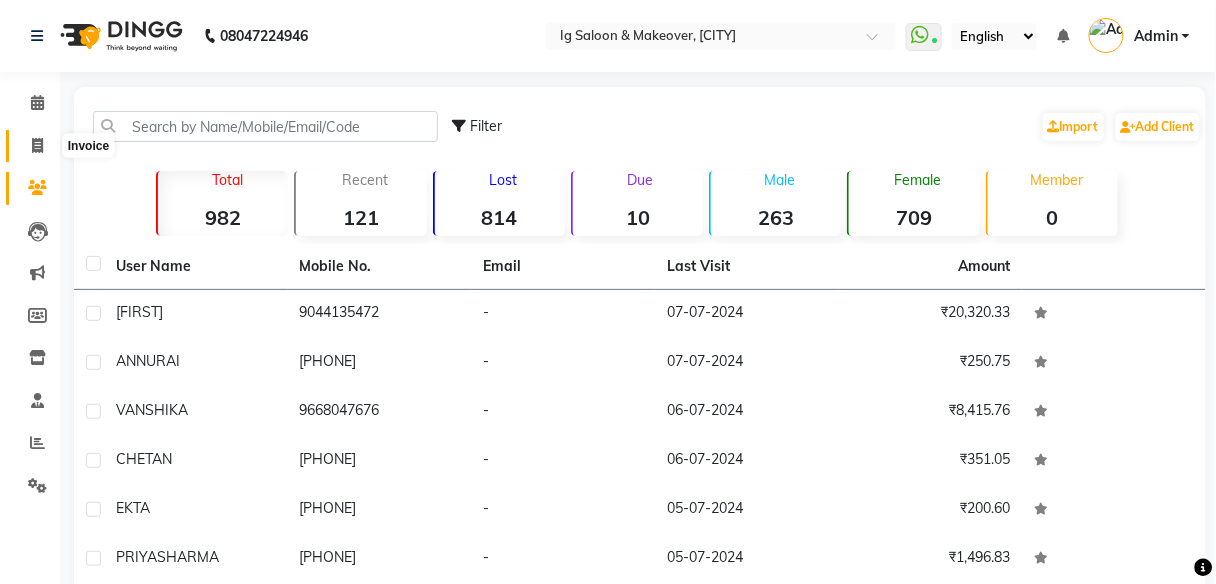 click 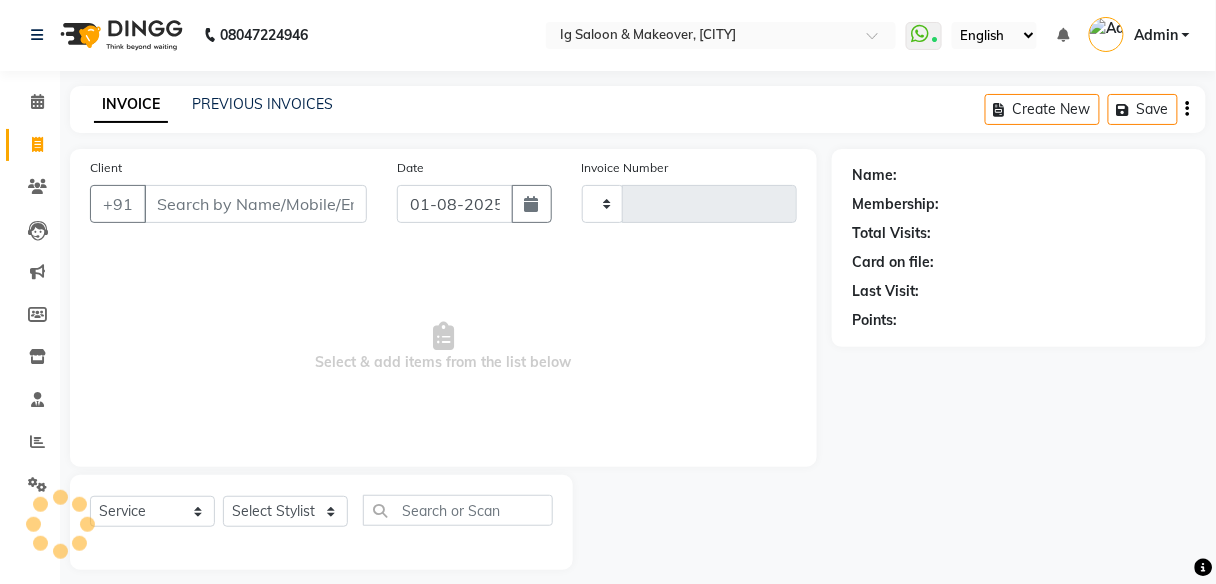 scroll, scrollTop: 16, scrollLeft: 0, axis: vertical 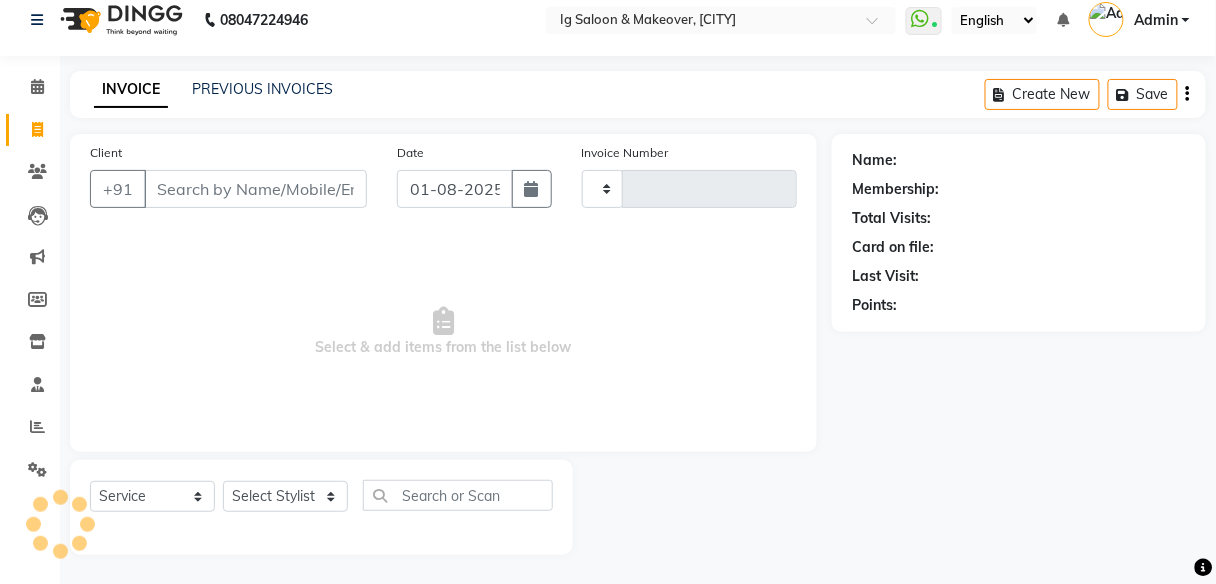 type on "0278" 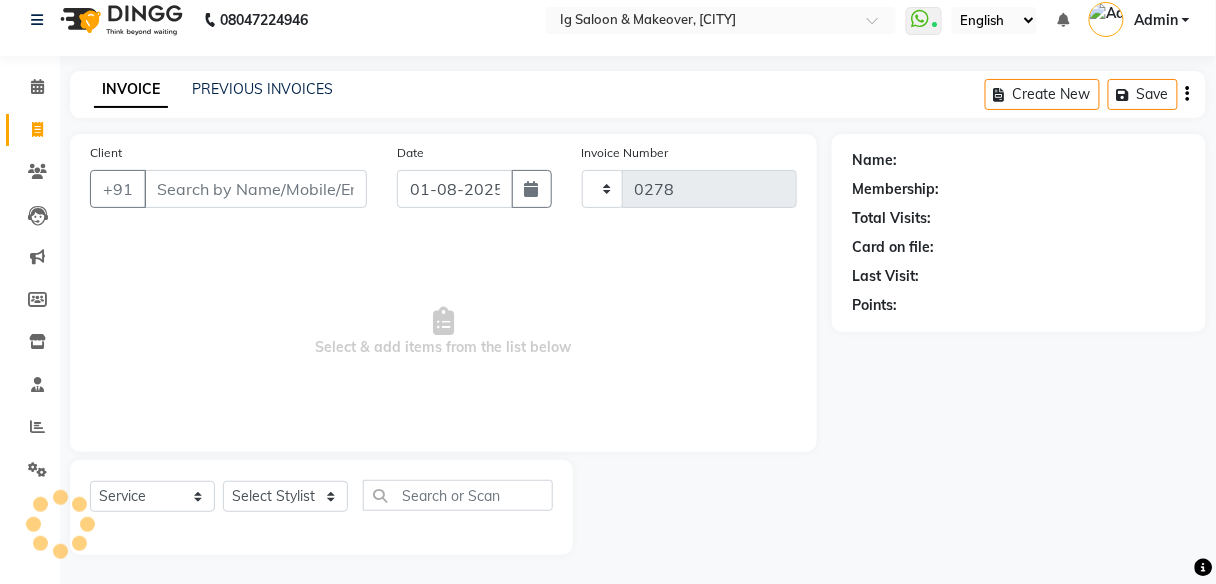 select on "3716" 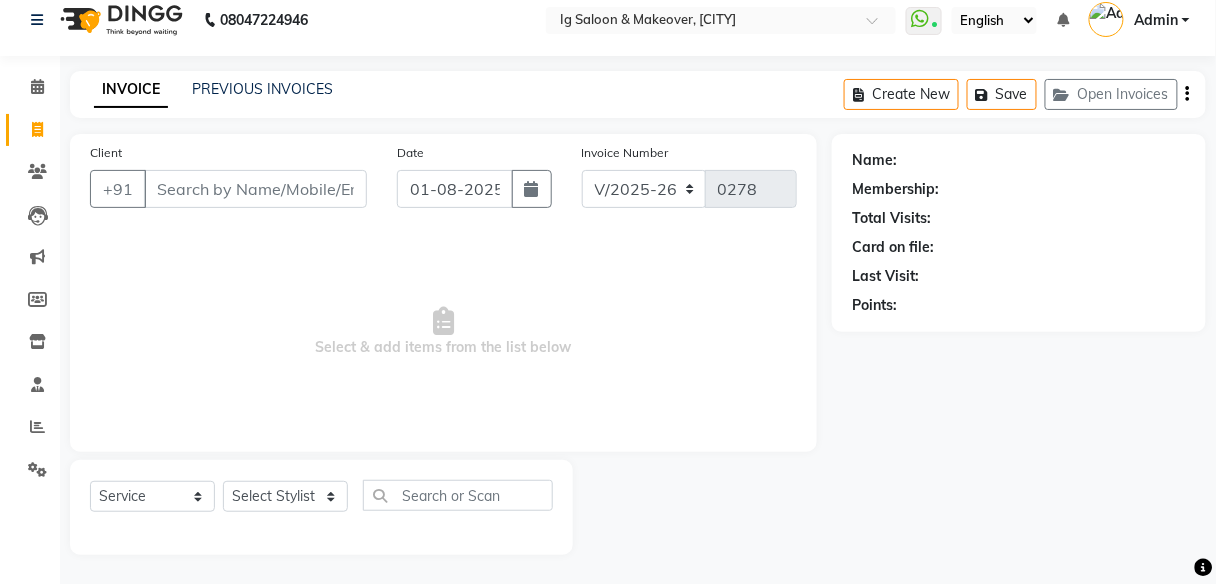 click on "Client" at bounding box center [255, 189] 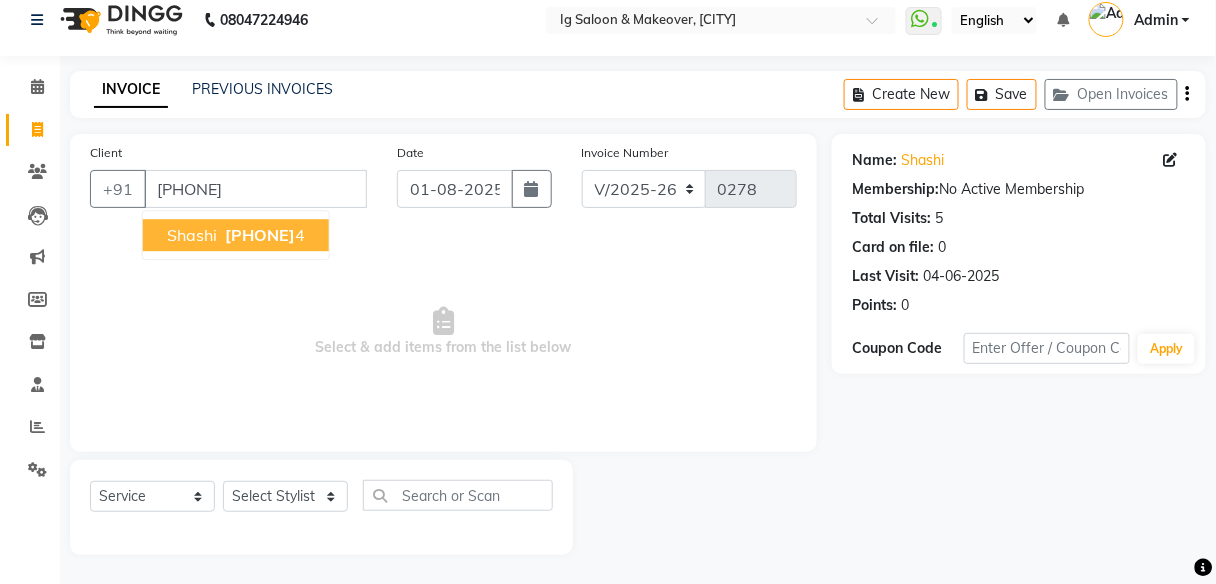 click on "shashi" at bounding box center (192, 235) 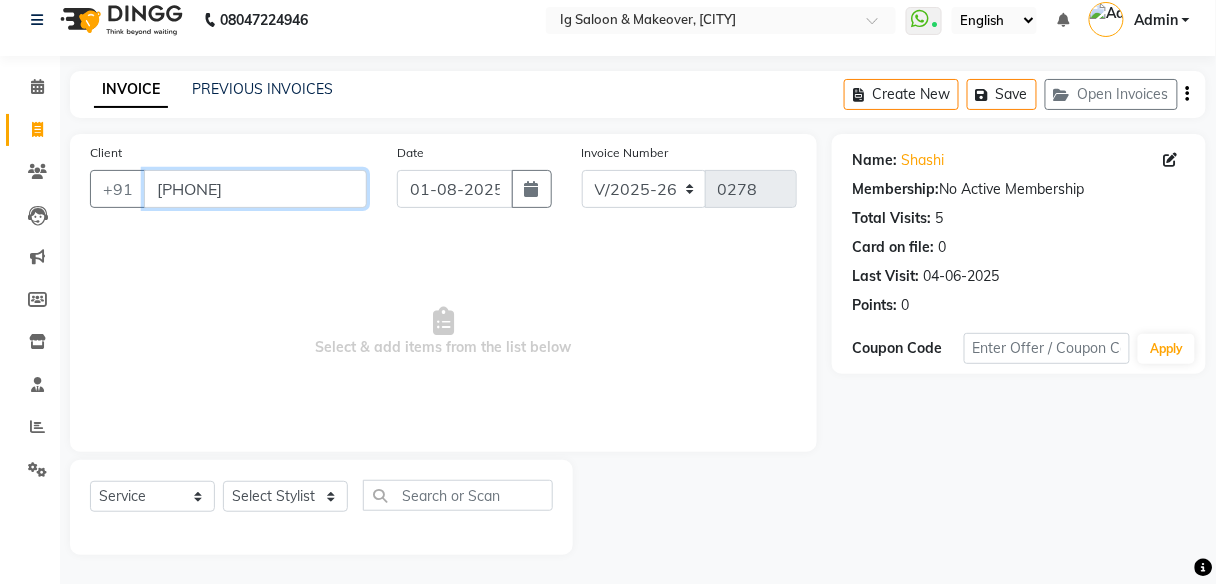 click on "[PHONE]" at bounding box center [255, 189] 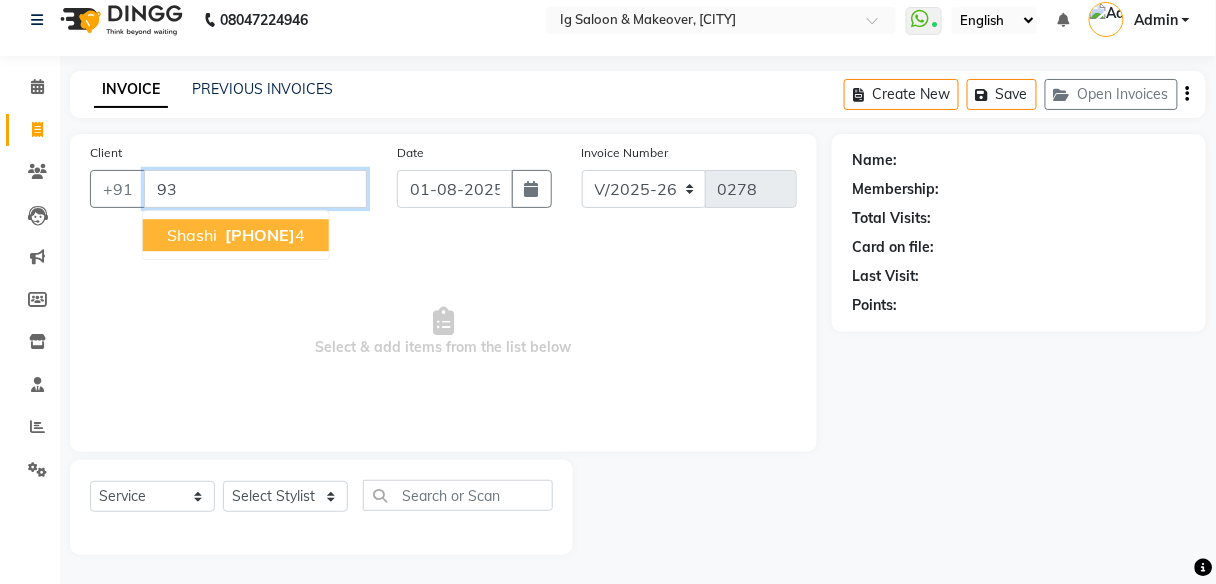 type on "9" 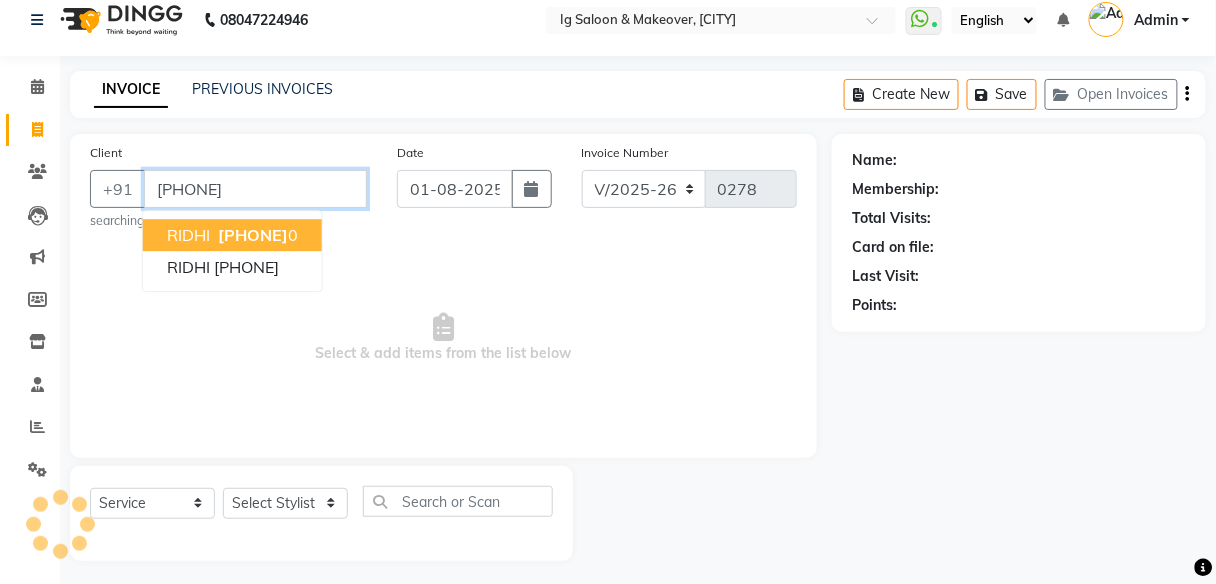 type on "[PHONE]" 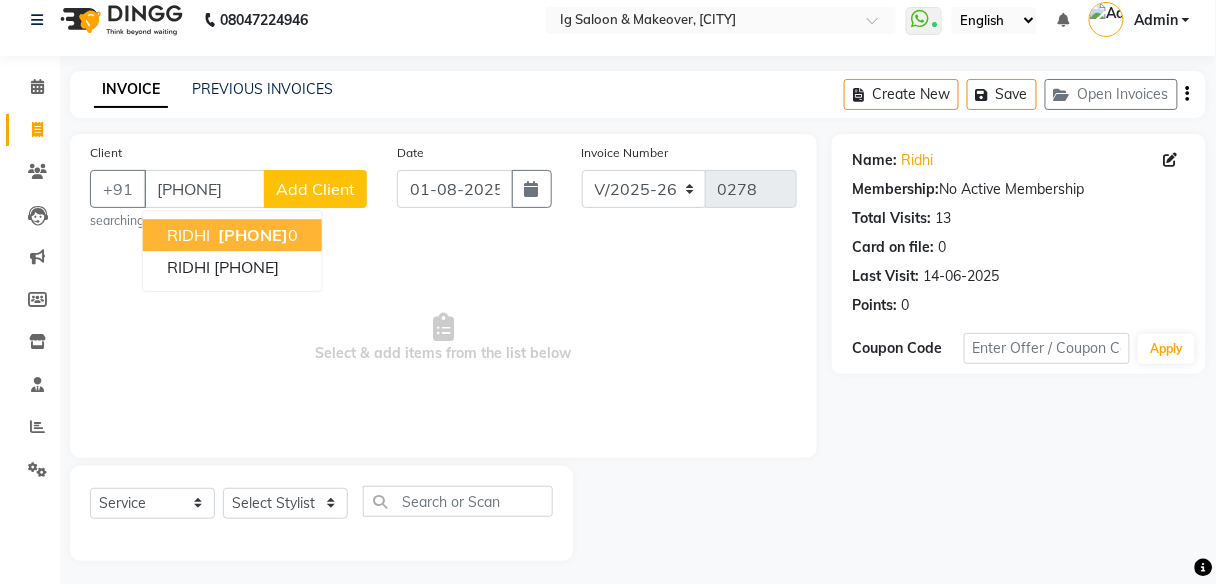 click on "[PHONE]" at bounding box center [253, 235] 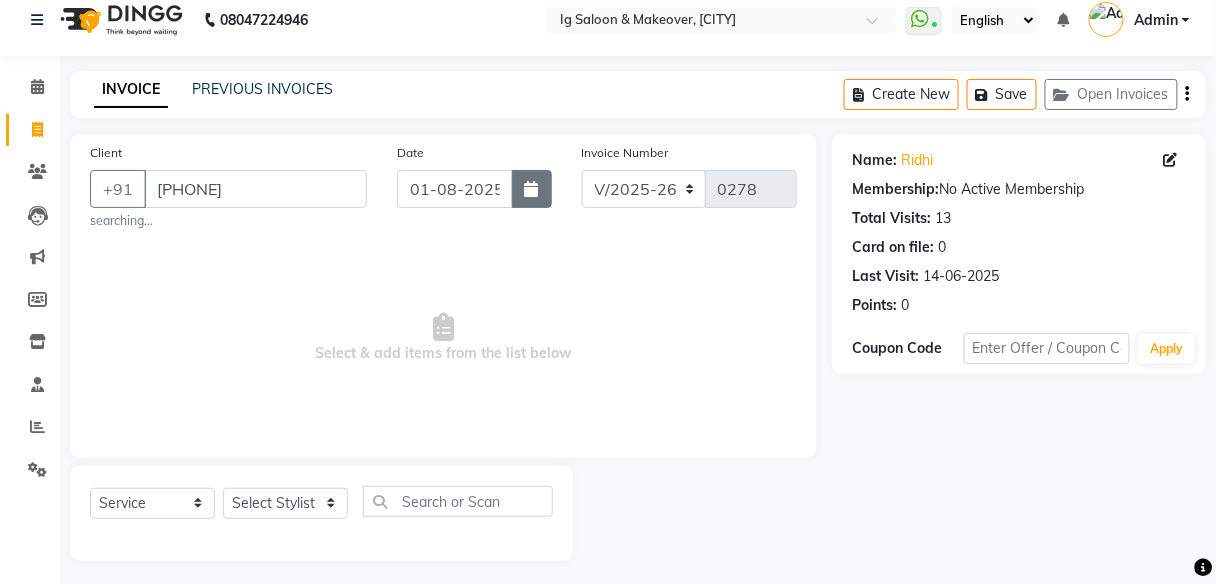 click 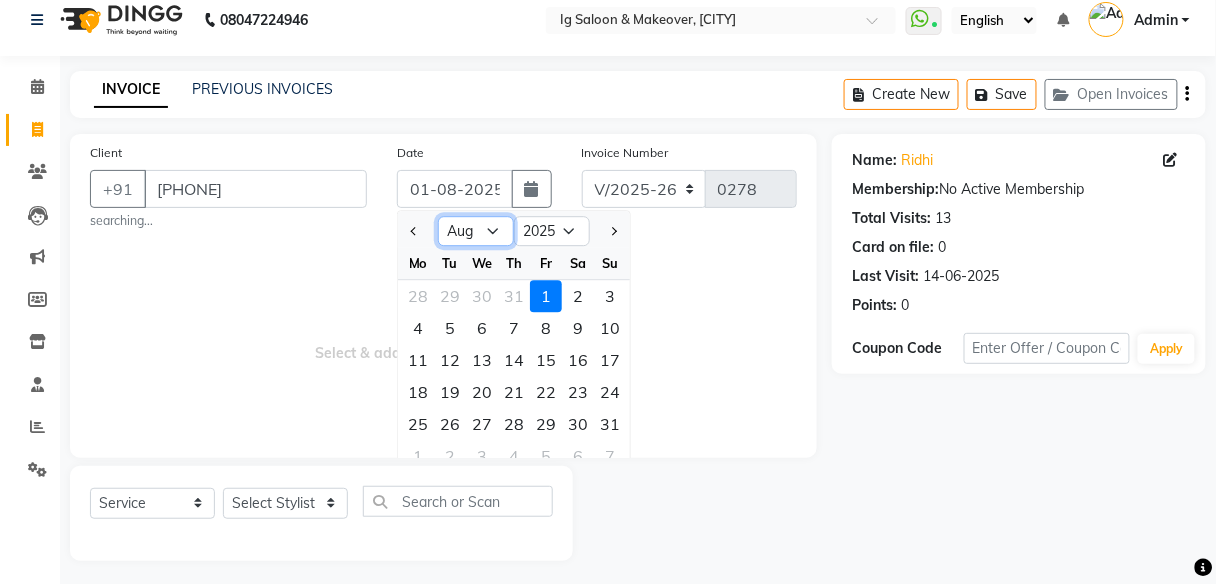 click on "Jan Feb Mar Apr May Jun Jul Aug Sep Oct Nov Dec" 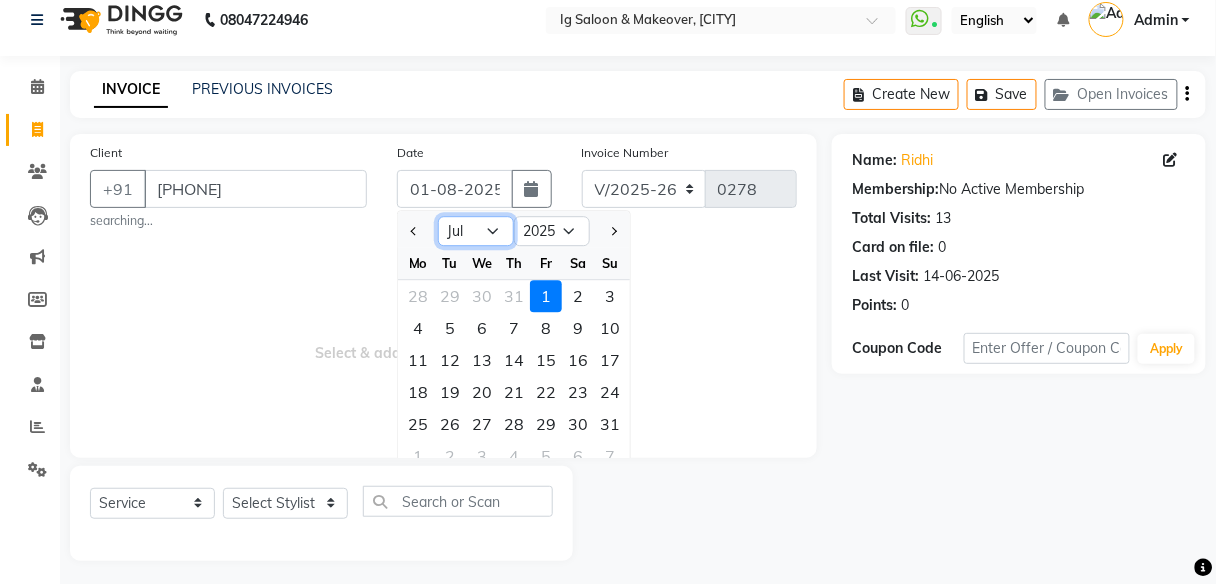 click on "Jan Feb Mar Apr May Jun Jul Aug Sep Oct Nov Dec" 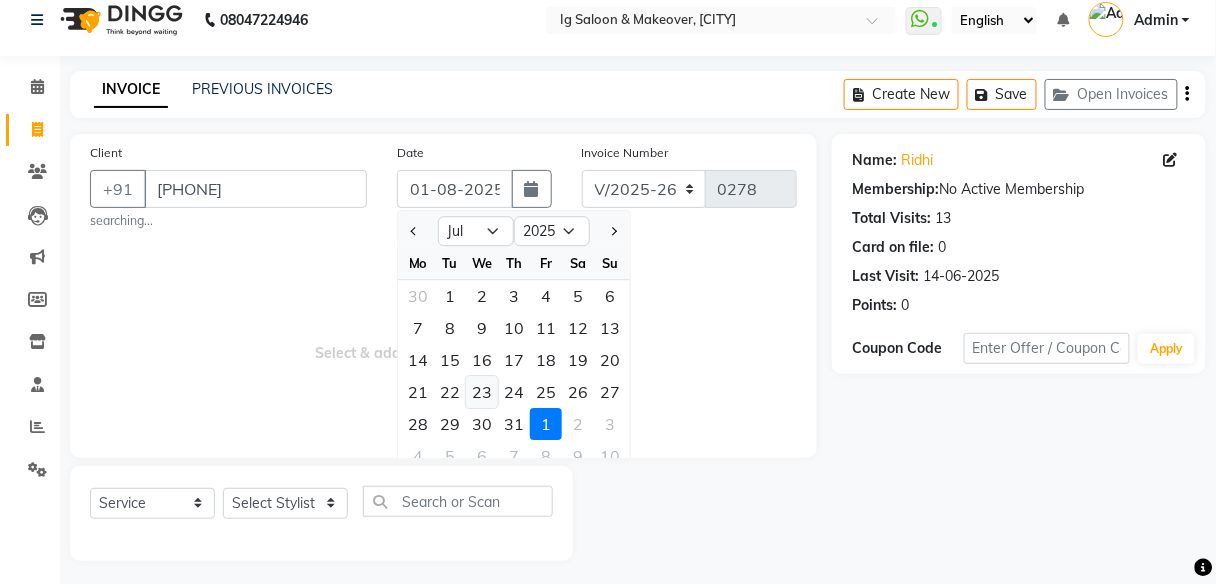 click on "23" 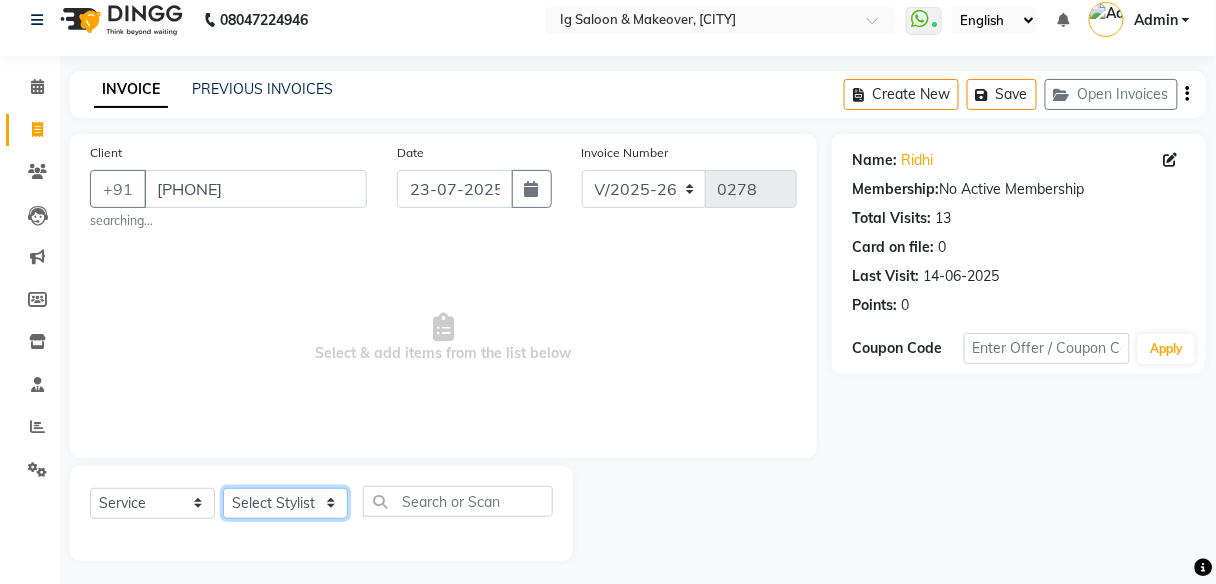 click on "Select Stylist [FIRST] [FIRST] [FIRST] [FIRST] [FIRST] [FIRST] [FIRST]" 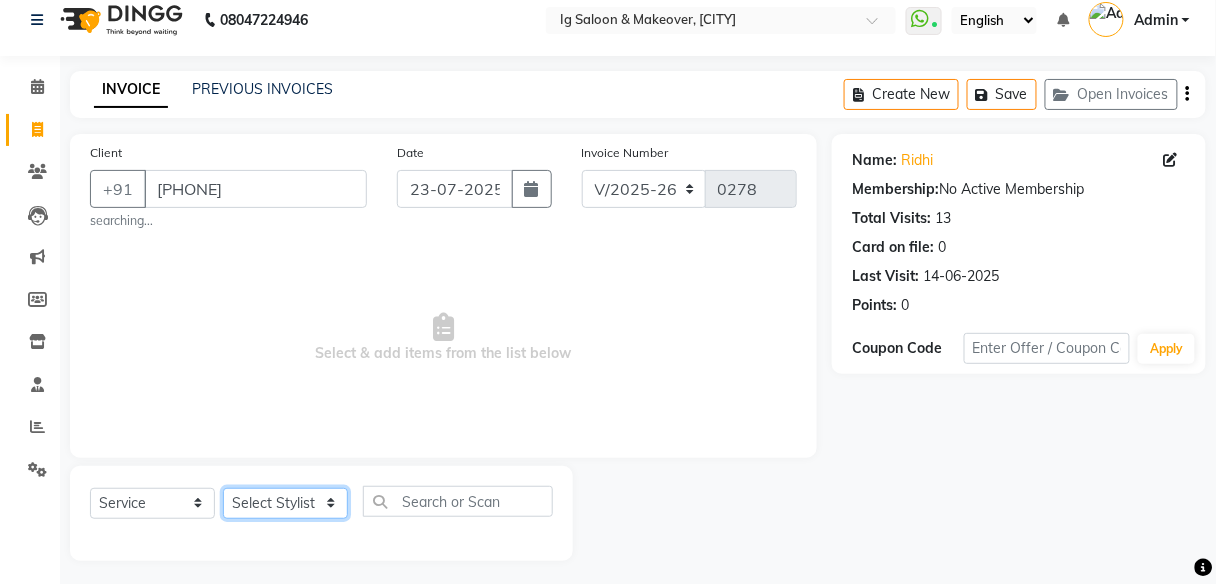 select on "18234" 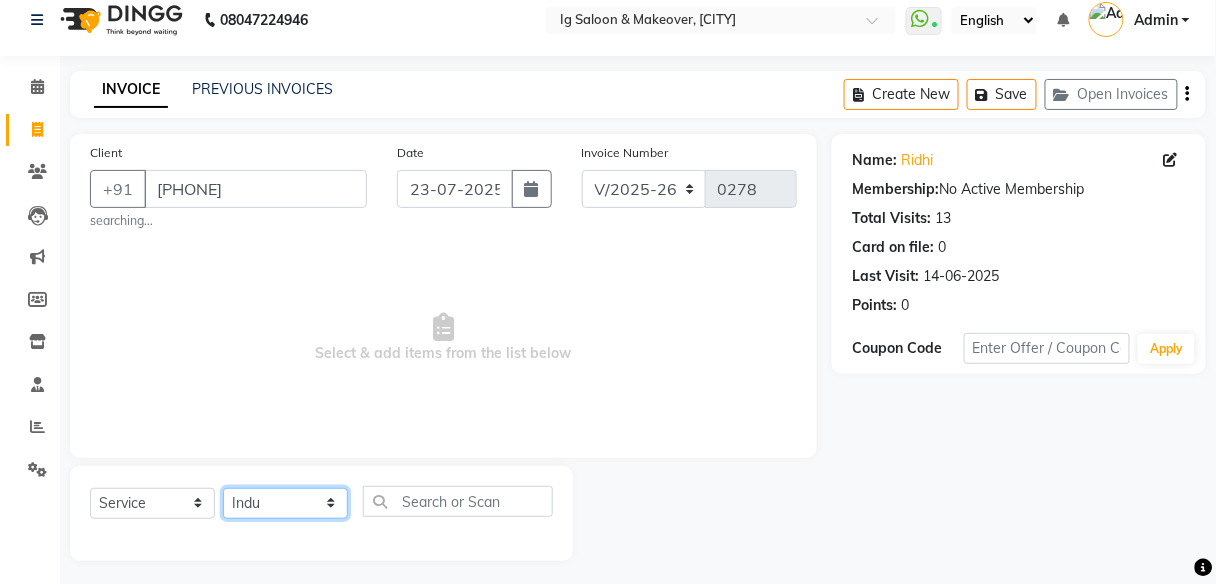 click on "Select Stylist [FIRST] [FIRST] [FIRST] [FIRST] [FIRST] [FIRST] [FIRST]" 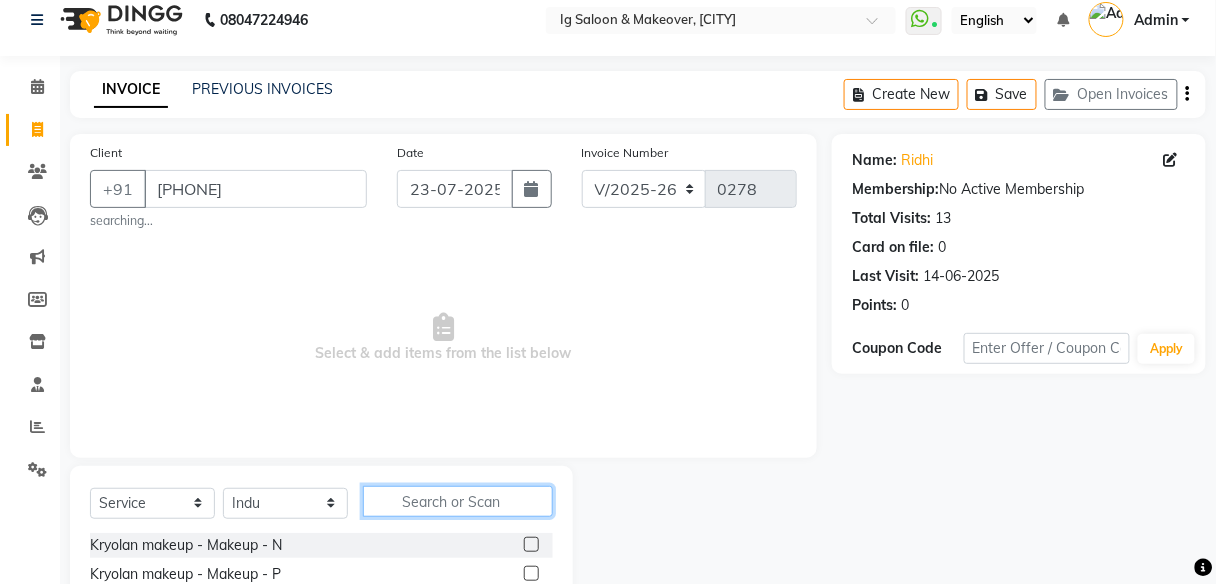click 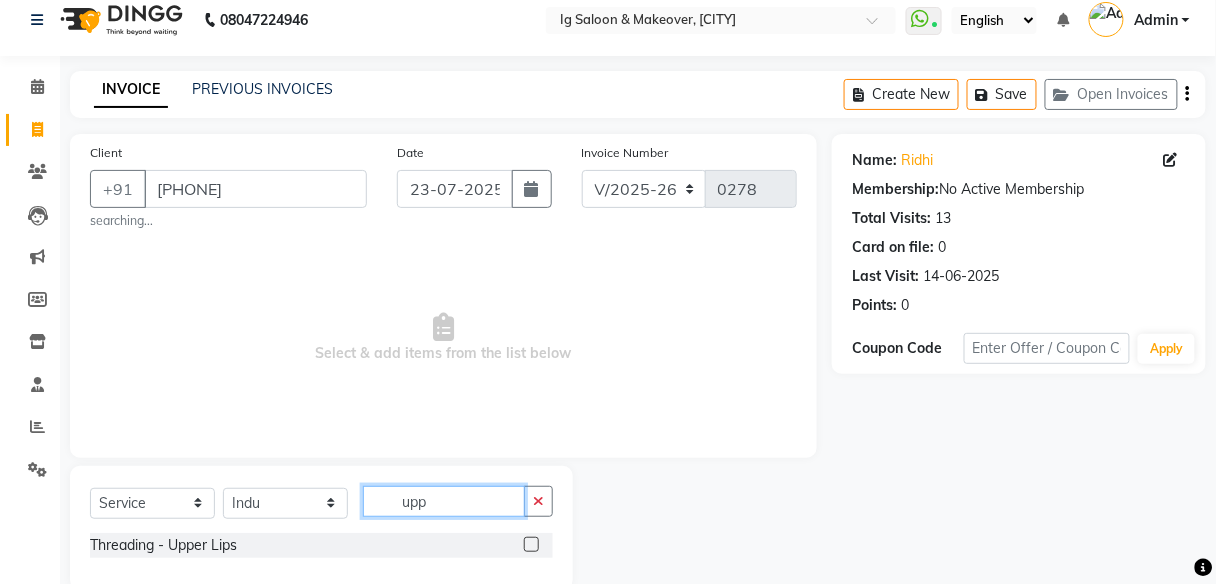 type on "upp" 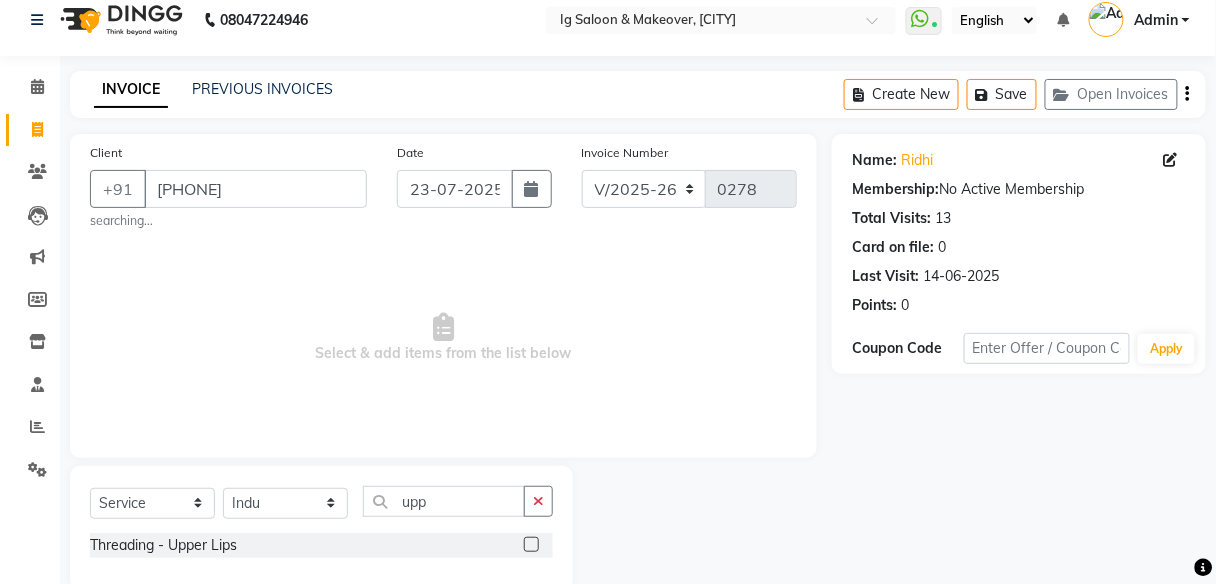 click 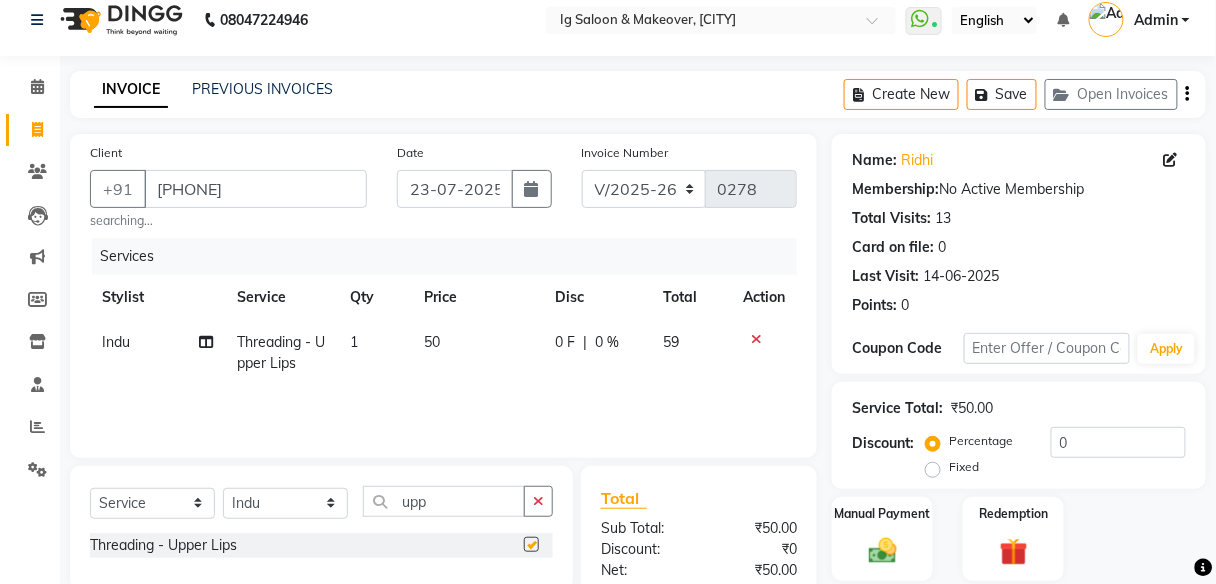 checkbox on "false" 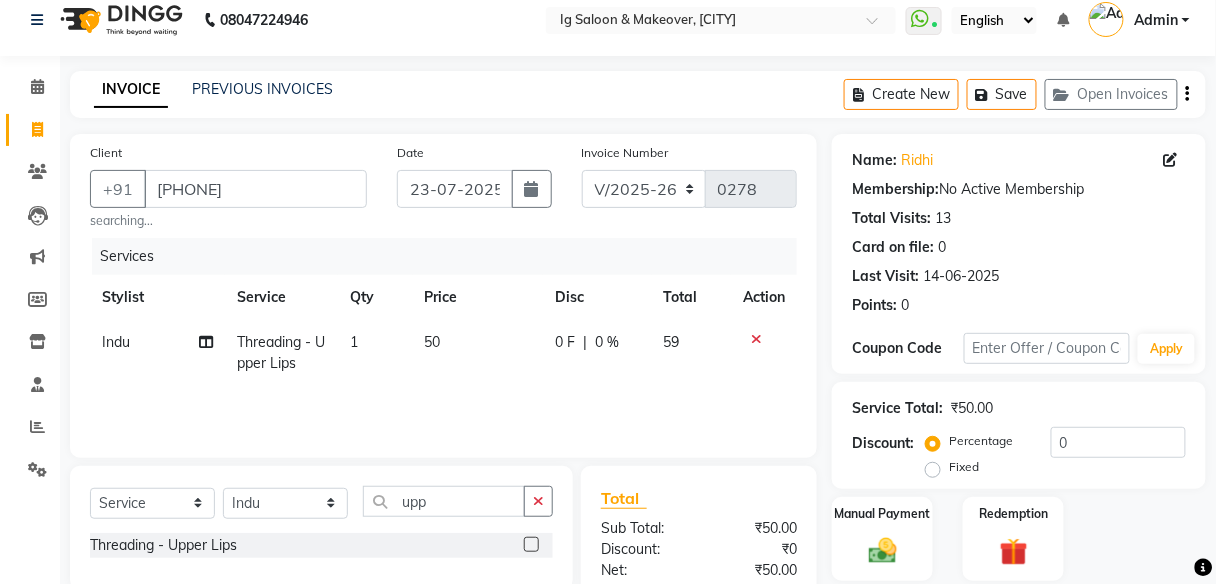 click on "50" 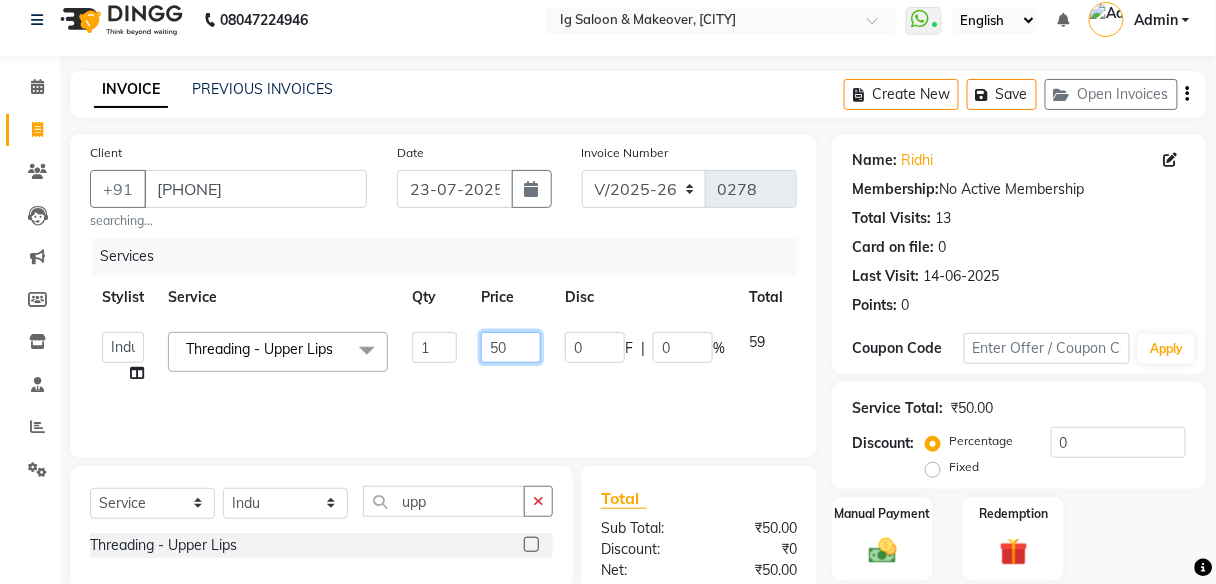 click on "50" 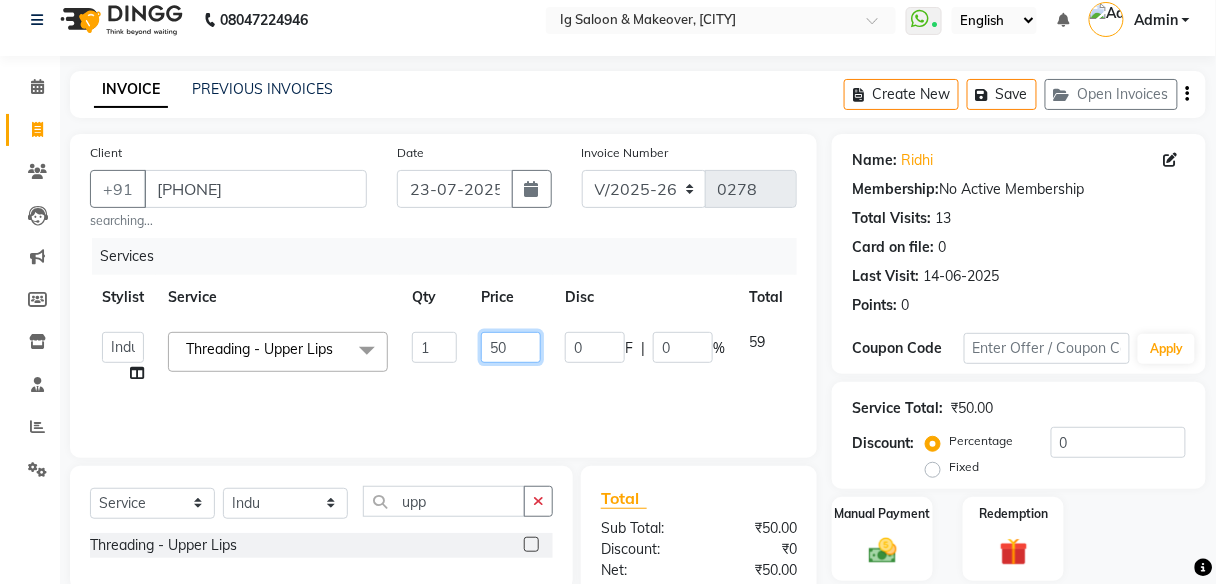 type on "5" 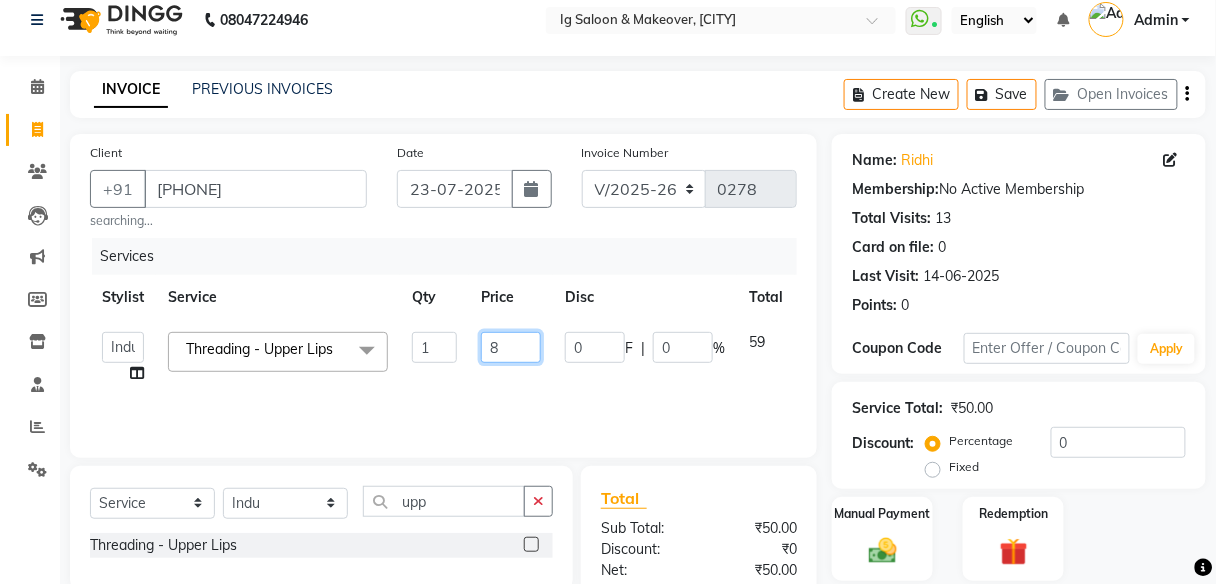type on "80" 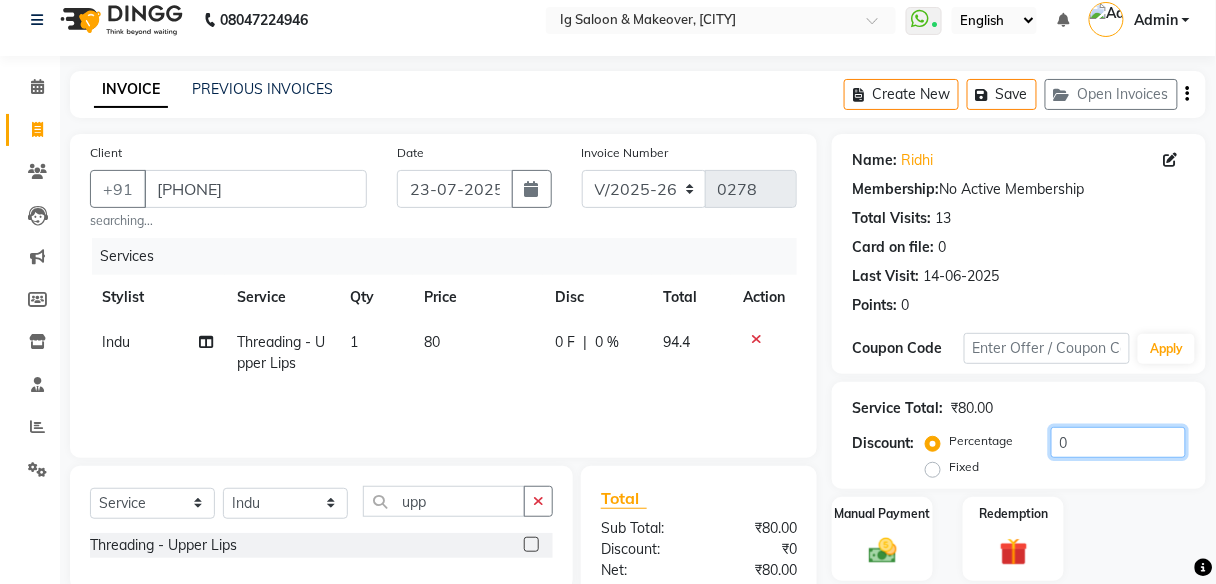 click on "0" 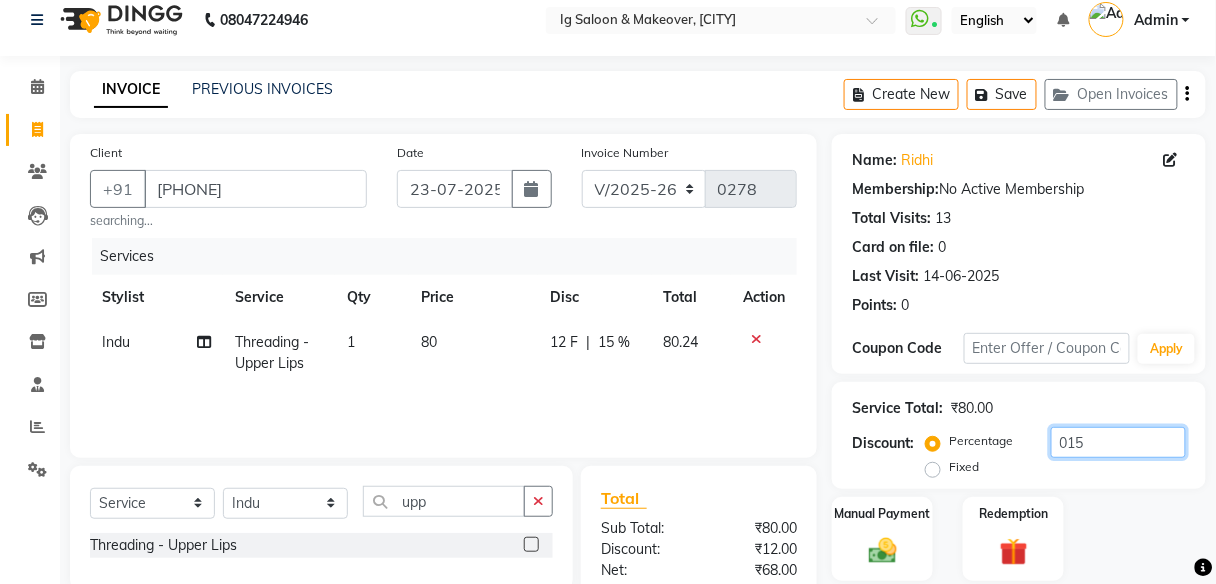 scroll, scrollTop: 221, scrollLeft: 0, axis: vertical 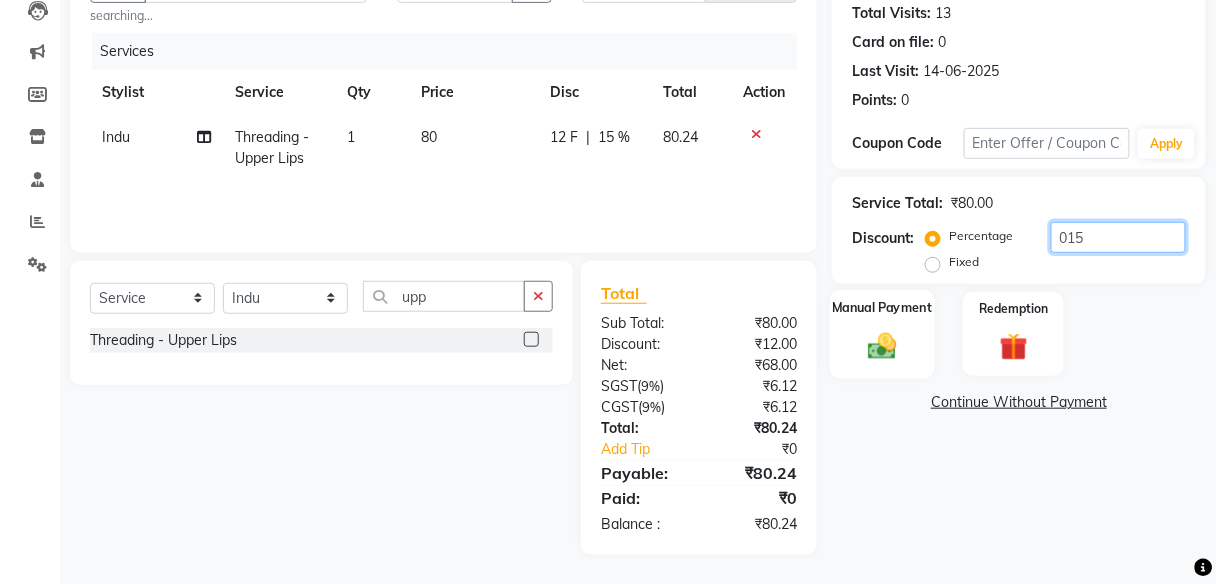 type on "015" 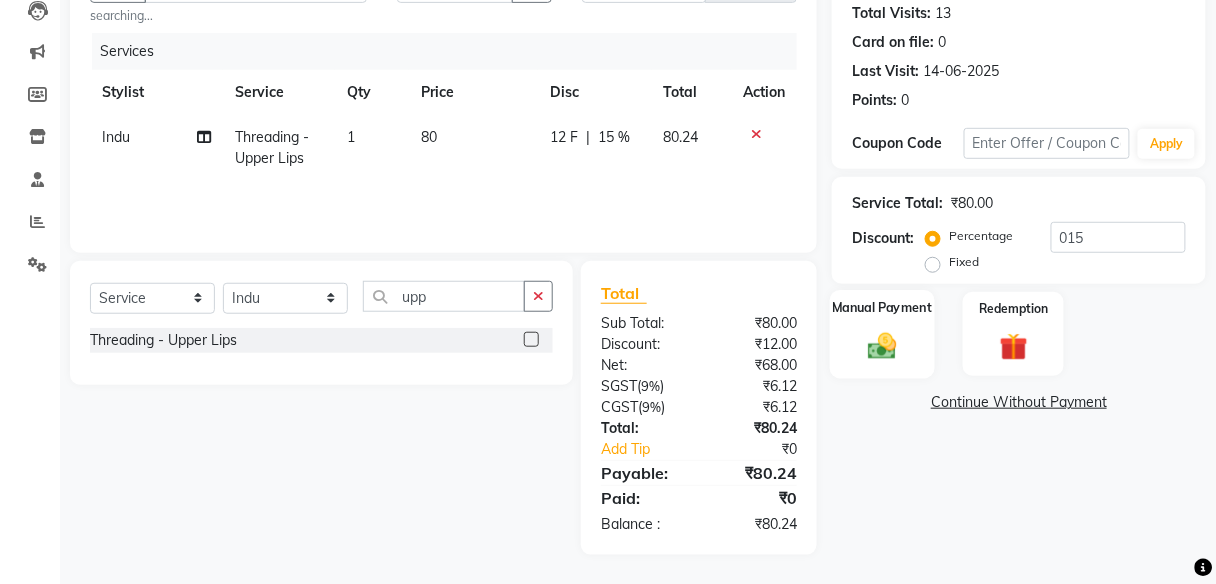 click 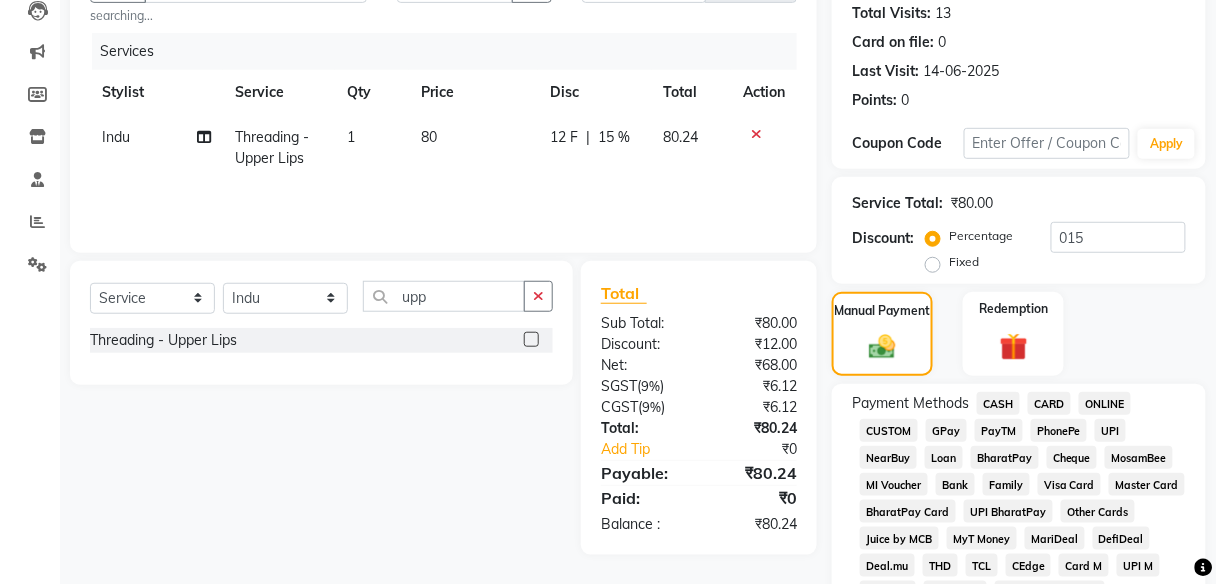 click on "CASH" 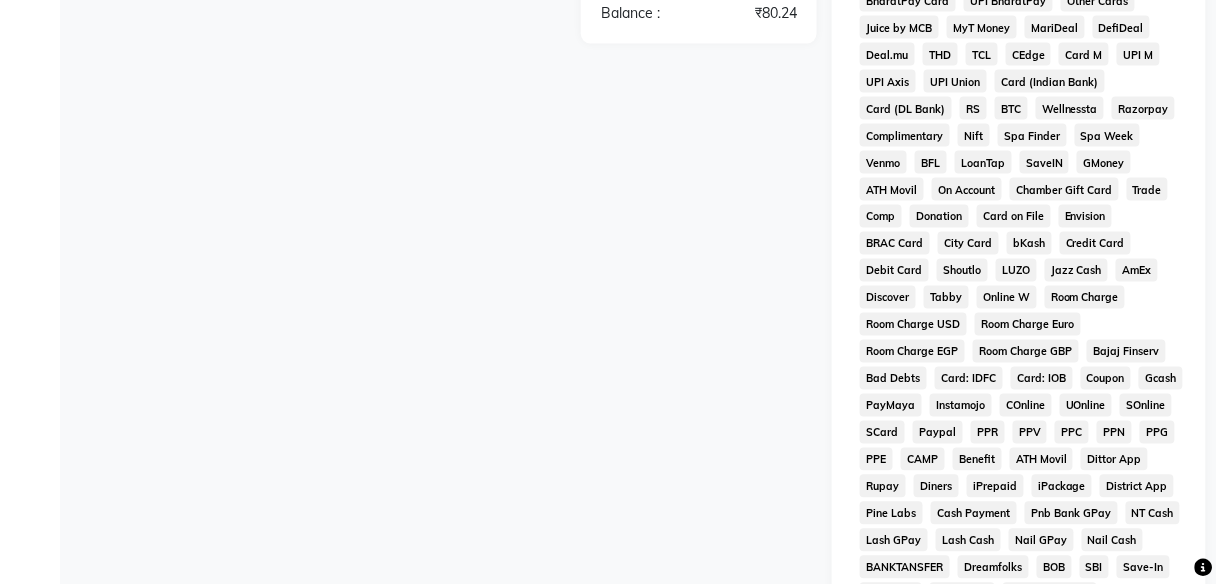 scroll, scrollTop: 902, scrollLeft: 0, axis: vertical 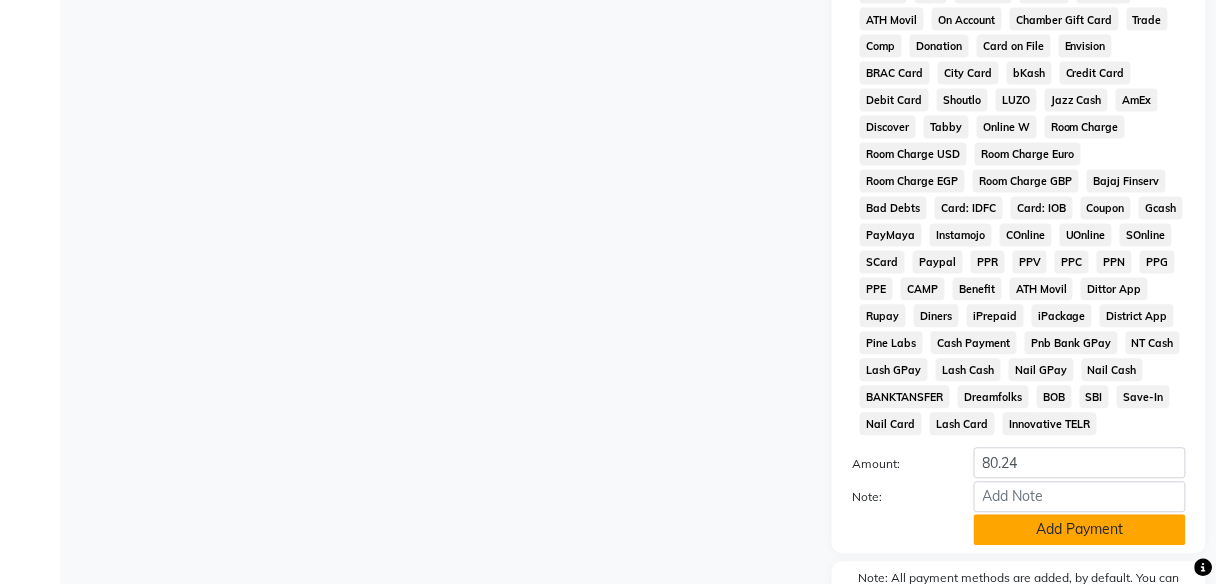 click on "Add Payment" 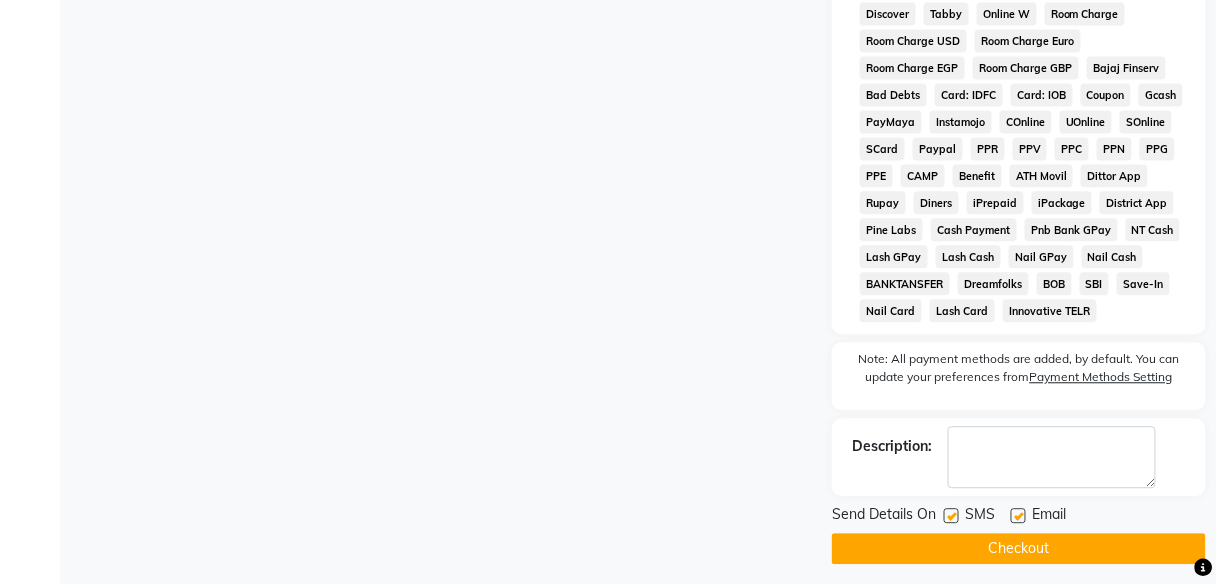 scroll, scrollTop: 1025, scrollLeft: 0, axis: vertical 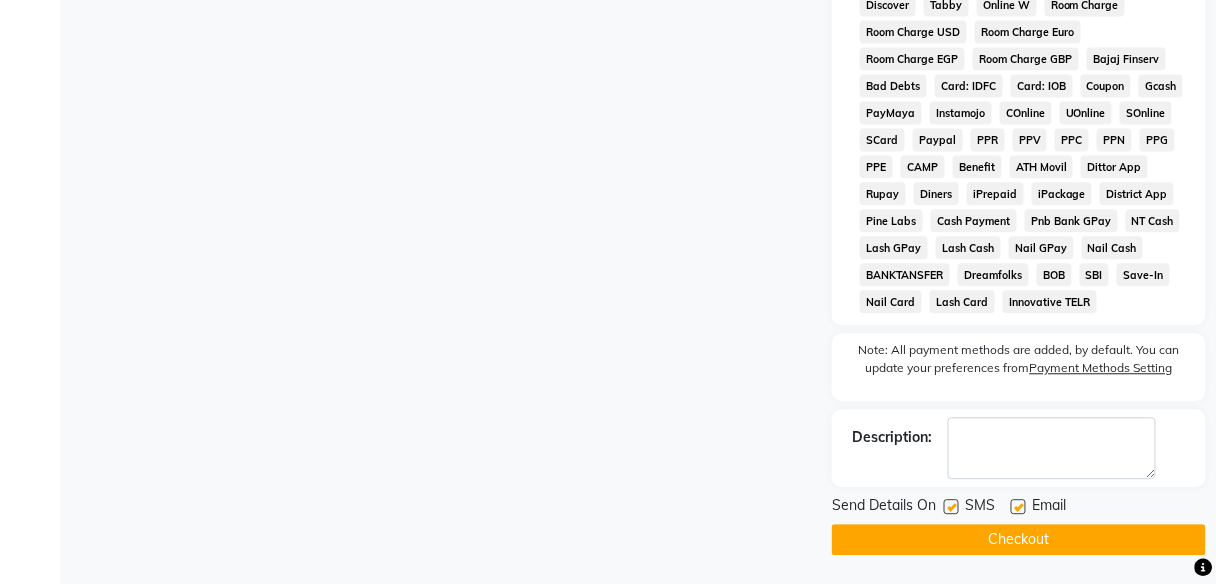 click on "Checkout" 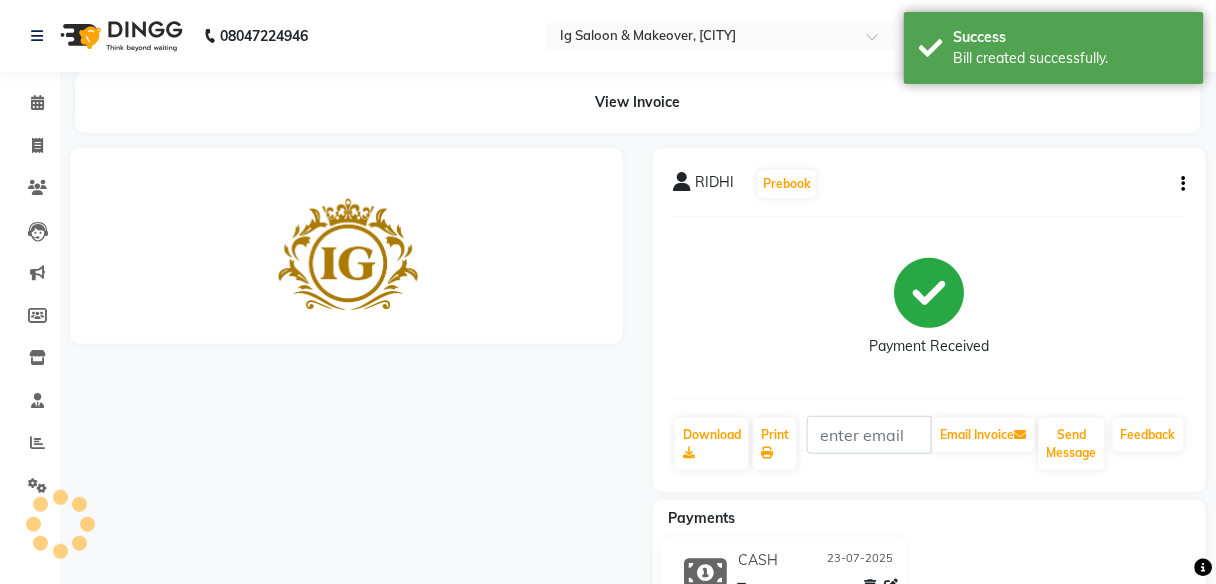 scroll, scrollTop: 0, scrollLeft: 0, axis: both 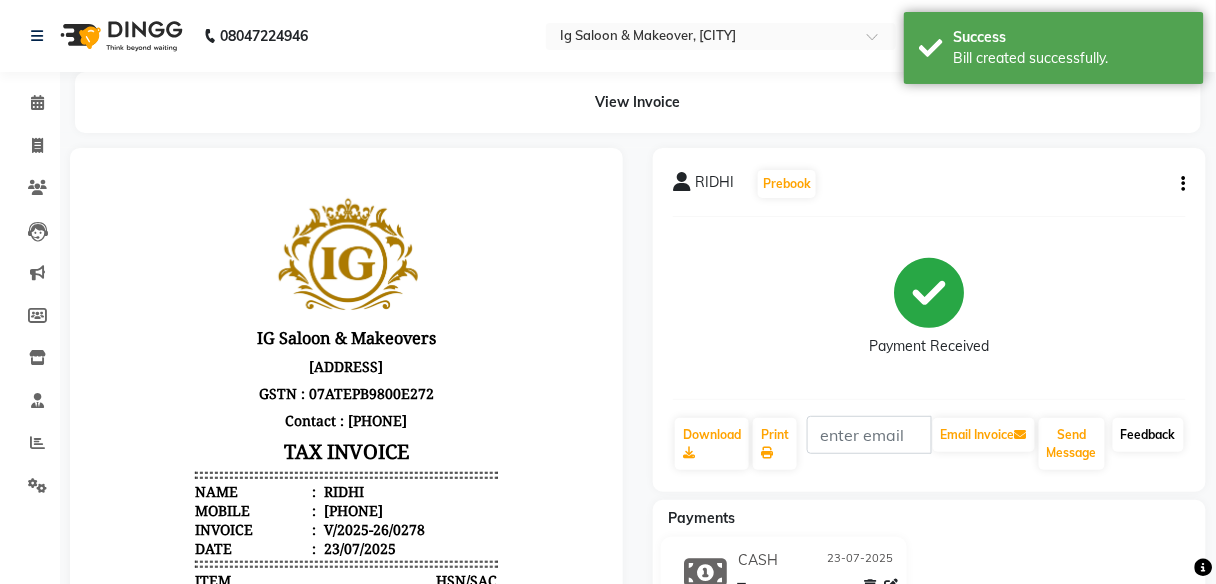 click on "Feedback" 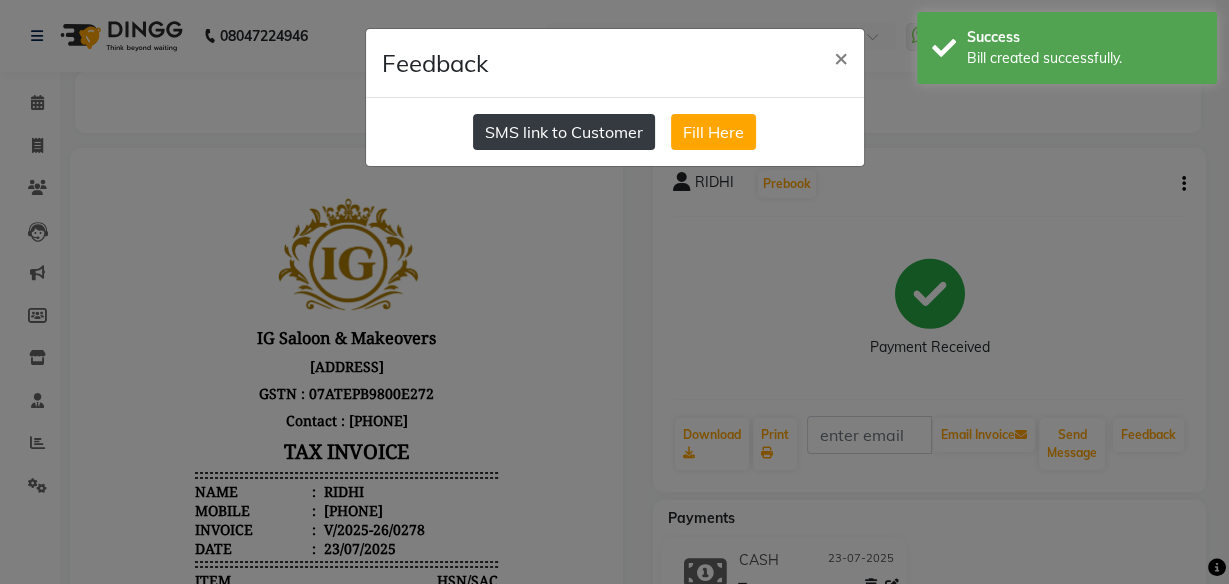 click on "SMS link to Customer" 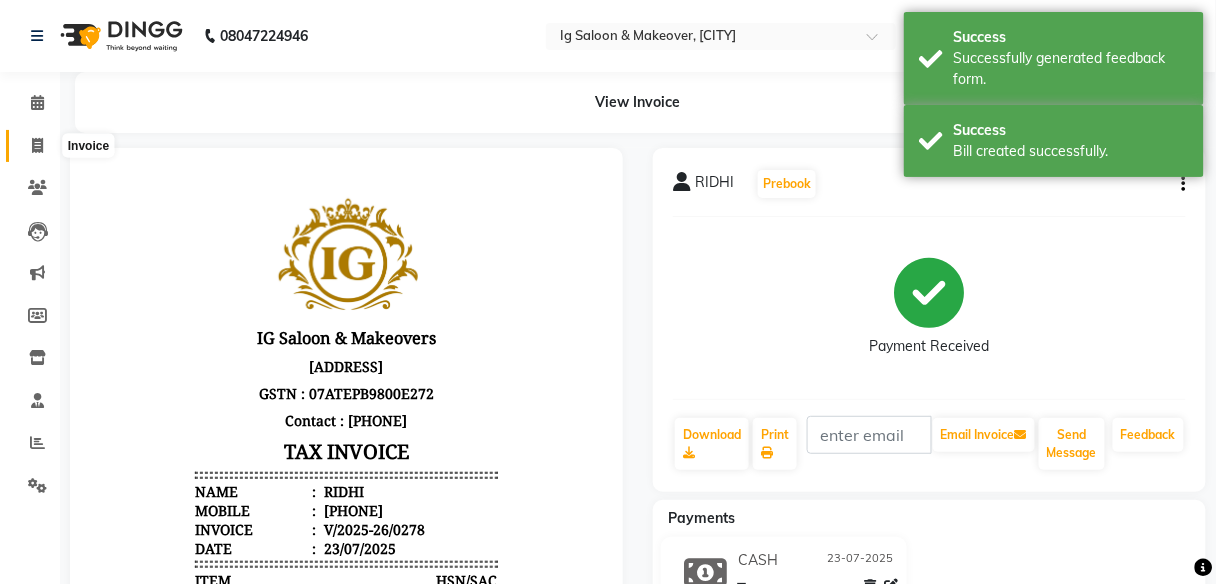 click 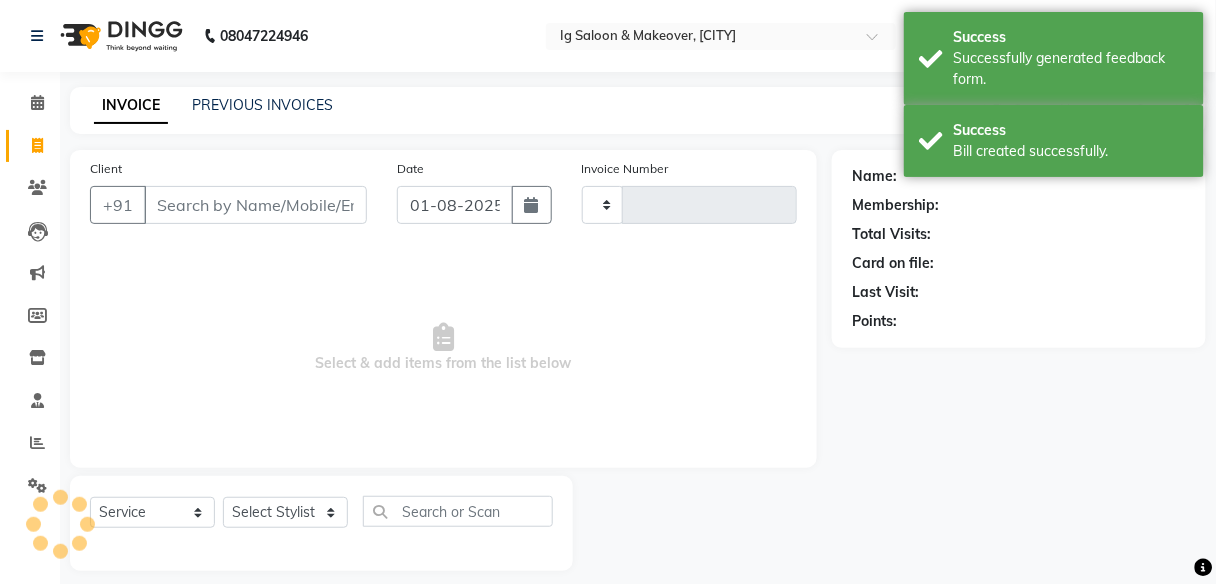 scroll, scrollTop: 16, scrollLeft: 0, axis: vertical 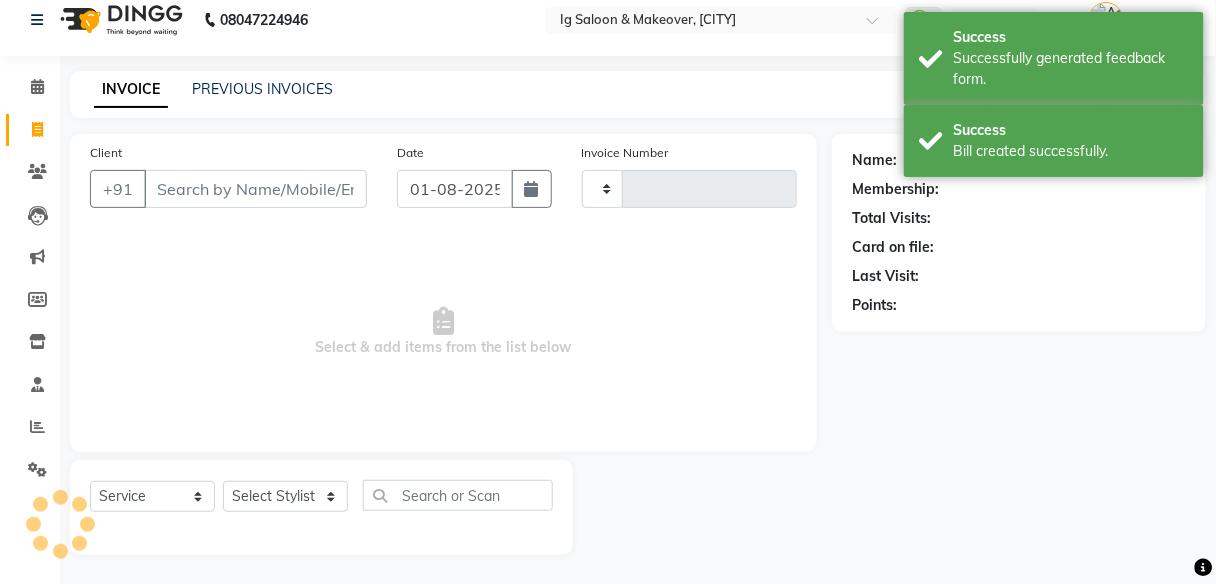 type on "0279" 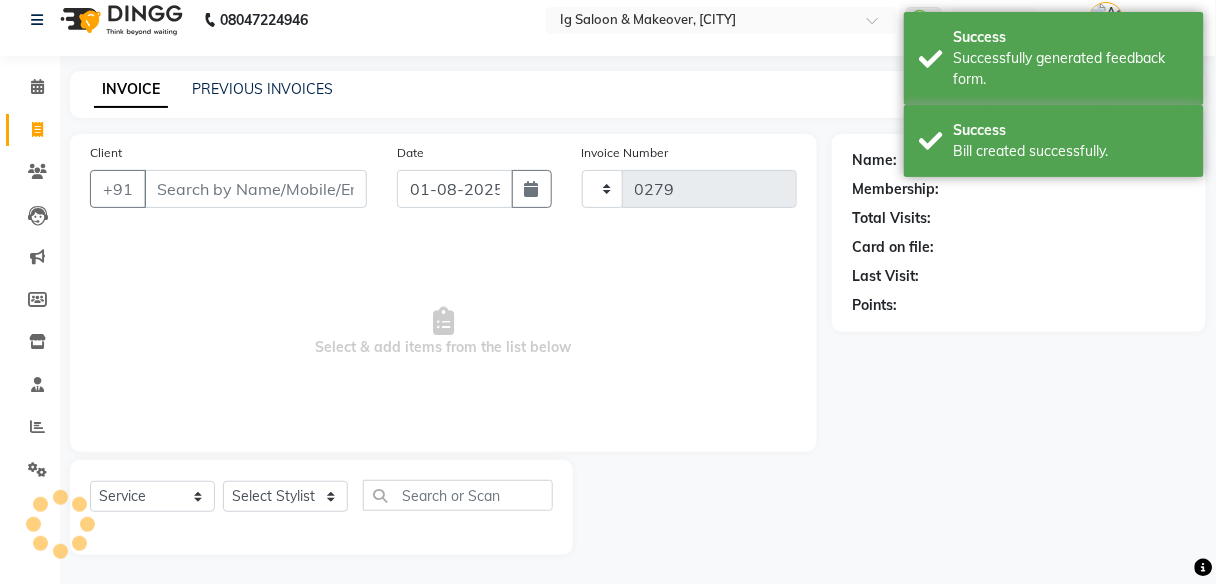 select on "3716" 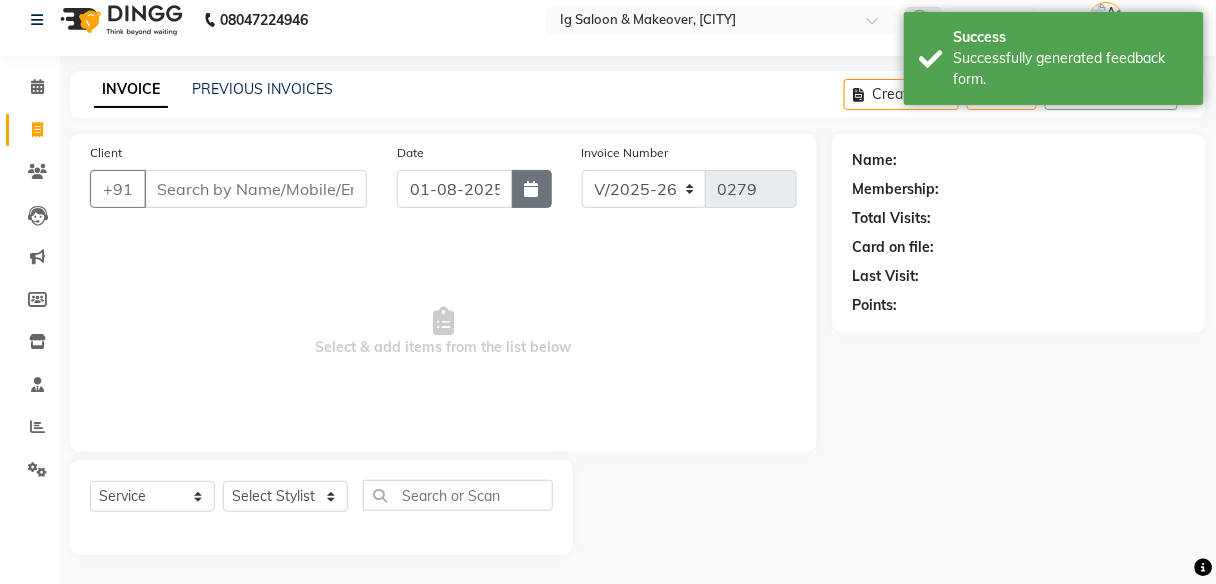 click 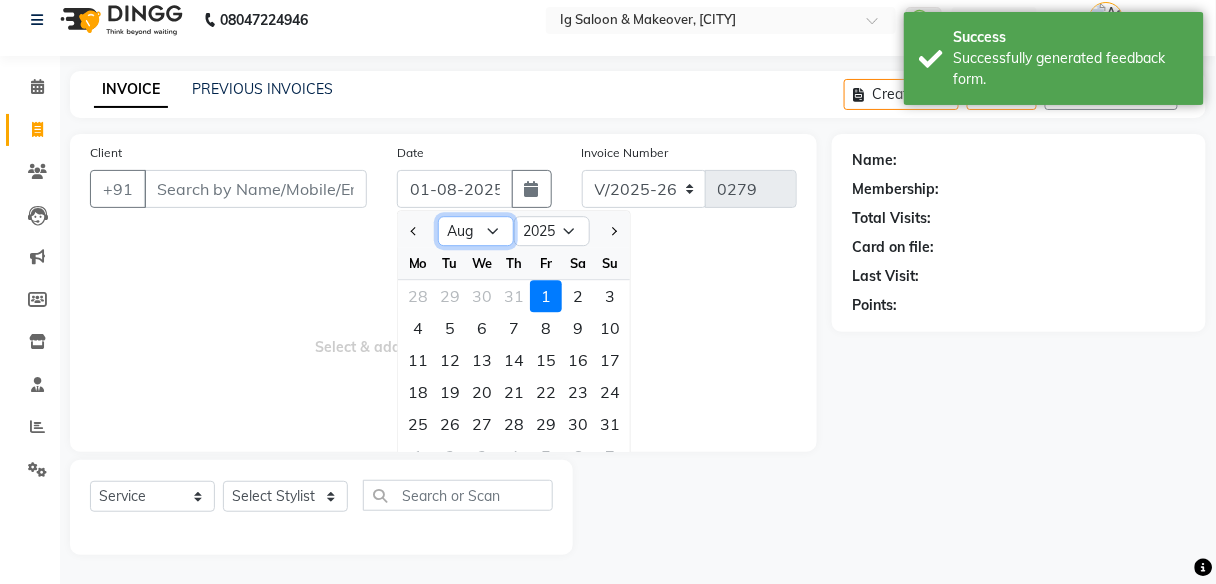 click on "Jan Feb Mar Apr May Jun Jul Aug Sep Oct Nov Dec" 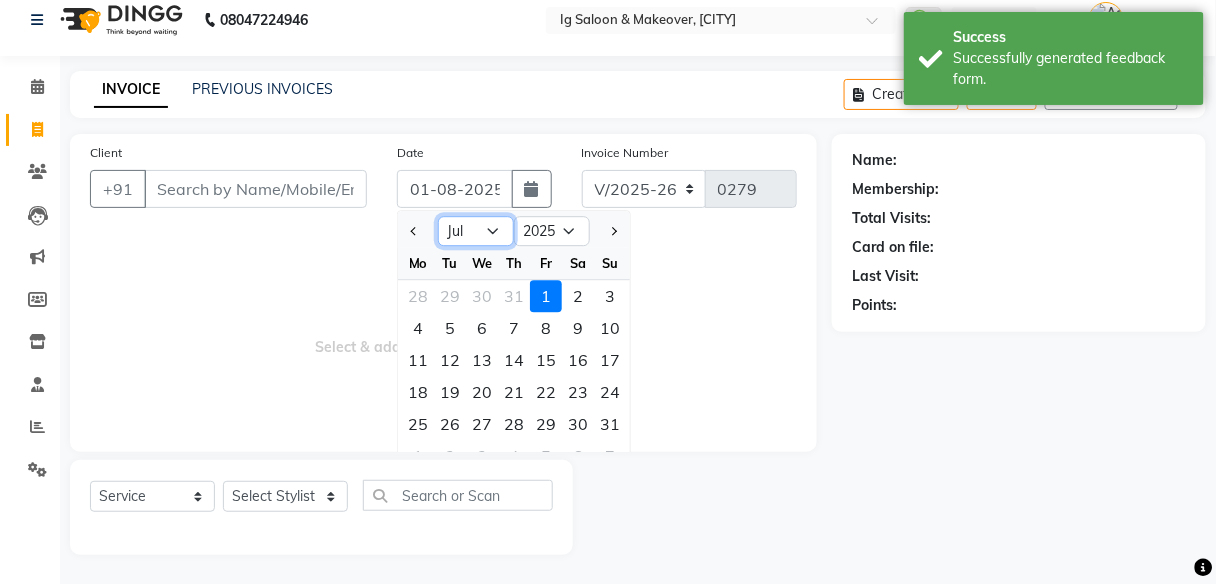 click on "Jan Feb Mar Apr May Jun Jul Aug Sep Oct Nov Dec" 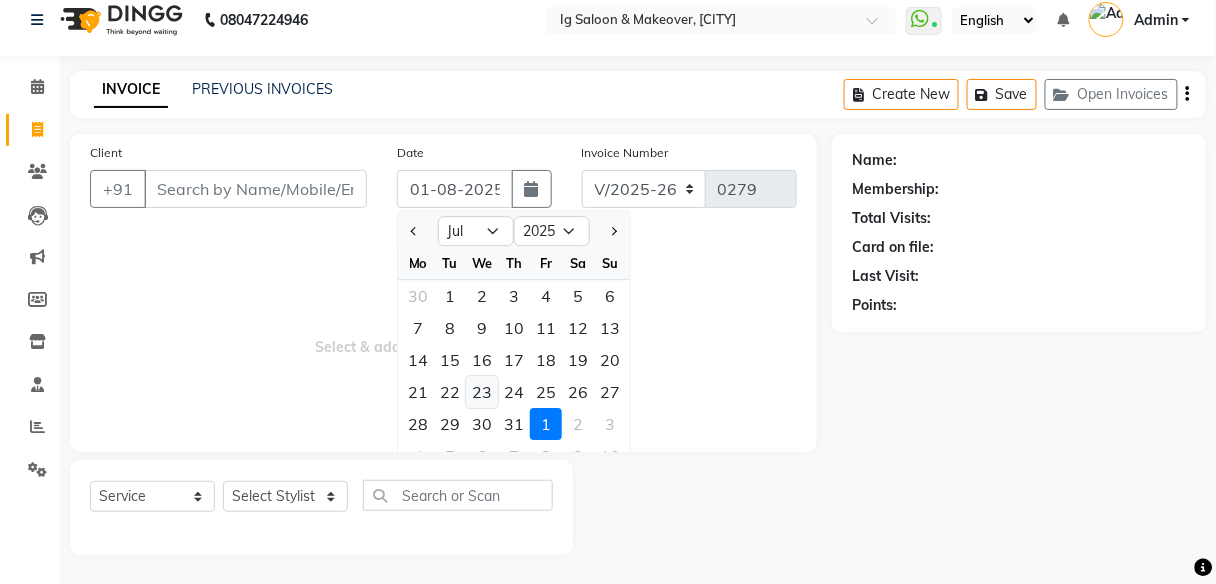 click on "23" 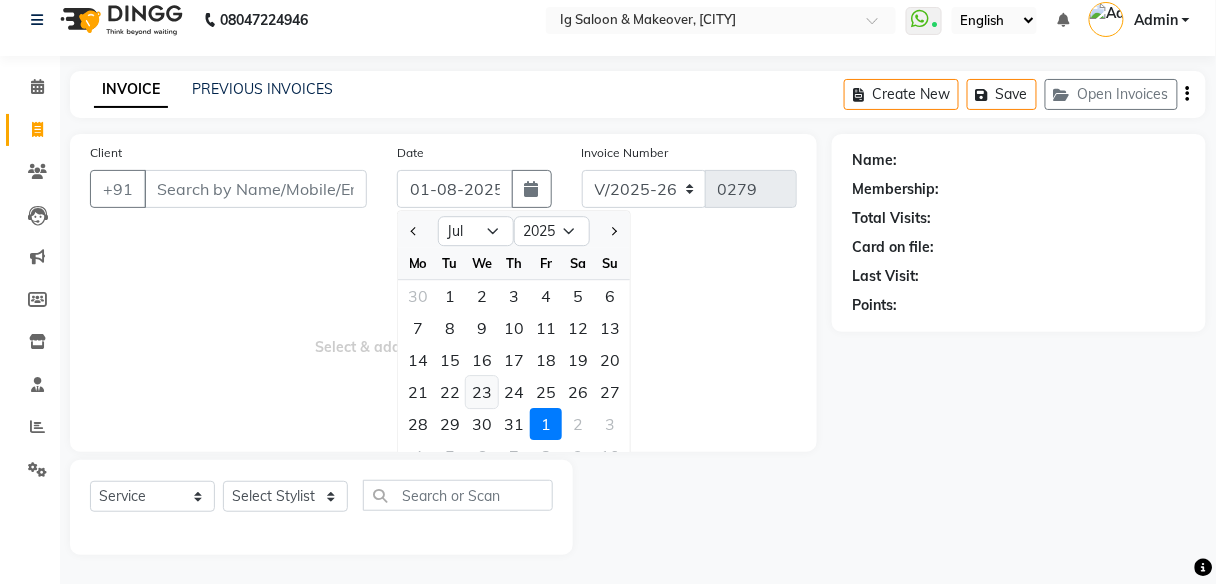 type on "23-07-2025" 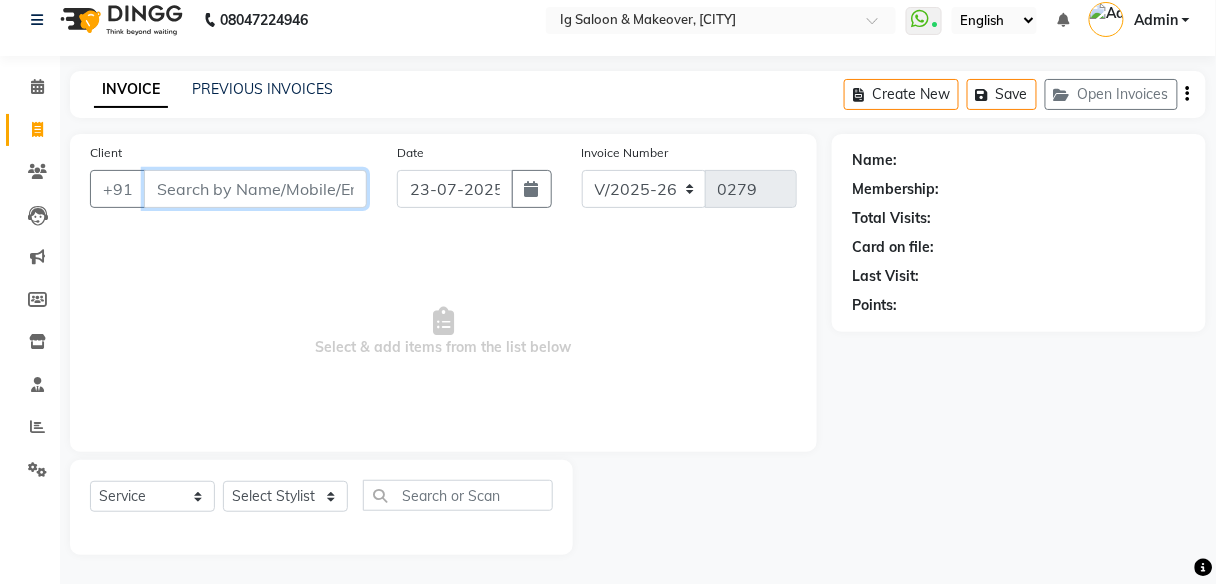 click on "Client" at bounding box center [255, 189] 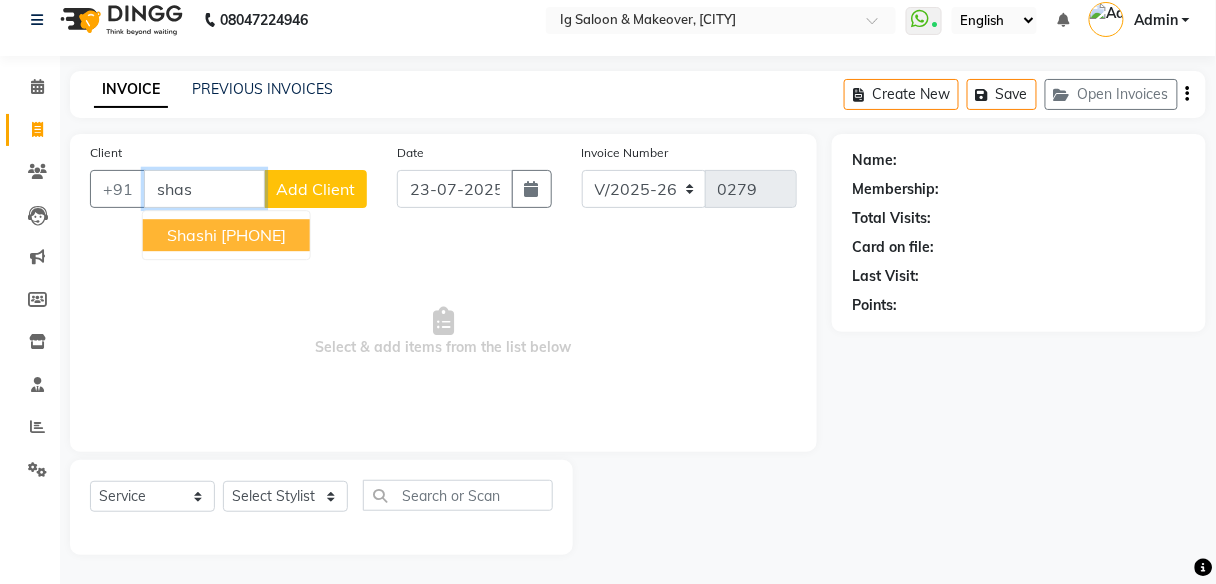 click on "[PHONE]" at bounding box center (253, 235) 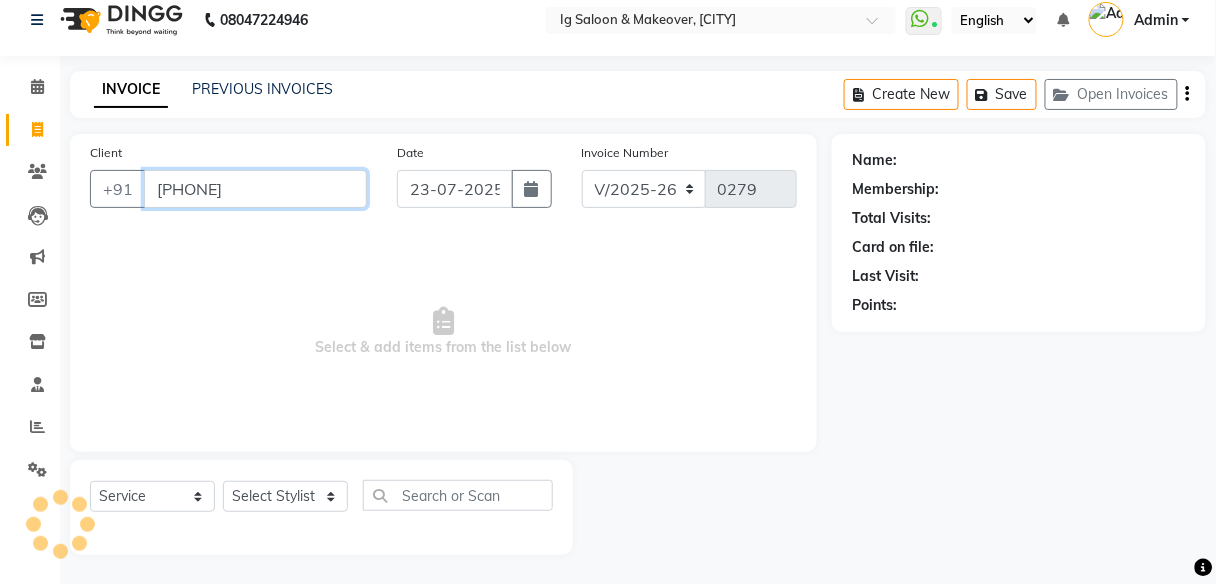type on "[PHONE]" 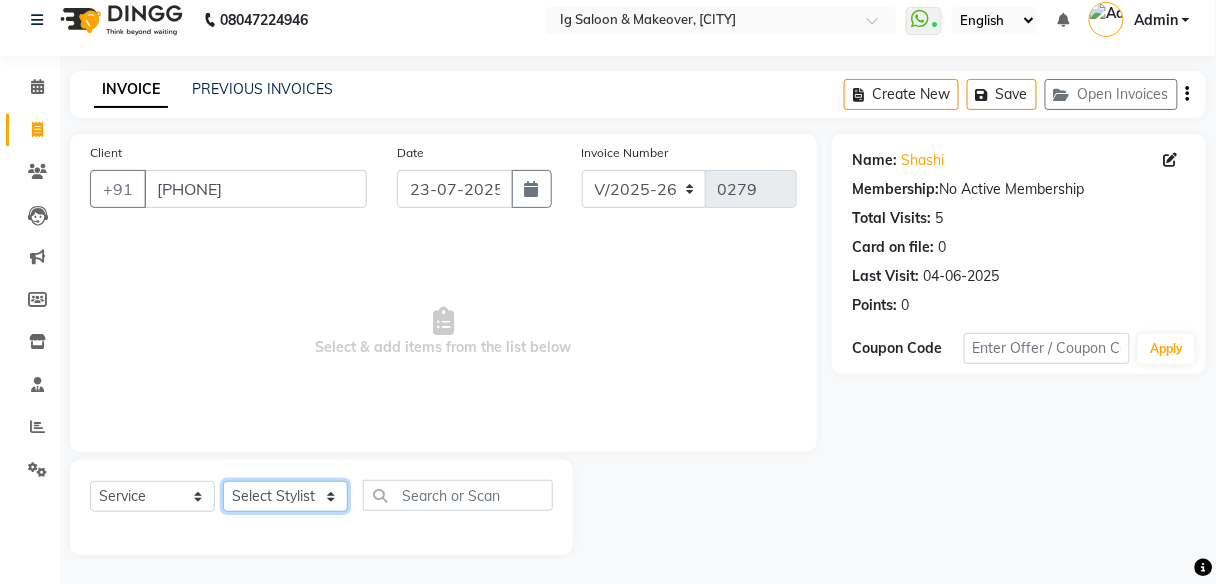 click on "Select Stylist [FIRST] [FIRST] [FIRST] [FIRST] [FIRST] [FIRST] [FIRST]" 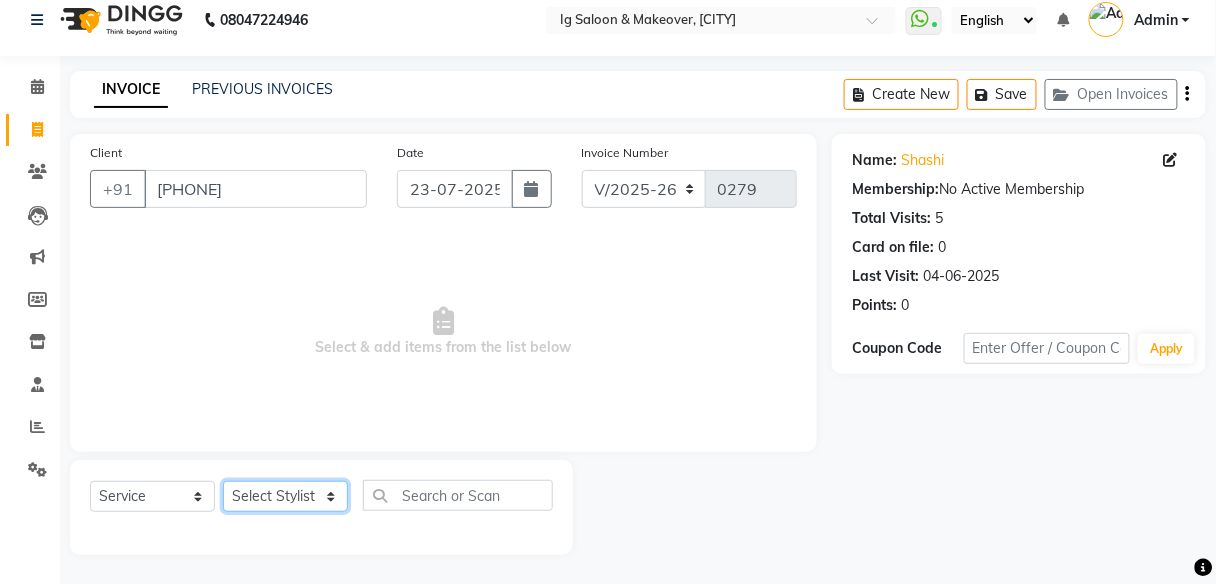 select on "67641" 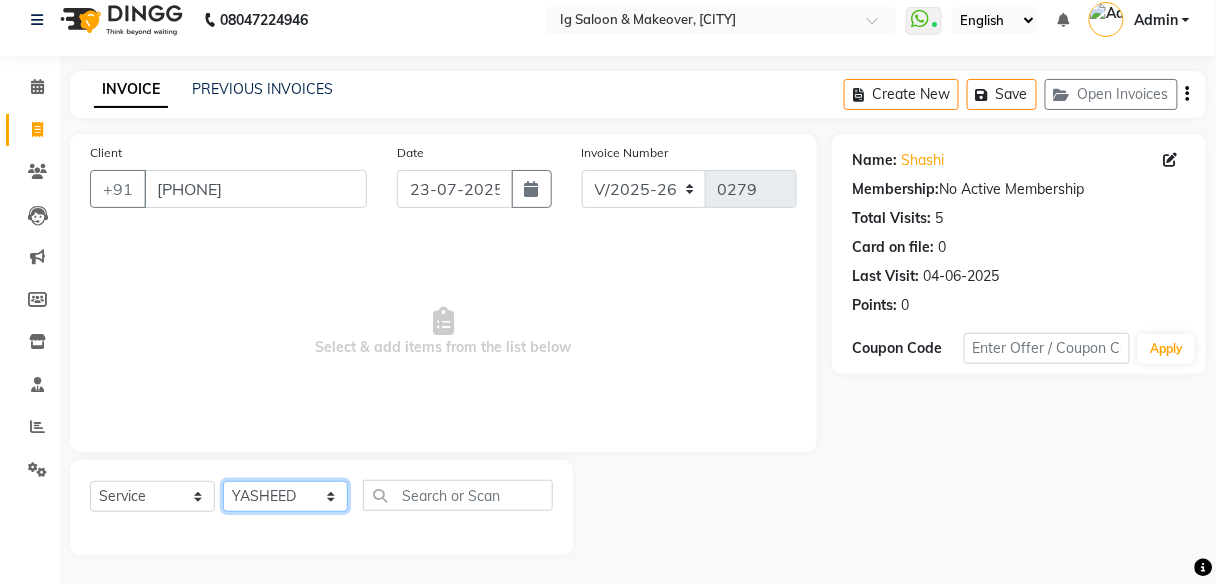click on "Select Stylist [FIRST] [FIRST] [FIRST] [FIRST] [FIRST] [FIRST] [FIRST]" 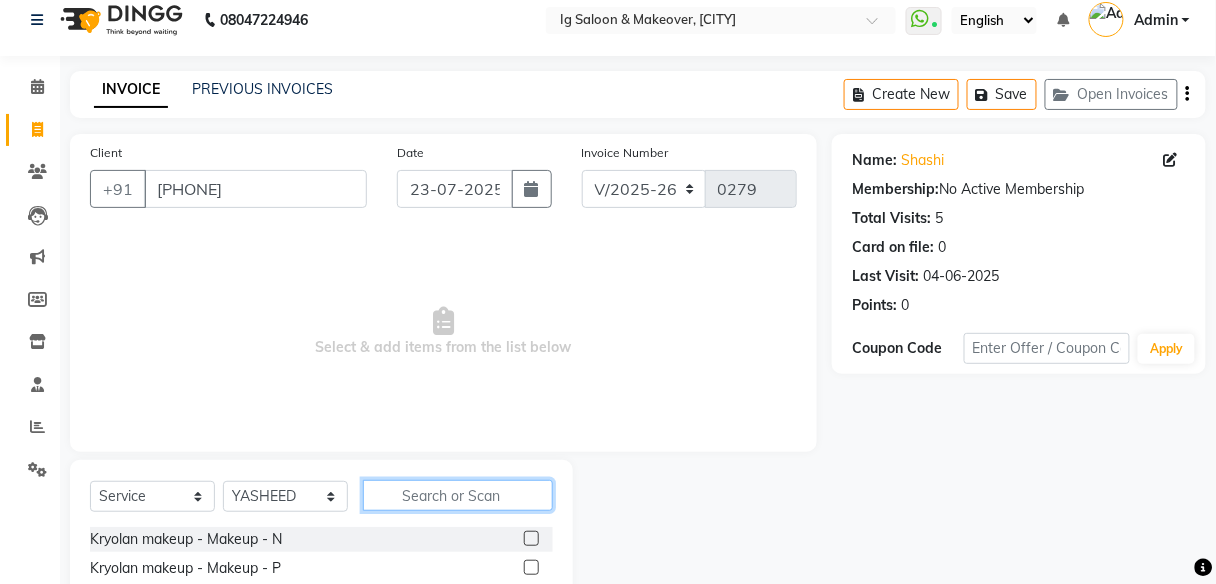 click 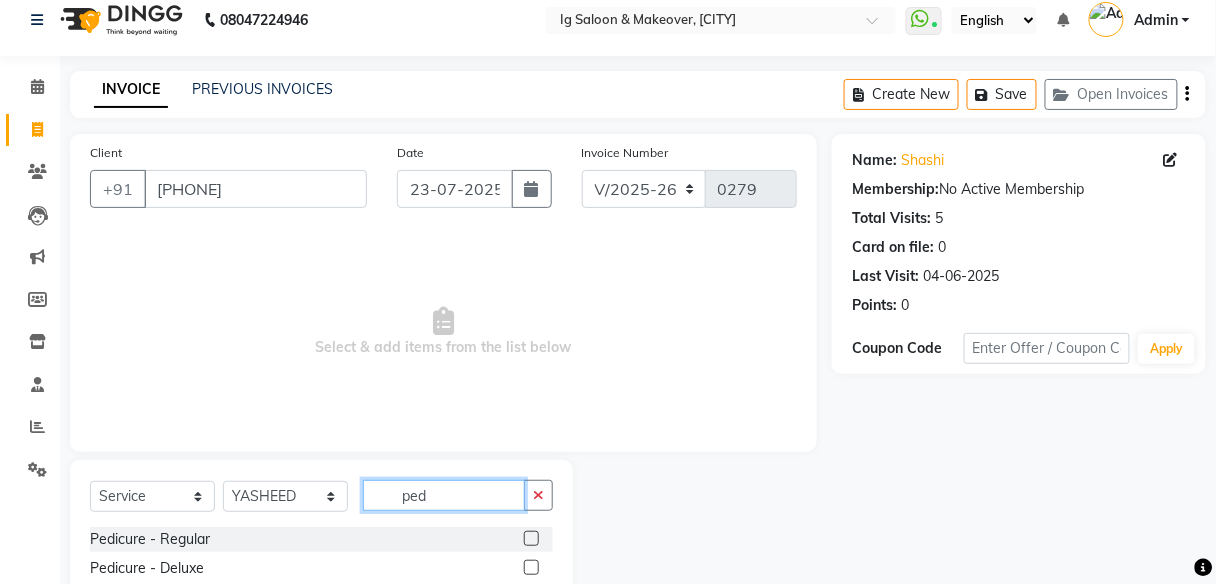 type on "ped" 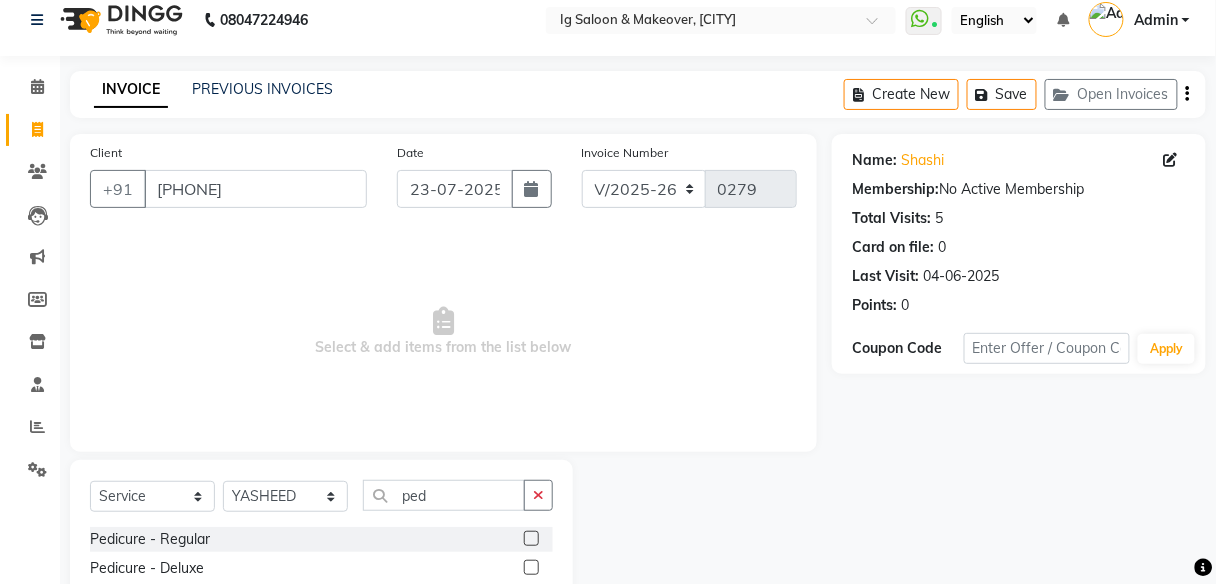 click 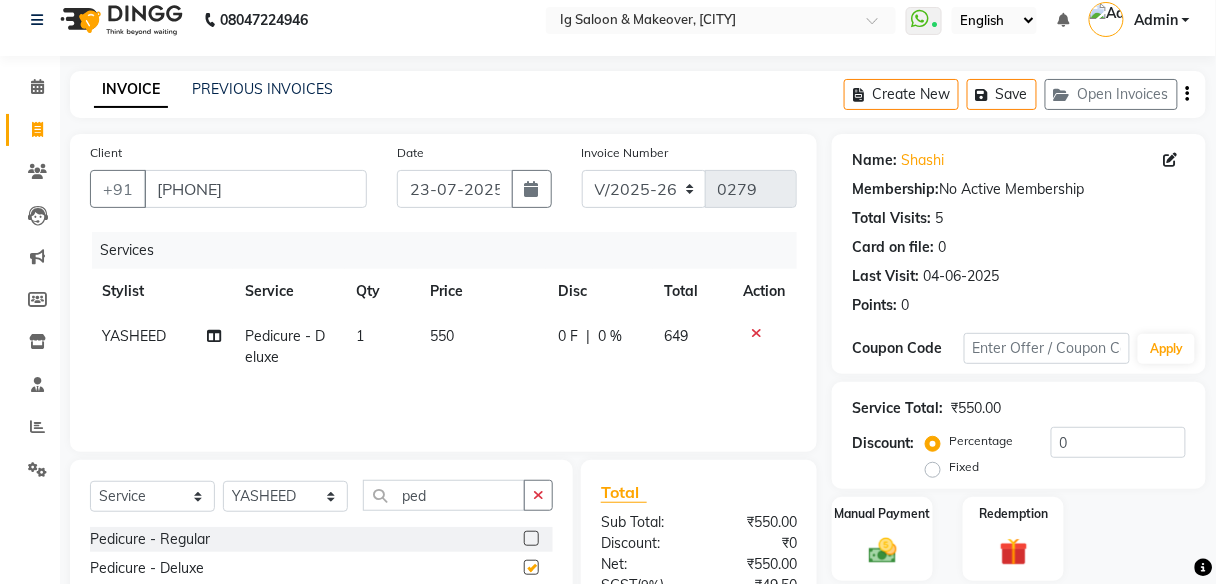 checkbox on "false" 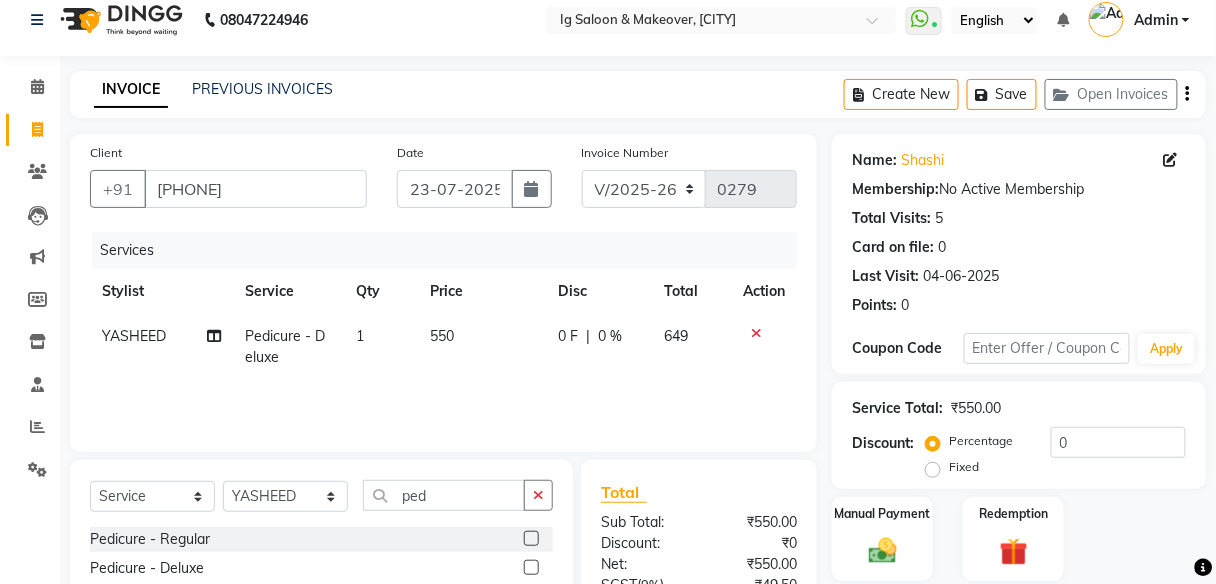 click on "550" 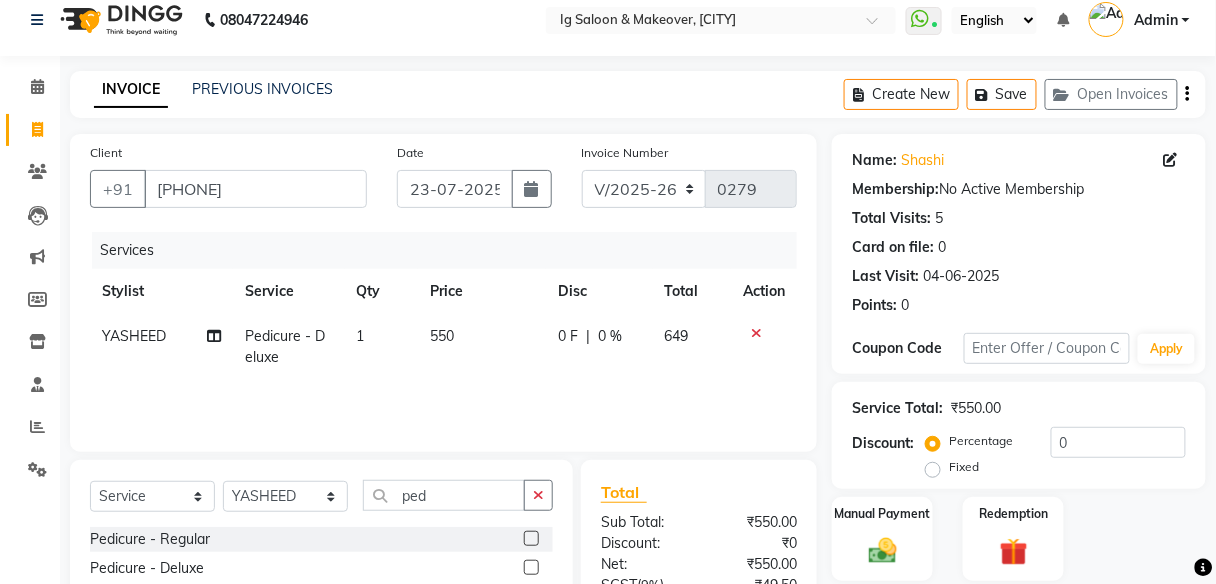 select on "67641" 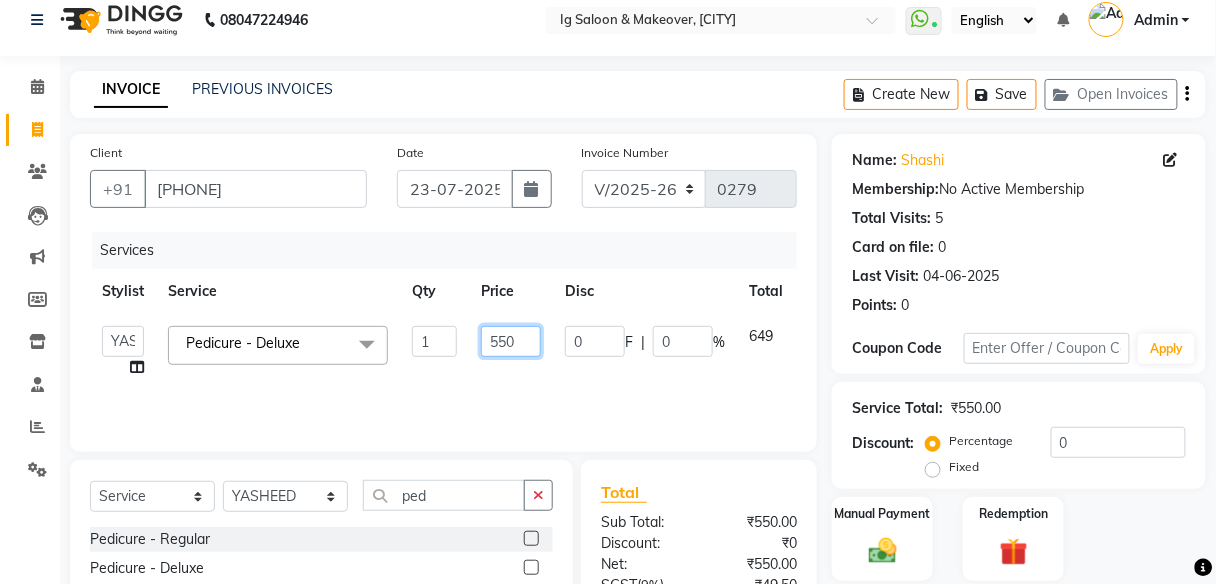 click on "550" 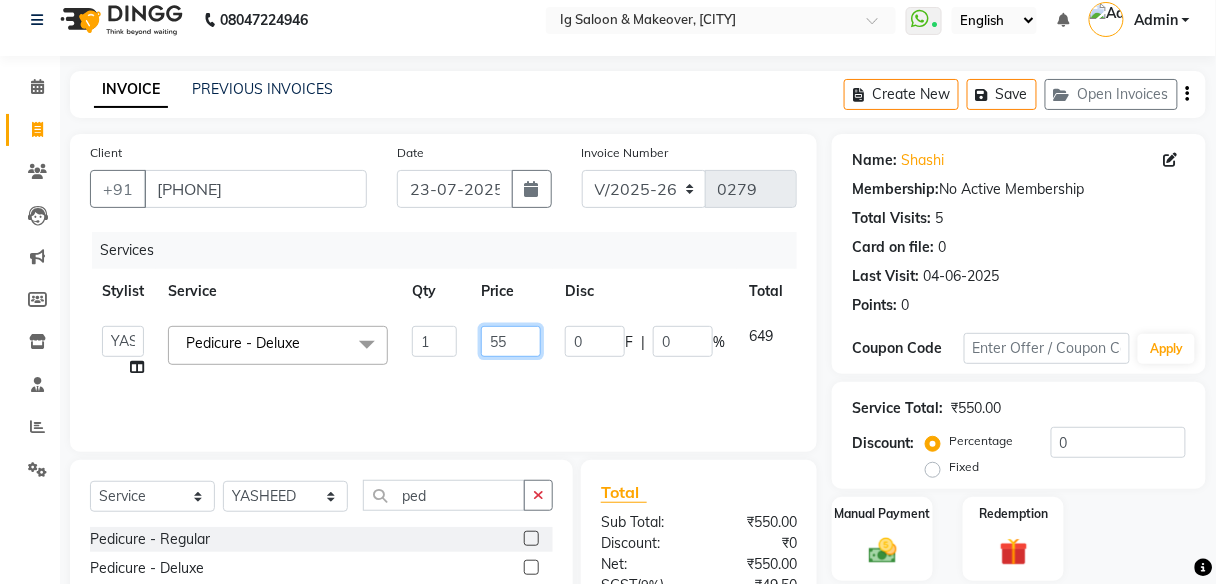 type on "5" 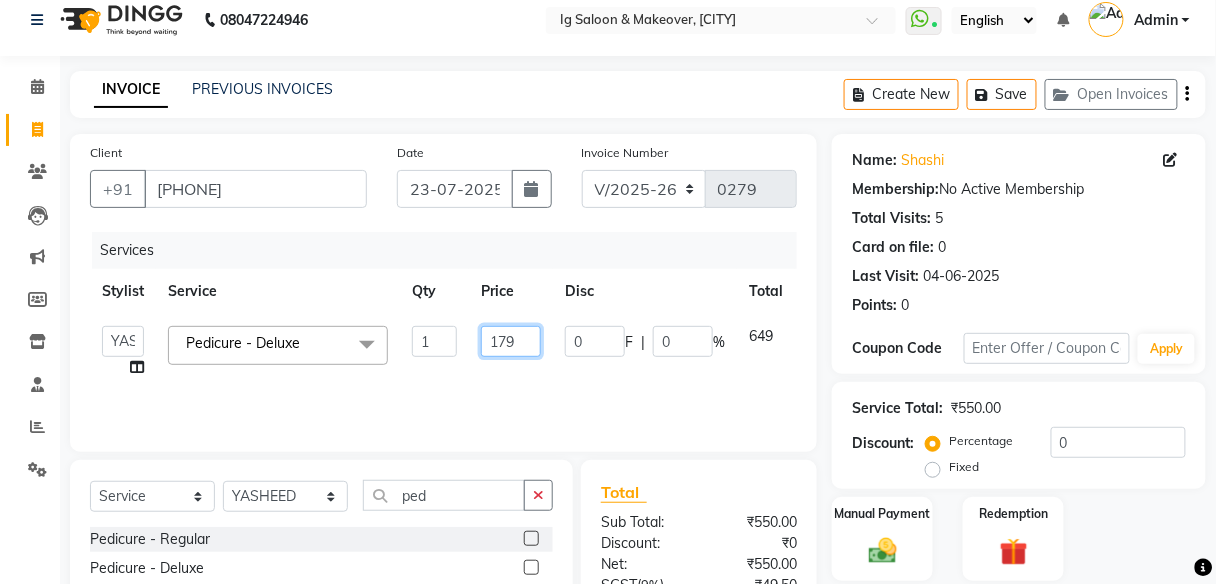 type on "1799" 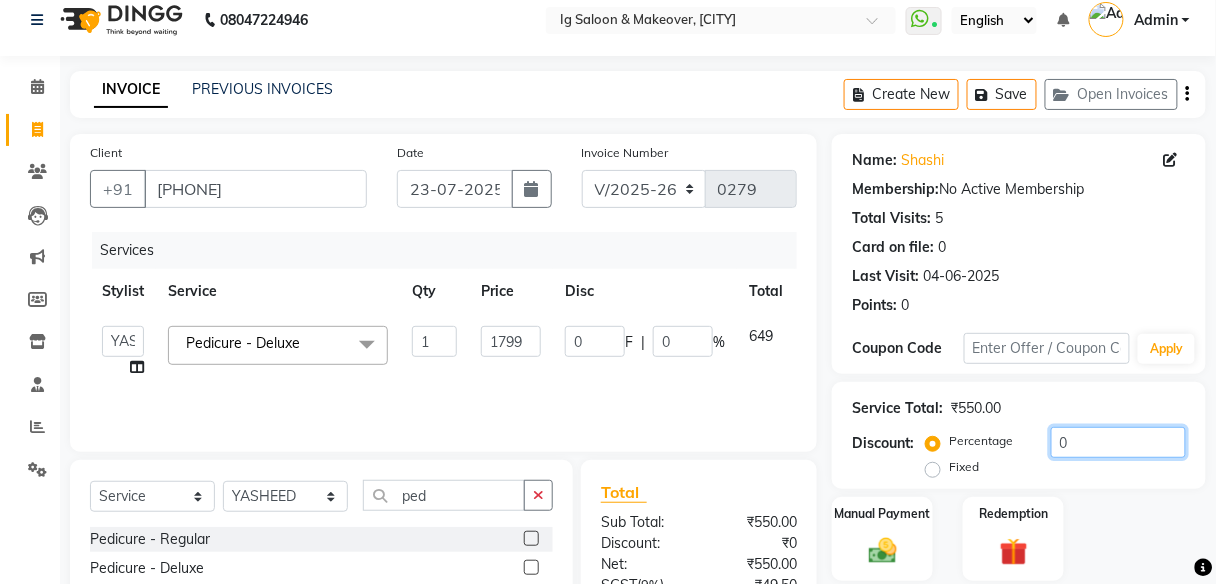 click on "0" 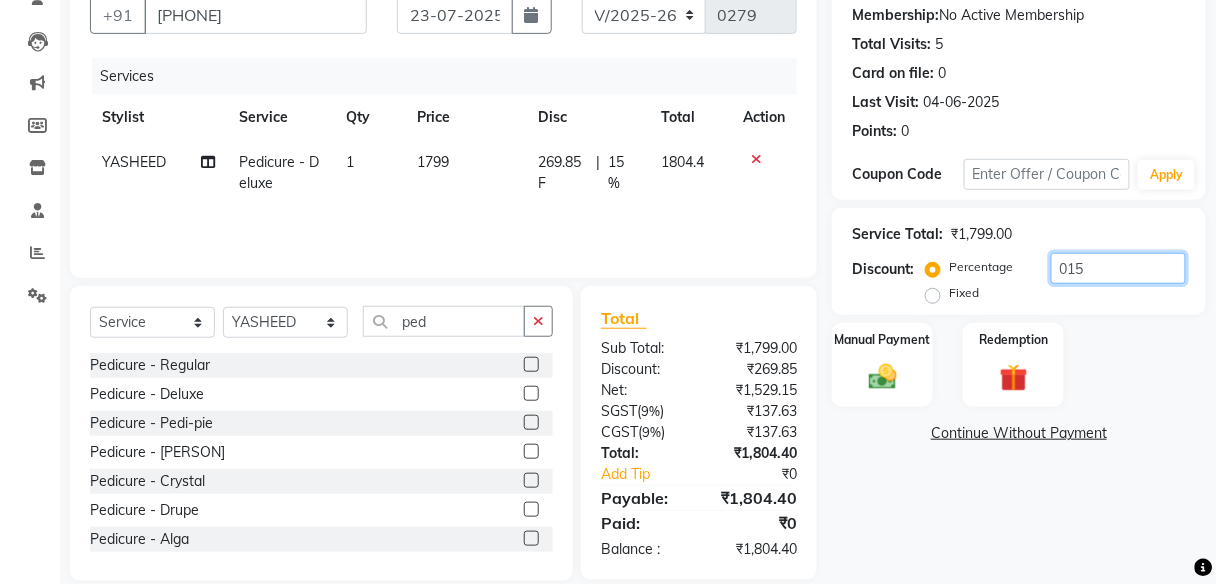 scroll, scrollTop: 216, scrollLeft: 0, axis: vertical 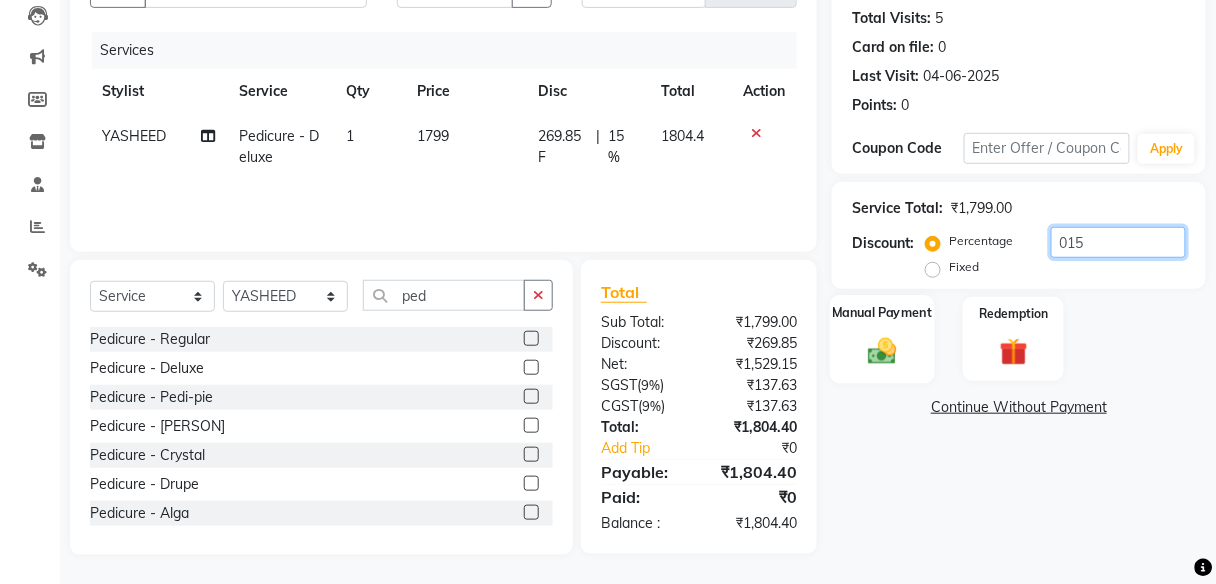 type on "015" 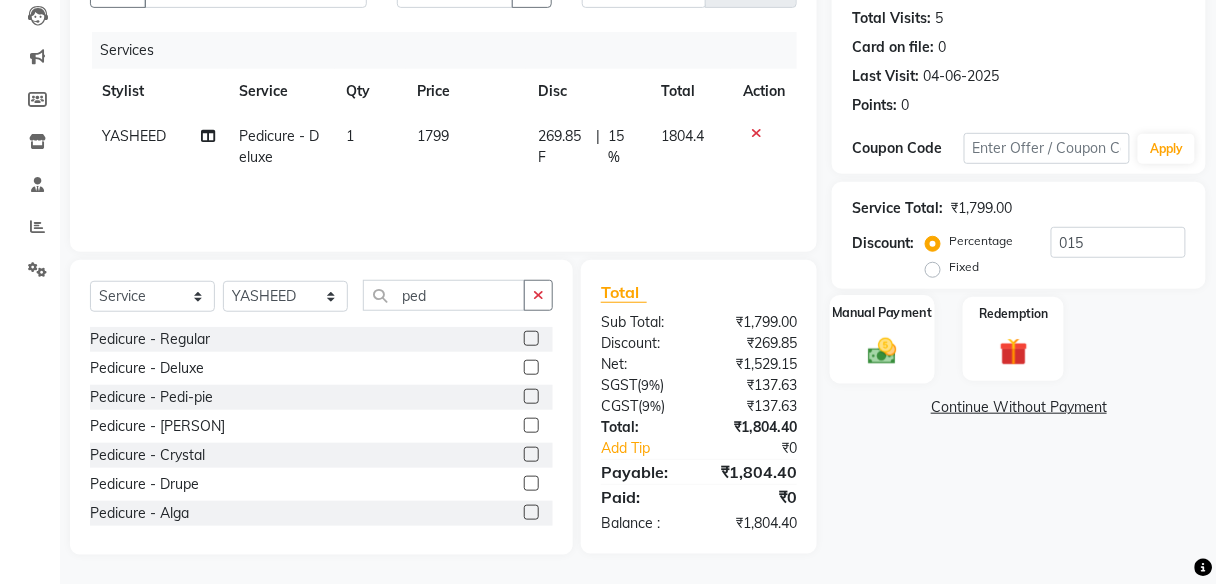 click on "Manual Payment" 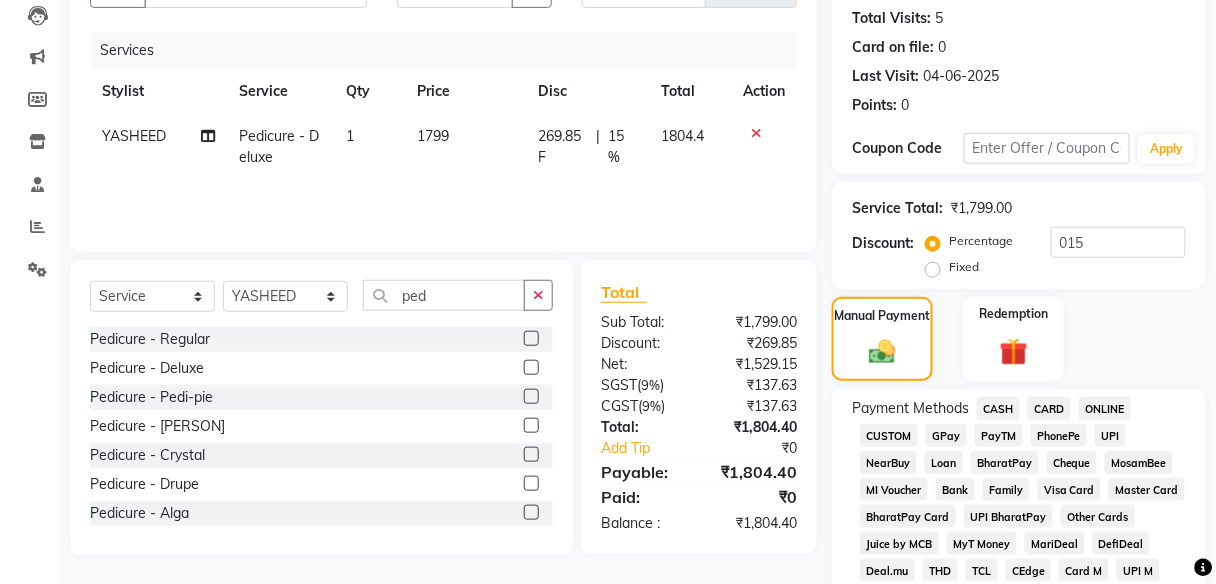 click on "CASH" 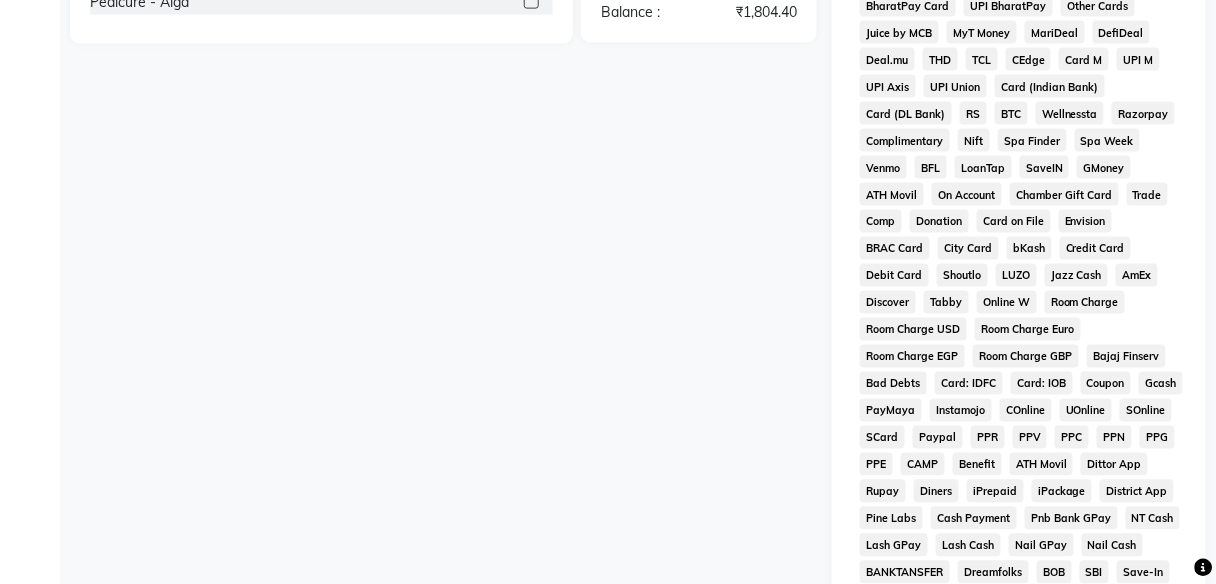 scroll, scrollTop: 897, scrollLeft: 0, axis: vertical 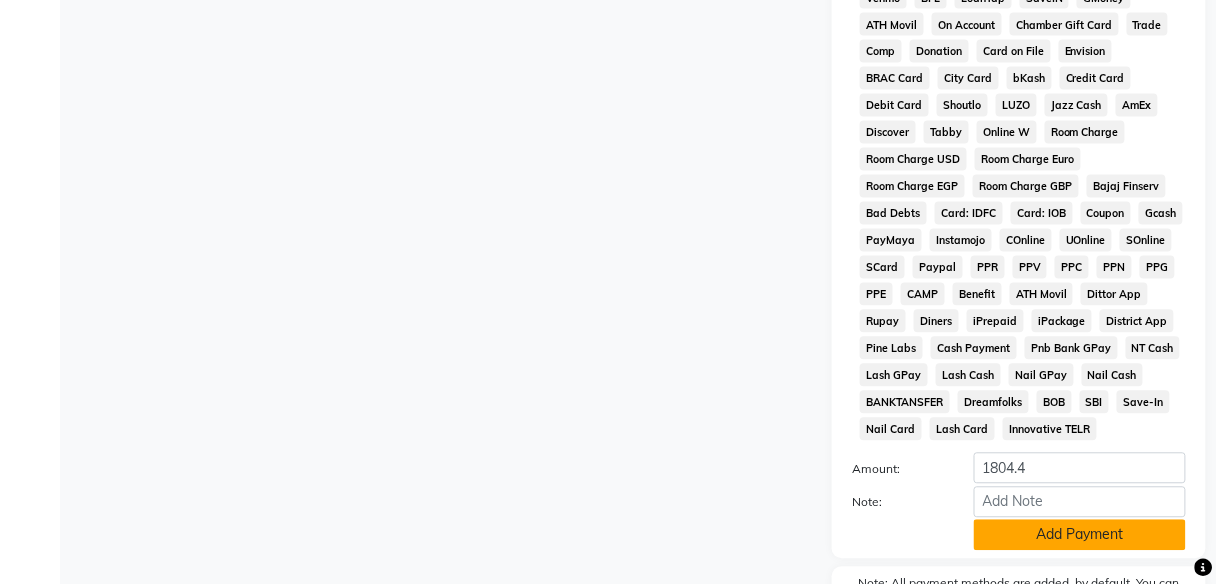 click on "Add Payment" 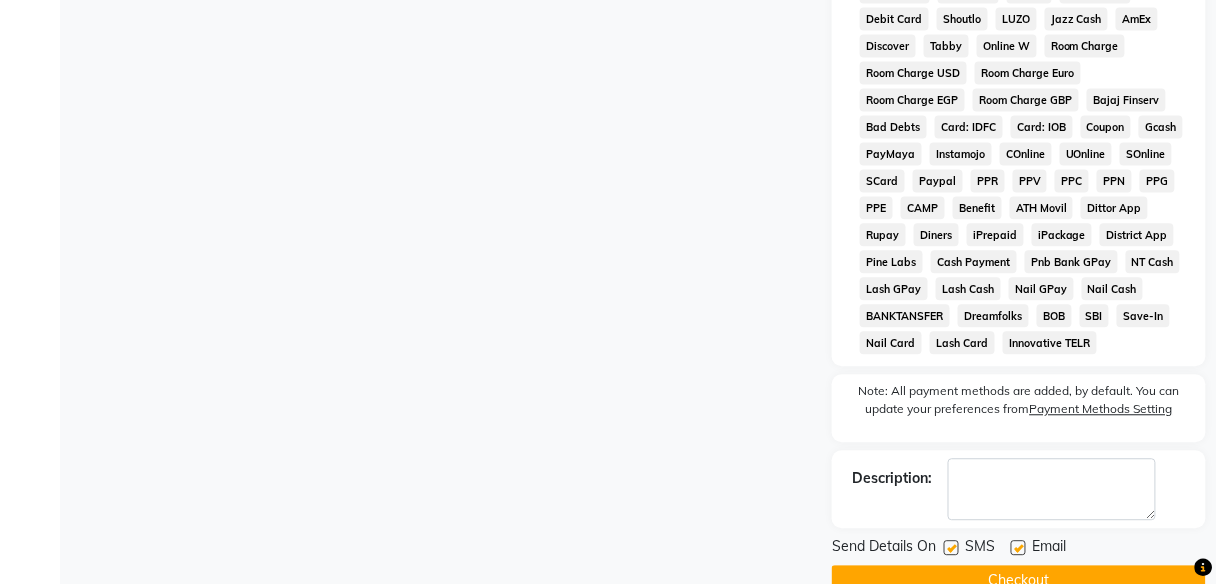 scroll, scrollTop: 1025, scrollLeft: 0, axis: vertical 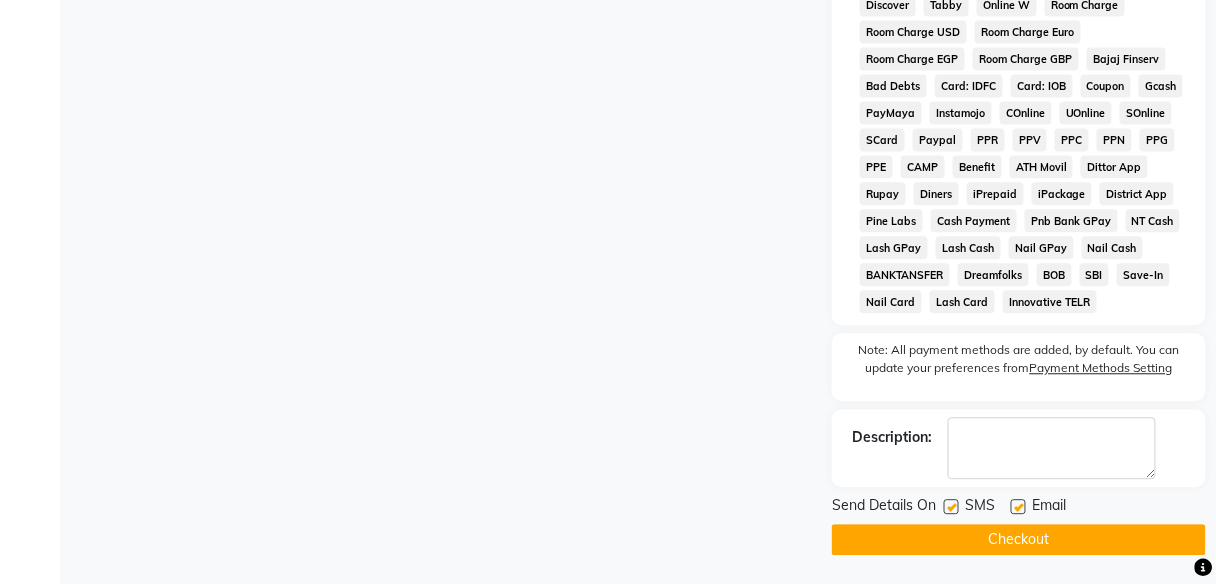 click on "Checkout" 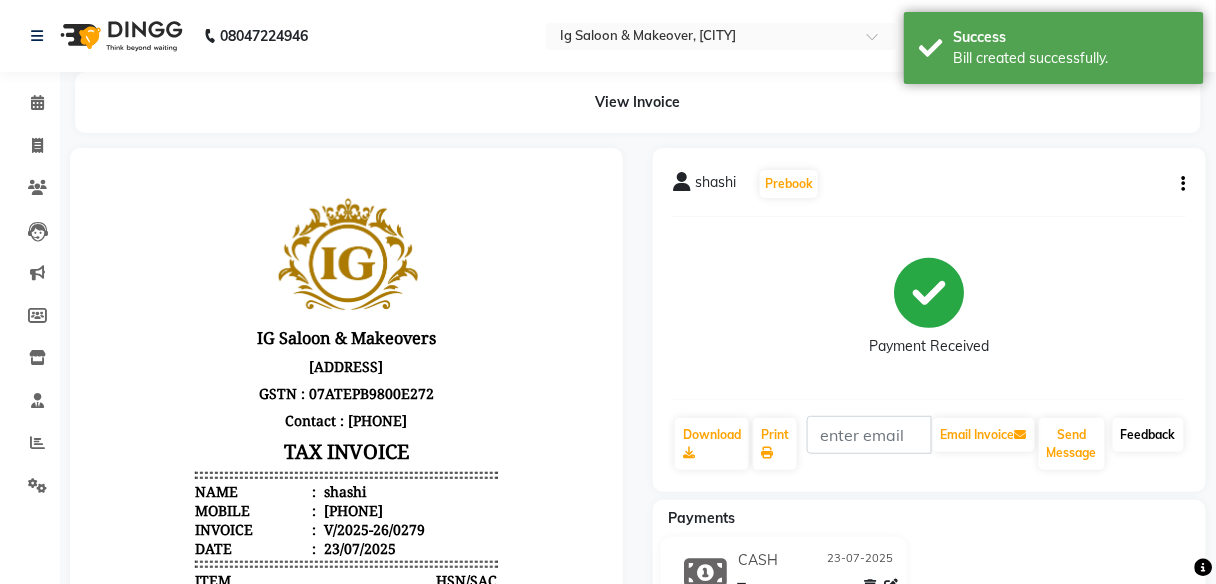scroll, scrollTop: 0, scrollLeft: 0, axis: both 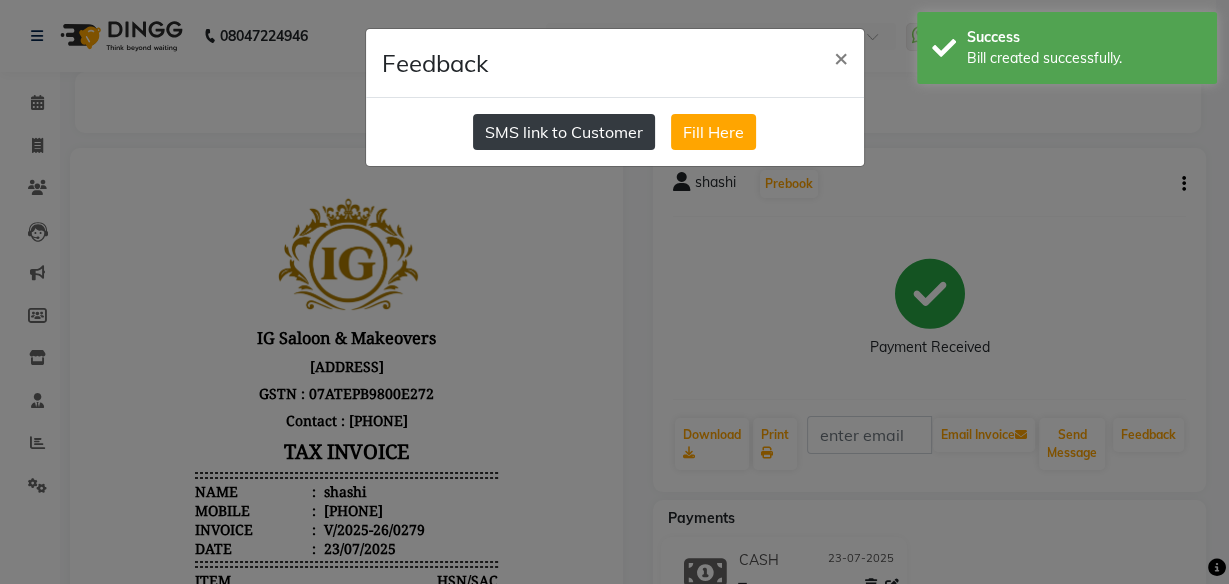 click on "SMS link to Customer" 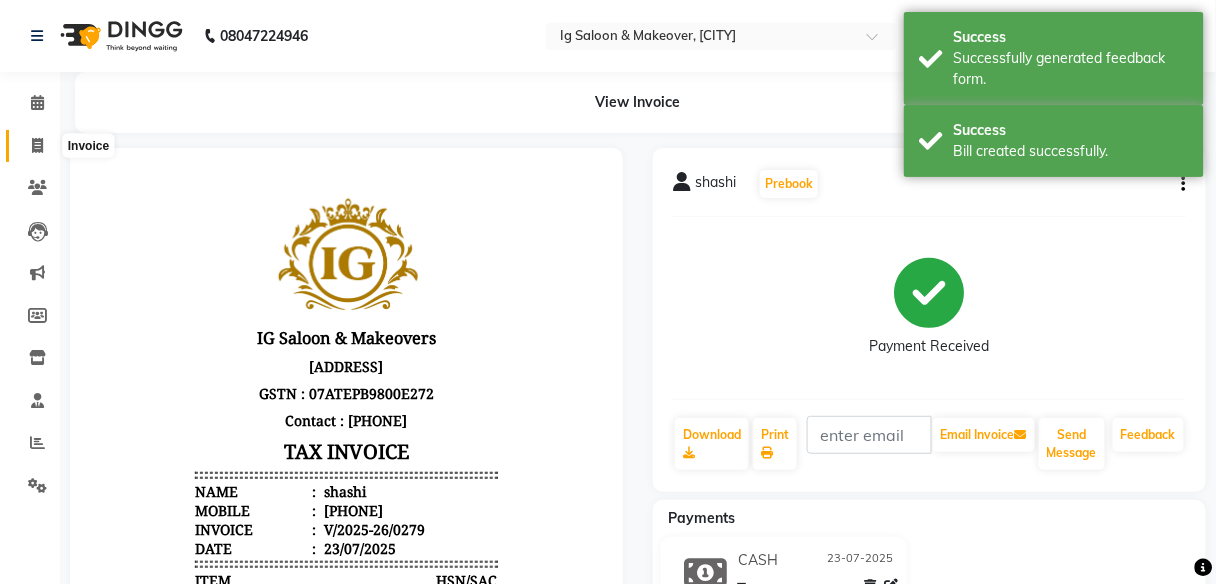 click 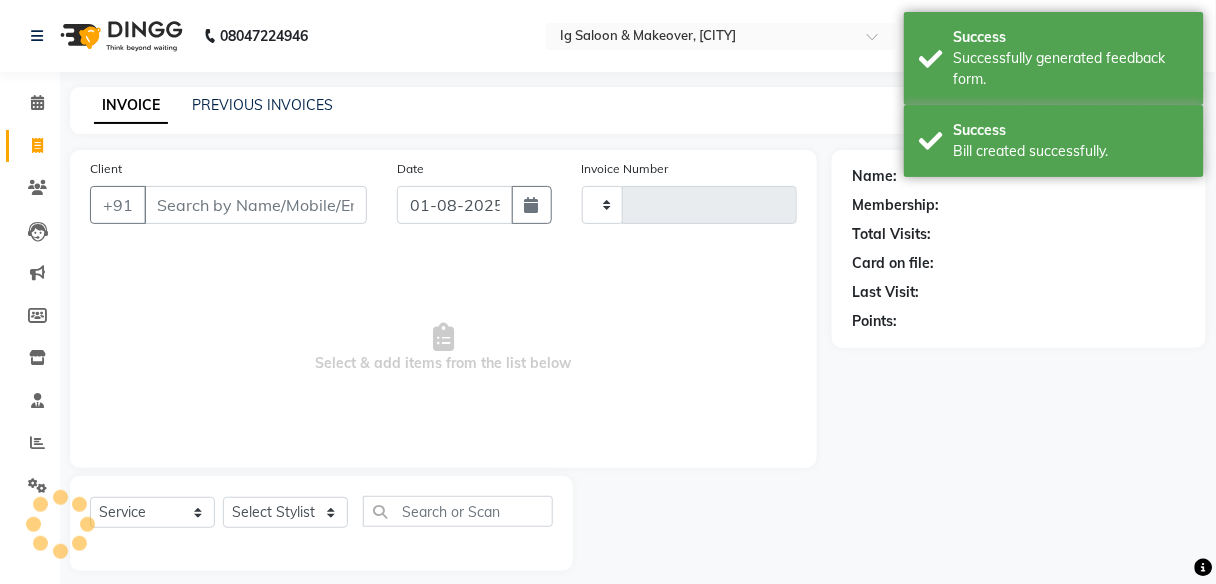 scroll, scrollTop: 16, scrollLeft: 0, axis: vertical 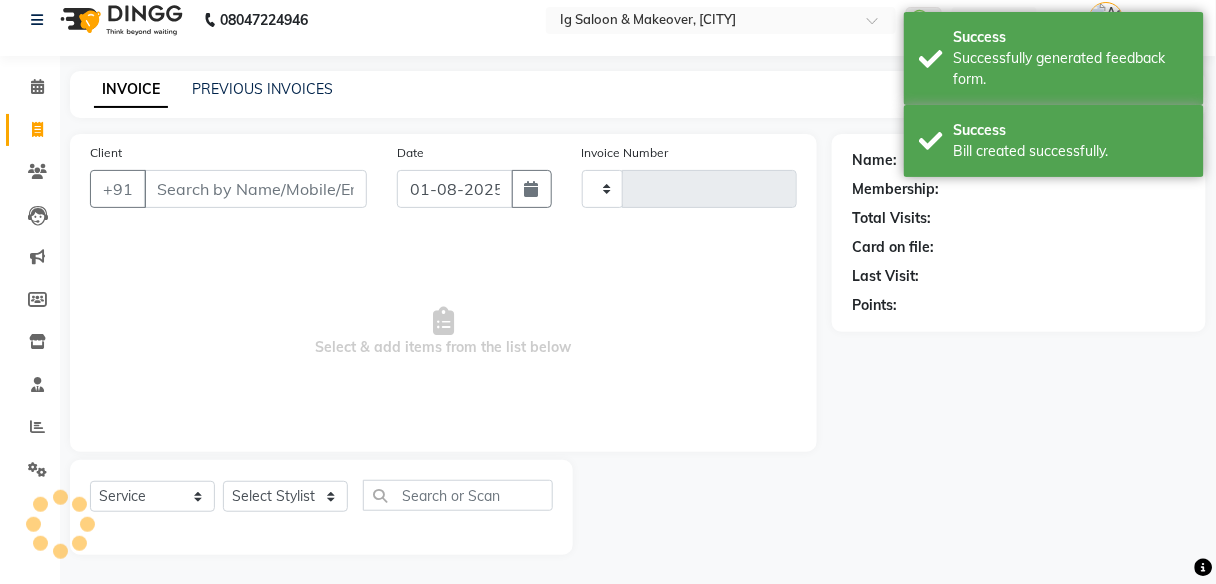 type on "0280" 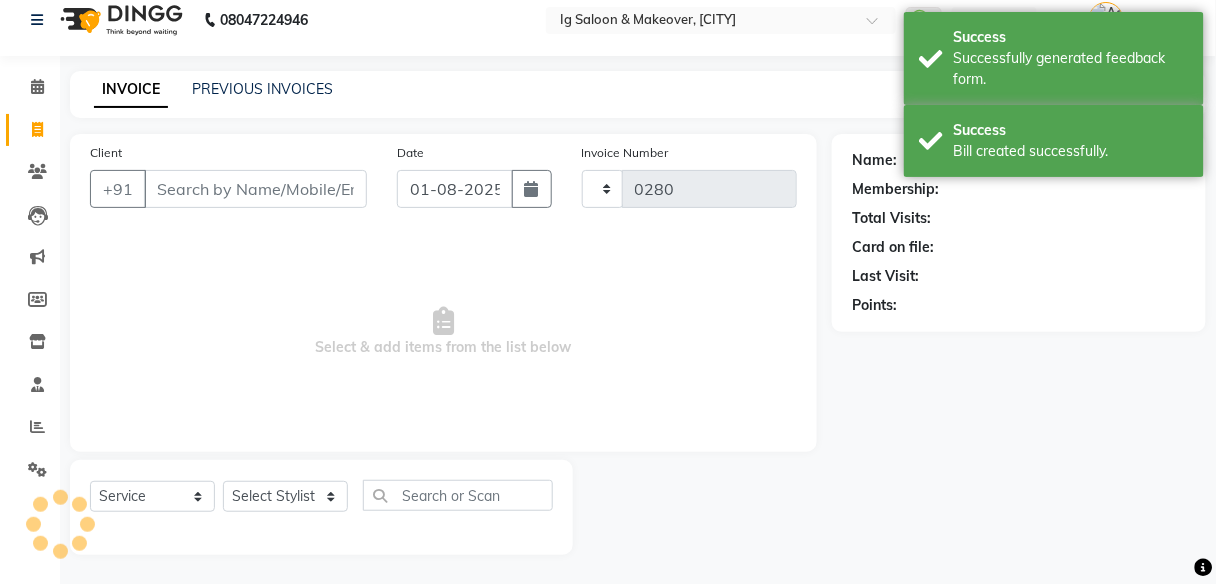 select on "3716" 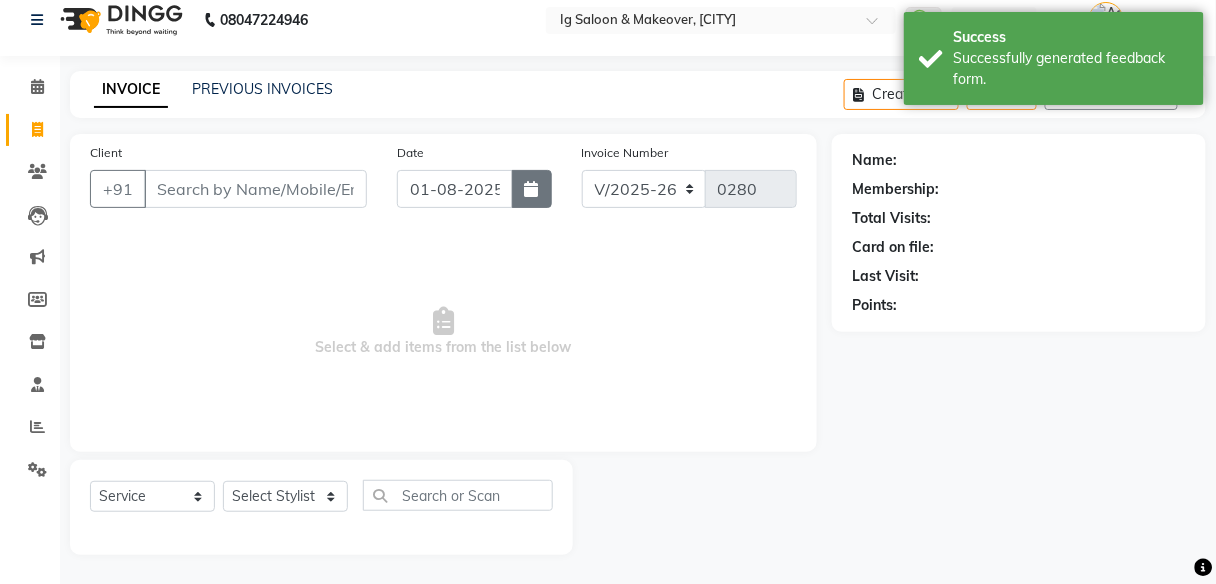 click 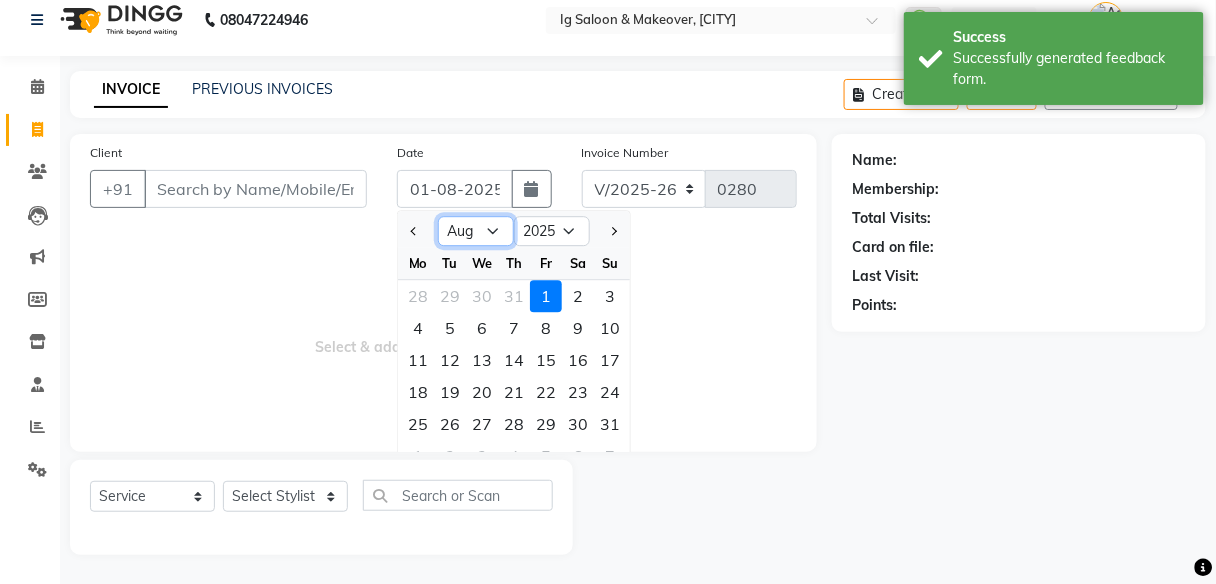 click on "Jan Feb Mar Apr May Jun Jul Aug Sep Oct Nov Dec" 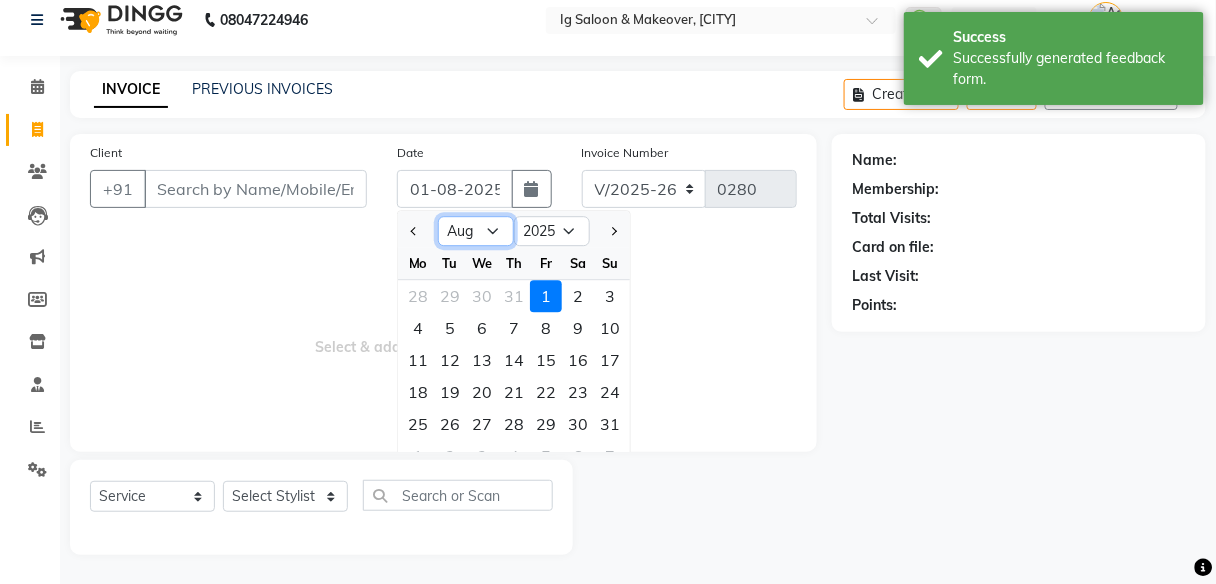 select on "7" 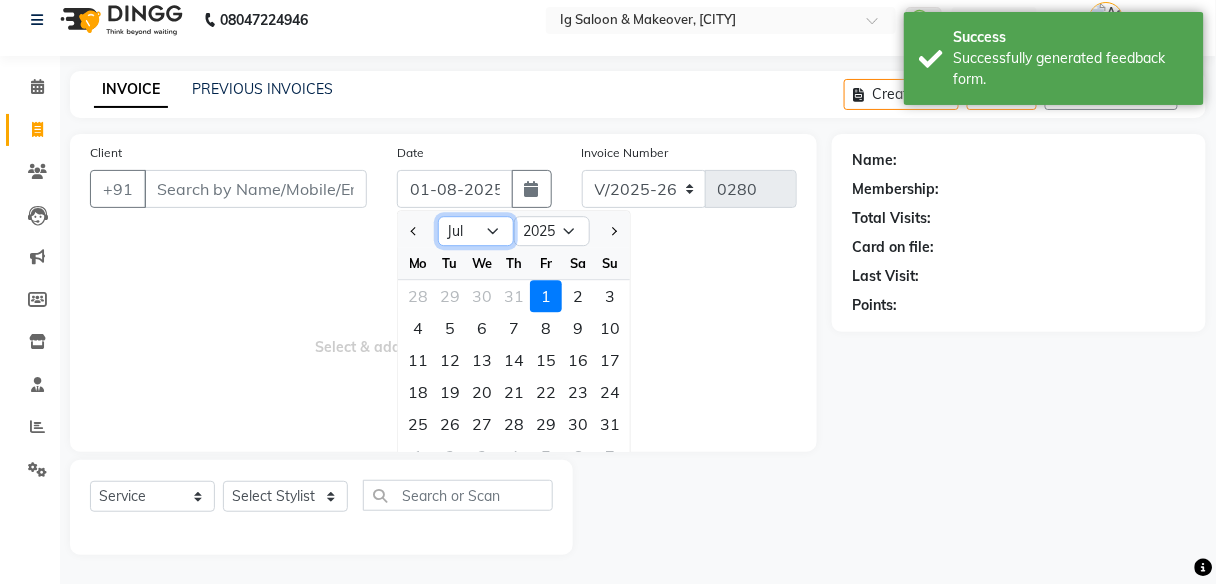 click on "Jan Feb Mar Apr May Jun Jul Aug Sep Oct Nov Dec" 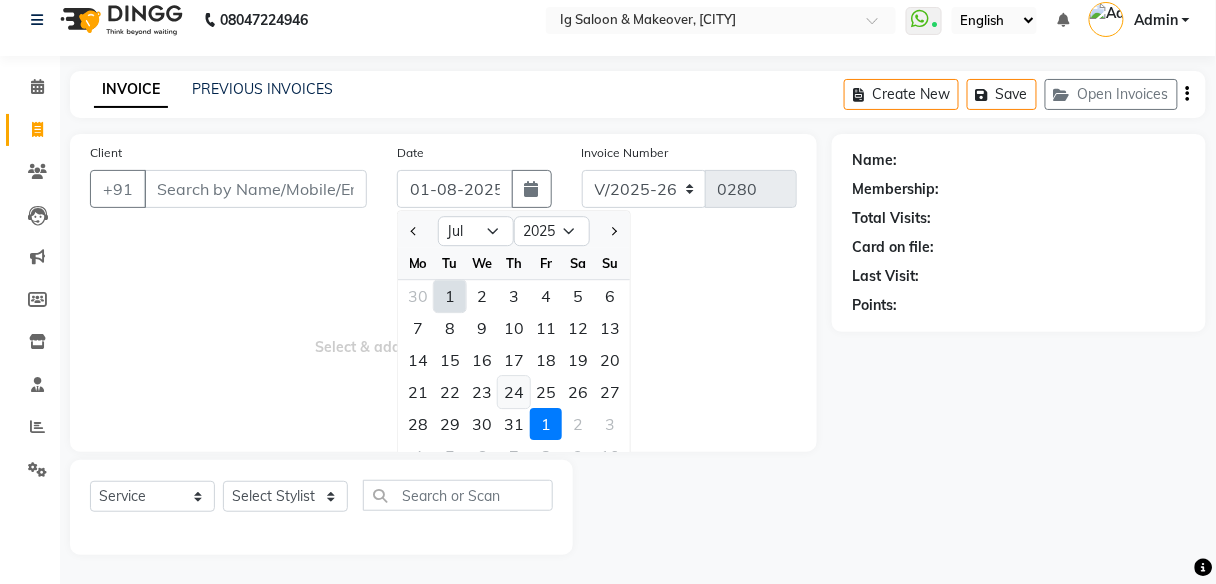 click on "24" 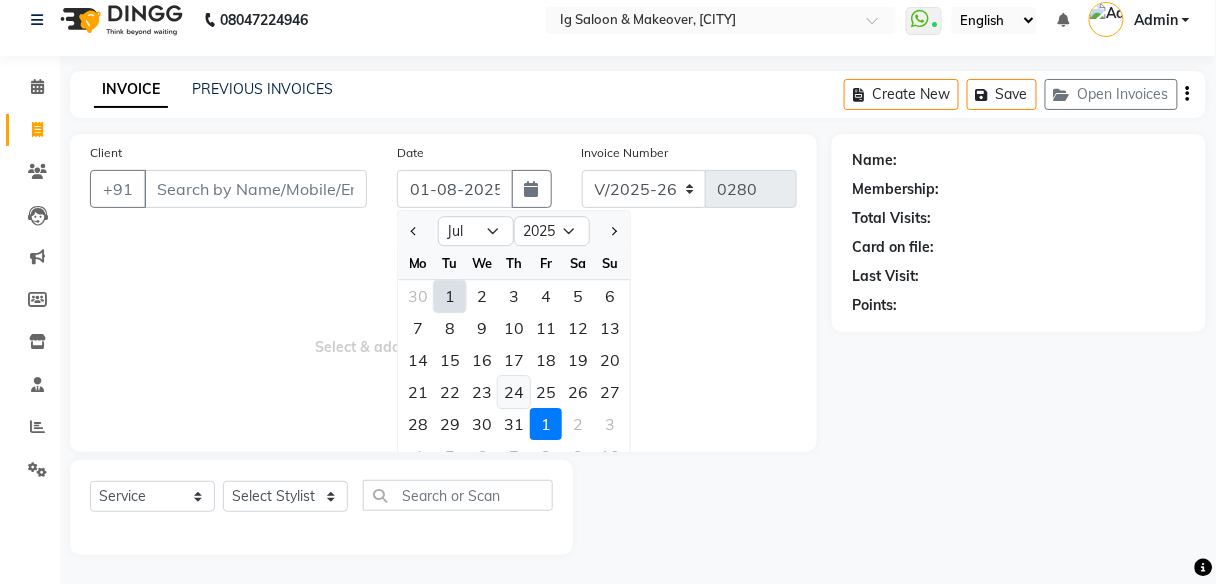 type on "24-07-2025" 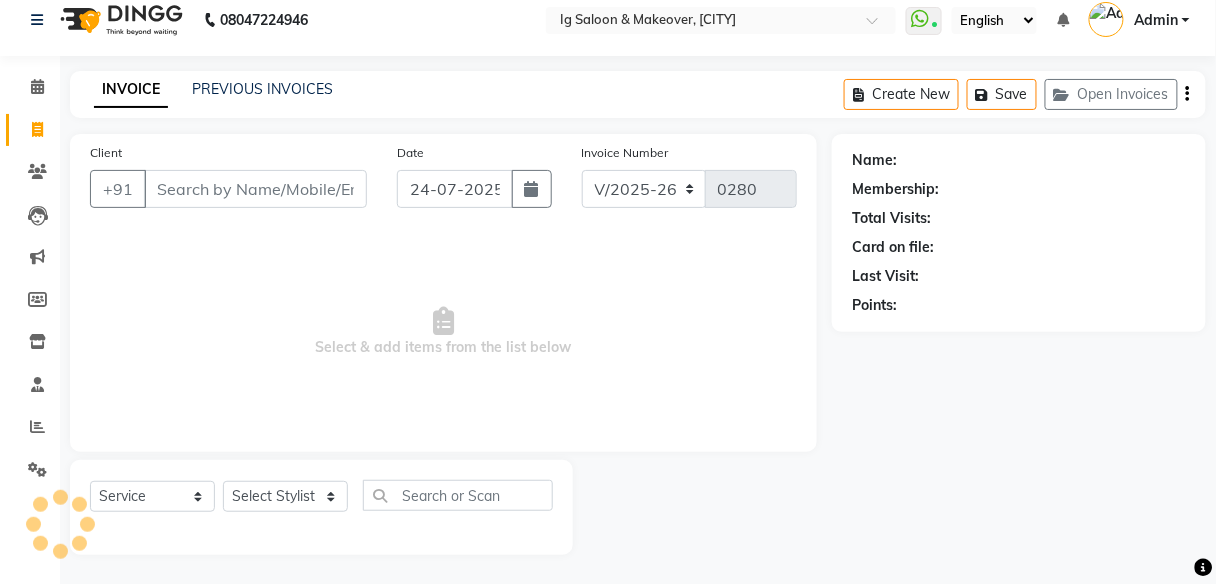 click on "Select & add items from the list below" at bounding box center [443, 332] 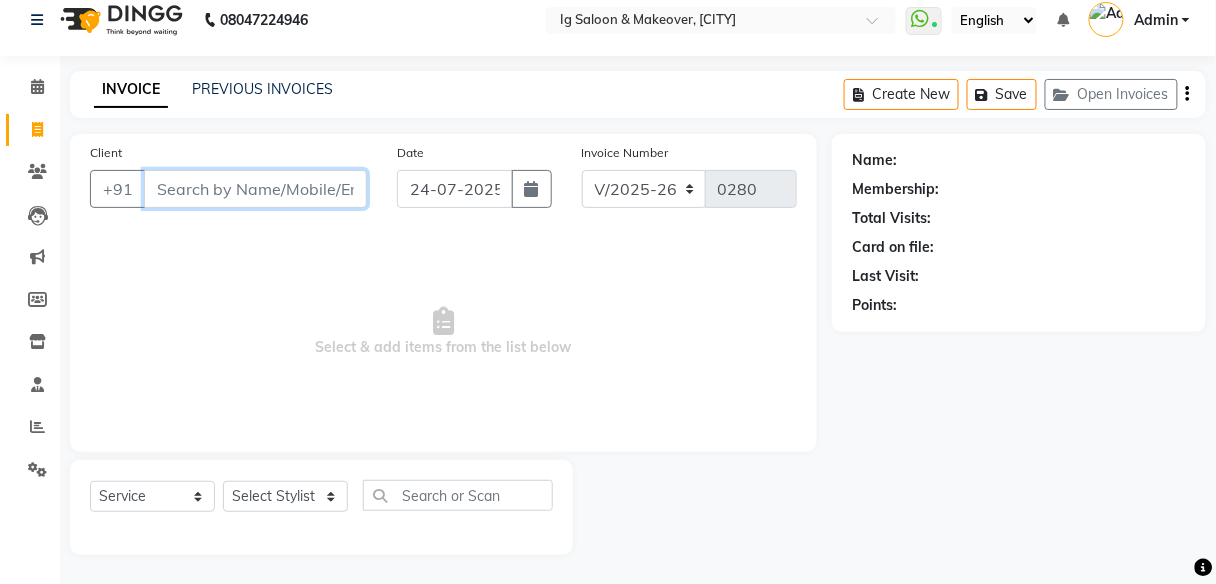 click on "Client" at bounding box center [255, 189] 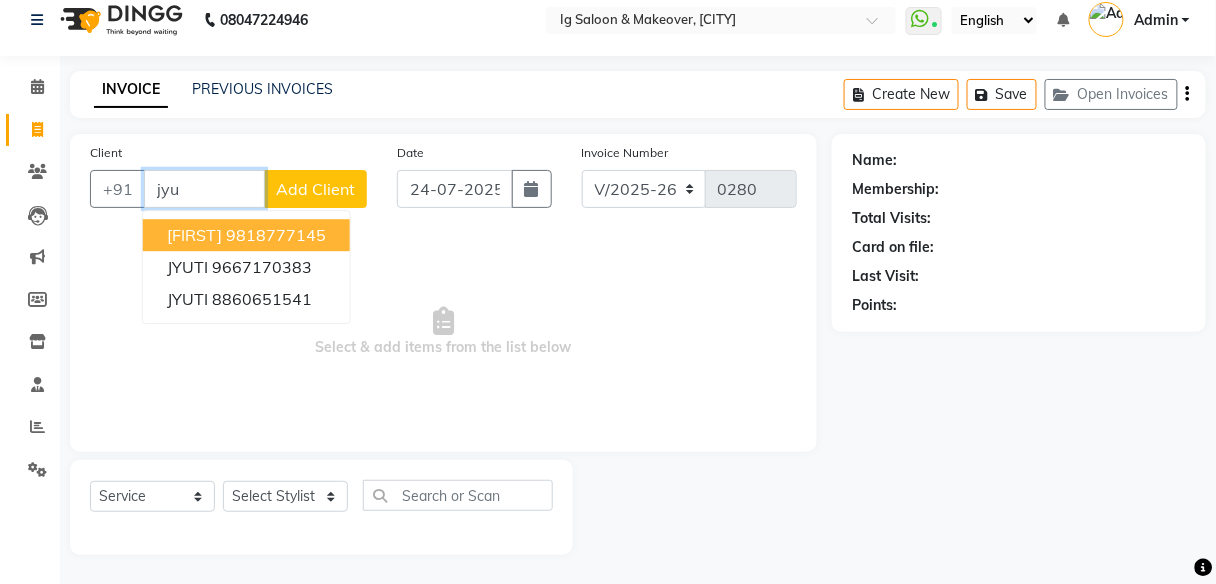 click on "jyu" at bounding box center (204, 189) 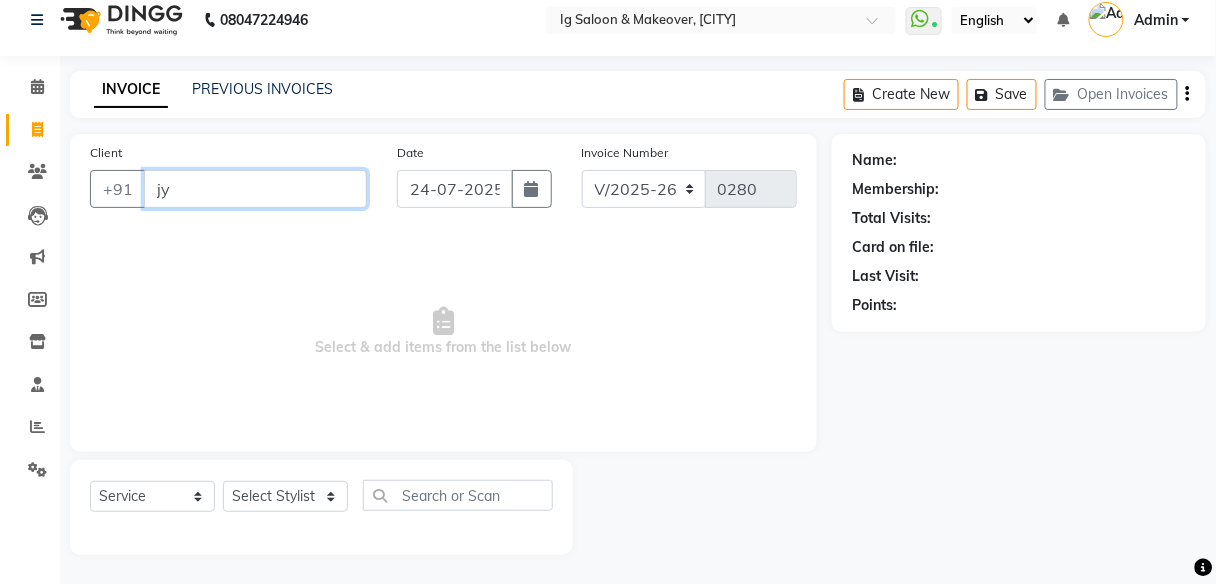 type on "j" 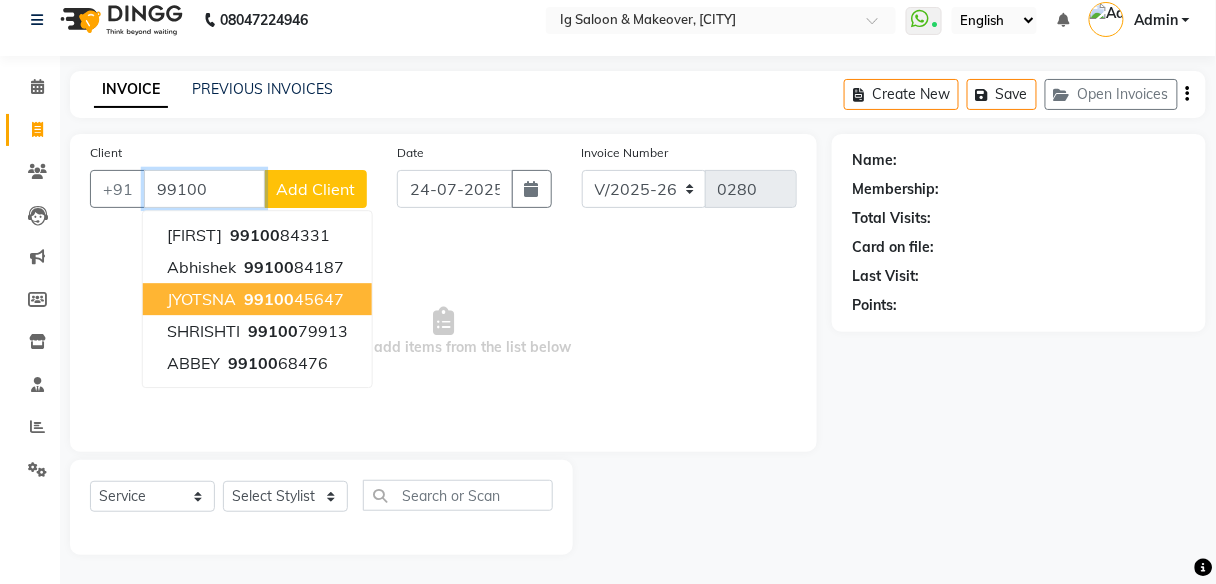 click on "JYOTSNA" at bounding box center (201, 299) 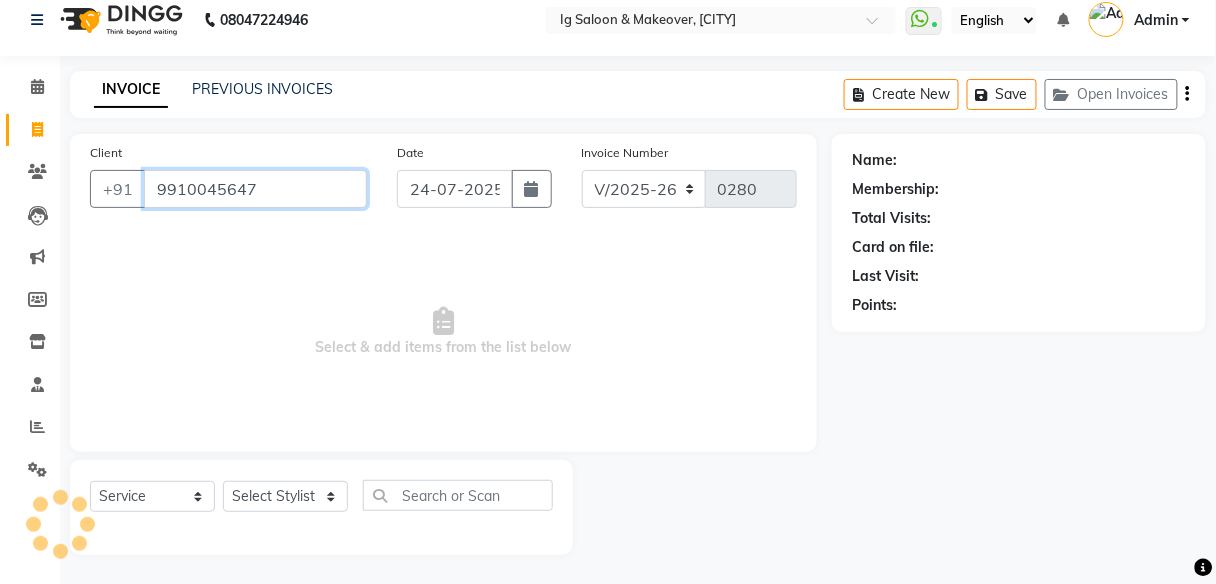 type on "9910045647" 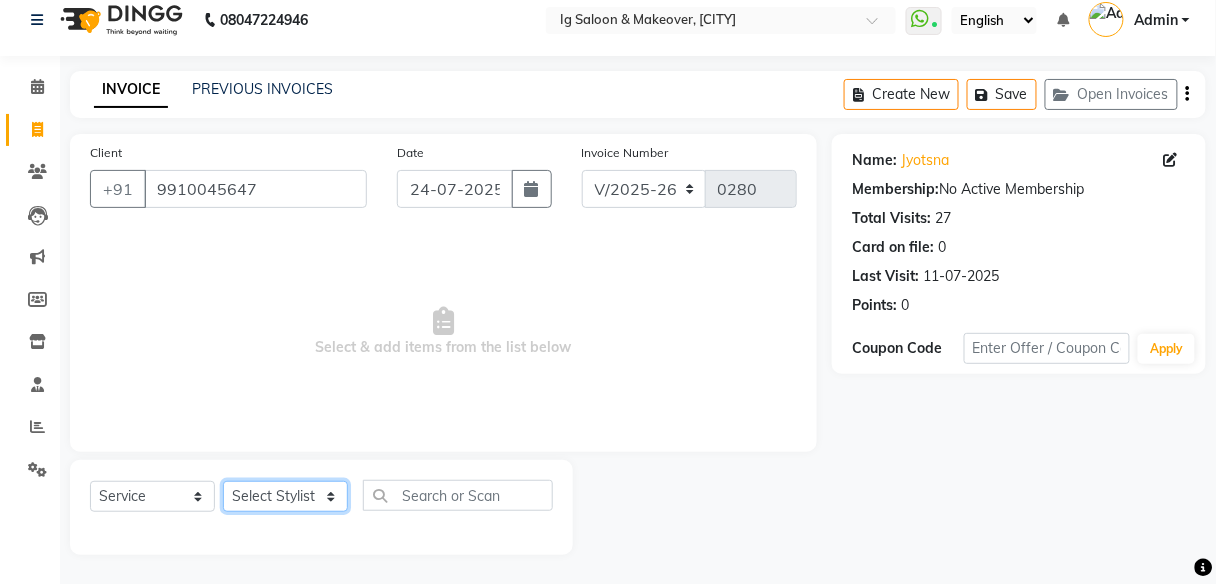click on "Select Stylist [FIRST] [FIRST] [FIRST] [FIRST] [FIRST] [FIRST] [FIRST]" 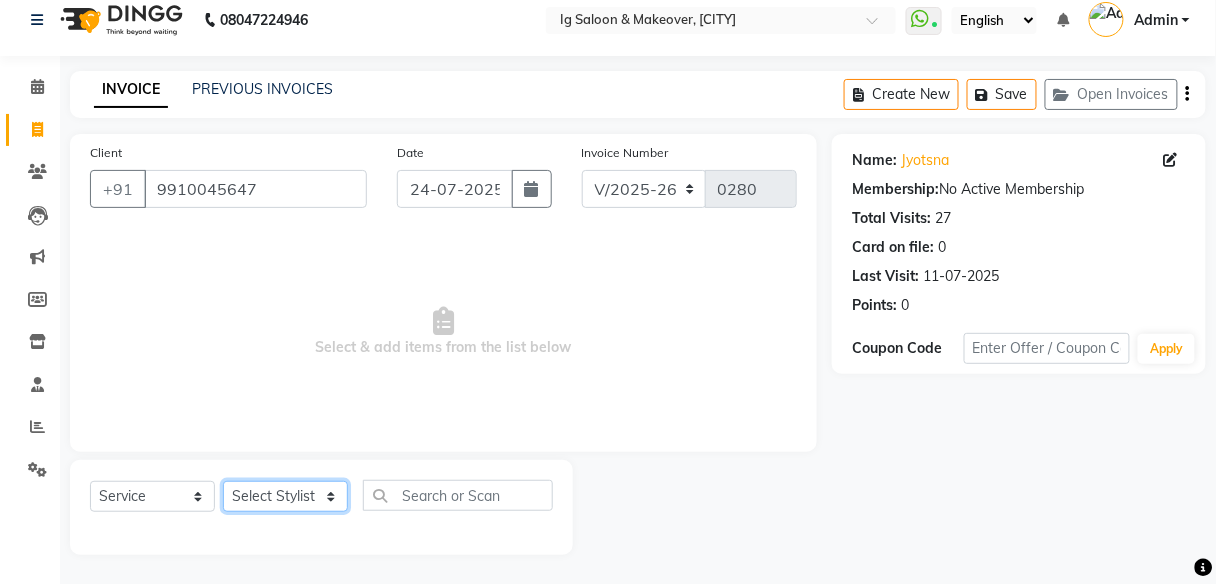 select on "67641" 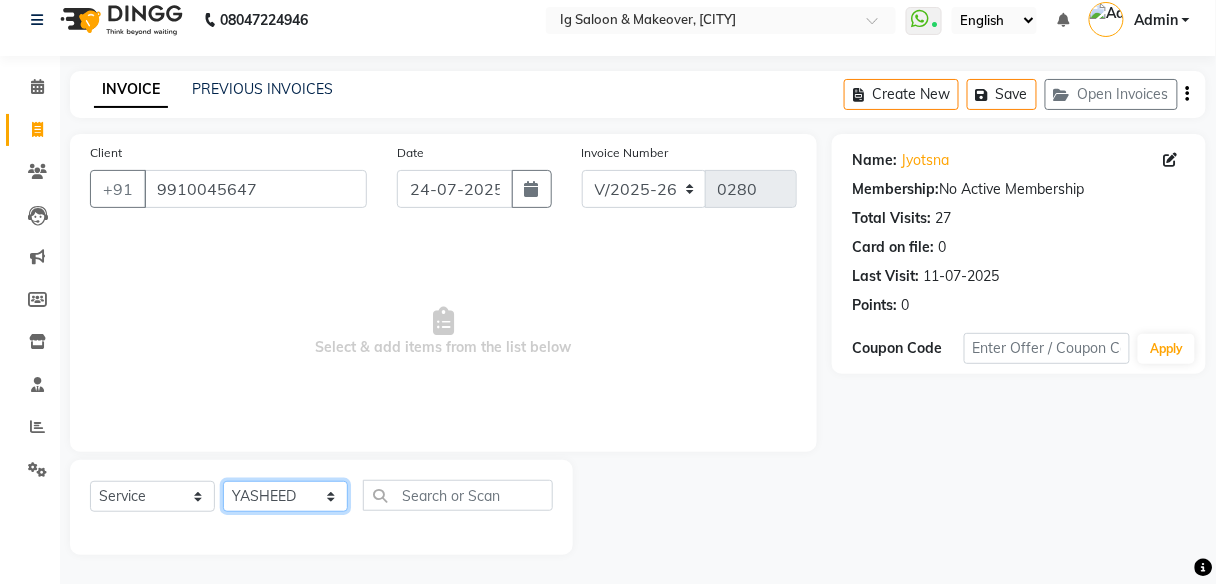 click on "Select Stylist [FIRST] [FIRST] [FIRST] [FIRST] [FIRST] [FIRST] [FIRST]" 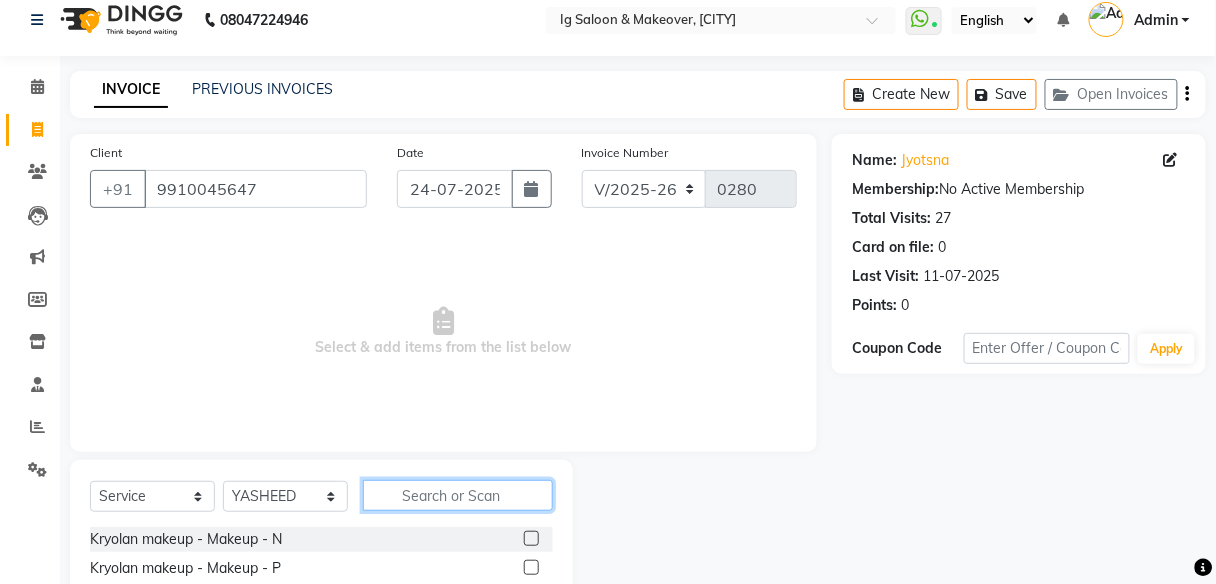 click 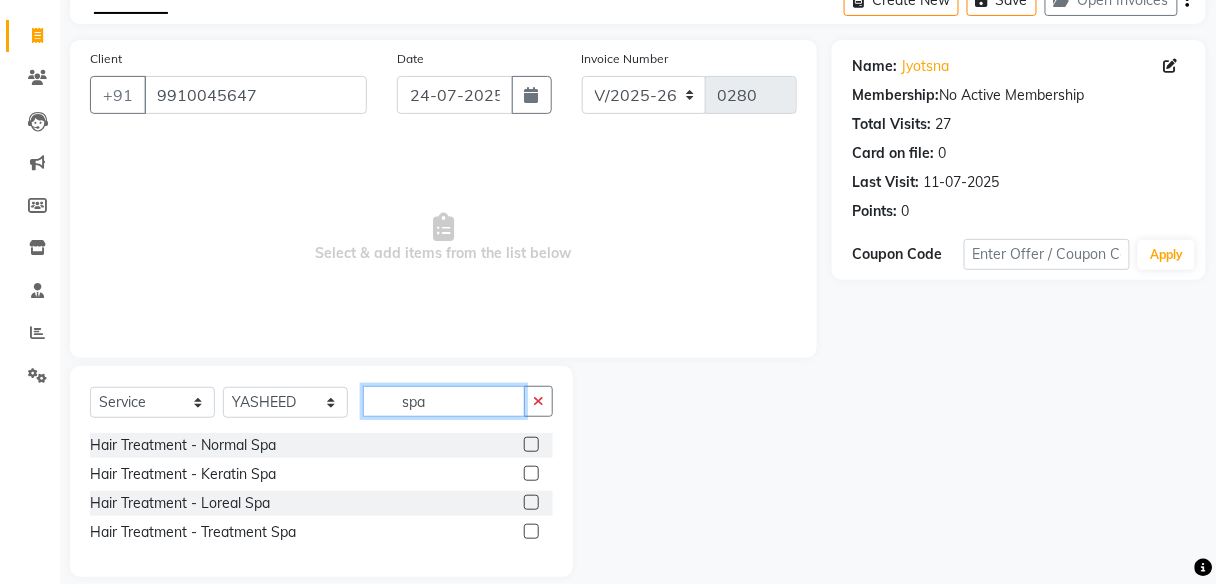 scroll, scrollTop: 132, scrollLeft: 0, axis: vertical 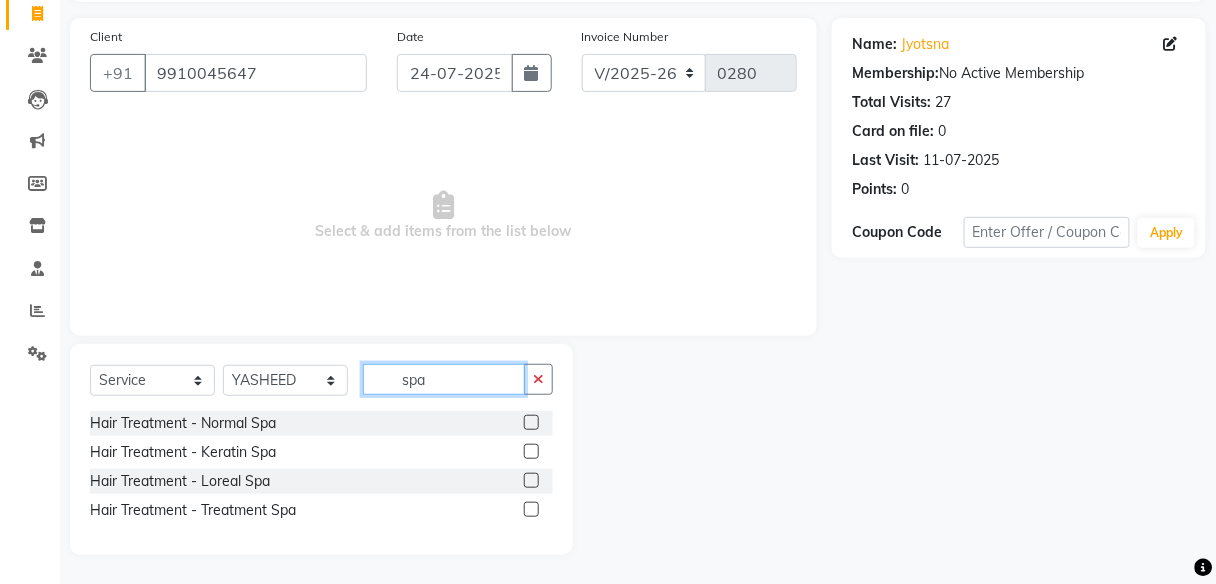 type on "spa" 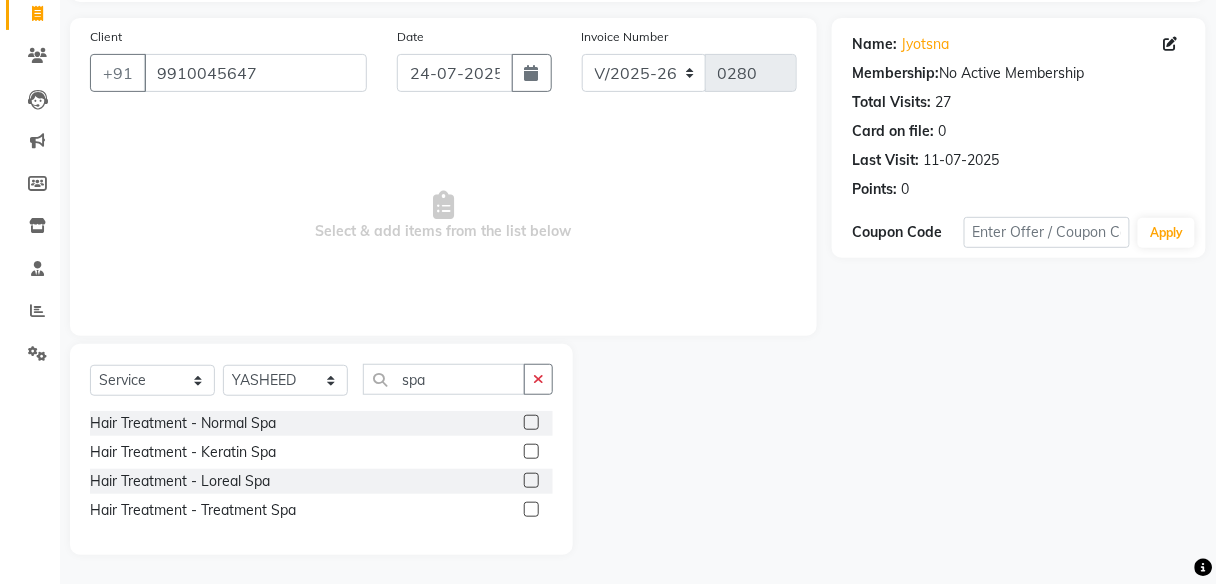 click 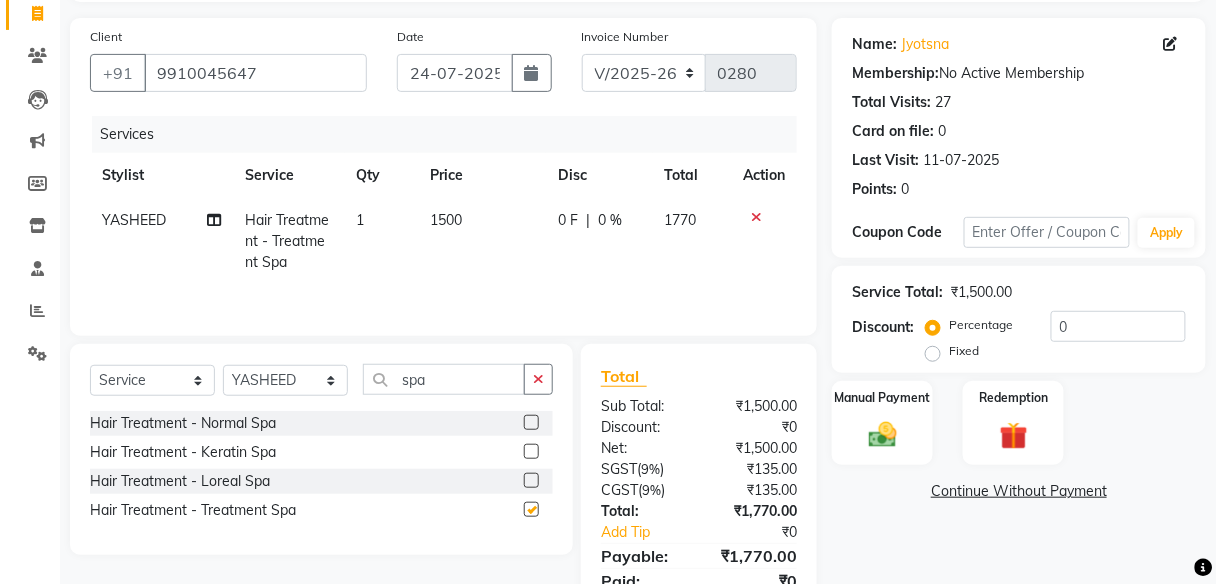 checkbox on "false" 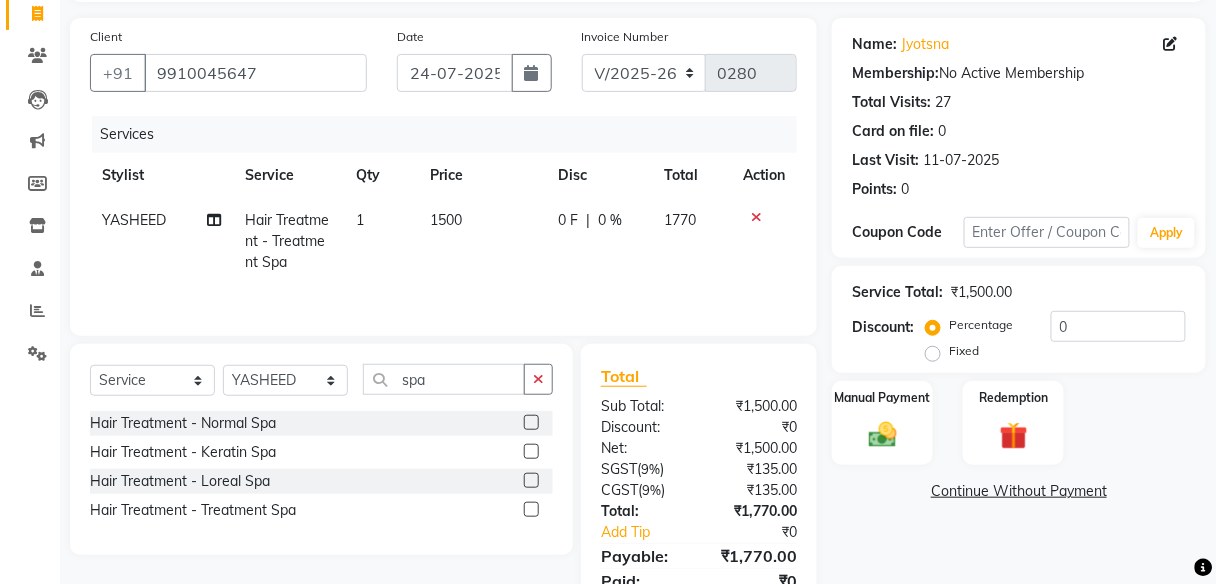 click on "1500" 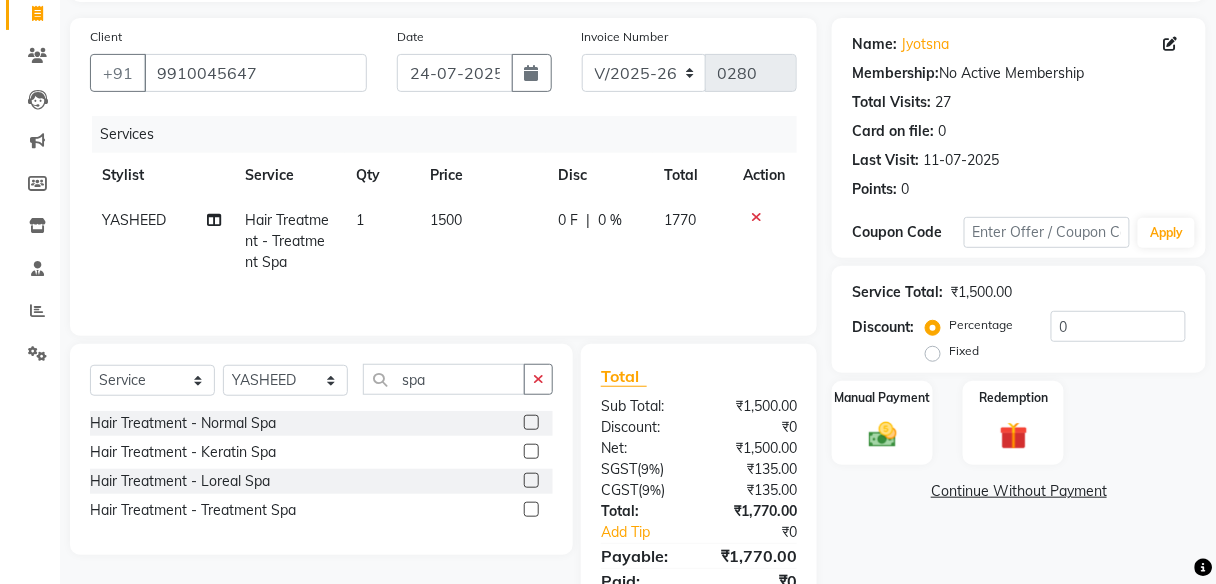 select on "67641" 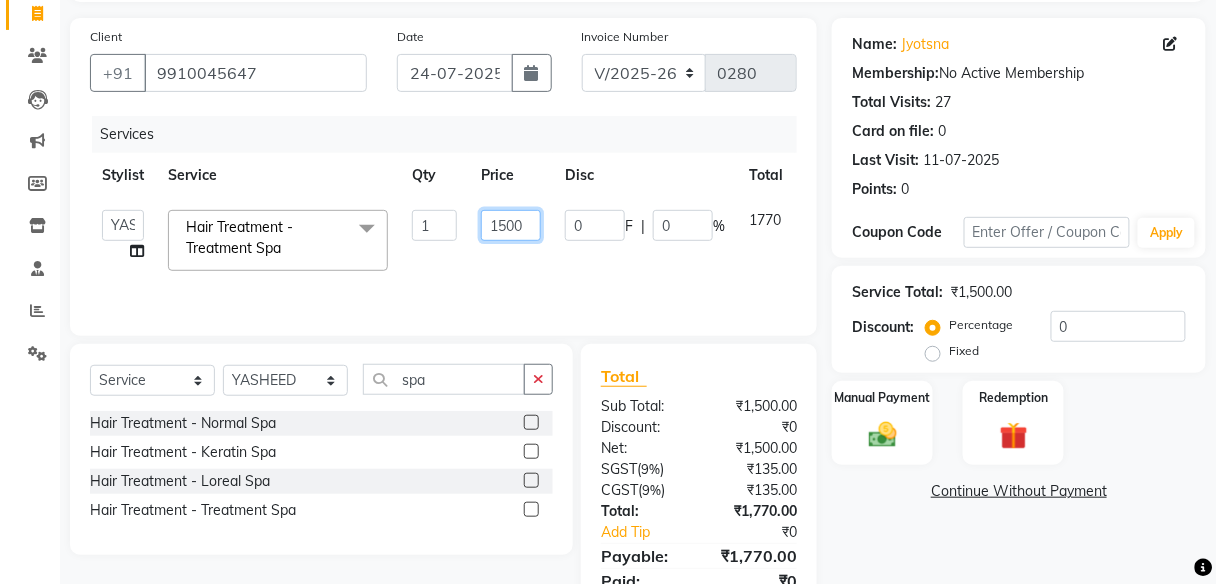 click on "1500" 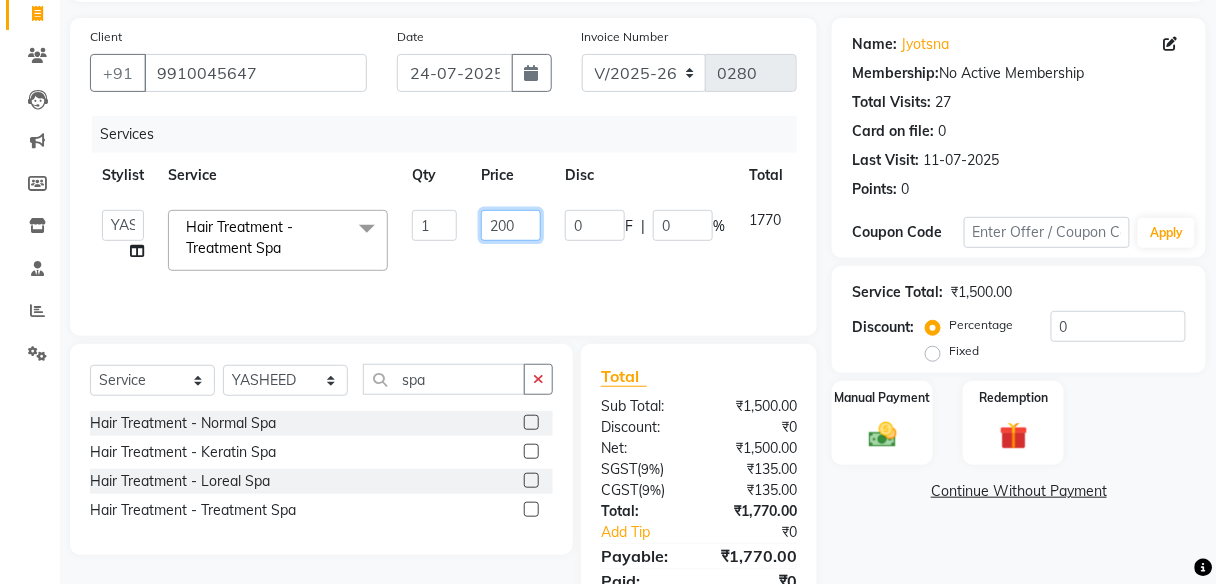 type on "2000" 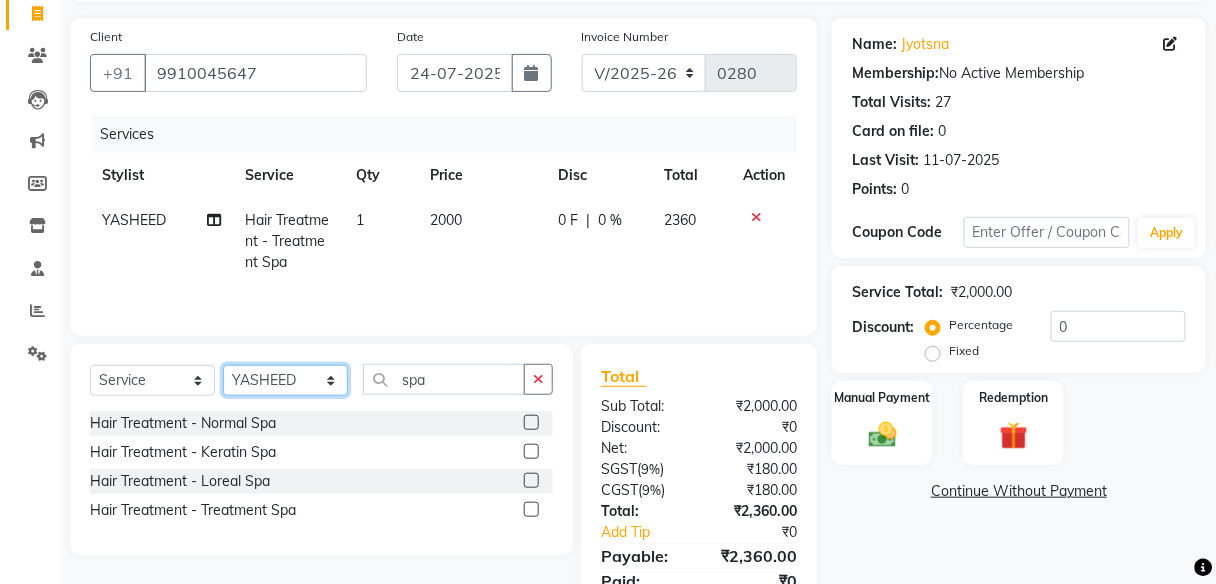 click on "Select Stylist [FIRST] [FIRST] [FIRST] [FIRST] [FIRST] [FIRST] [FIRST]" 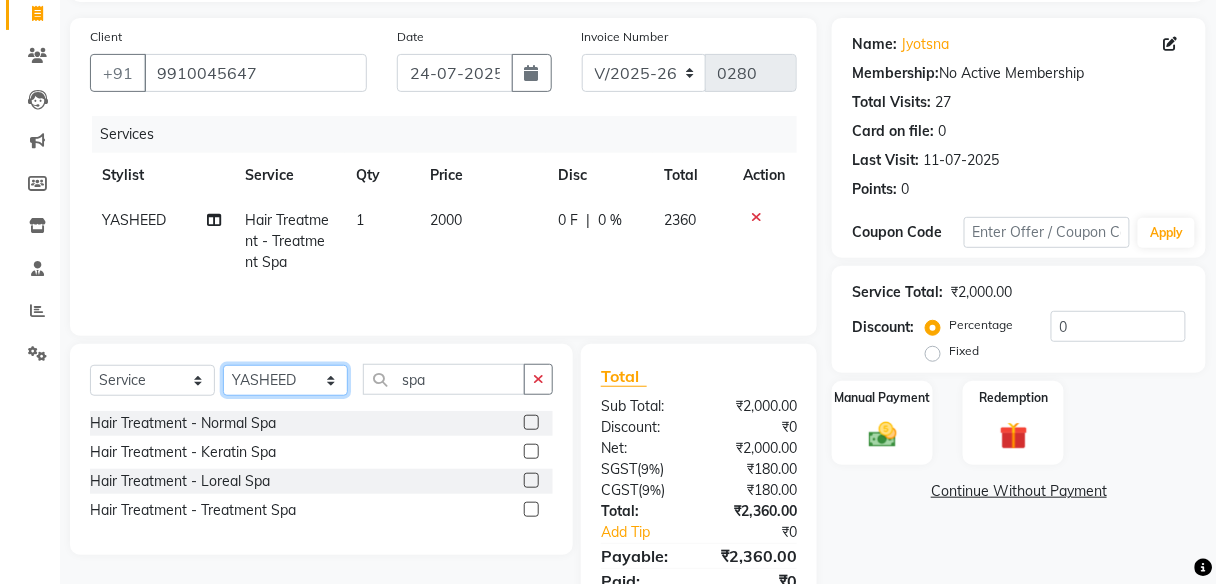 select on "45155" 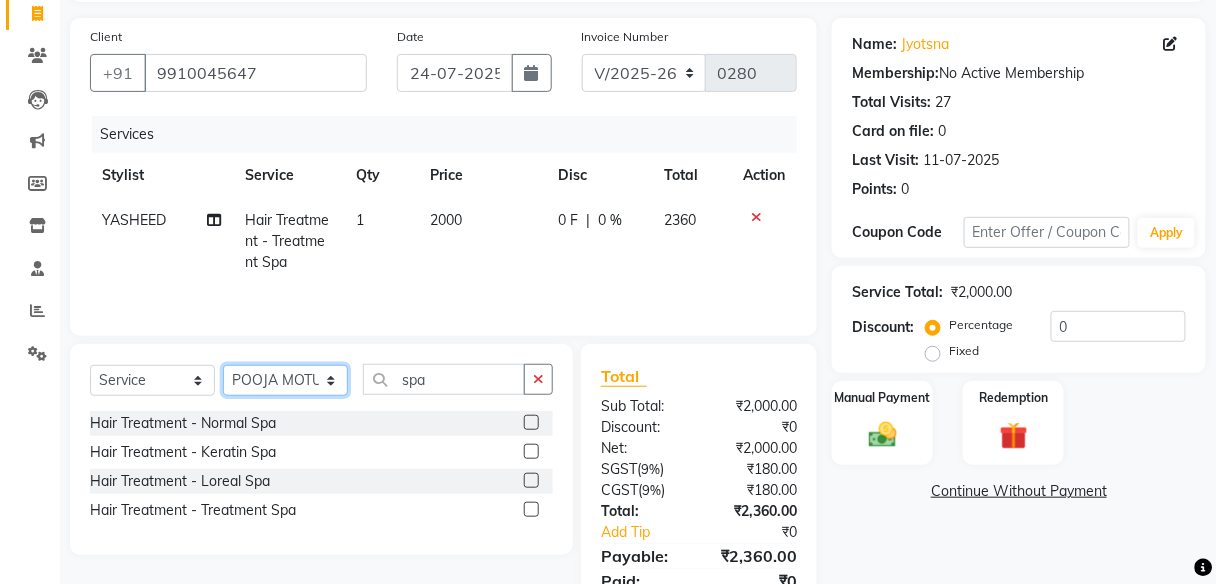 click on "Select Stylist [FIRST] [FIRST] [FIRST] [FIRST] [FIRST] [FIRST] [FIRST]" 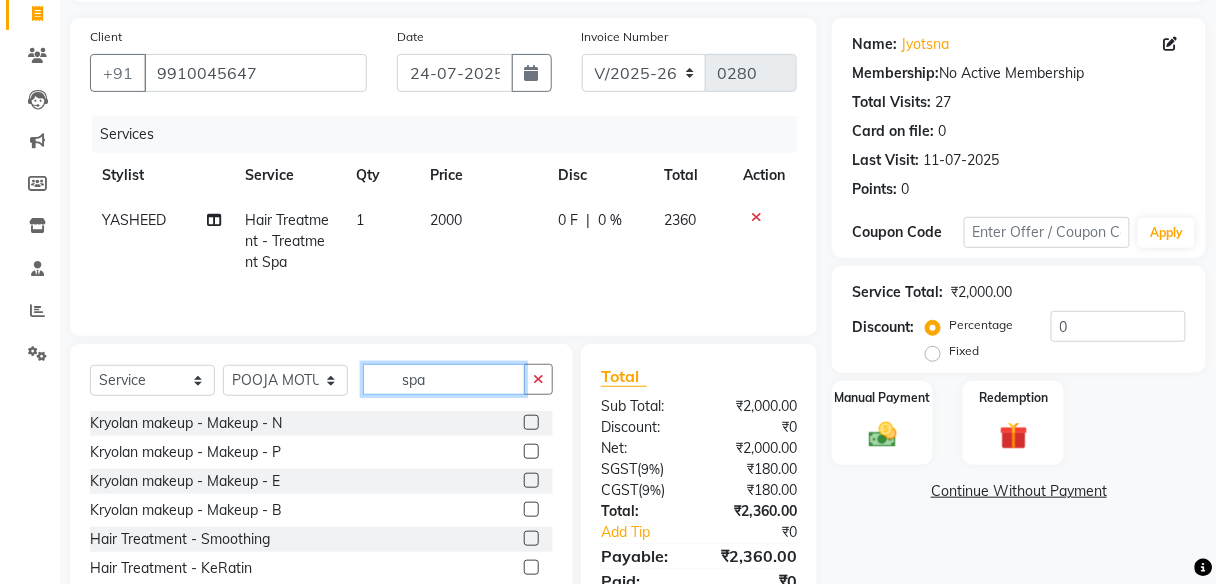 click on "spa" 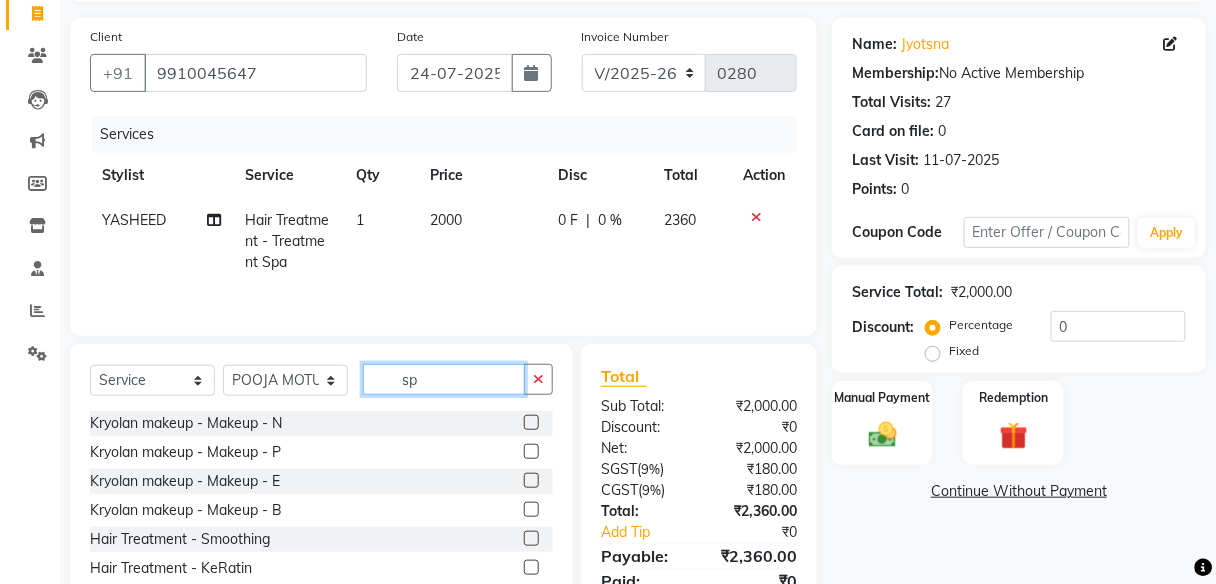 type on "s" 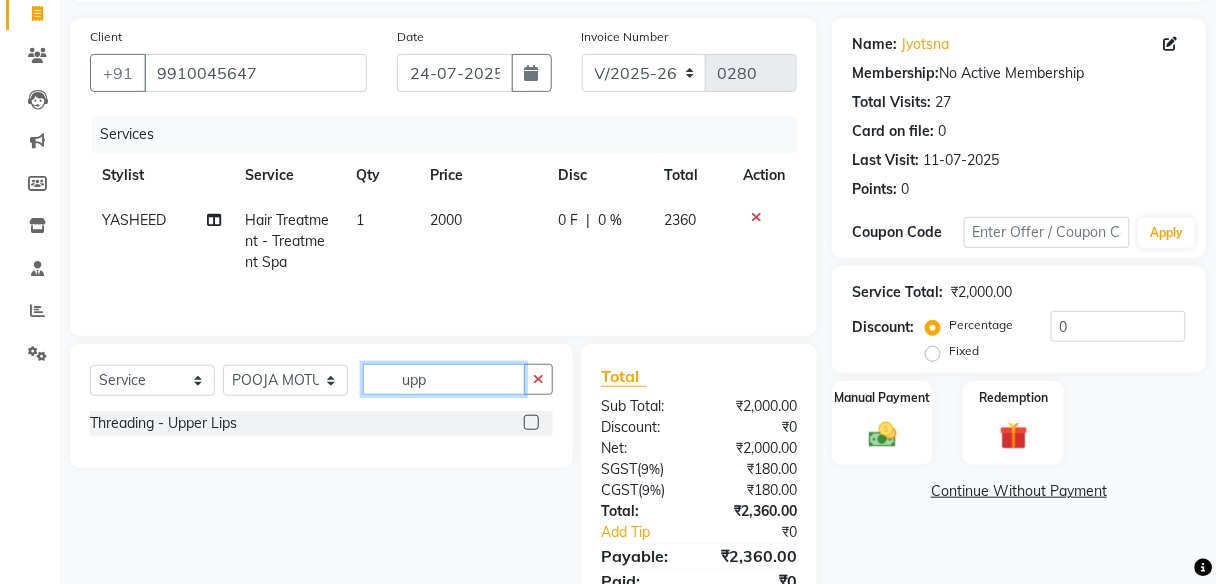 type on "upp" 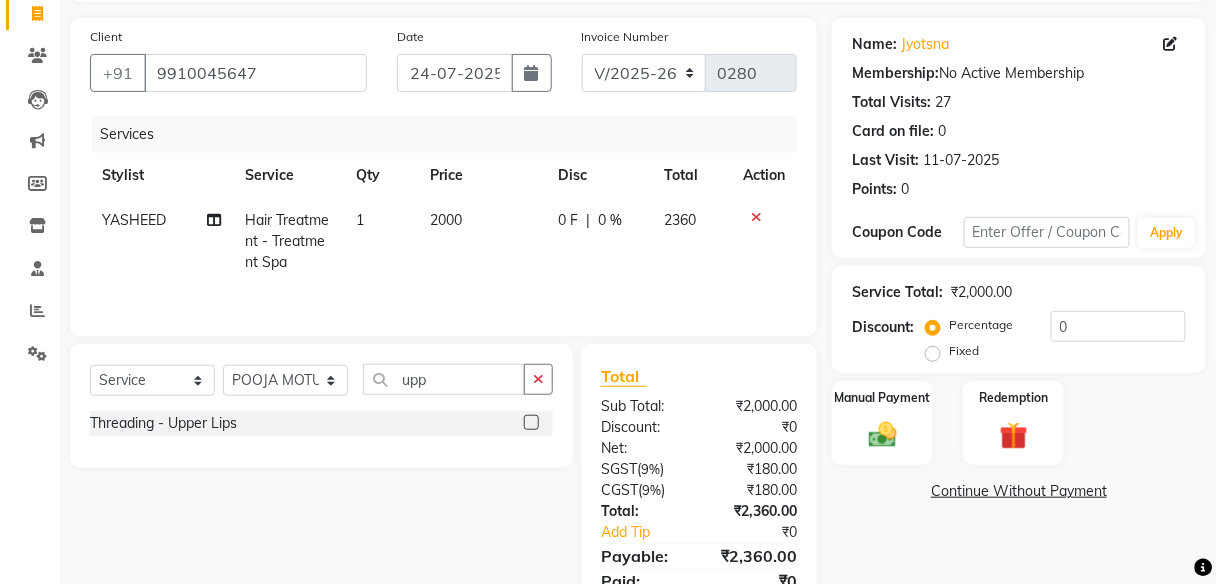 click 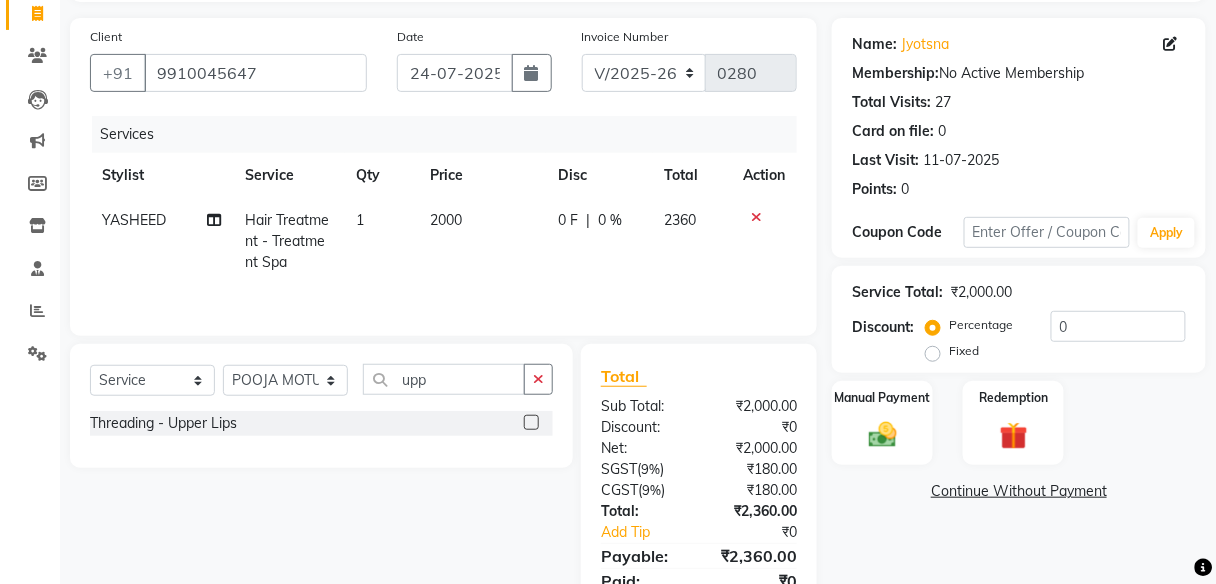 click at bounding box center [530, 423] 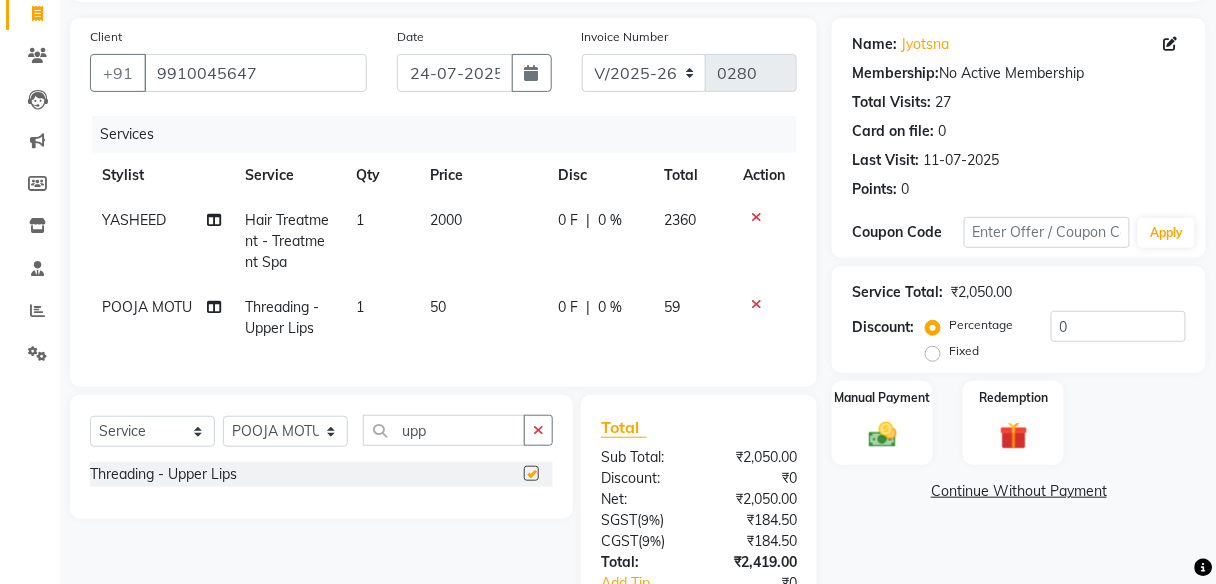 checkbox on "false" 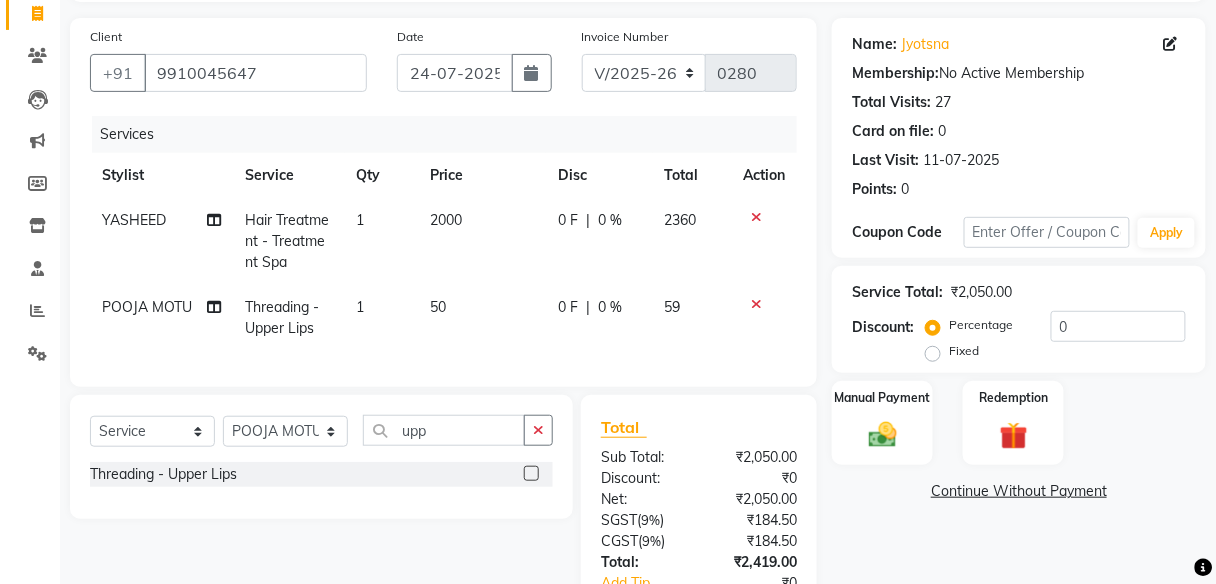 click on "50" 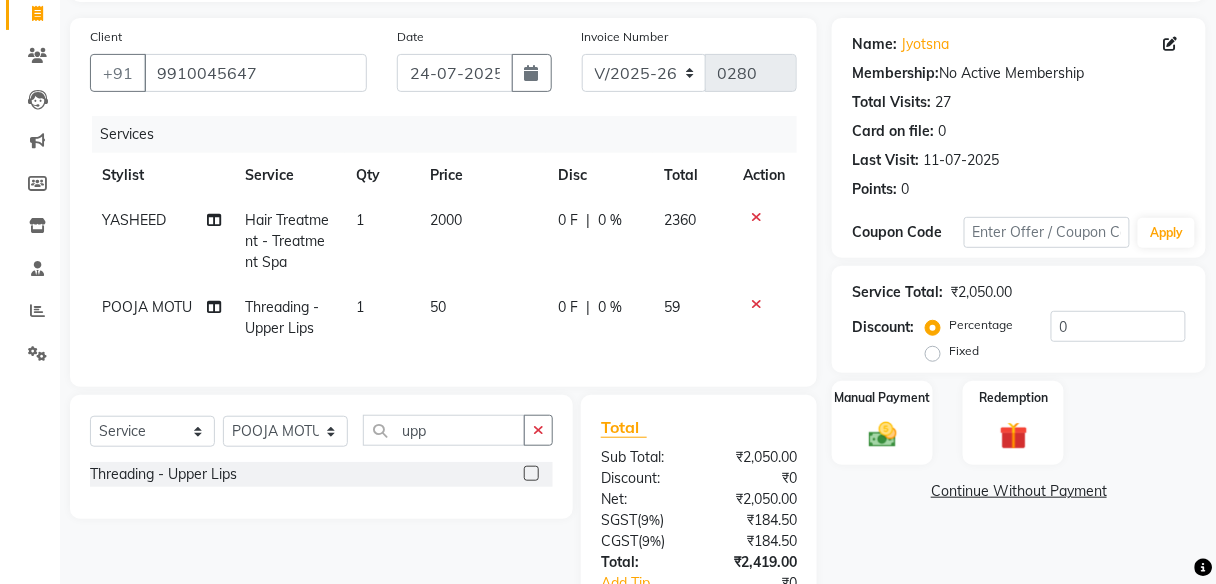 select on "45155" 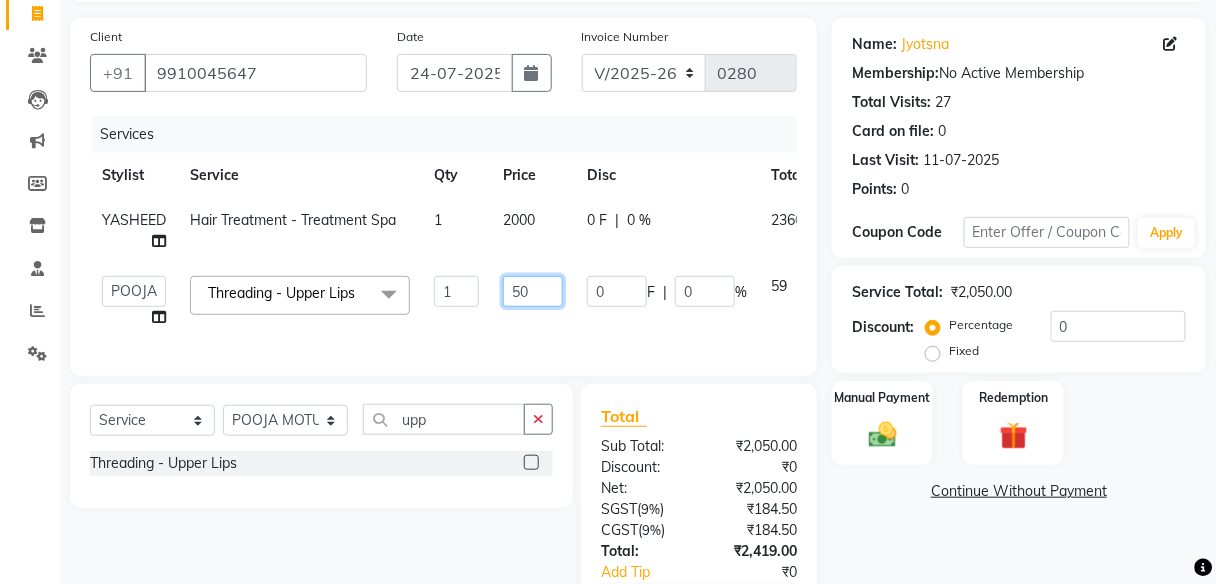 click on "50" 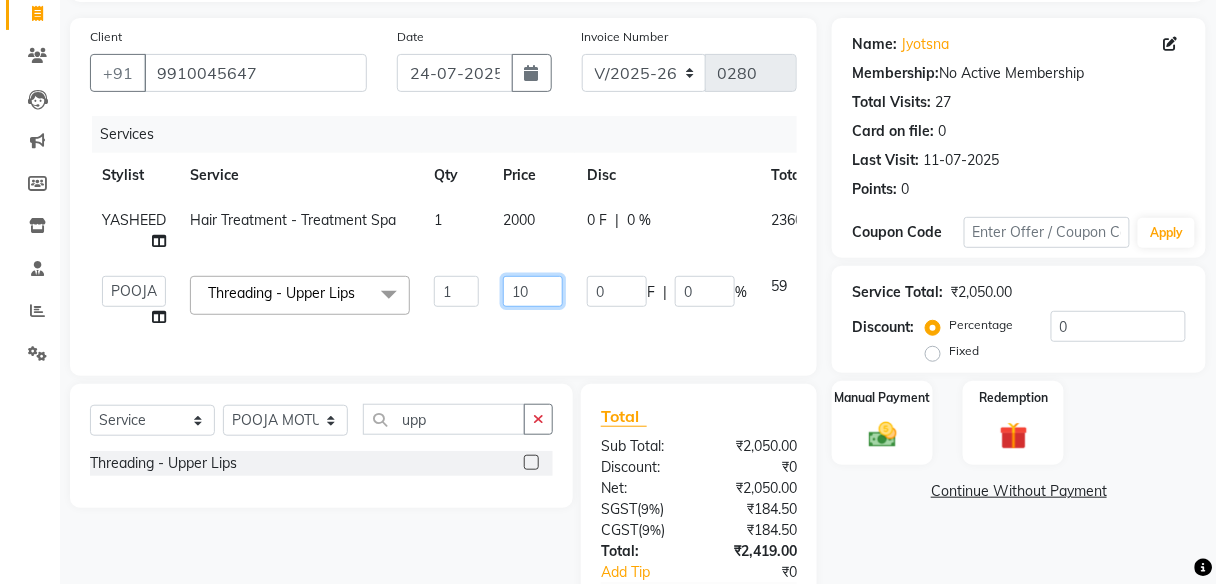type on "100" 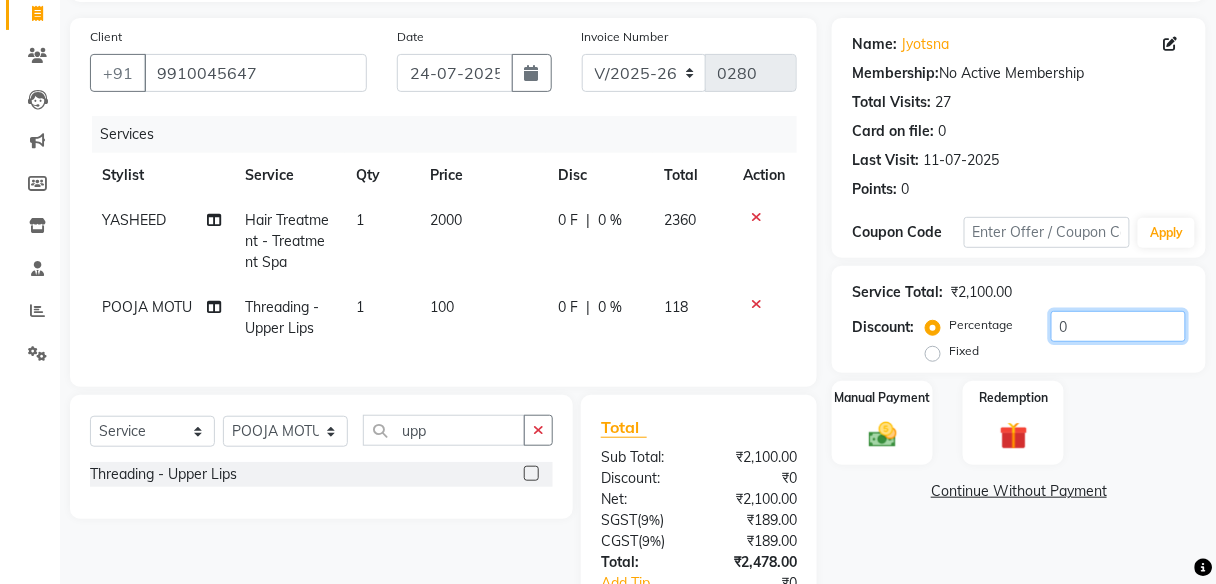 click on "0" 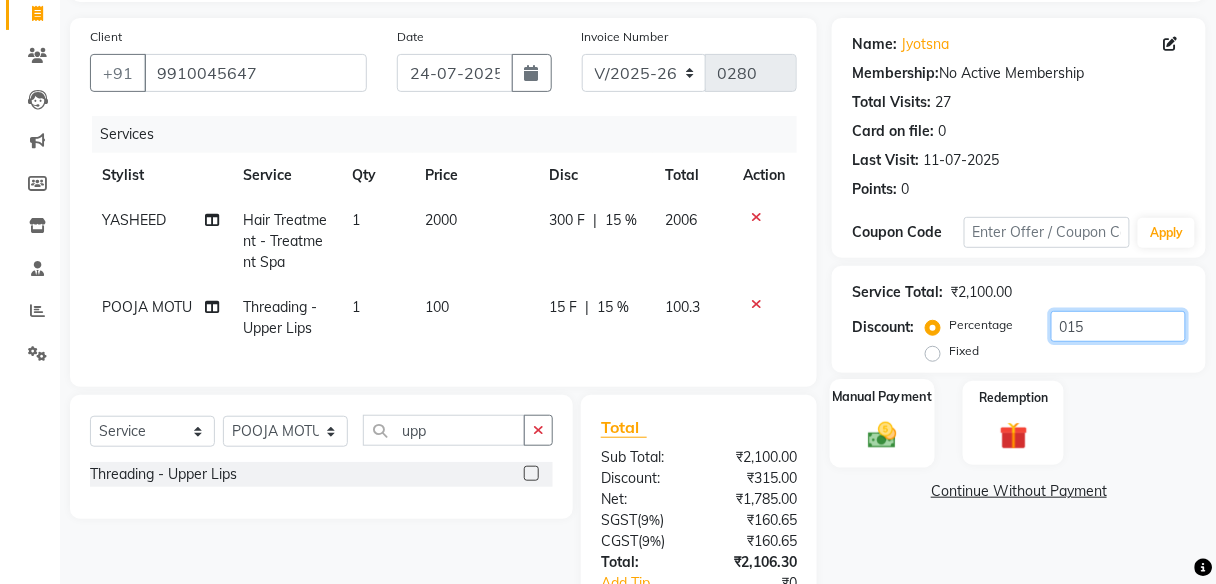 type on "015" 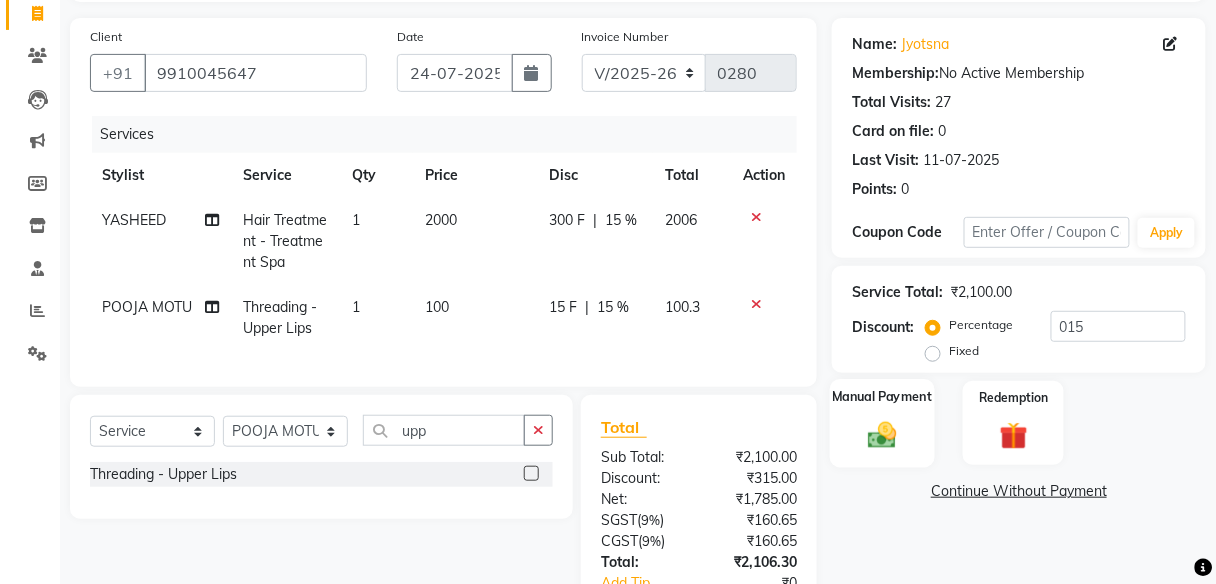 click 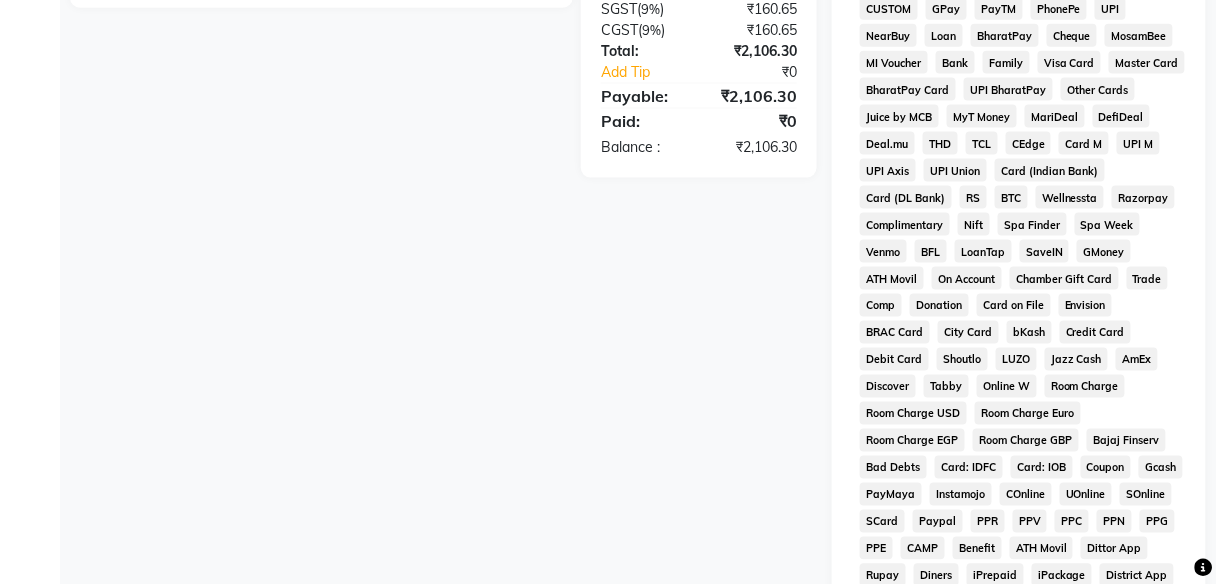 scroll, scrollTop: 132, scrollLeft: 0, axis: vertical 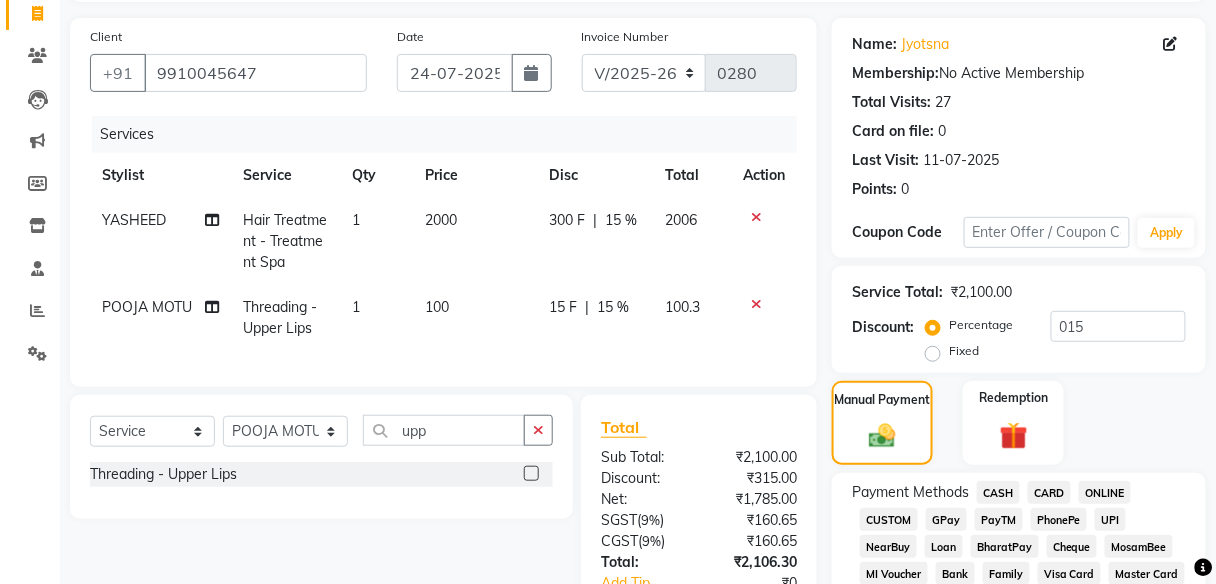 click on "ONLINE" 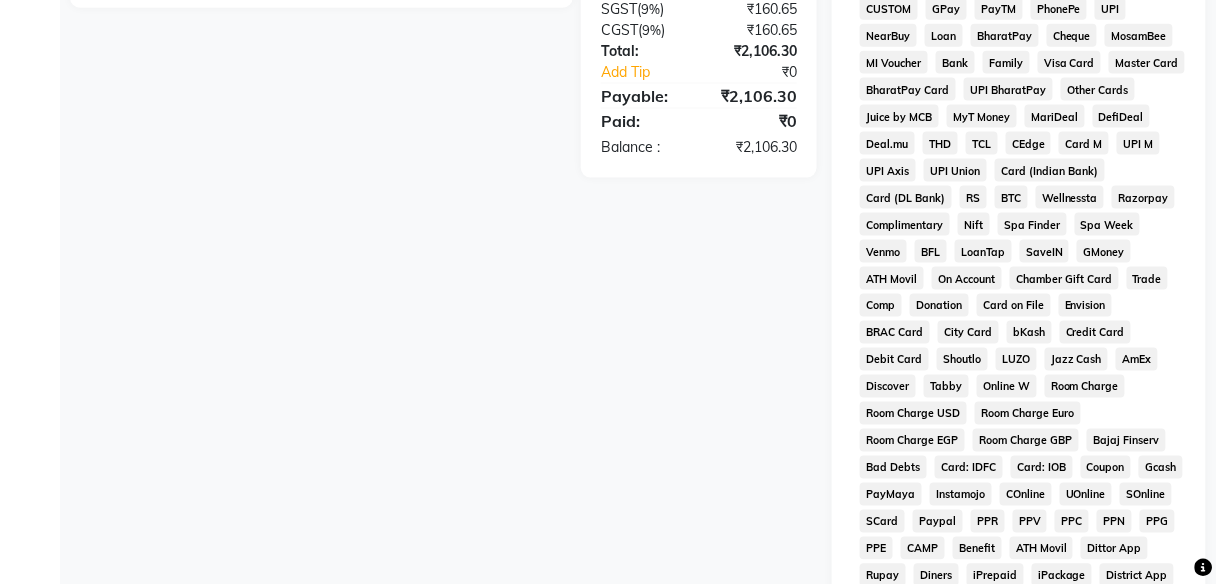 scroll, scrollTop: 981, scrollLeft: 0, axis: vertical 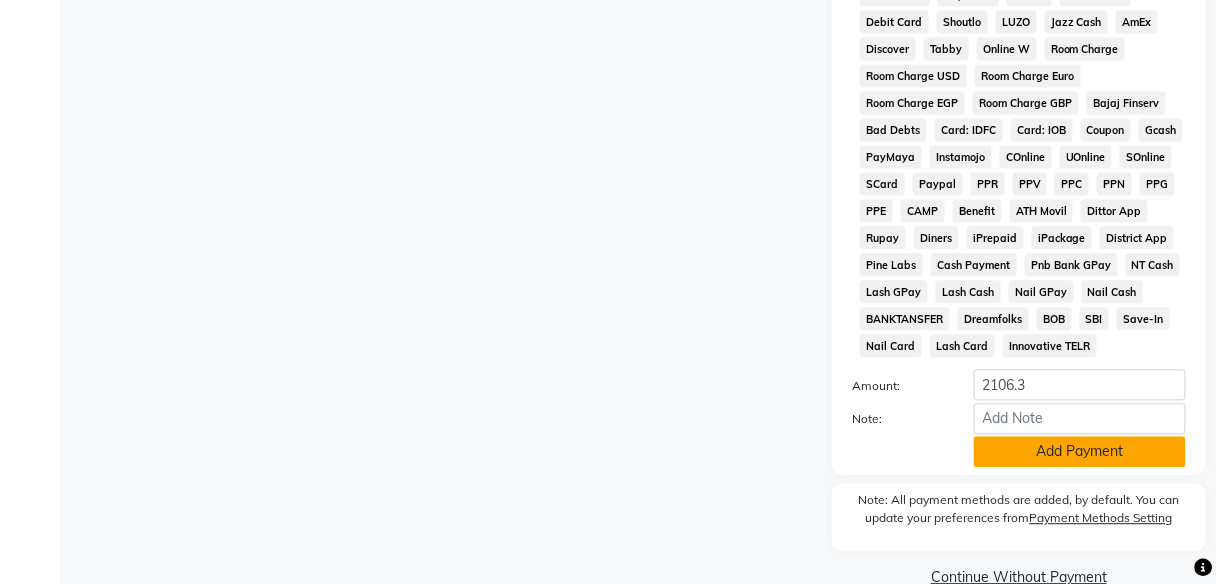 click on "Add Payment" 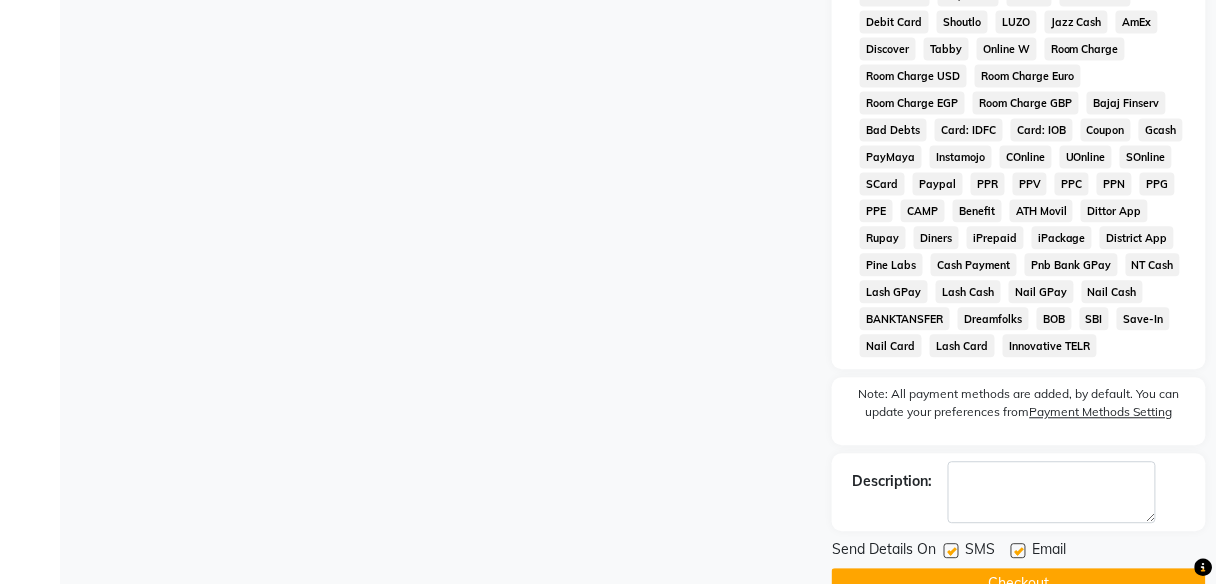 click on "Checkout" 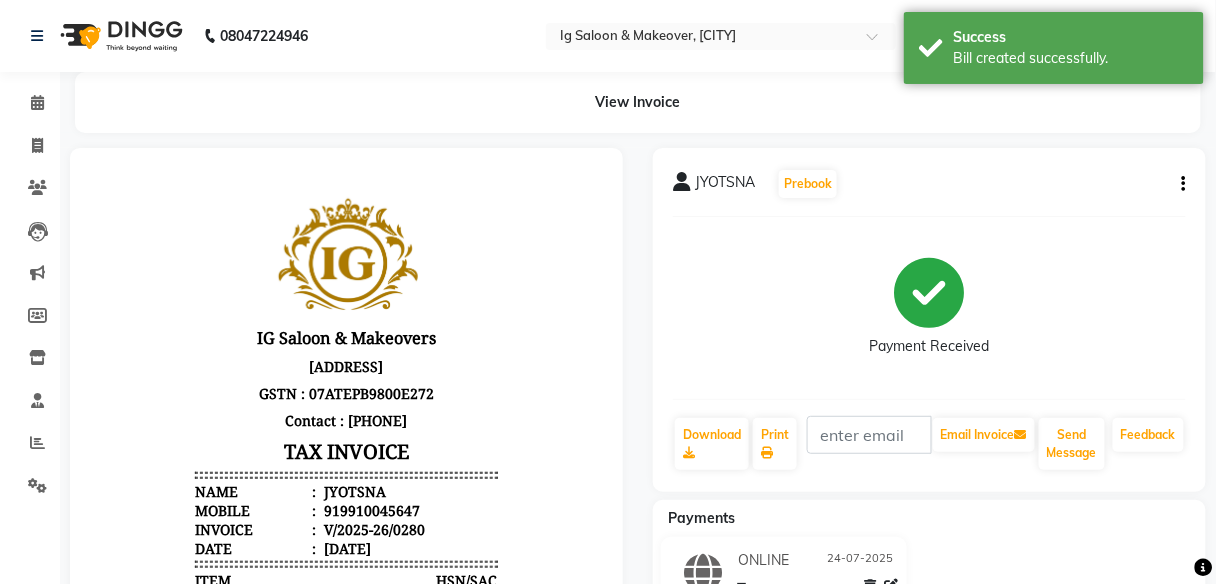 scroll, scrollTop: 0, scrollLeft: 0, axis: both 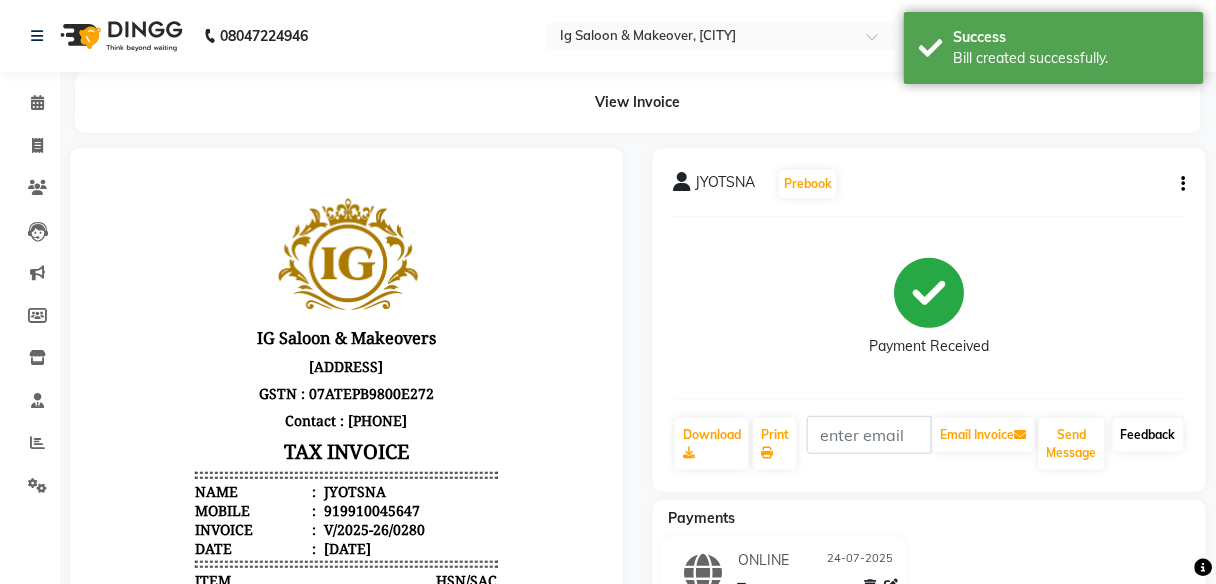 click on "Feedback" 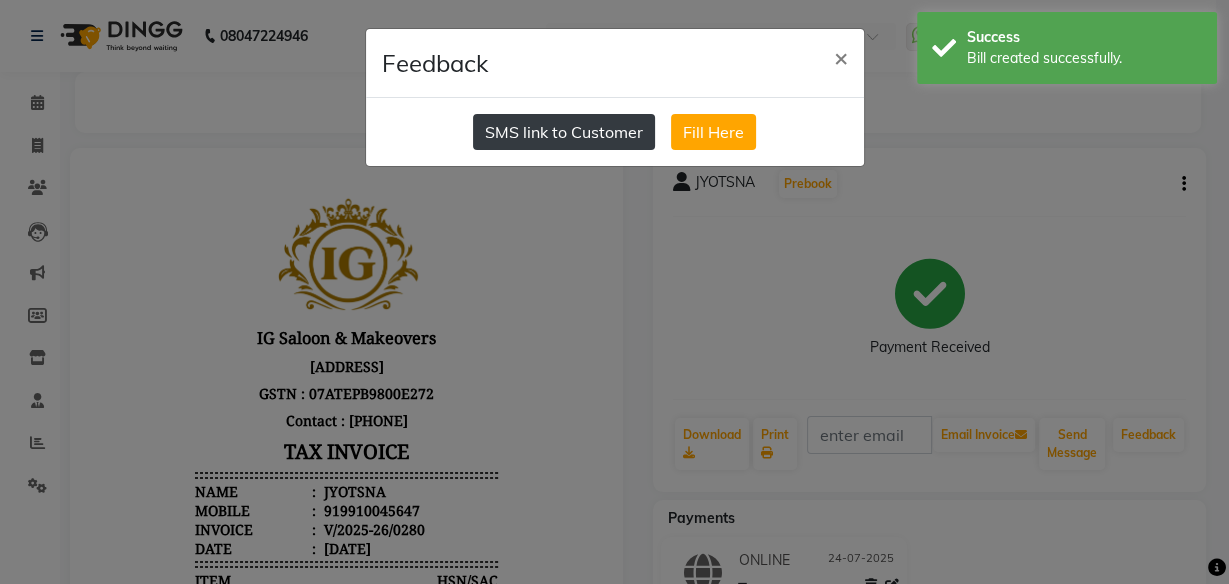 click on "SMS link to Customer" 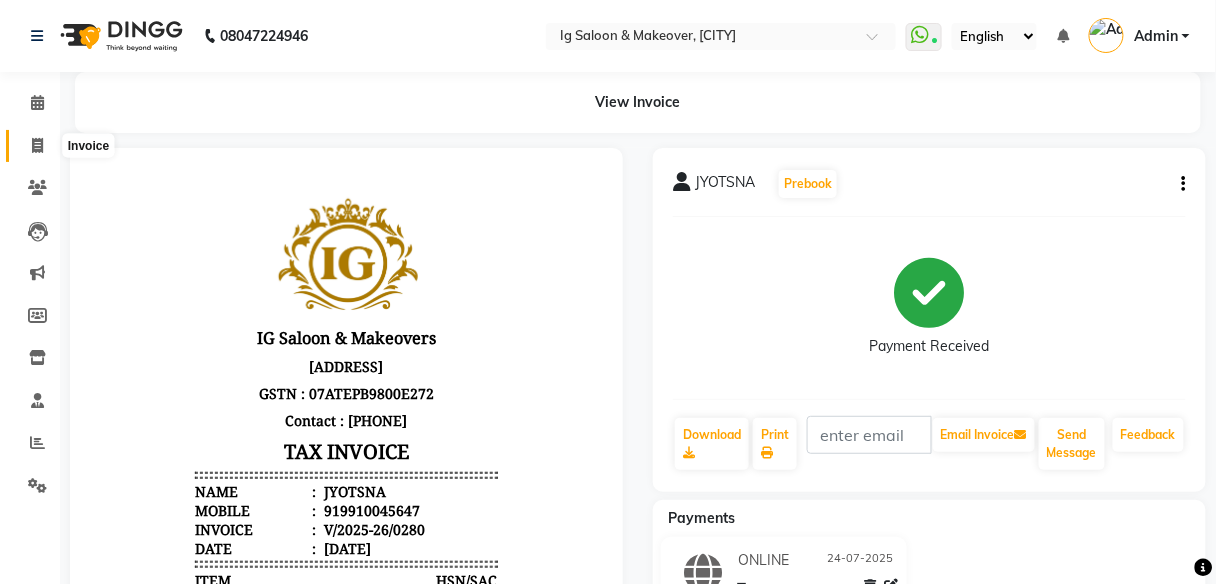 click 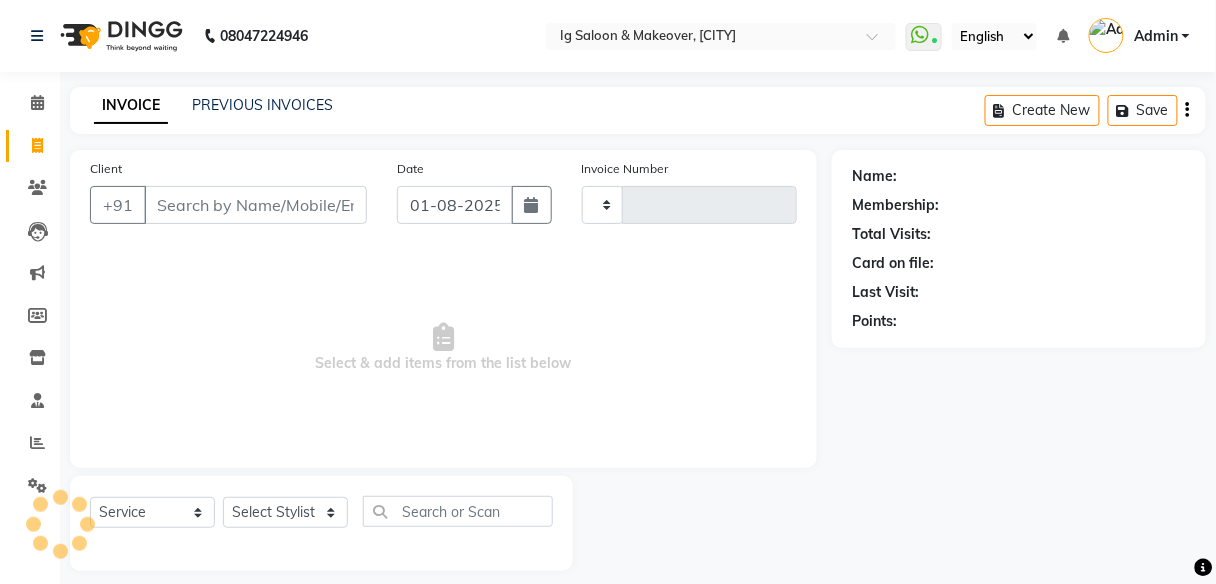 scroll, scrollTop: 16, scrollLeft: 0, axis: vertical 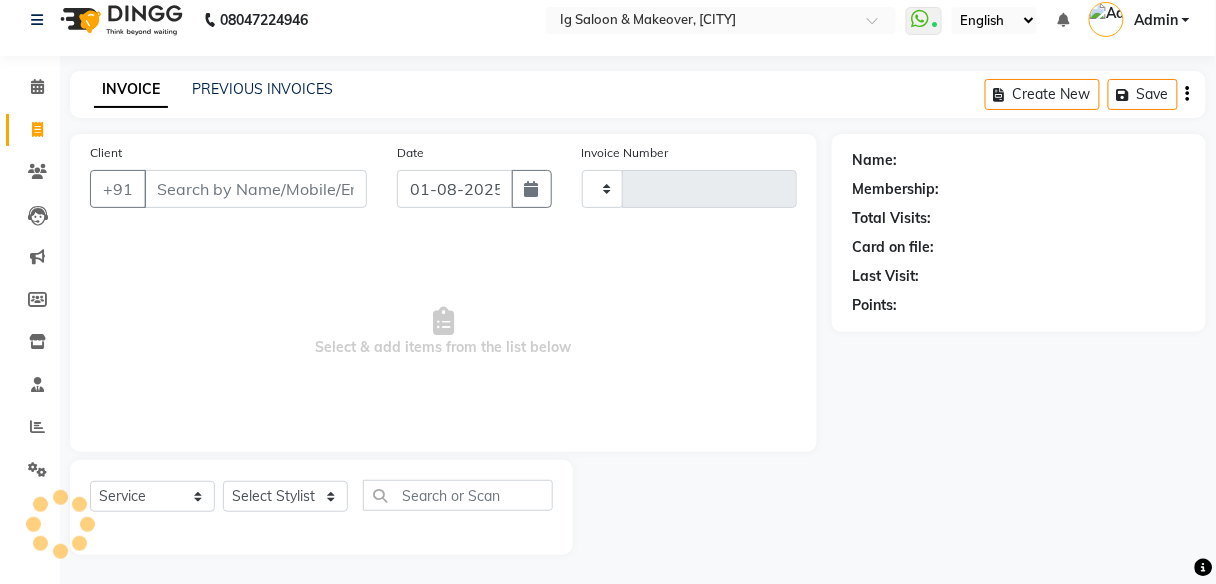 type on "0281" 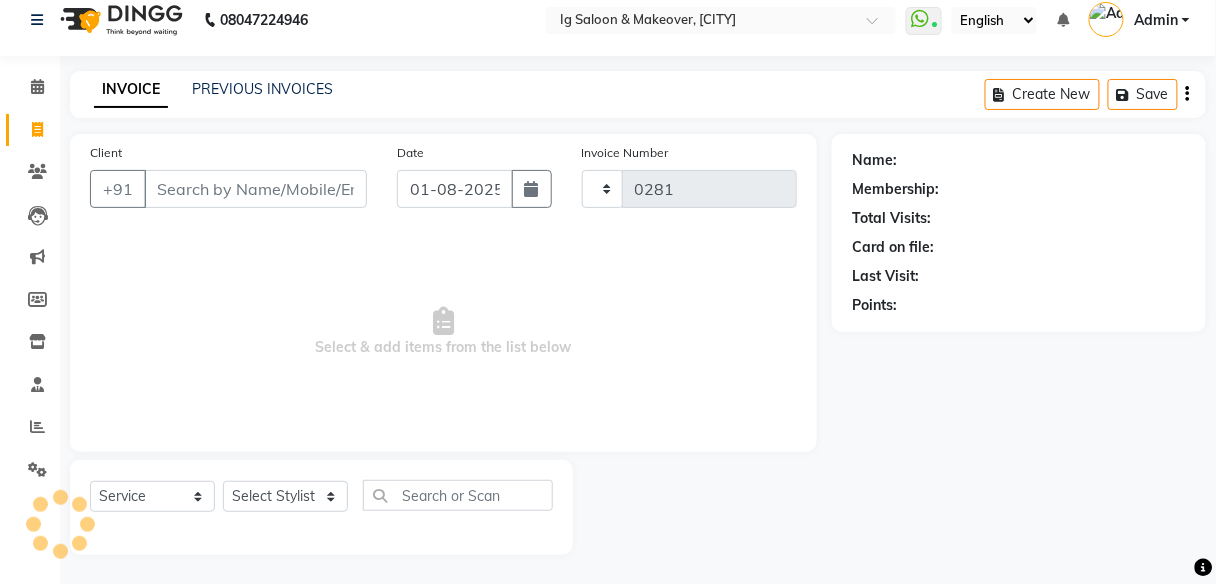select on "3716" 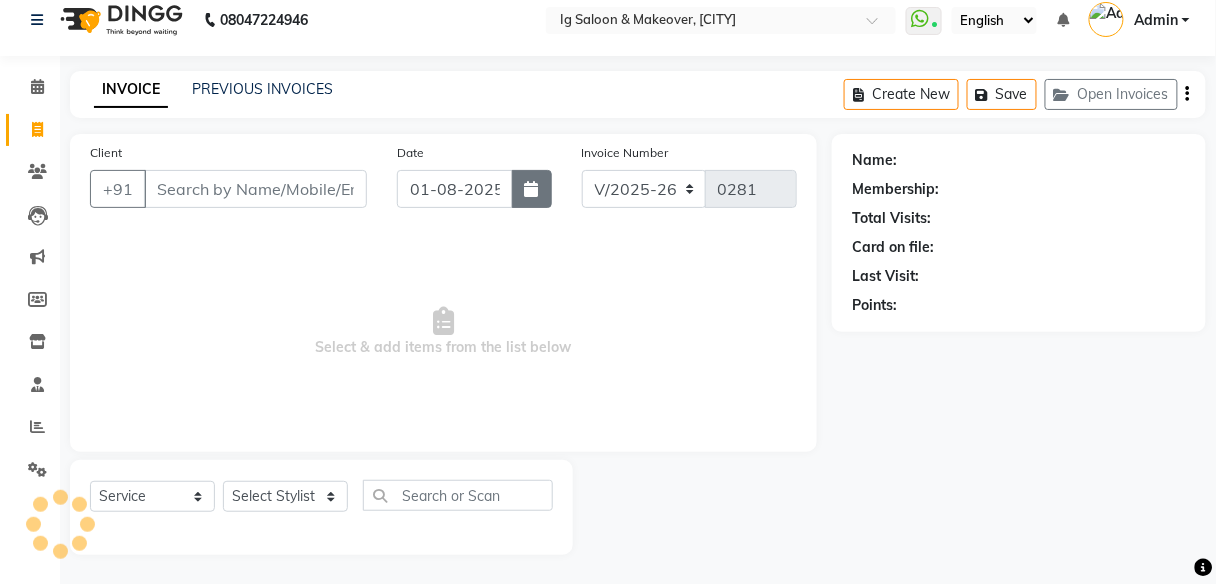 click 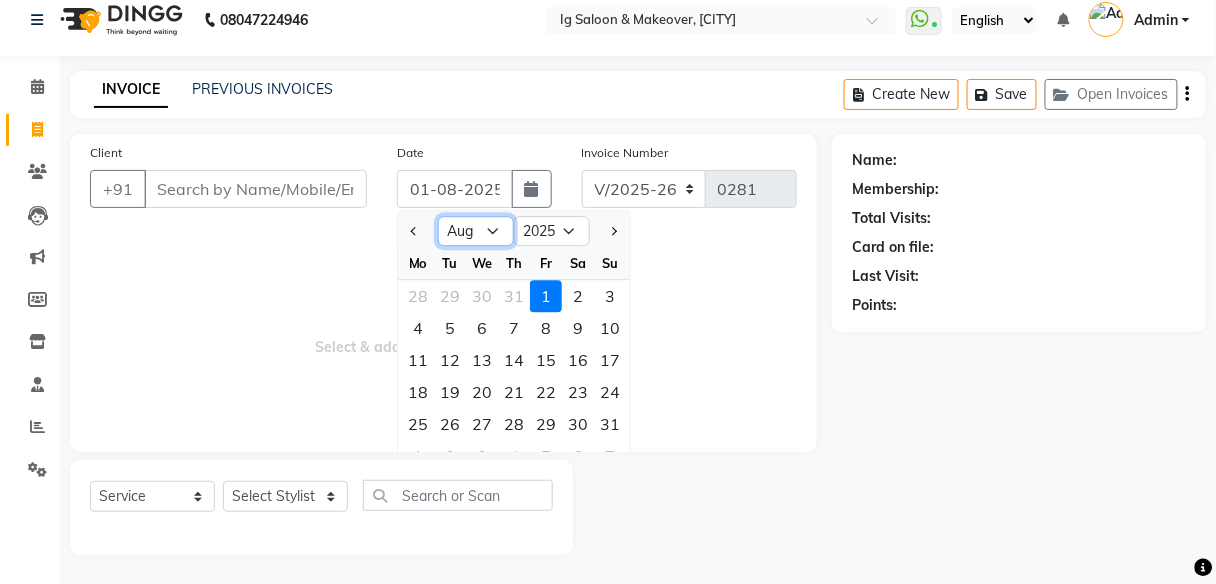 click on "Jan Feb Mar Apr May Jun Jul Aug Sep Oct Nov Dec" 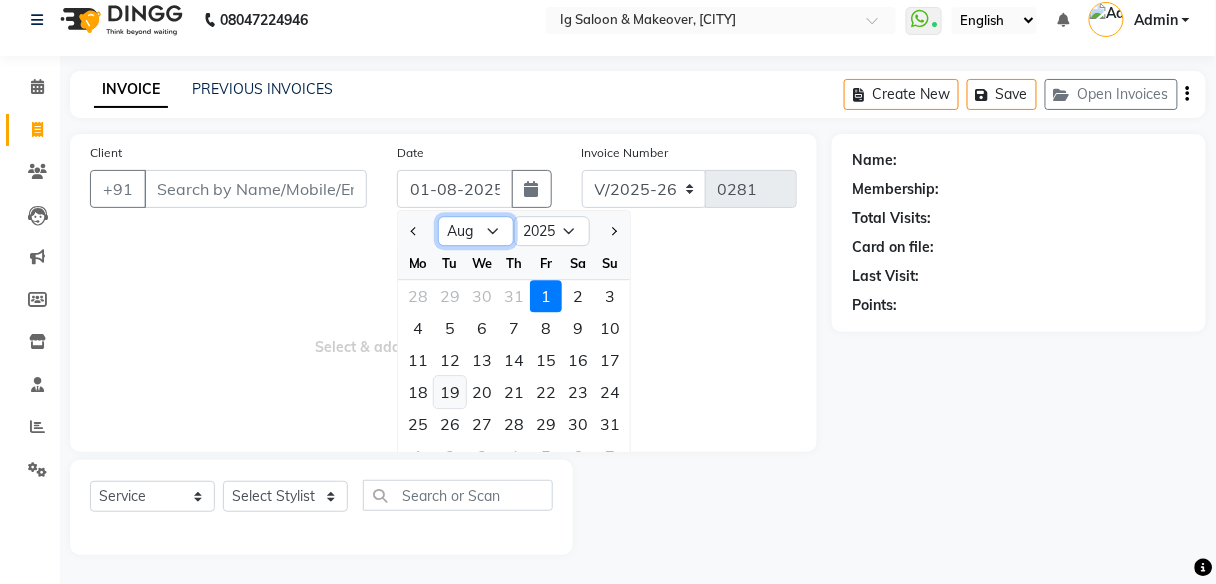 select on "7" 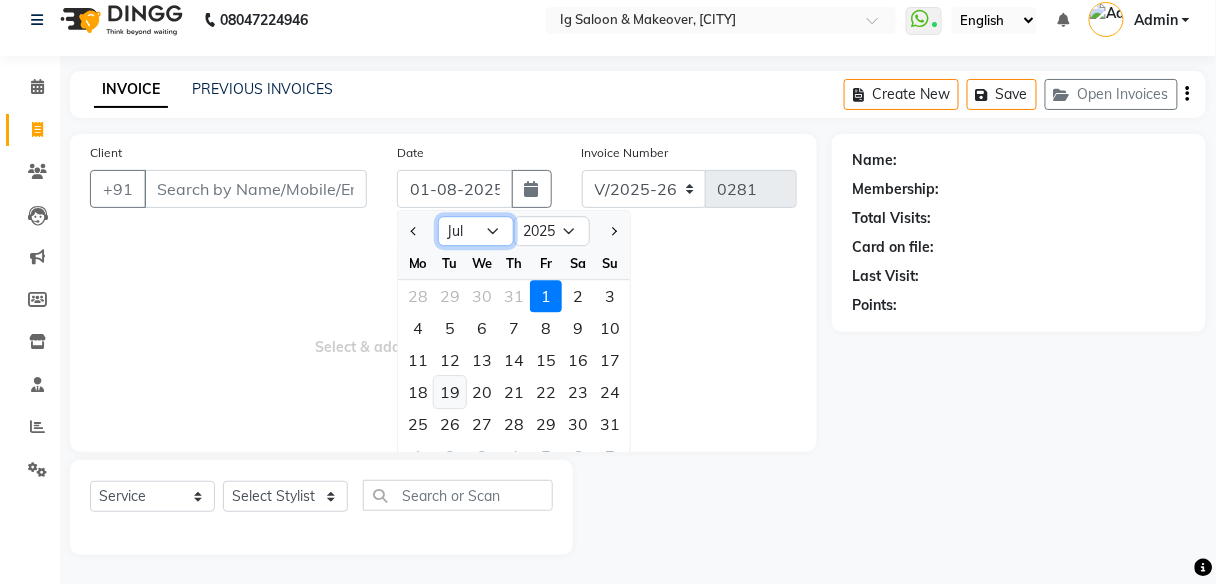 click on "Jan Feb Mar Apr May Jun Jul Aug Sep Oct Nov Dec" 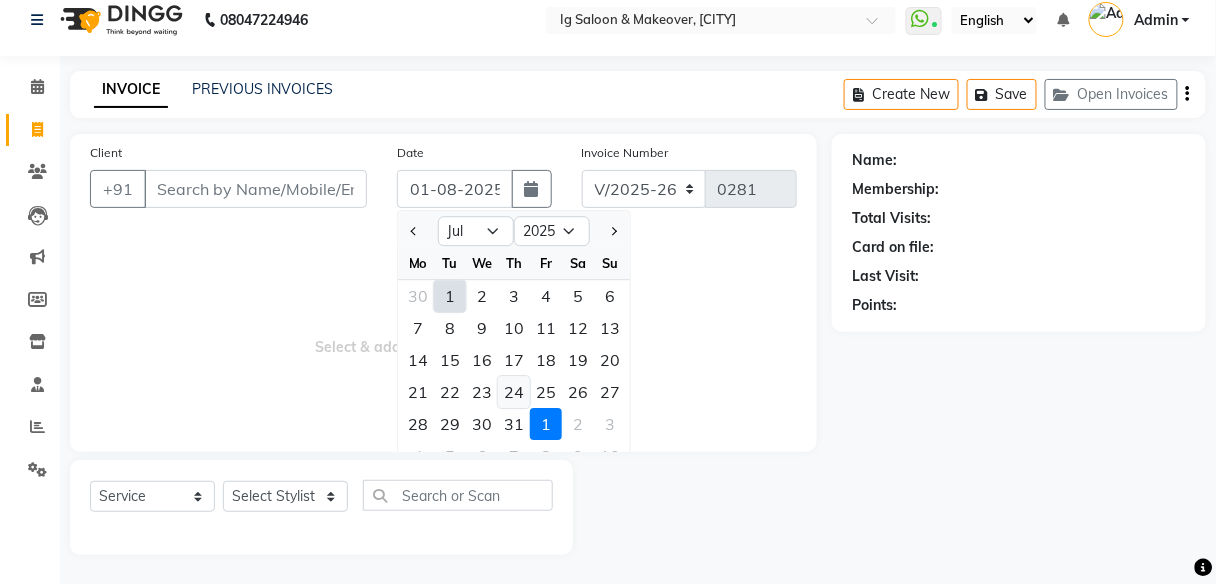 click on "24" 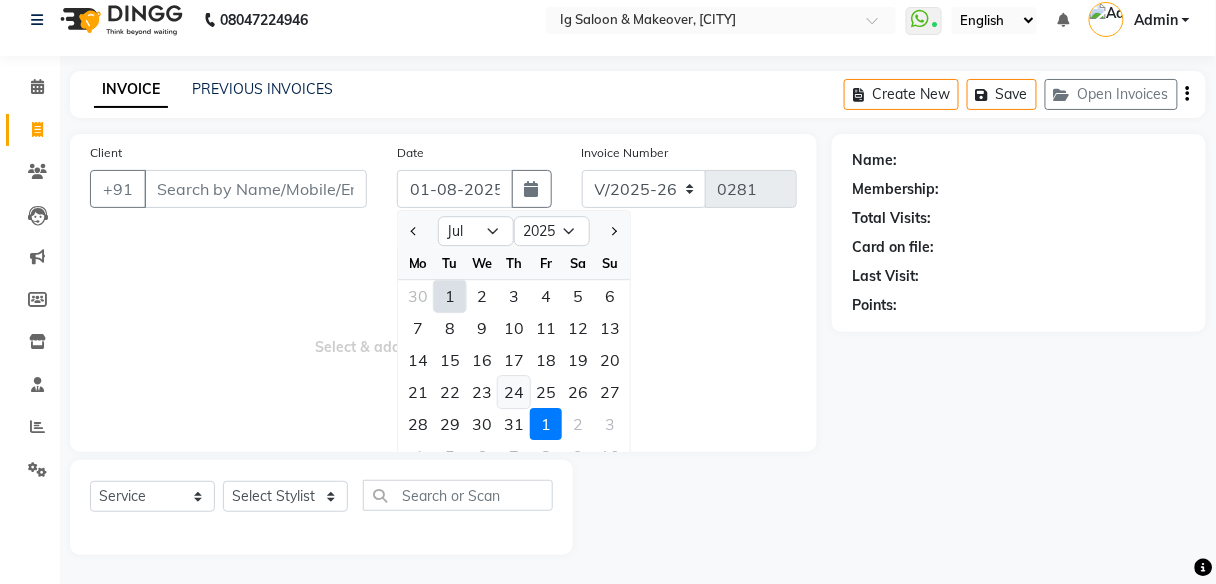 type on "24-07-2025" 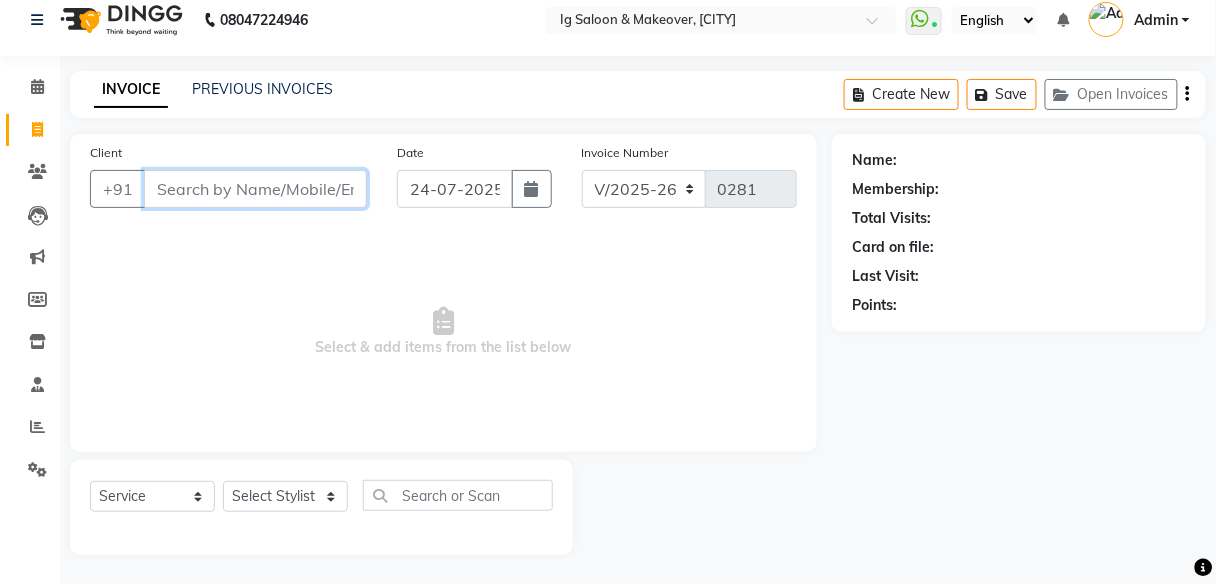 click on "Client" at bounding box center (255, 189) 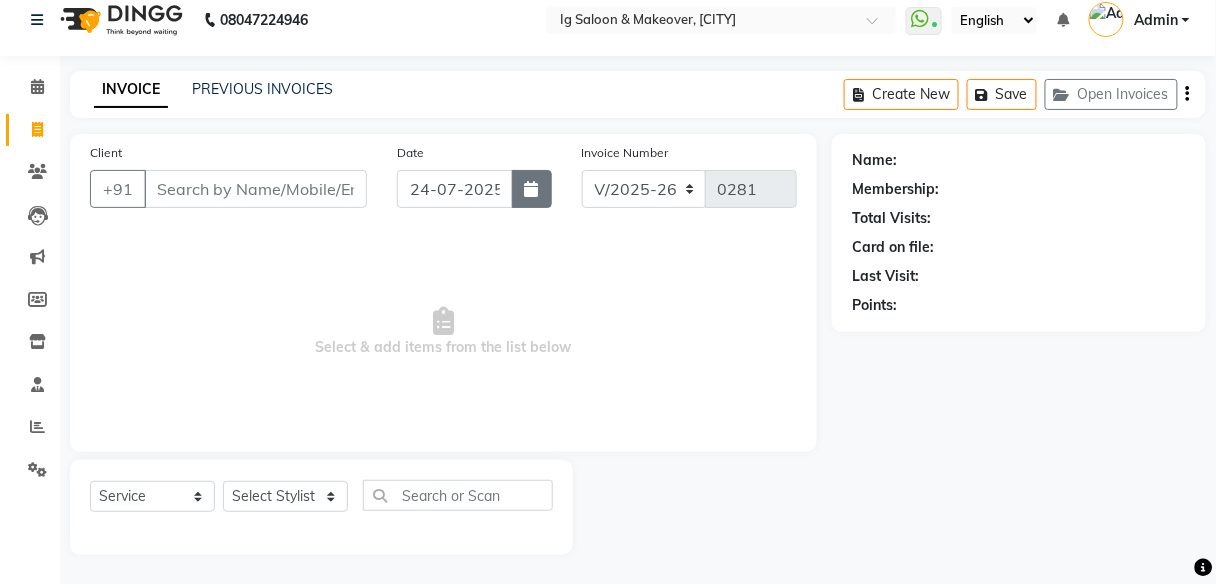 click 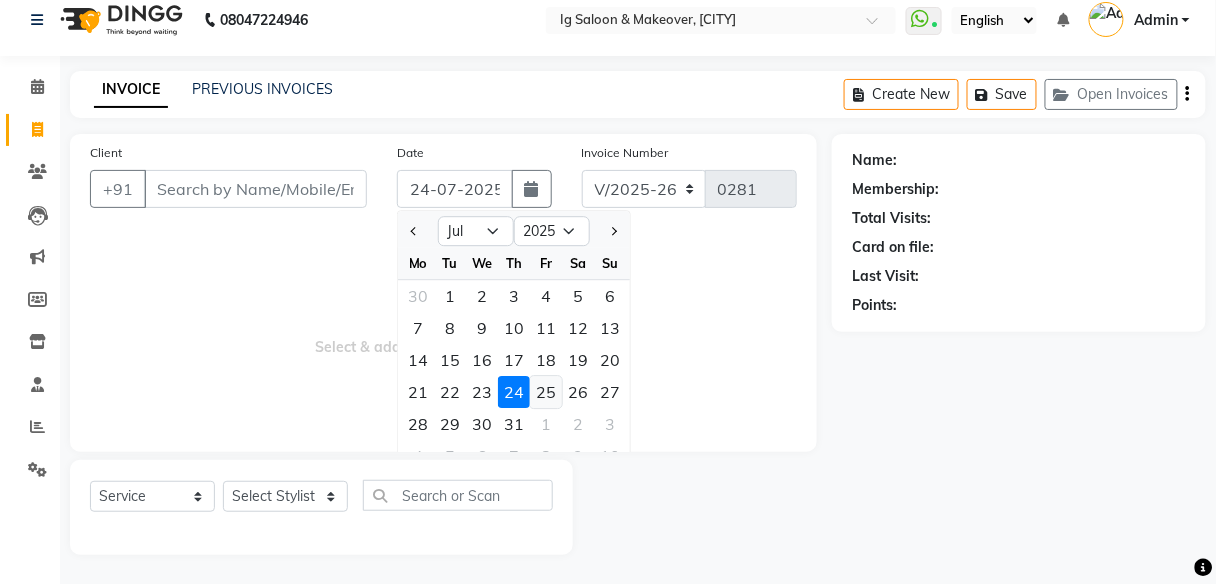 click on "25" 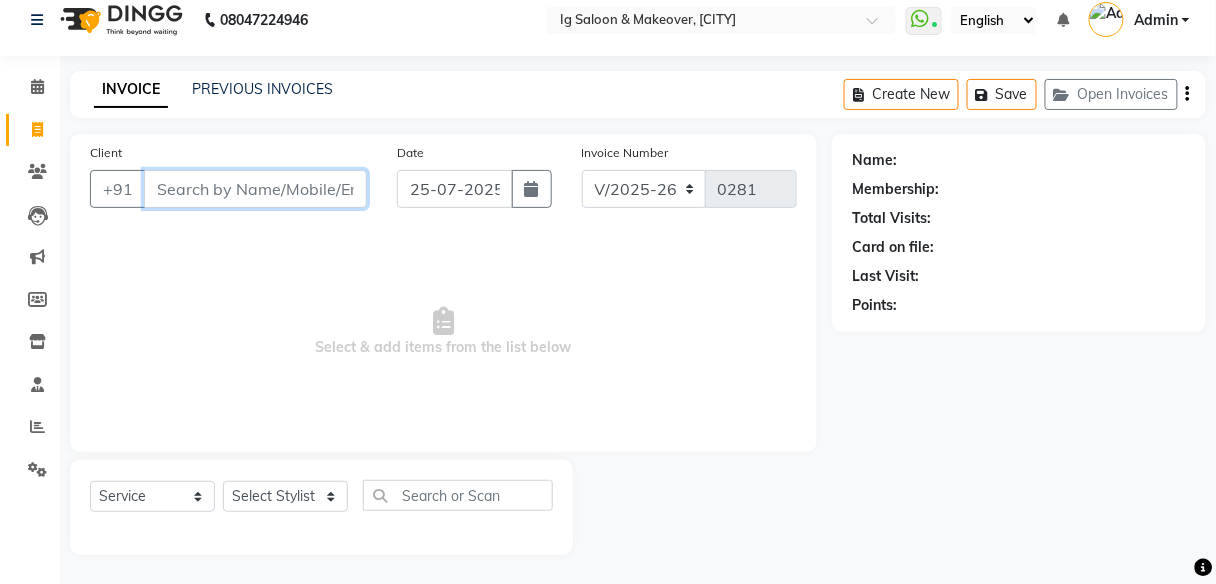 click on "Client" at bounding box center [255, 189] 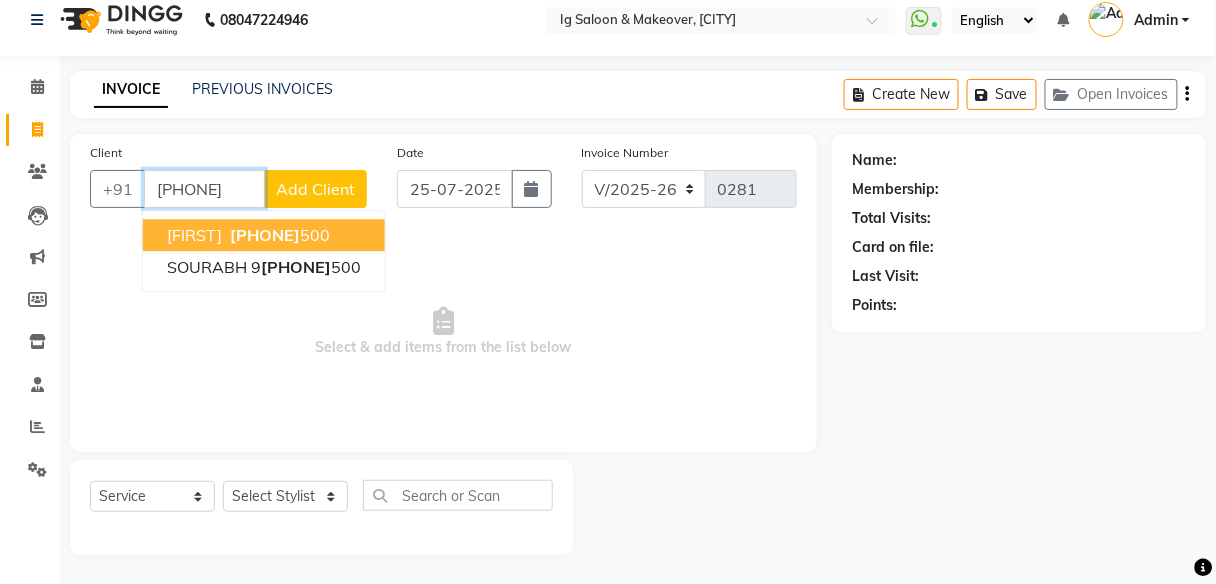 click on "[FIRST]" at bounding box center [194, 235] 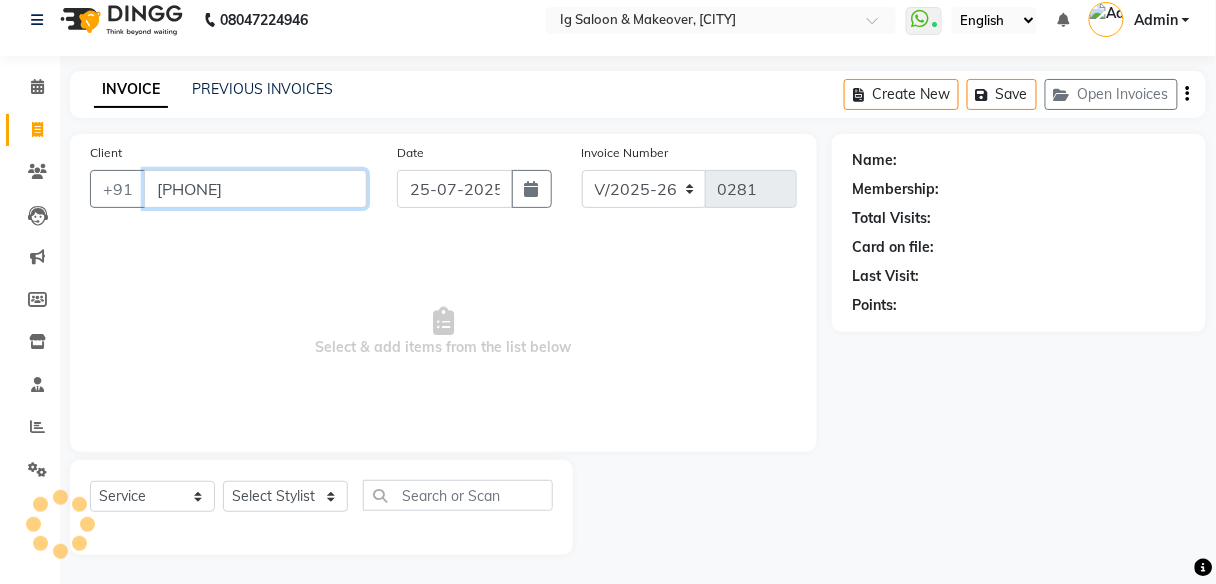 type on "[PHONE]" 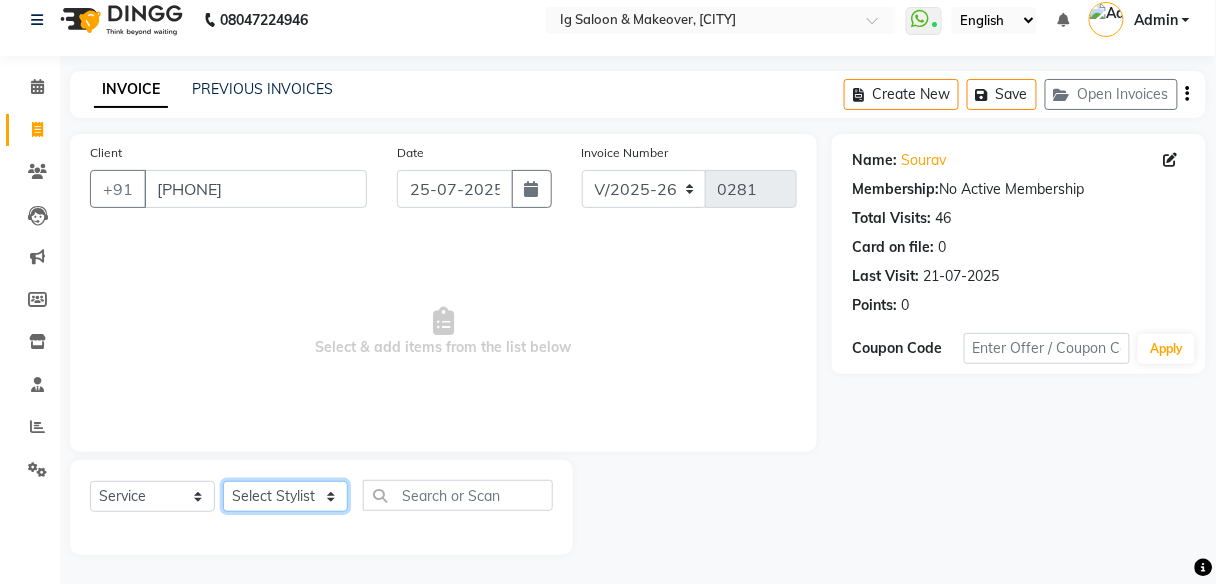 click on "Select Stylist [FIRST] [FIRST] [FIRST] [FIRST] [FIRST] [FIRST] [FIRST]" 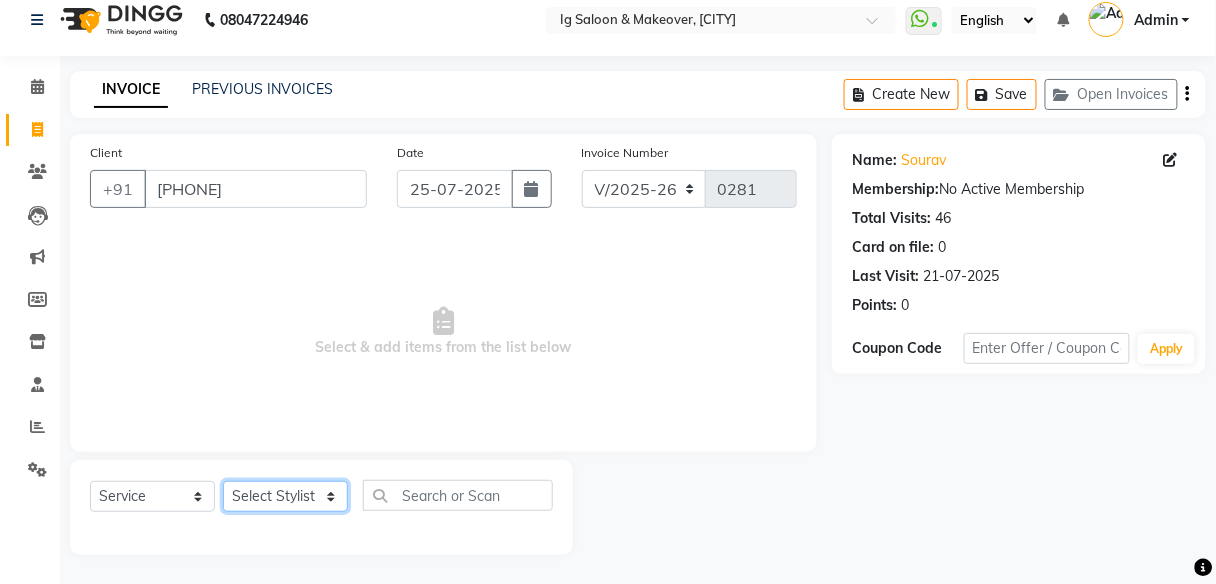 select on "18245" 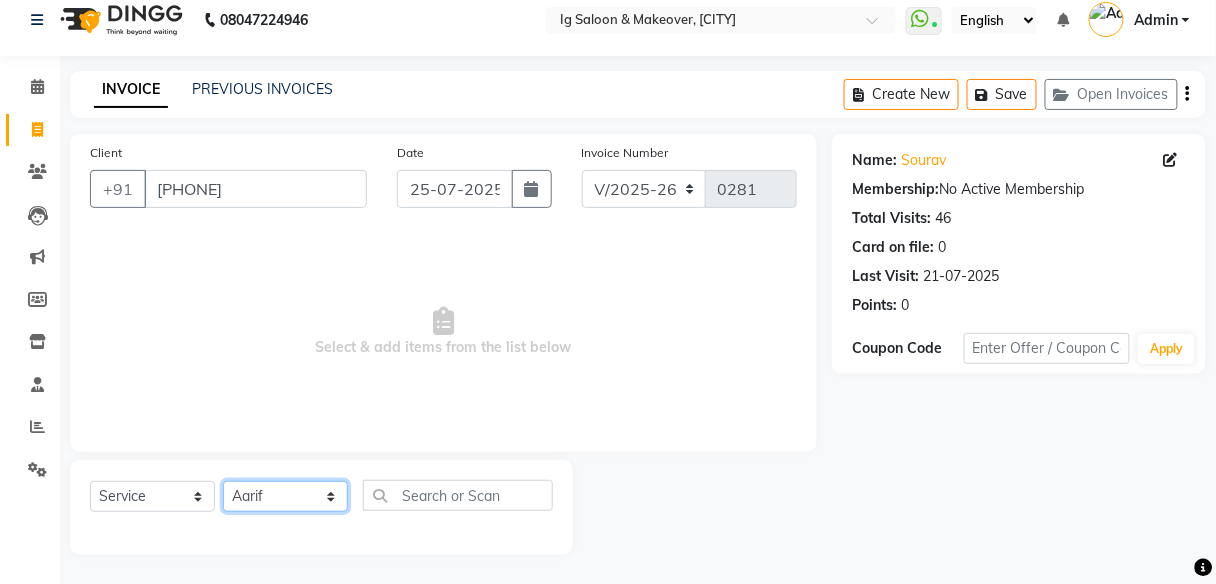 click on "Select Stylist [FIRST] [FIRST] [FIRST] [FIRST] [FIRST] [FIRST] [FIRST]" 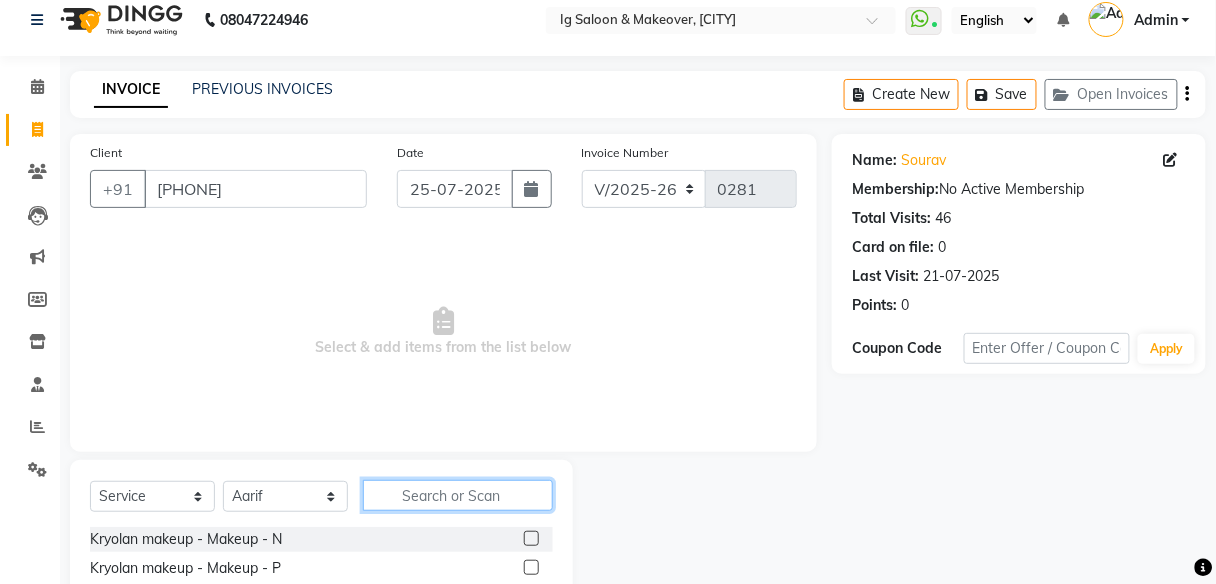click 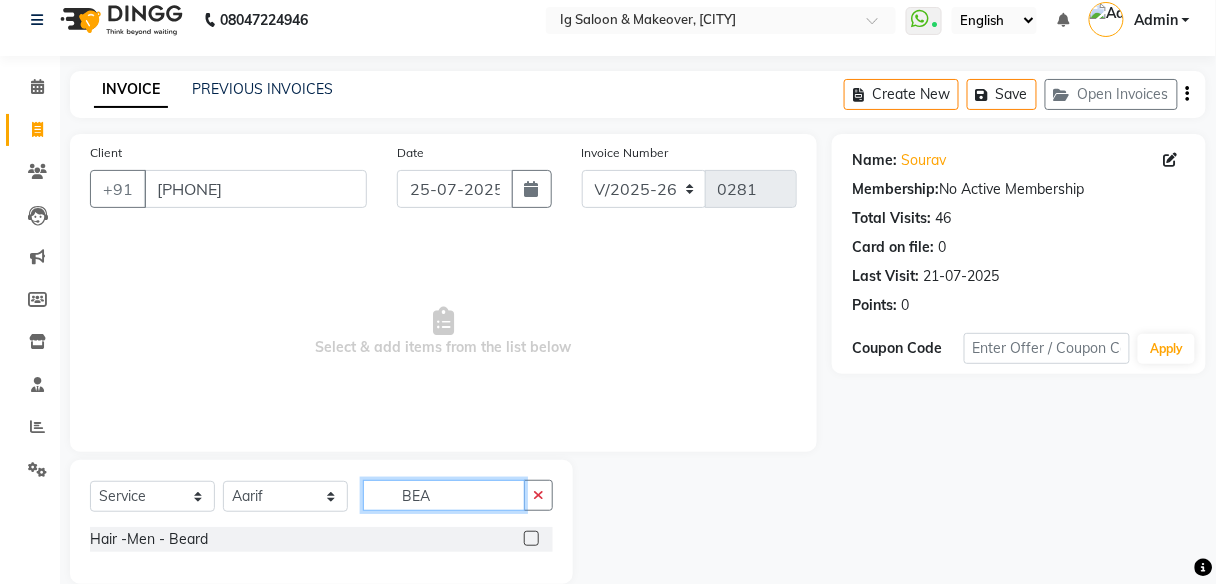 type on "BEA" 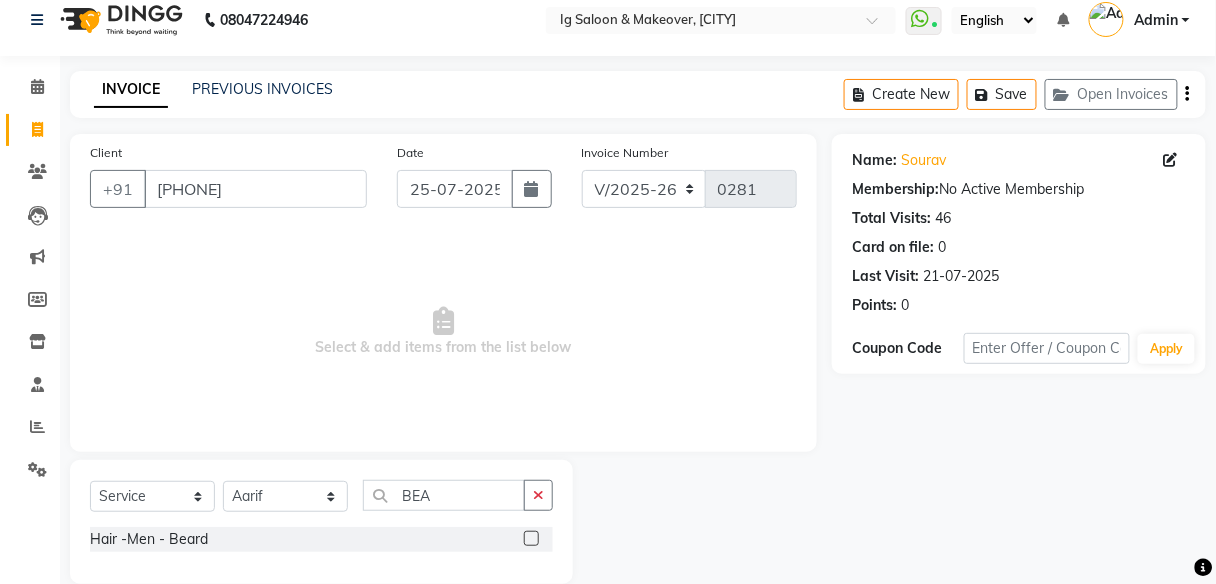 click 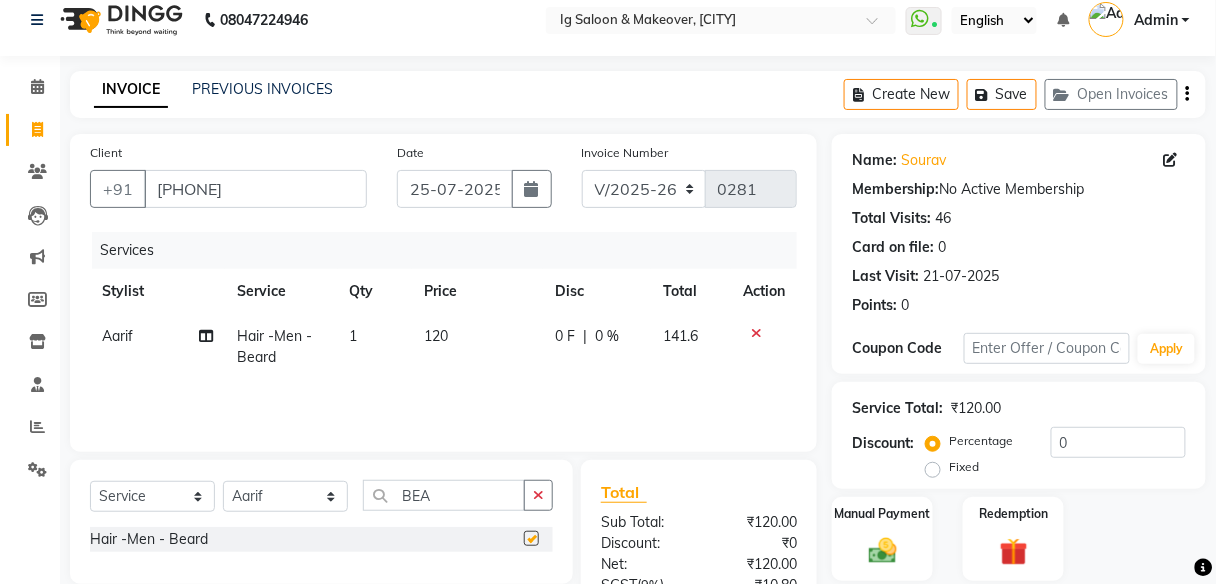 checkbox on "false" 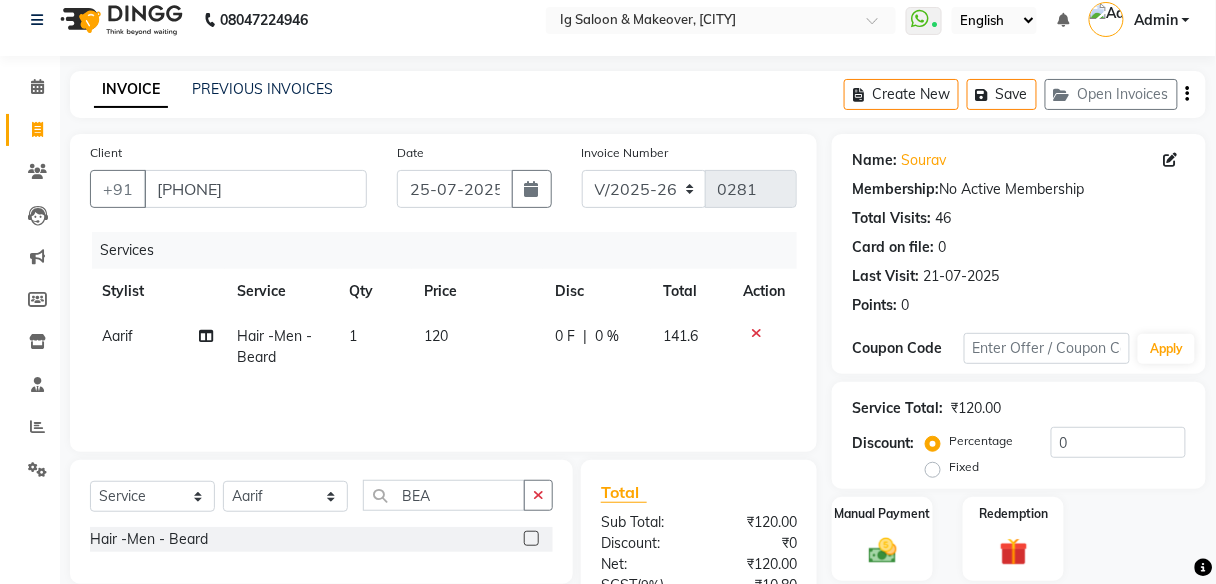 click on "120" 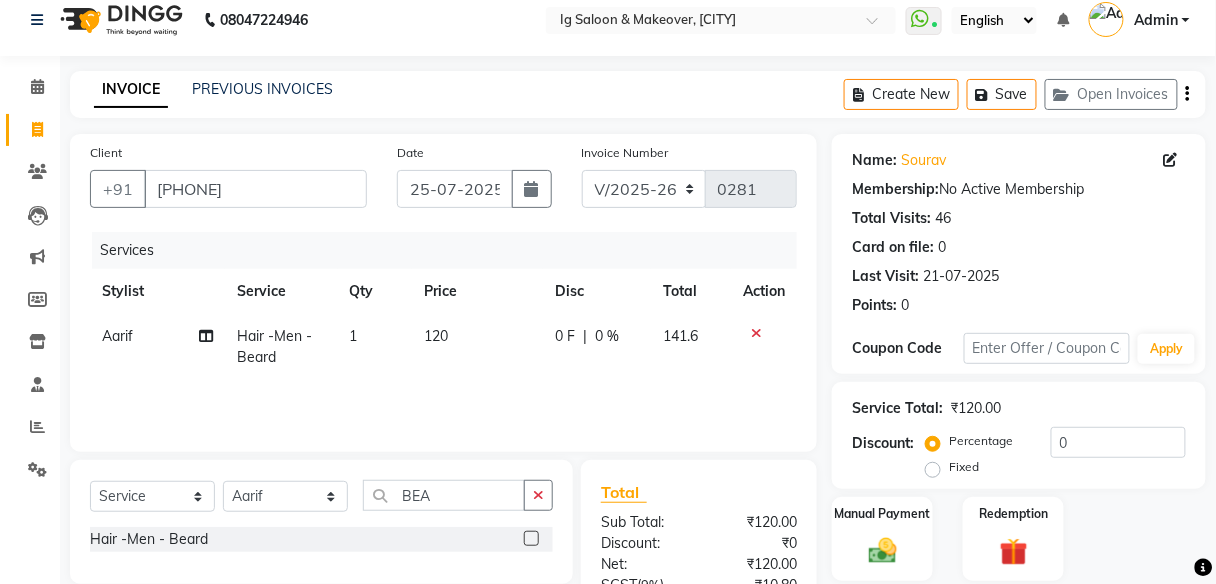 select on "18245" 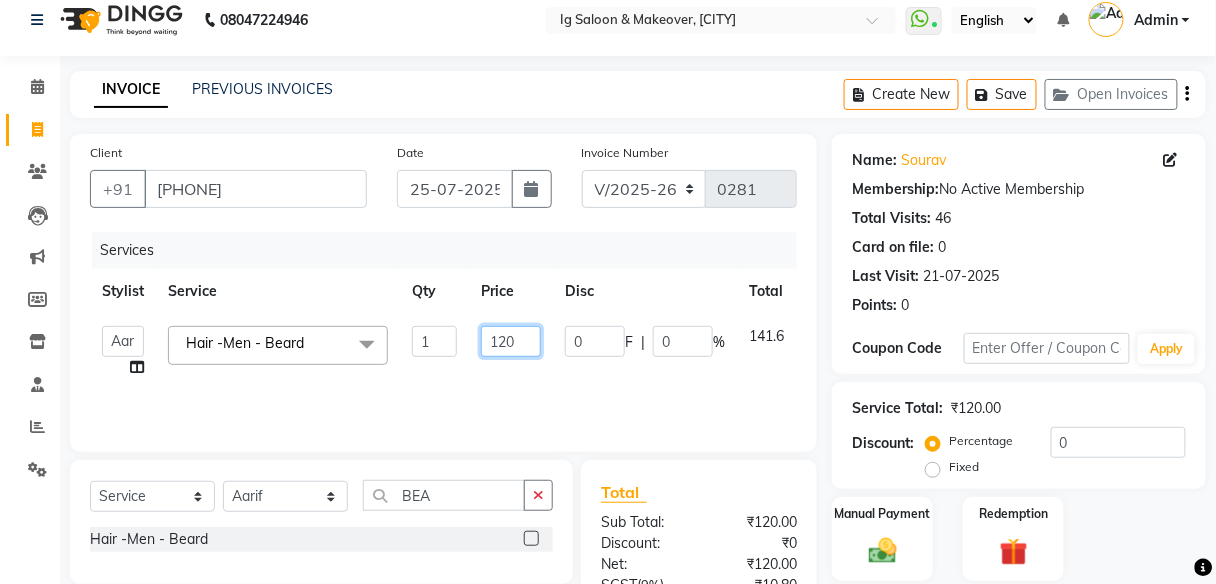 click on "120" 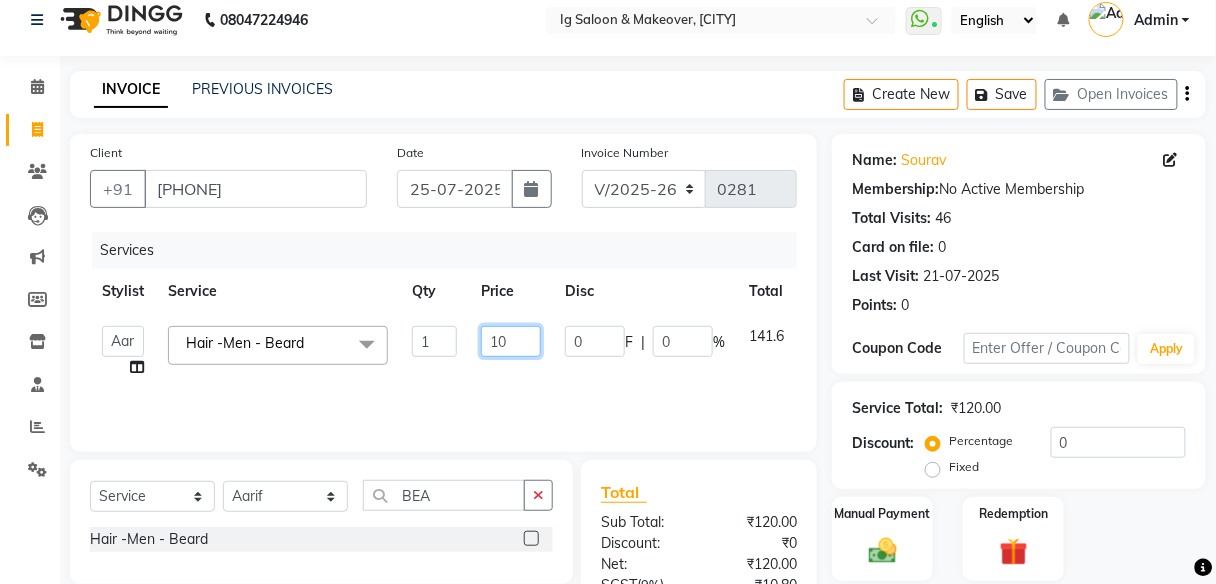 type on "150" 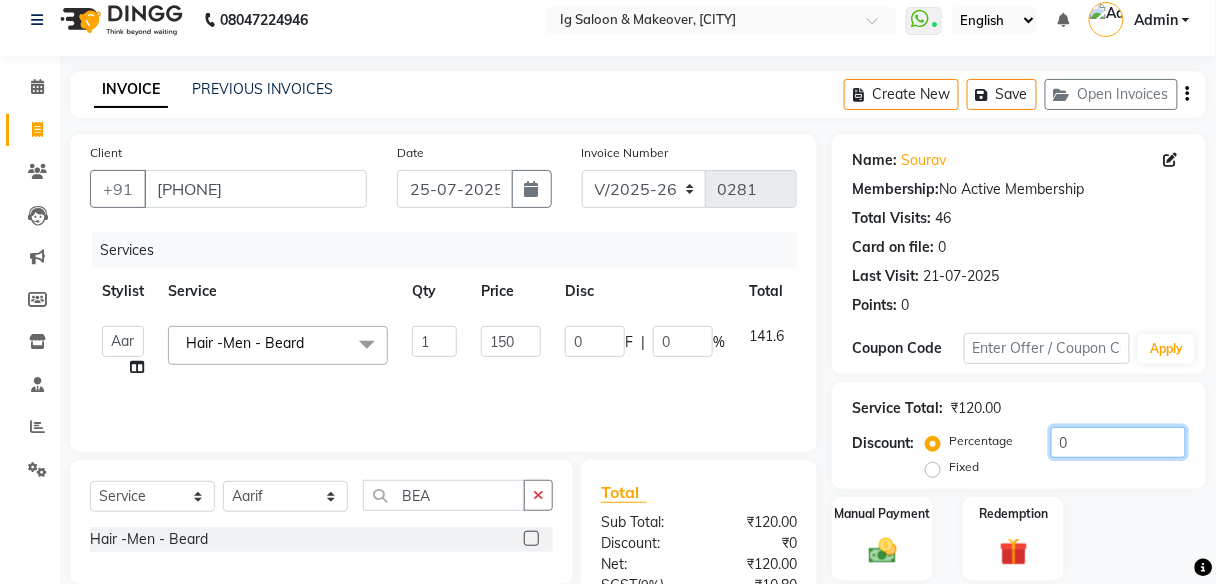 click on "0" 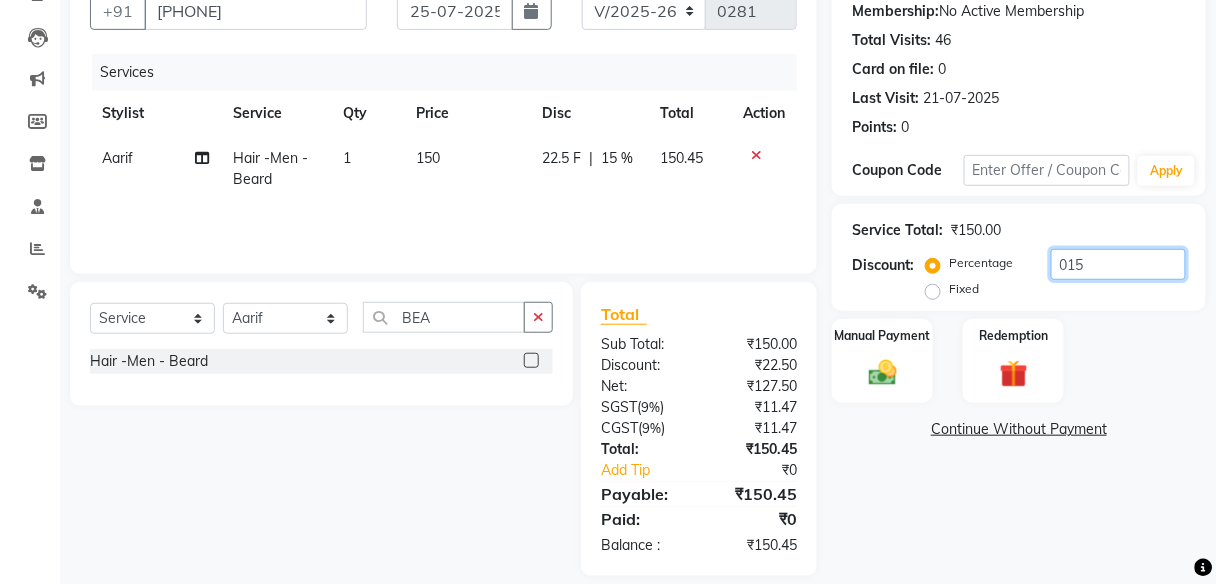 scroll, scrollTop: 215, scrollLeft: 0, axis: vertical 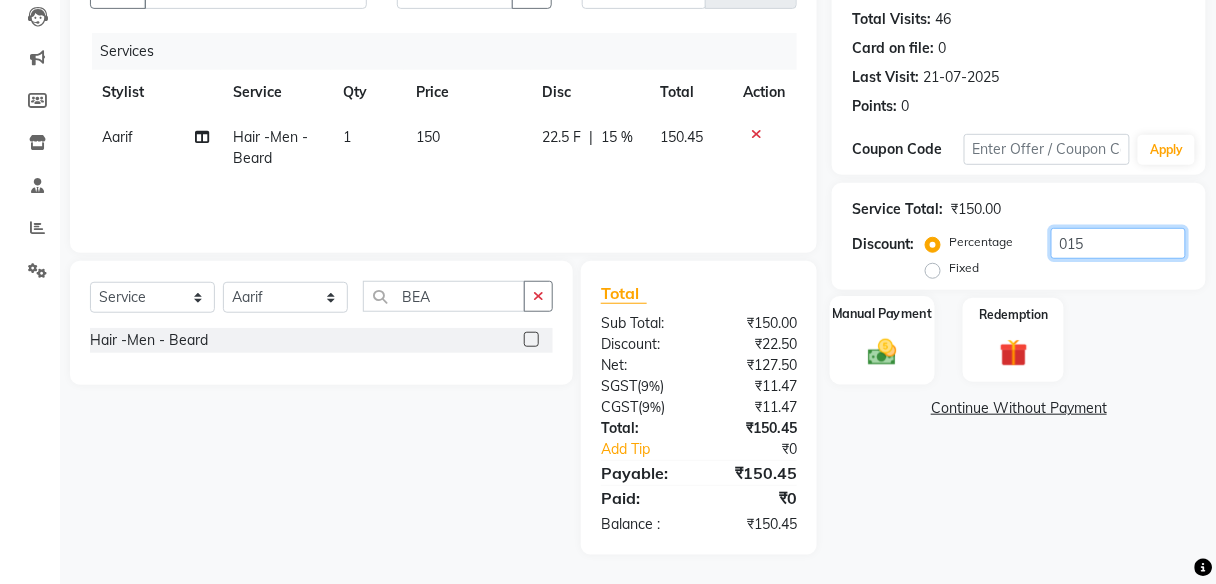 type on "015" 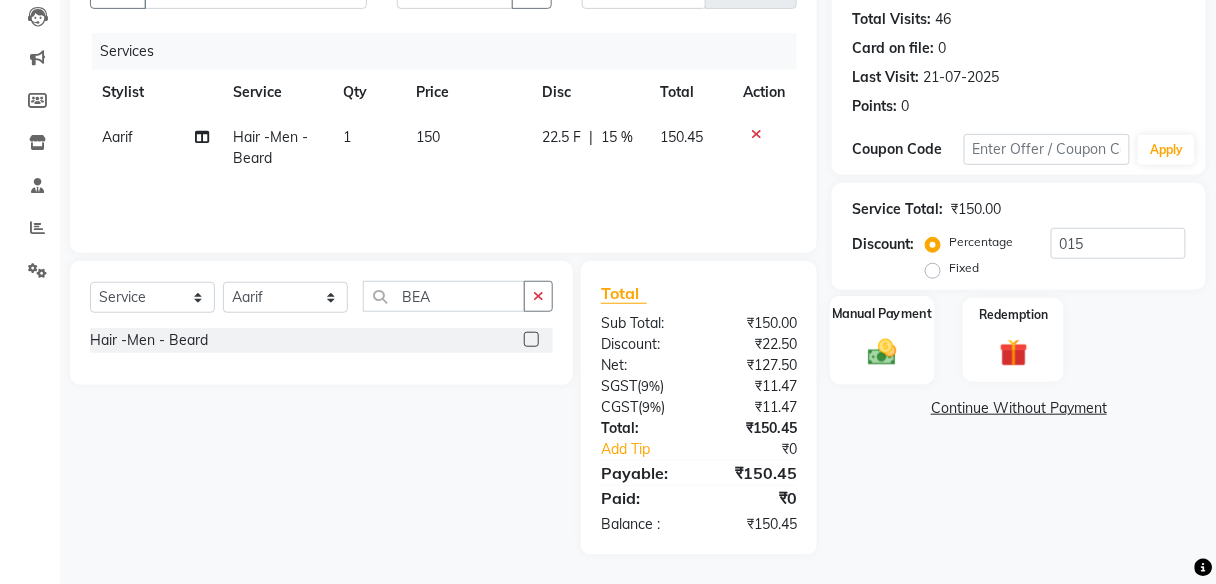 click on "Manual Payment" 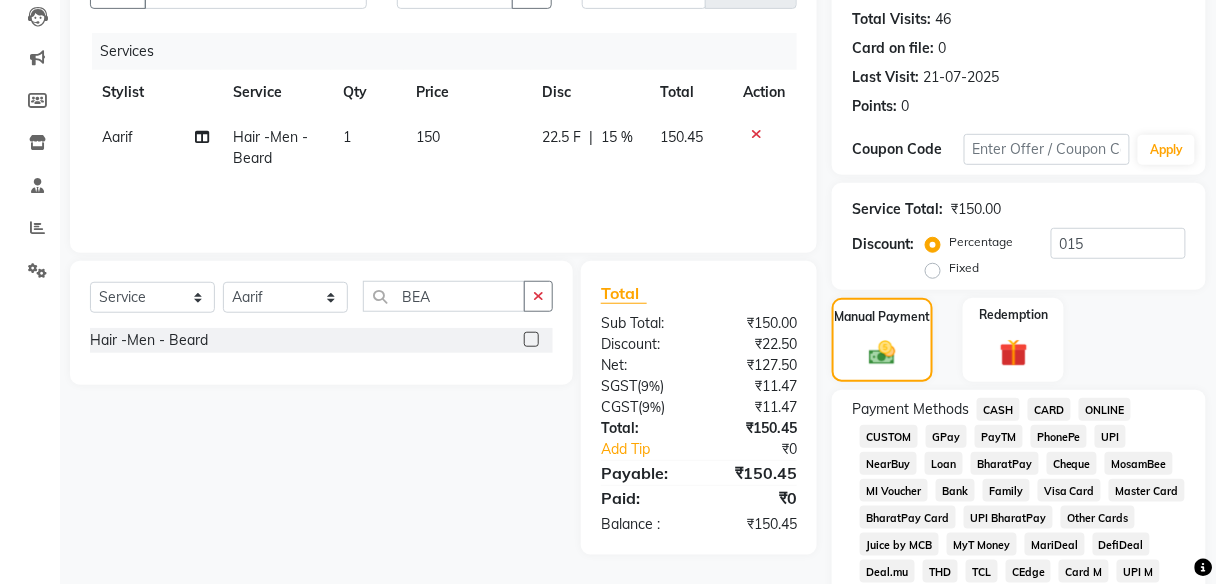 click on "CASH" 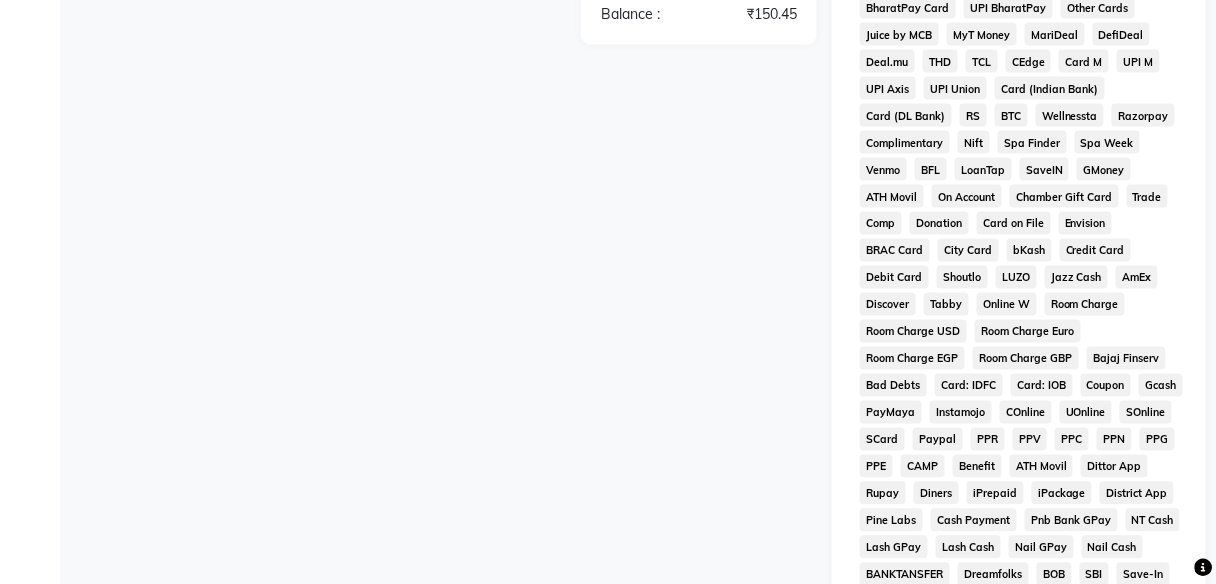 scroll, scrollTop: 896, scrollLeft: 0, axis: vertical 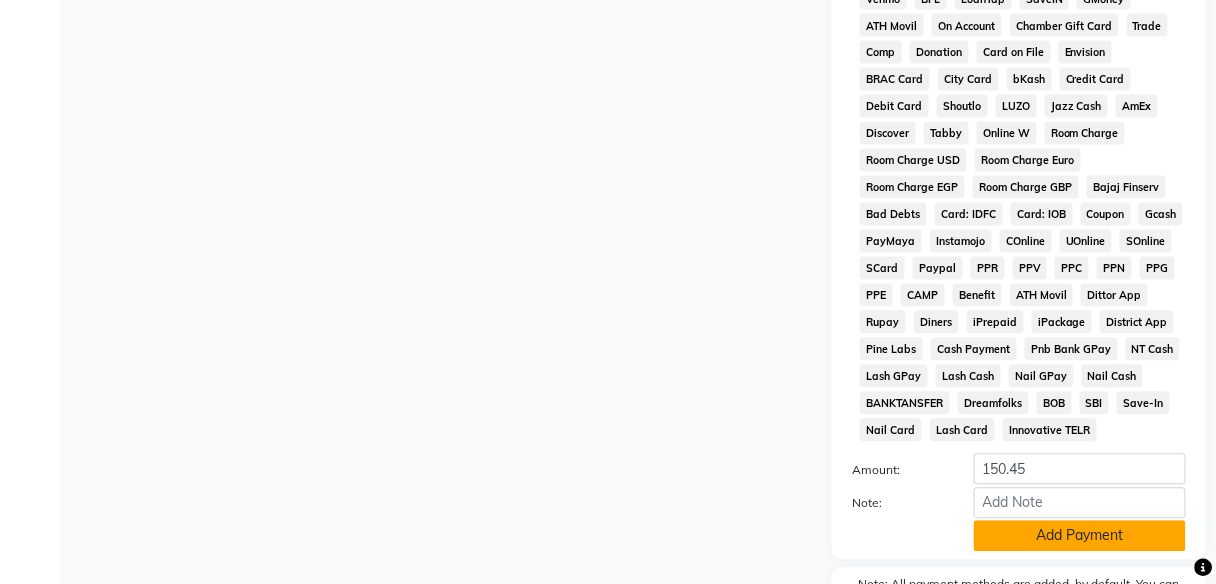 click on "Add Payment" 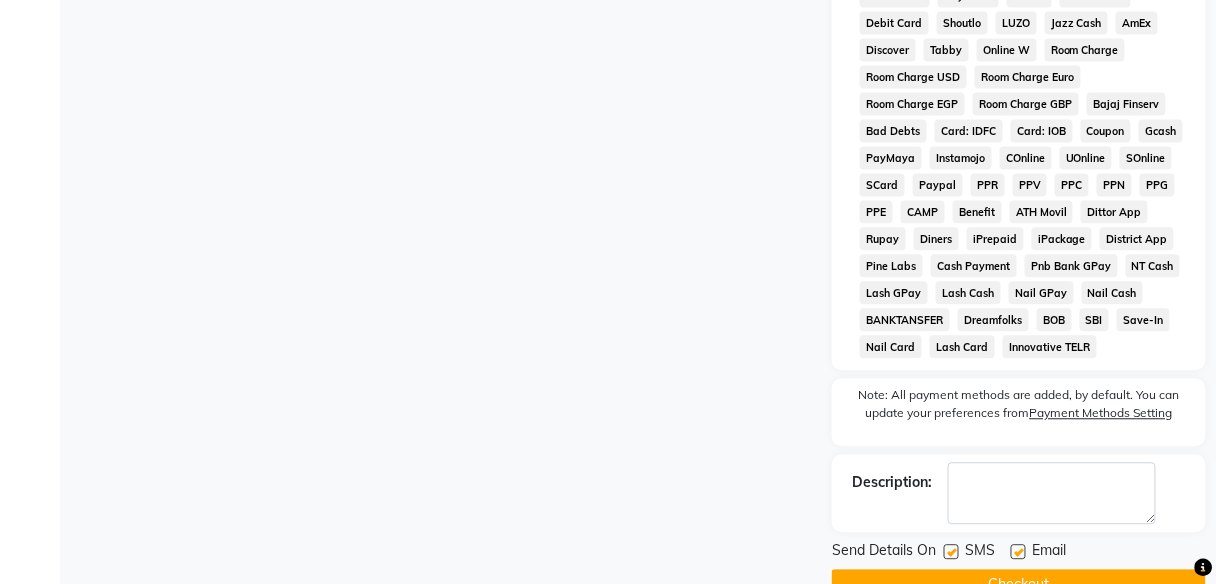 scroll, scrollTop: 1025, scrollLeft: 0, axis: vertical 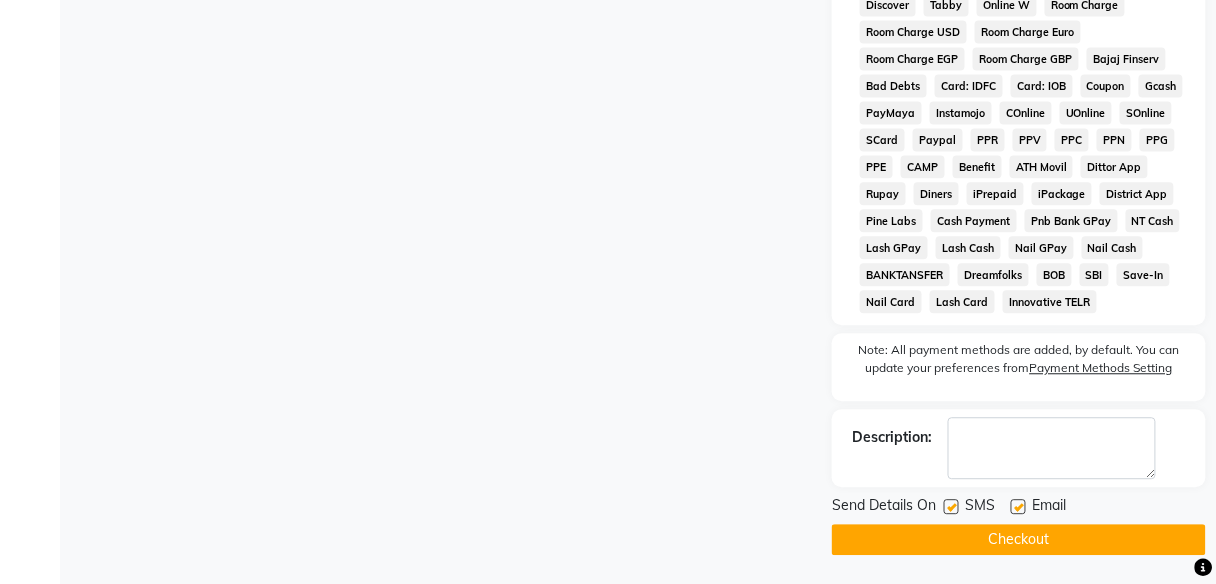 click on "Checkout" 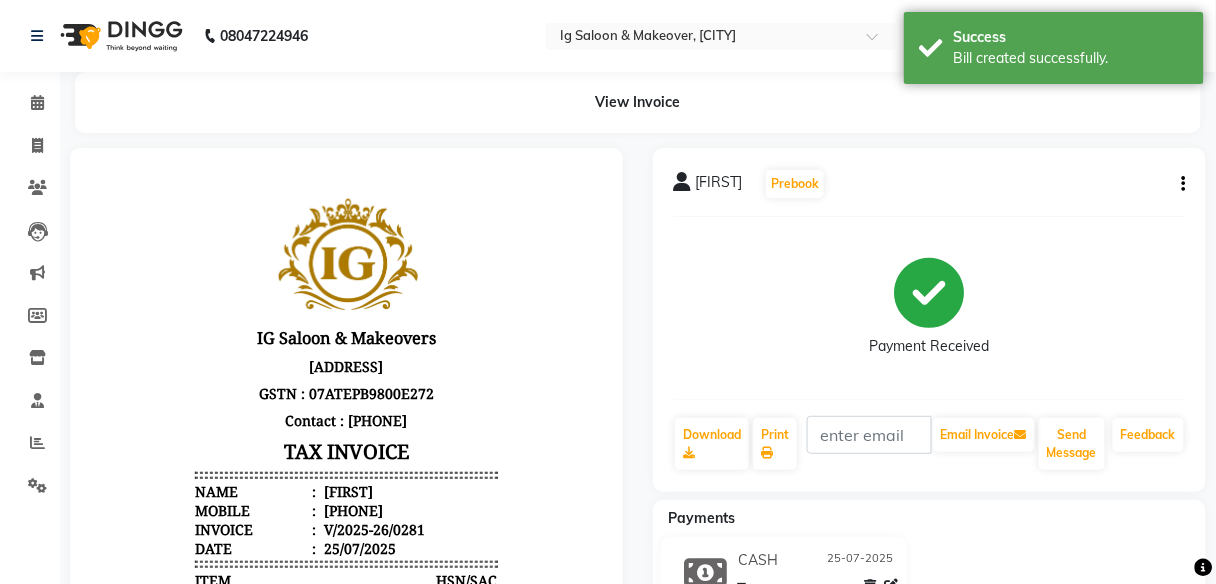 scroll, scrollTop: 0, scrollLeft: 0, axis: both 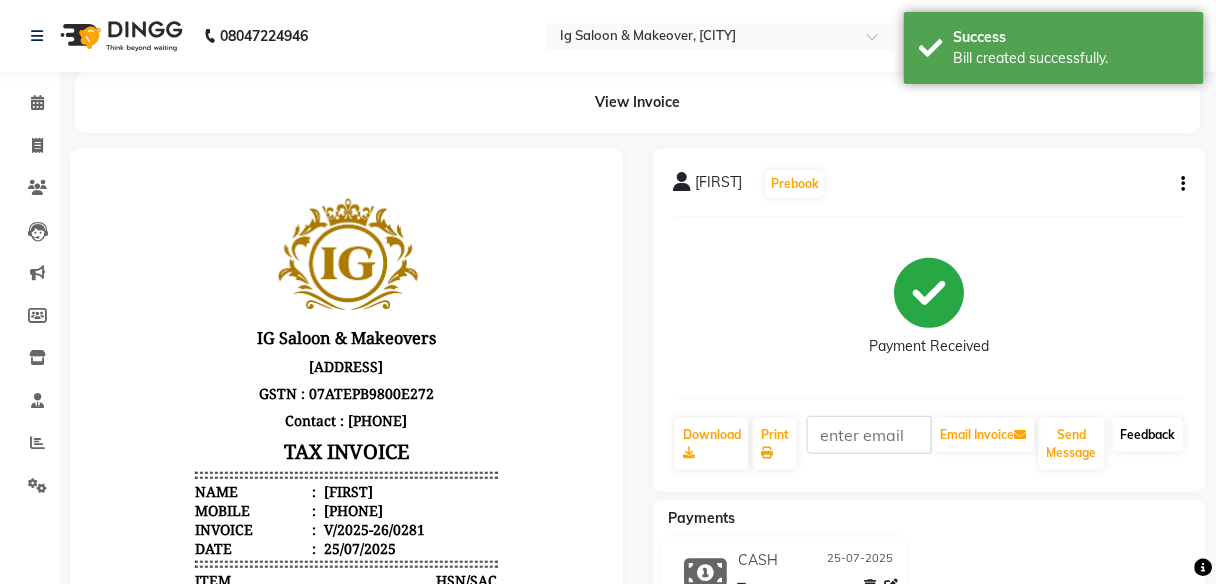click on "Feedback" 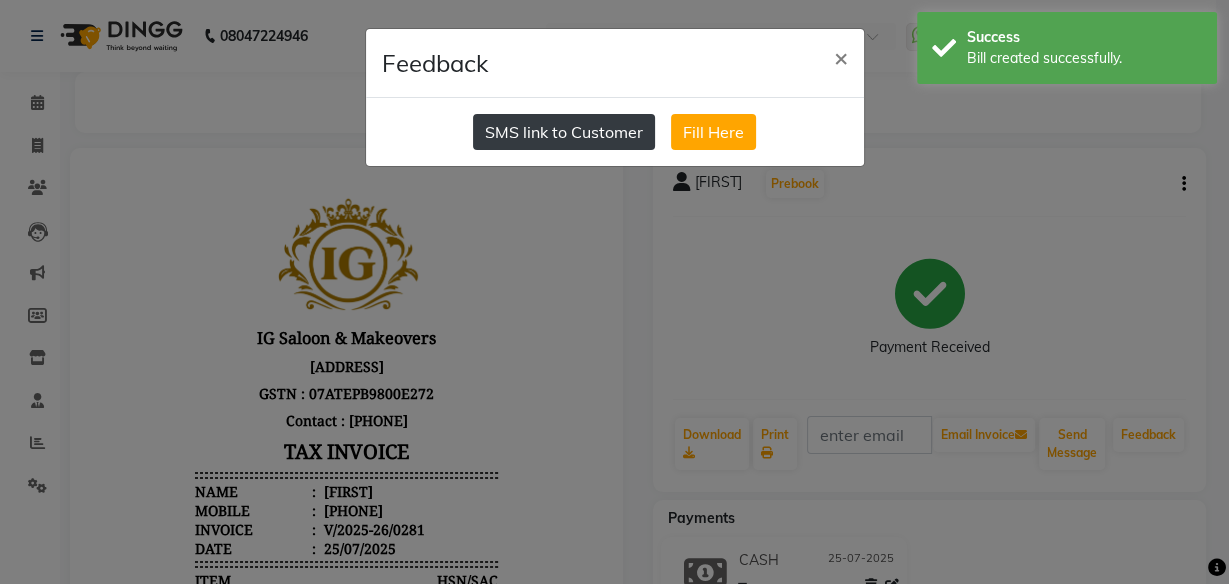 click on "SMS link to Customer" 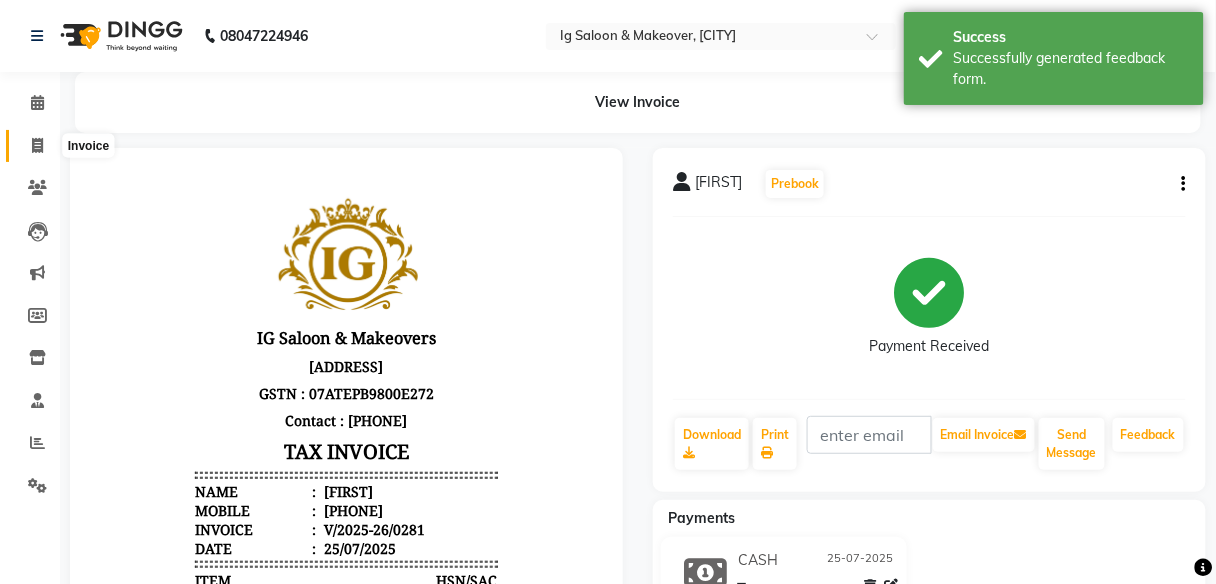 click 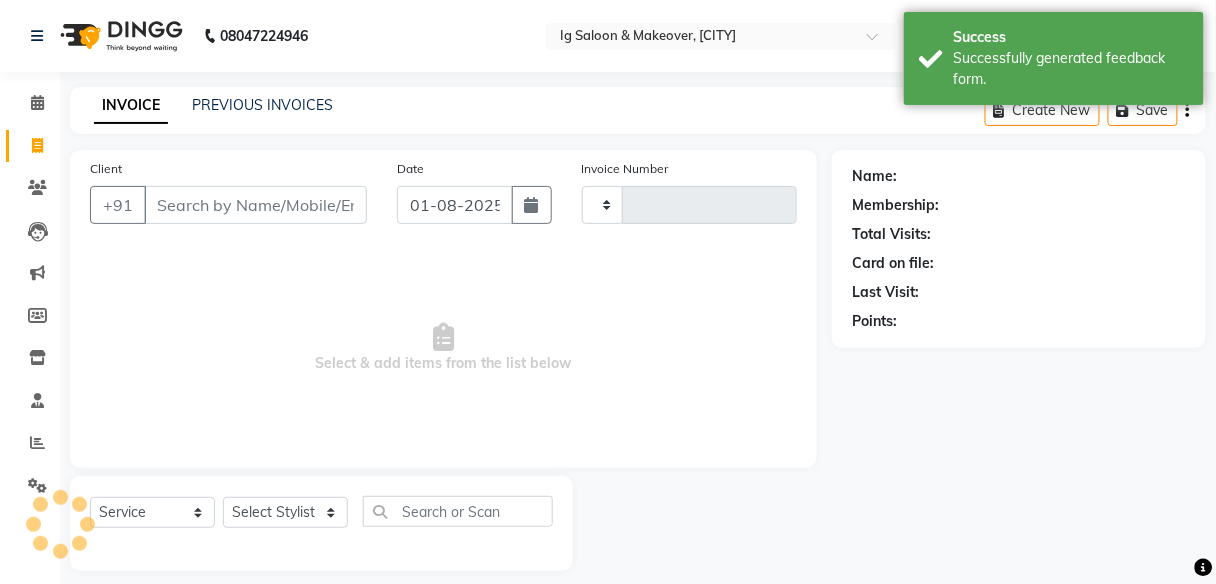 scroll, scrollTop: 16, scrollLeft: 0, axis: vertical 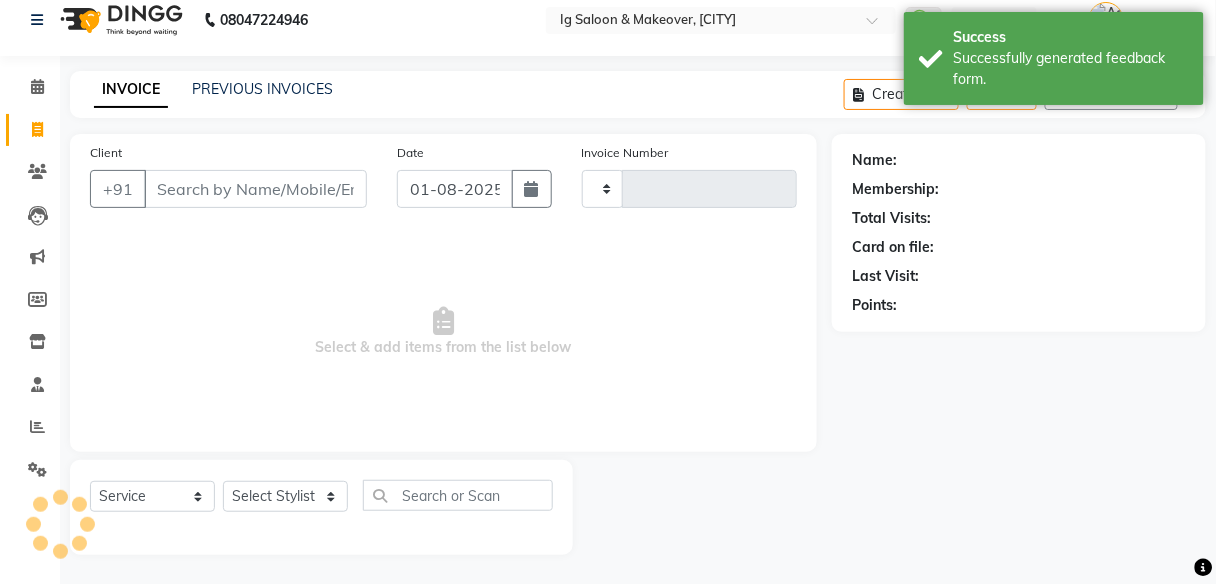 type on "0282" 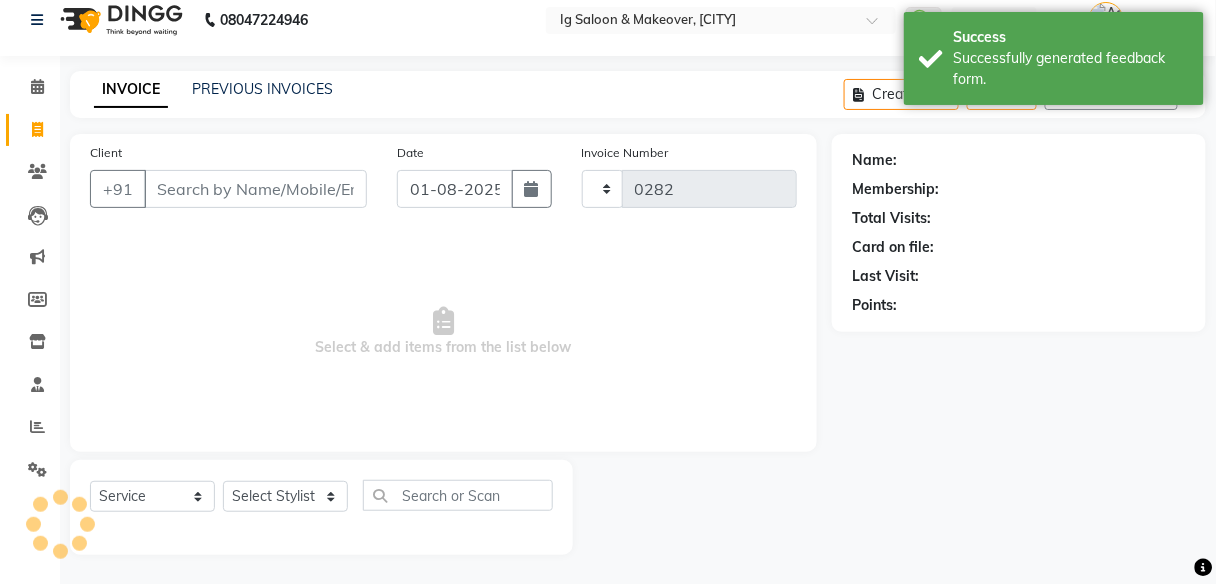 select on "3716" 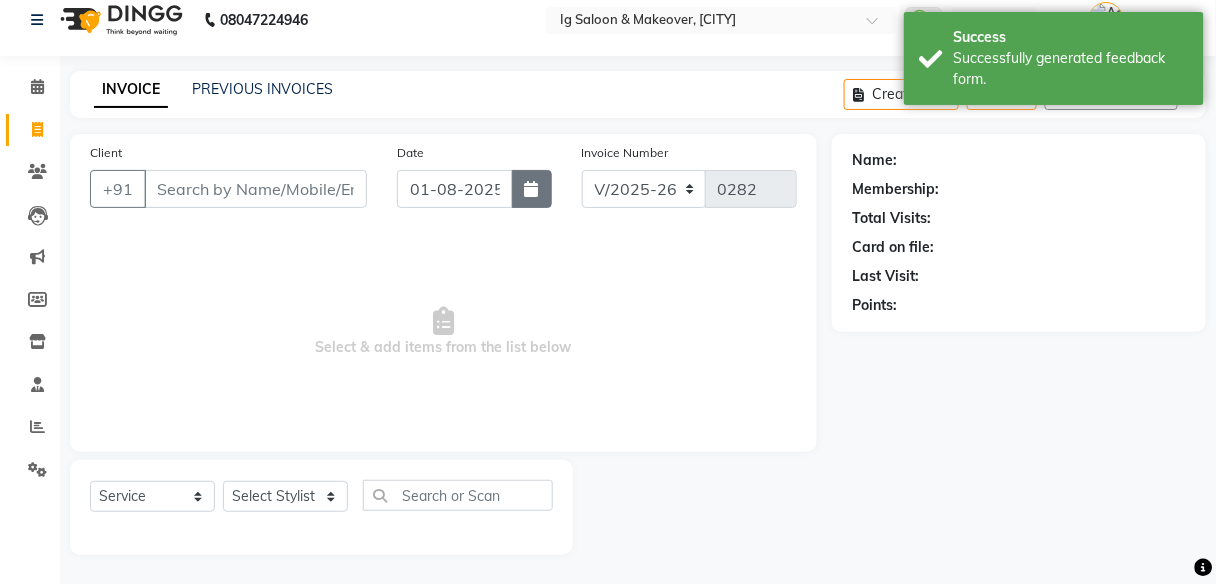 click 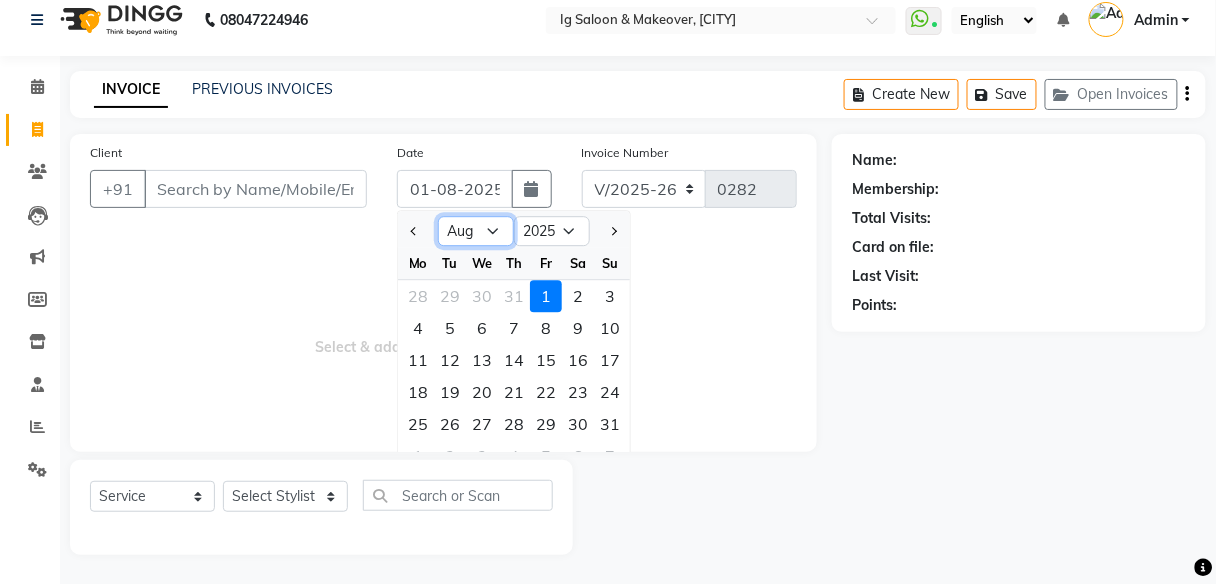 click on "Jan Feb Mar Apr May Jun Jul Aug Sep Oct Nov Dec" 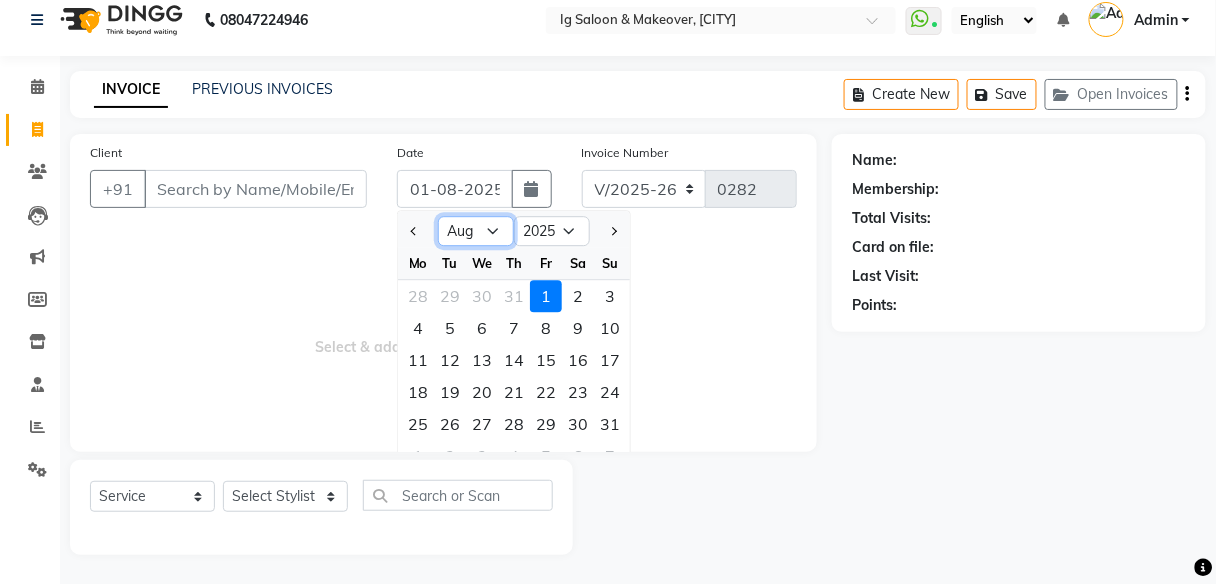 select on "7" 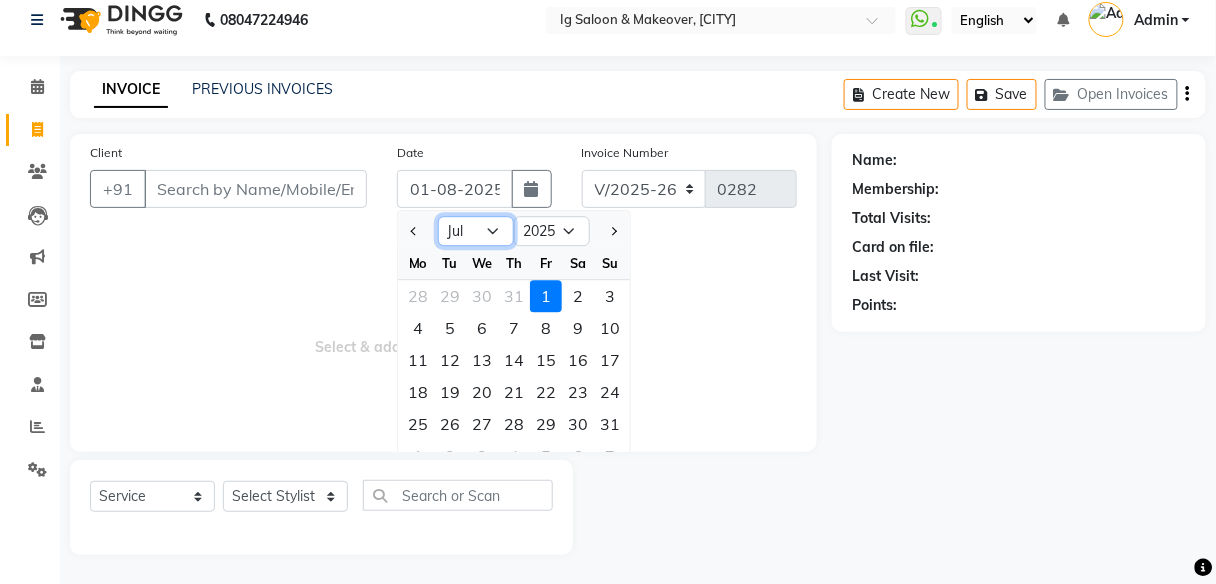 click on "Jan Feb Mar Apr May Jun Jul Aug Sep Oct Nov Dec" 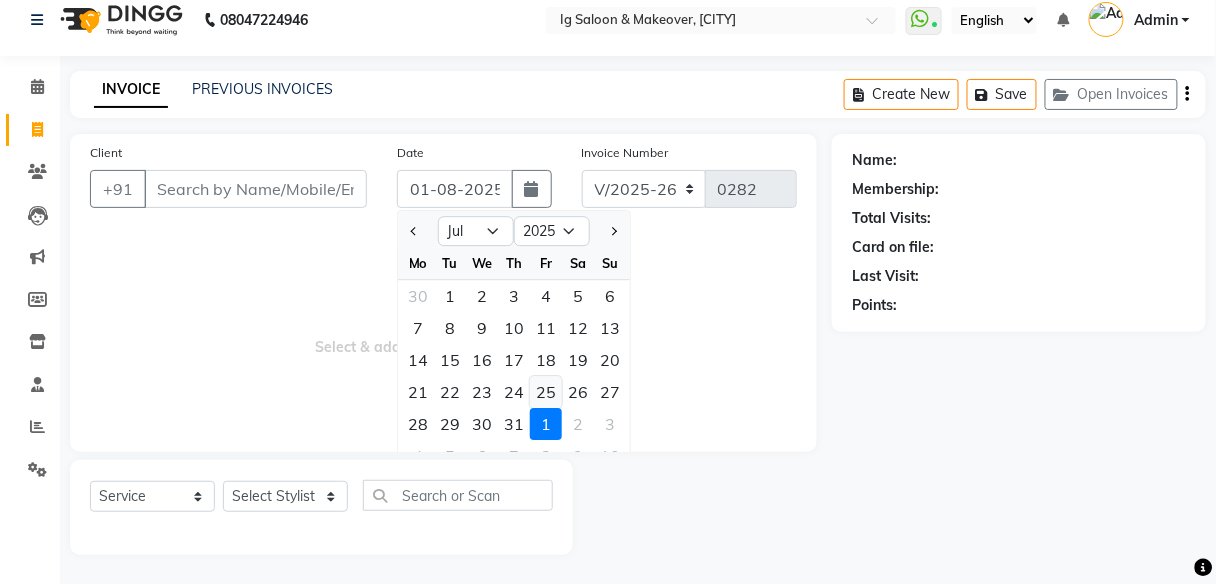click on "25" 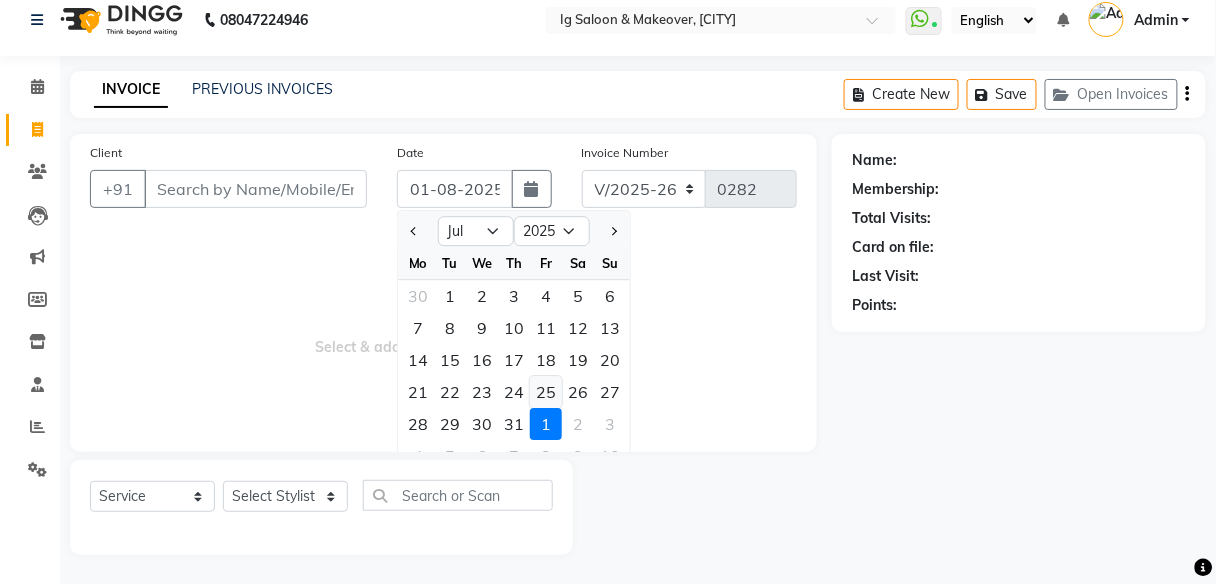 type on "25-07-2025" 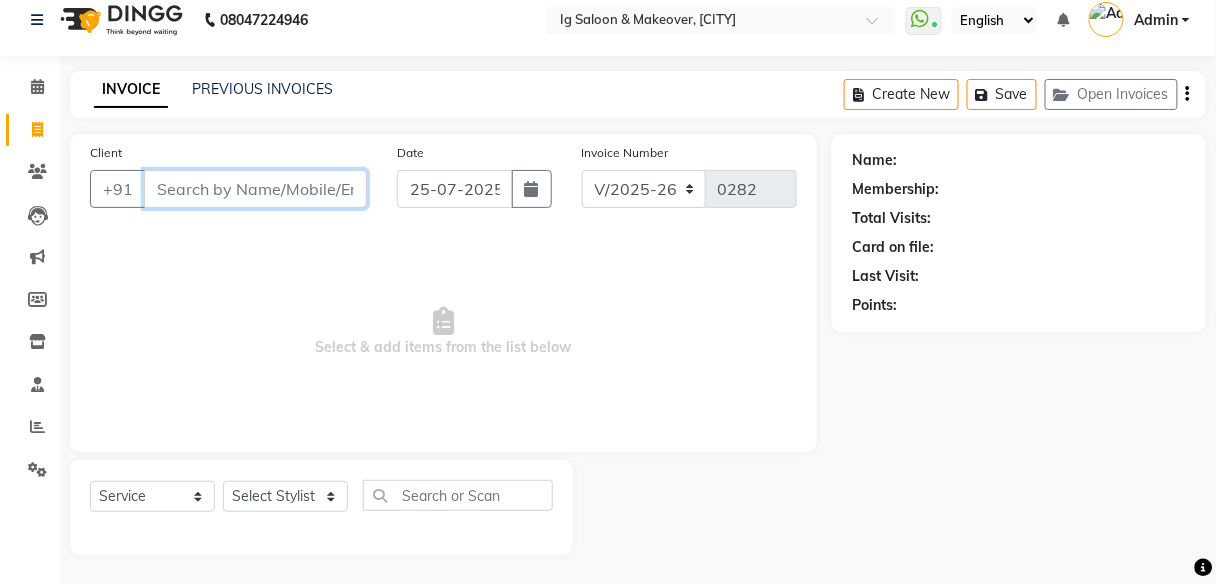 click on "Client" at bounding box center [255, 189] 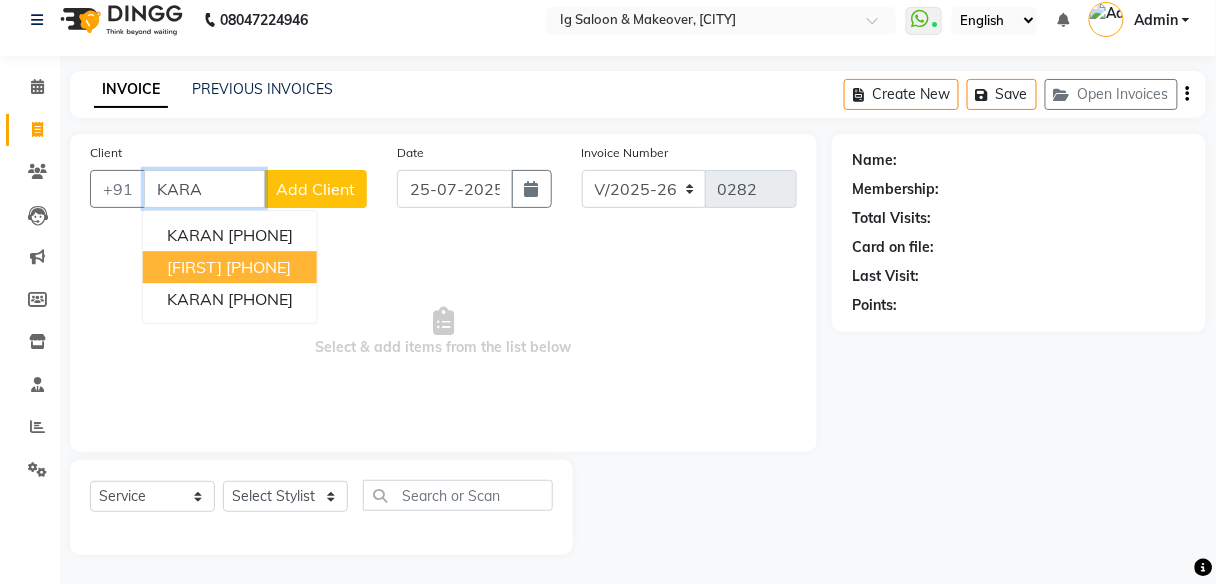 click on "[FIRST]" at bounding box center [194, 267] 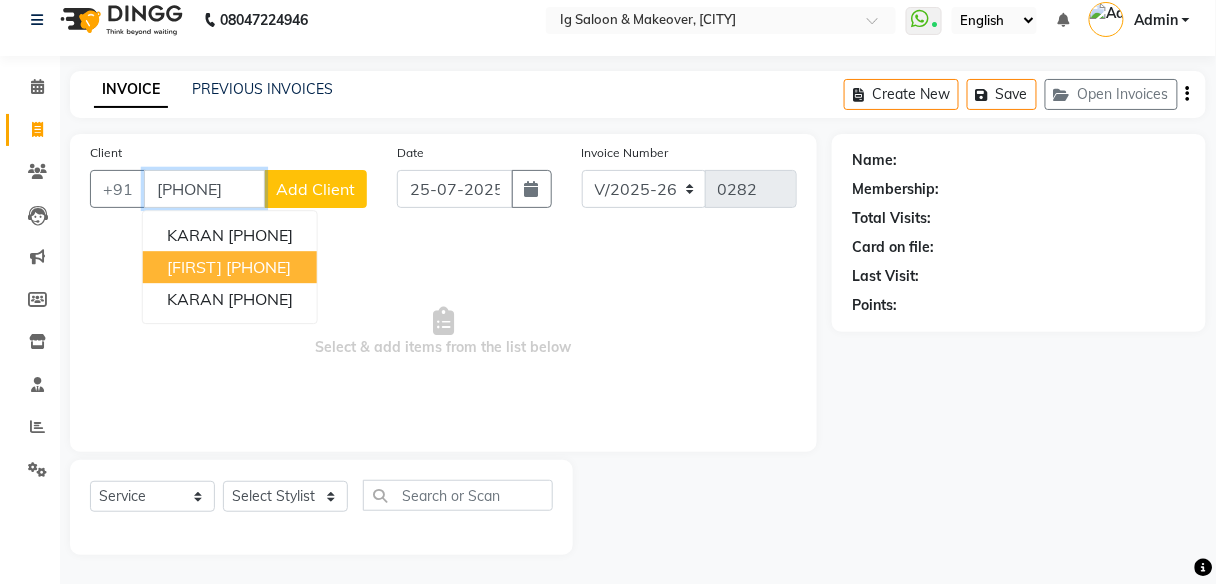 type on "[PHONE]" 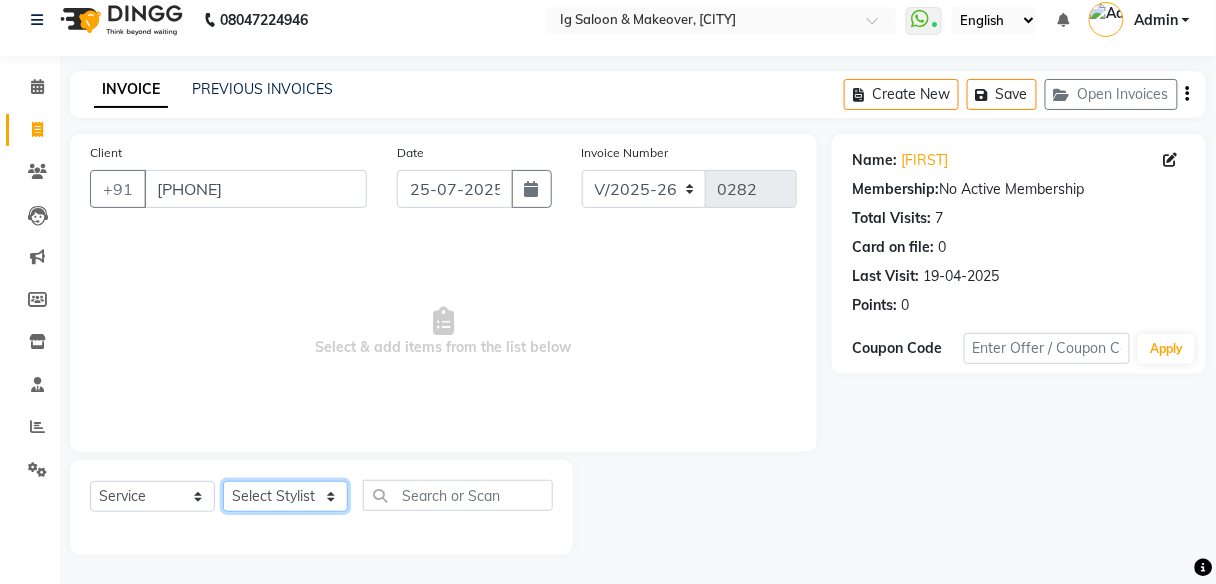 click on "Select Stylist [FIRST] [FIRST] [FIRST] [FIRST] [FIRST] [FIRST] [FIRST]" 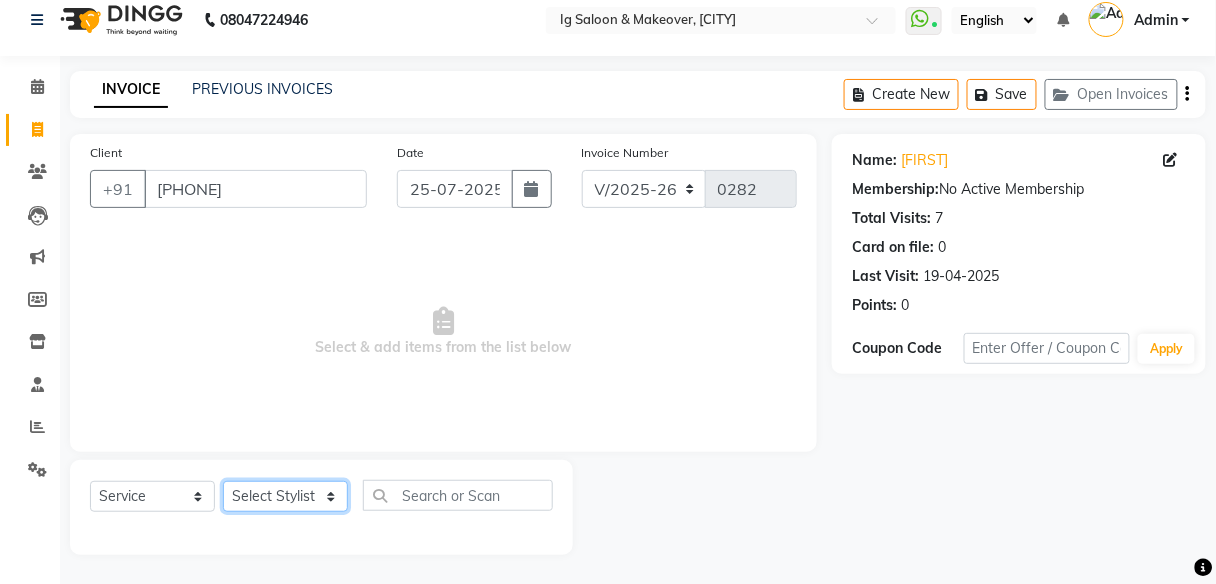 select on "67641" 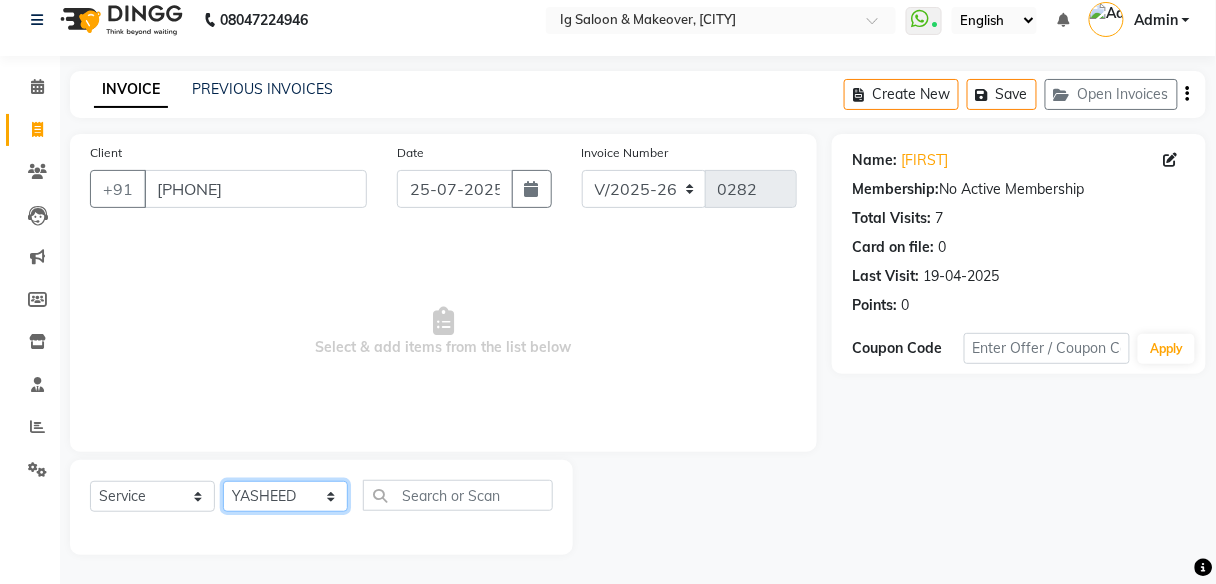 click on "Select Stylist [FIRST] [FIRST] [FIRST] [FIRST] [FIRST] [FIRST] [FIRST]" 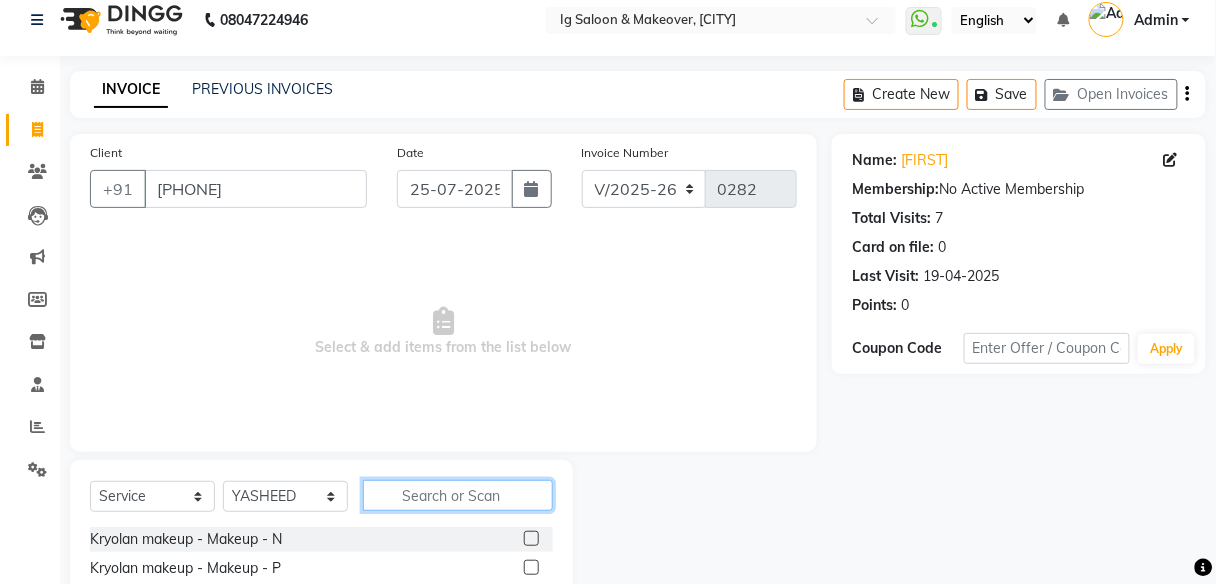 click 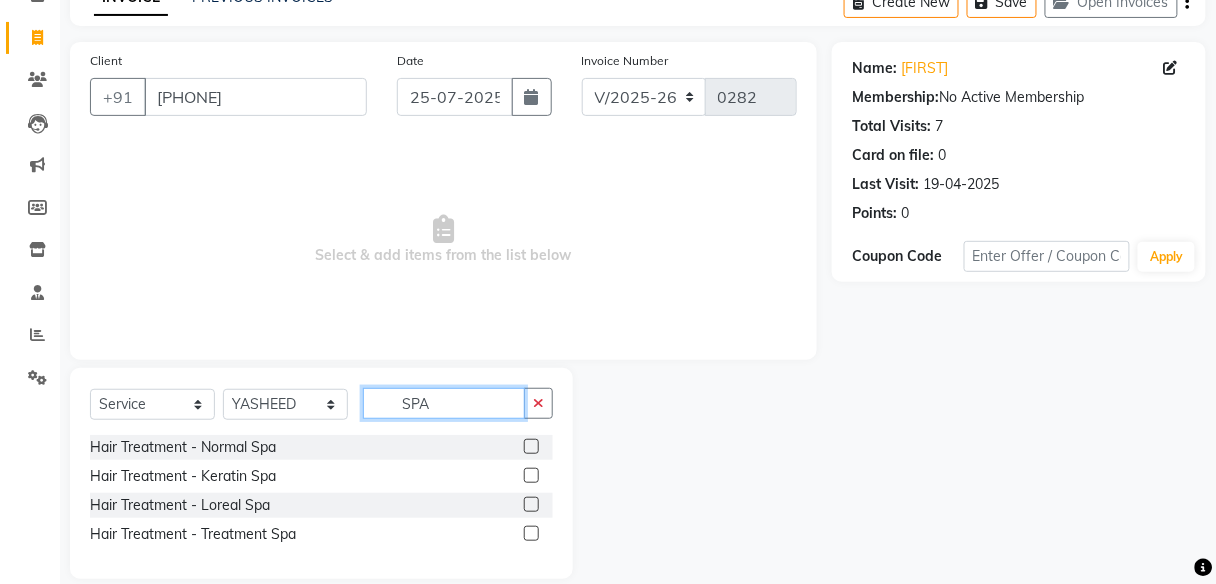 scroll, scrollTop: 132, scrollLeft: 0, axis: vertical 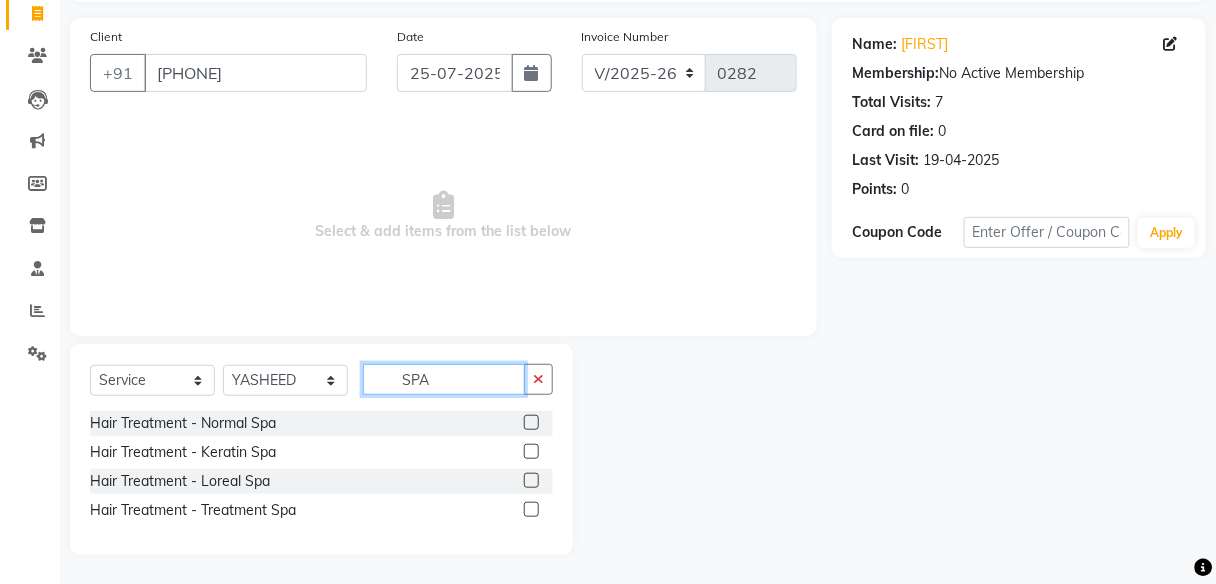 type on "SPA" 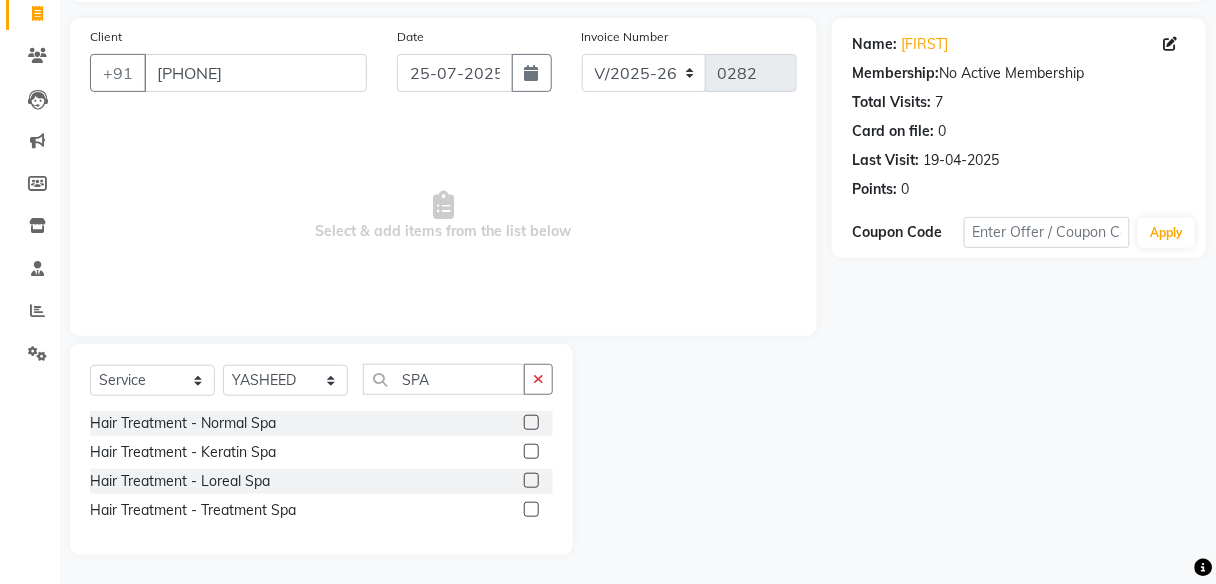 click 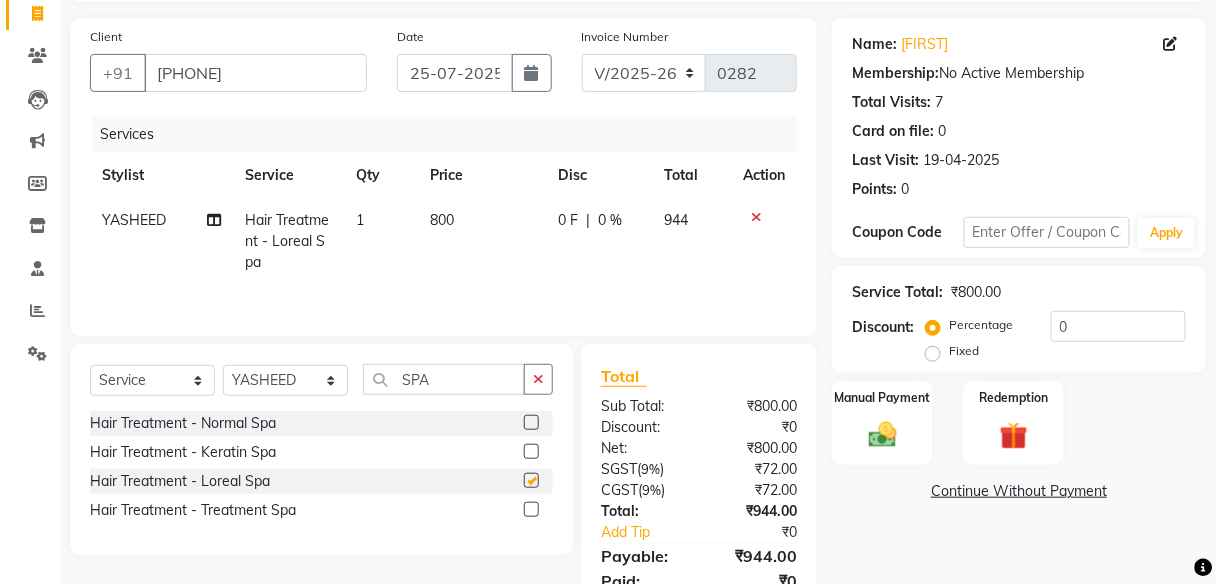 checkbox on "false" 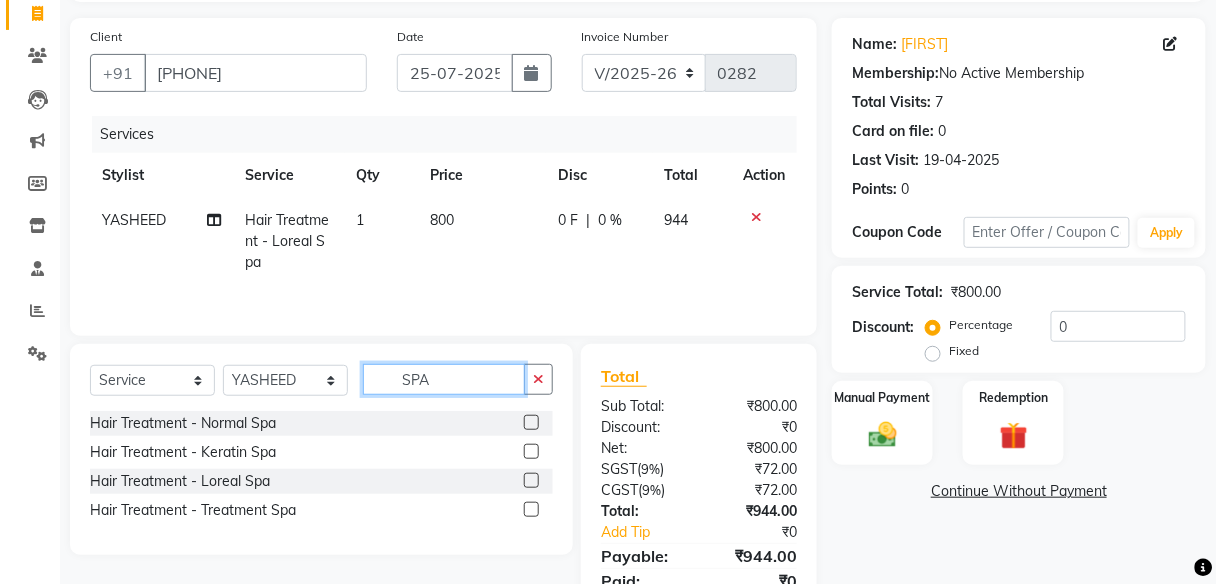 click on "SPA" 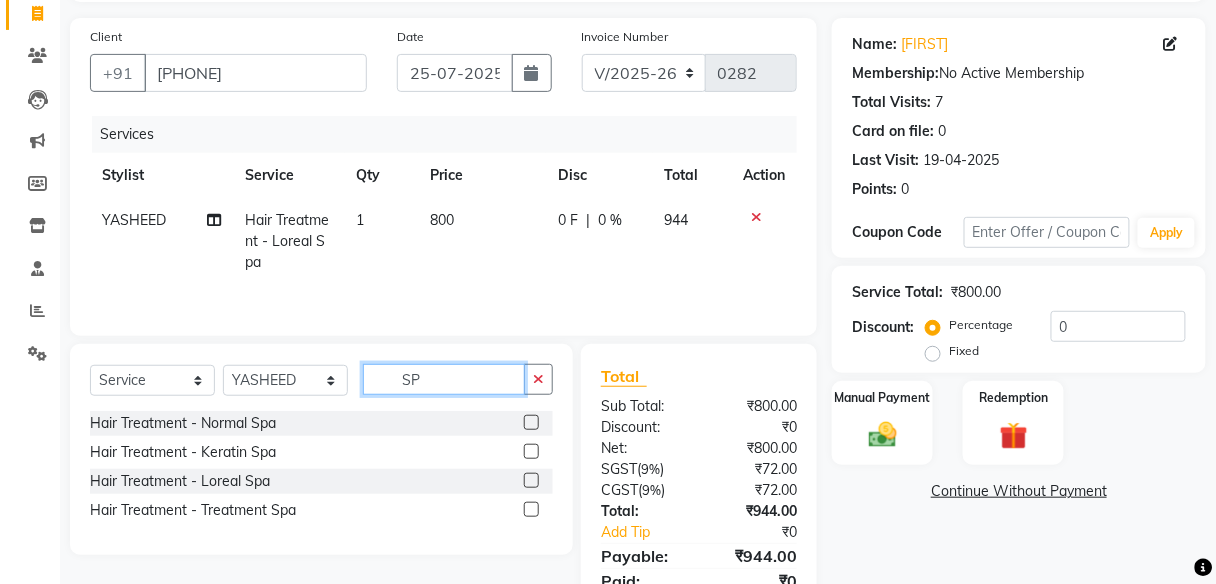 type on "S" 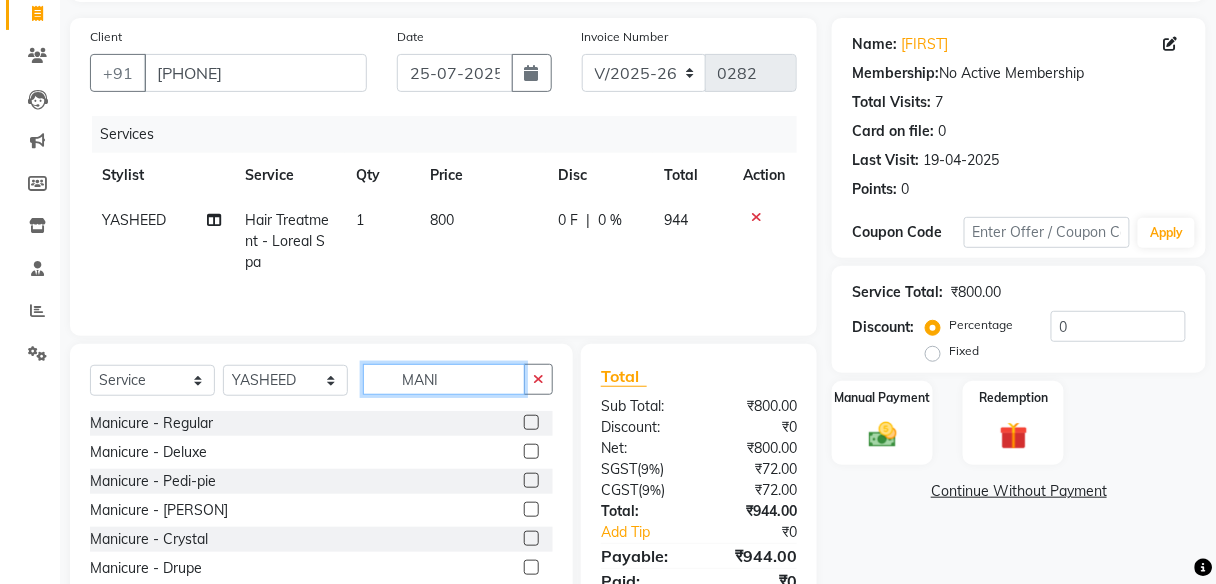 type on "MANI" 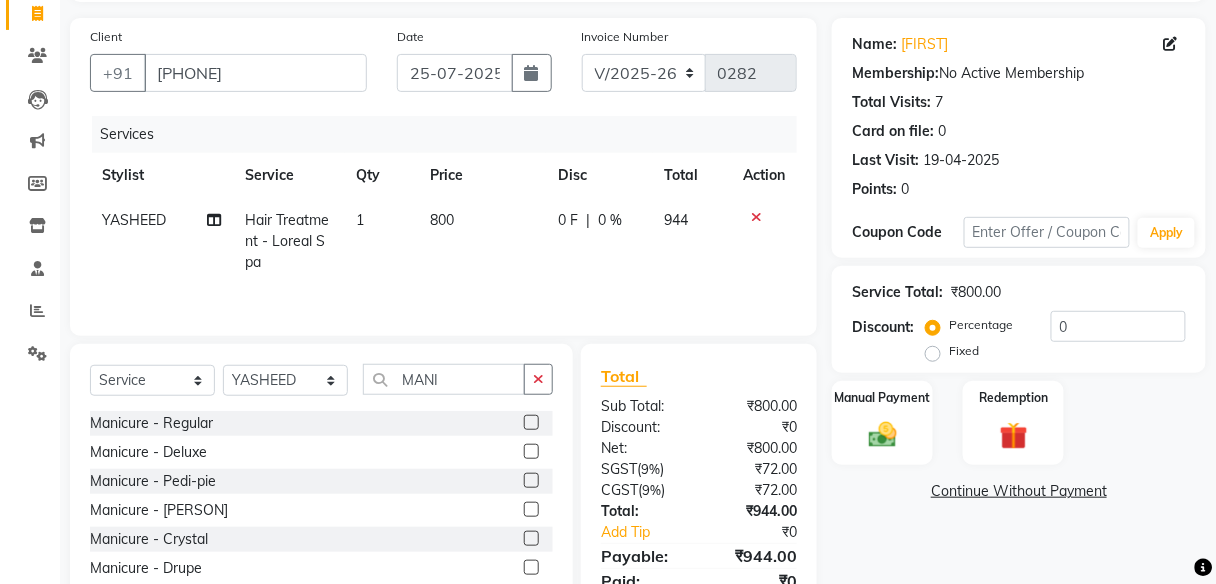 click 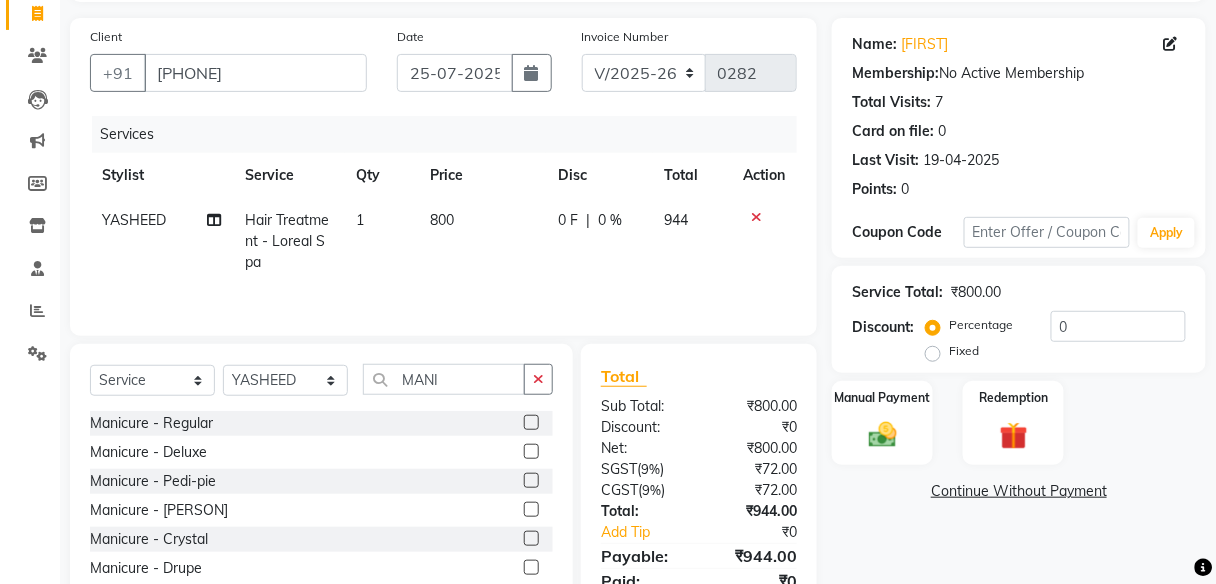 click at bounding box center (530, 452) 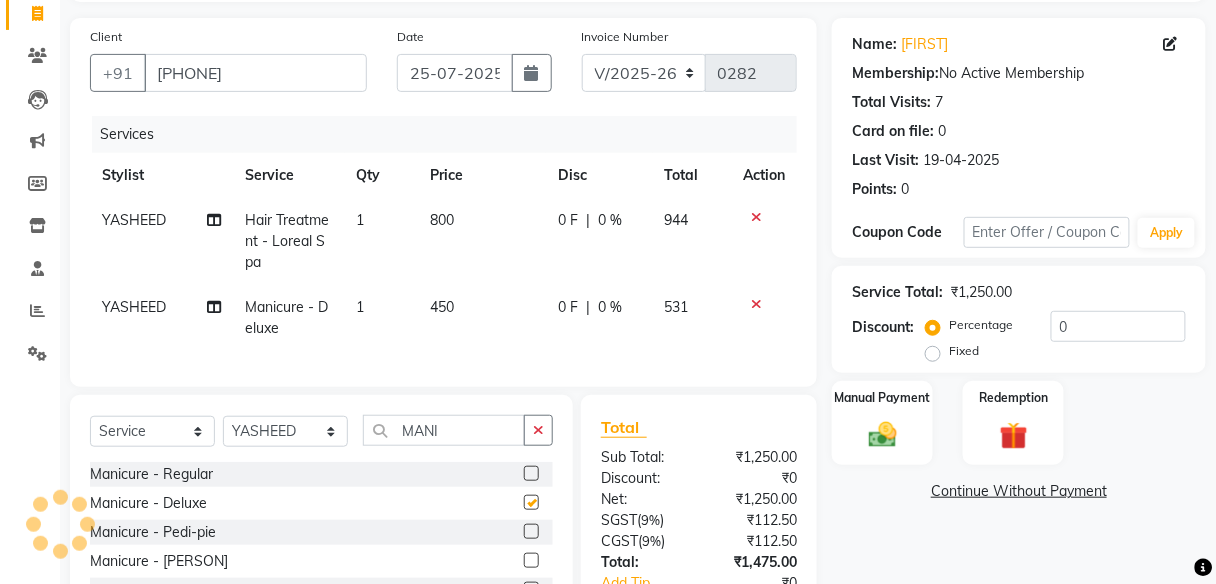 checkbox on "false" 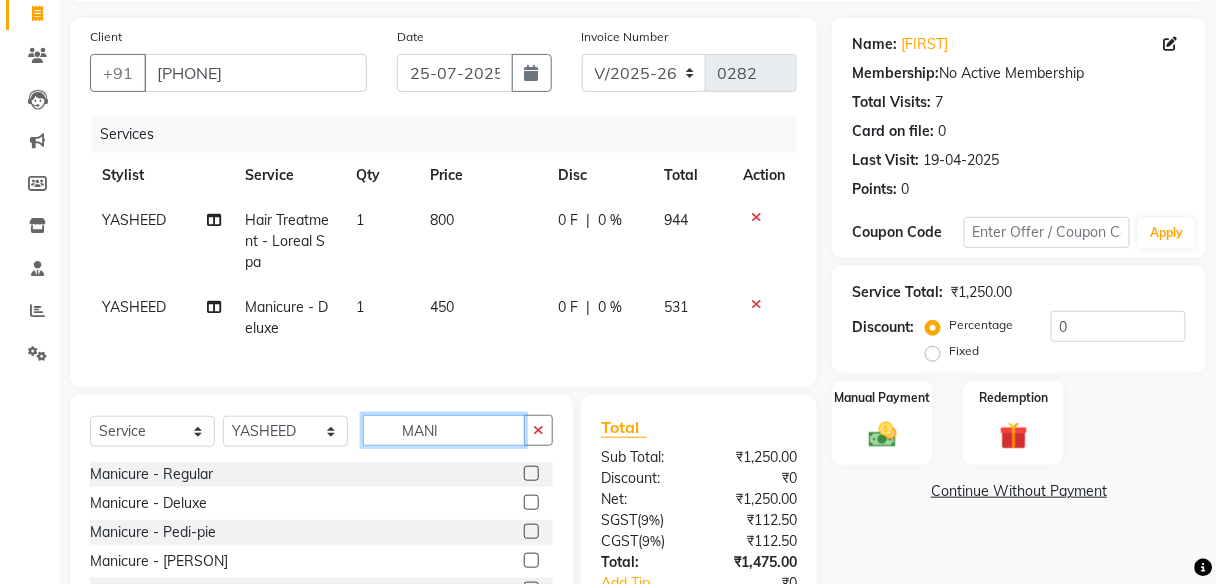 click on "MANI" 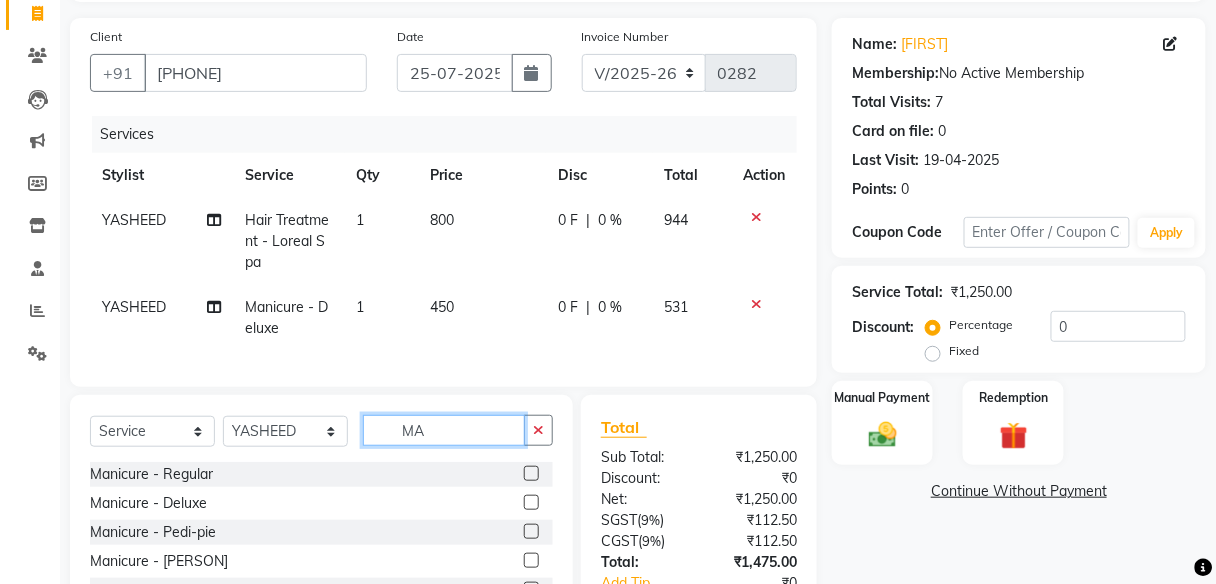 type on "M" 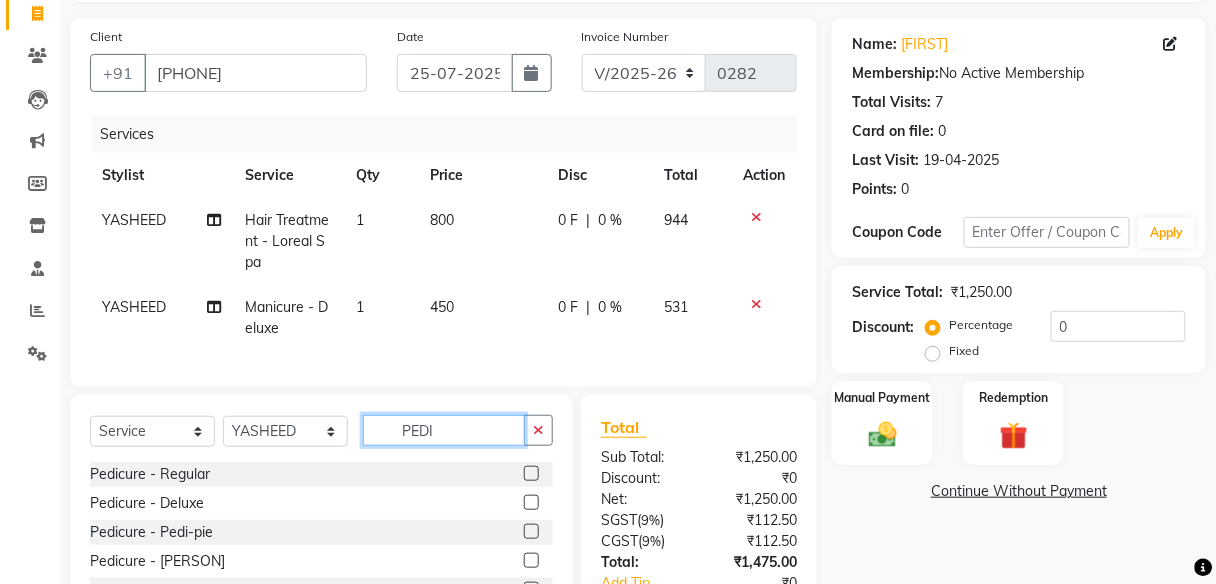 type on "PEDI" 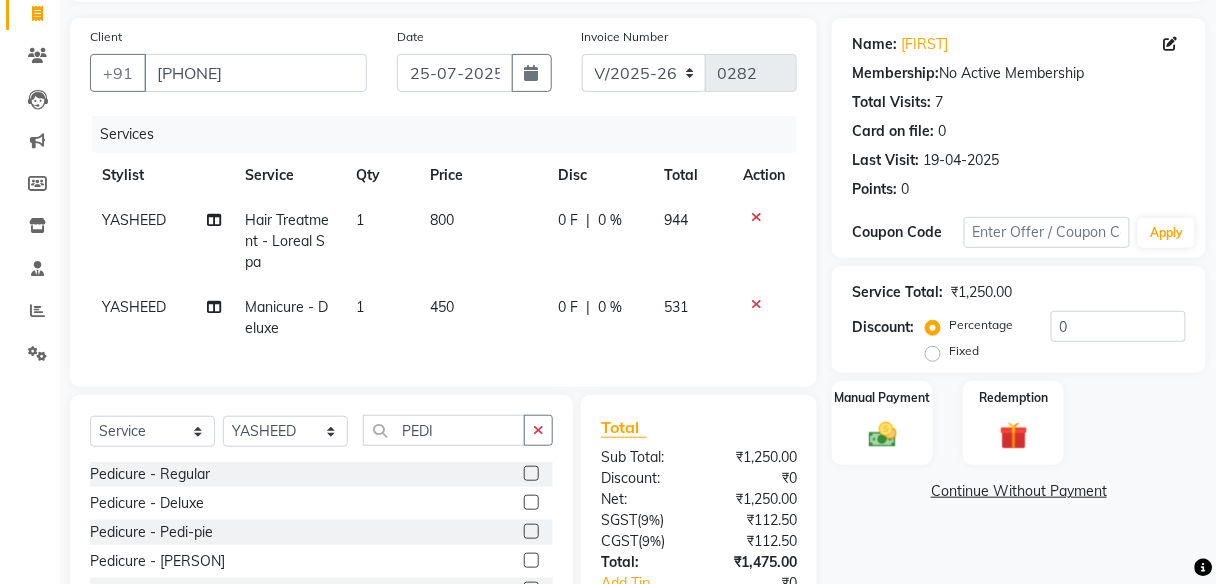 click 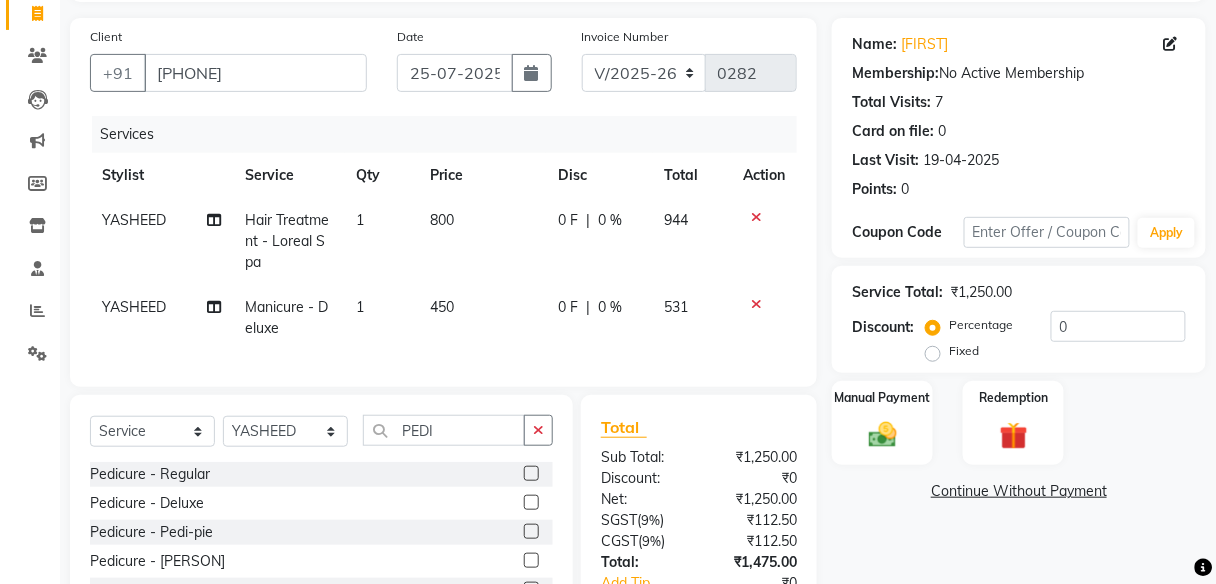 click at bounding box center (530, 503) 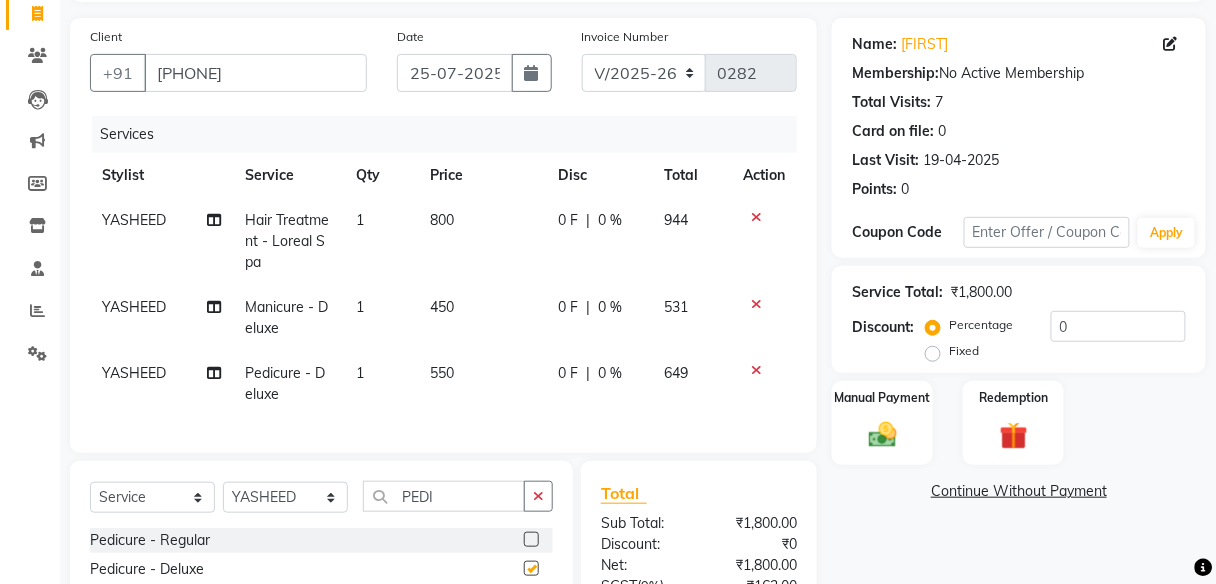 checkbox on "false" 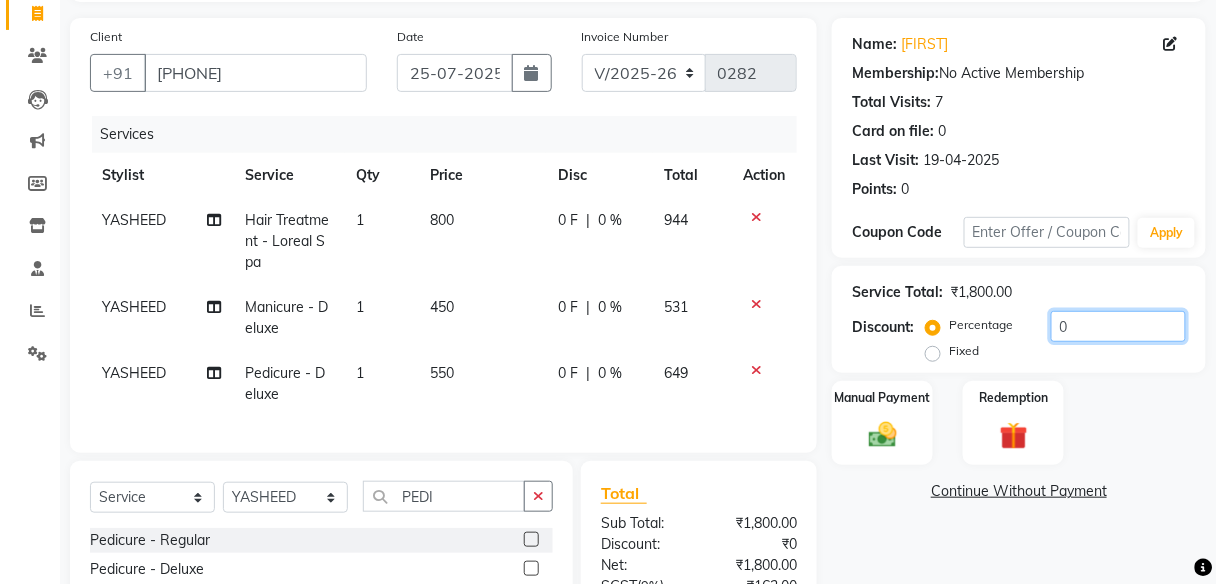 click on "0" 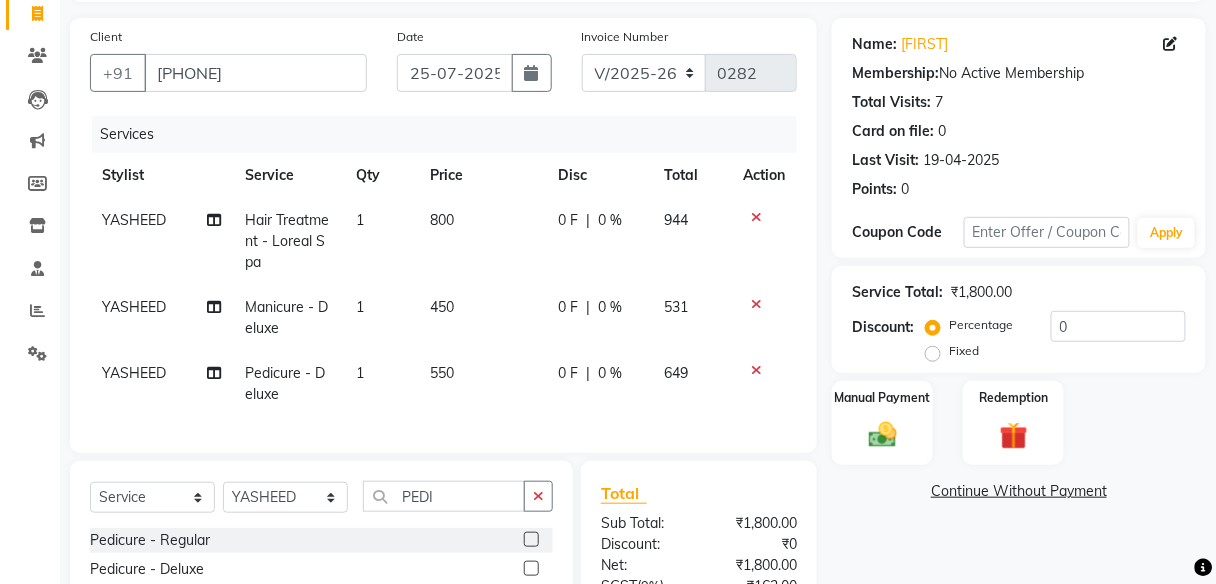 click on "450" 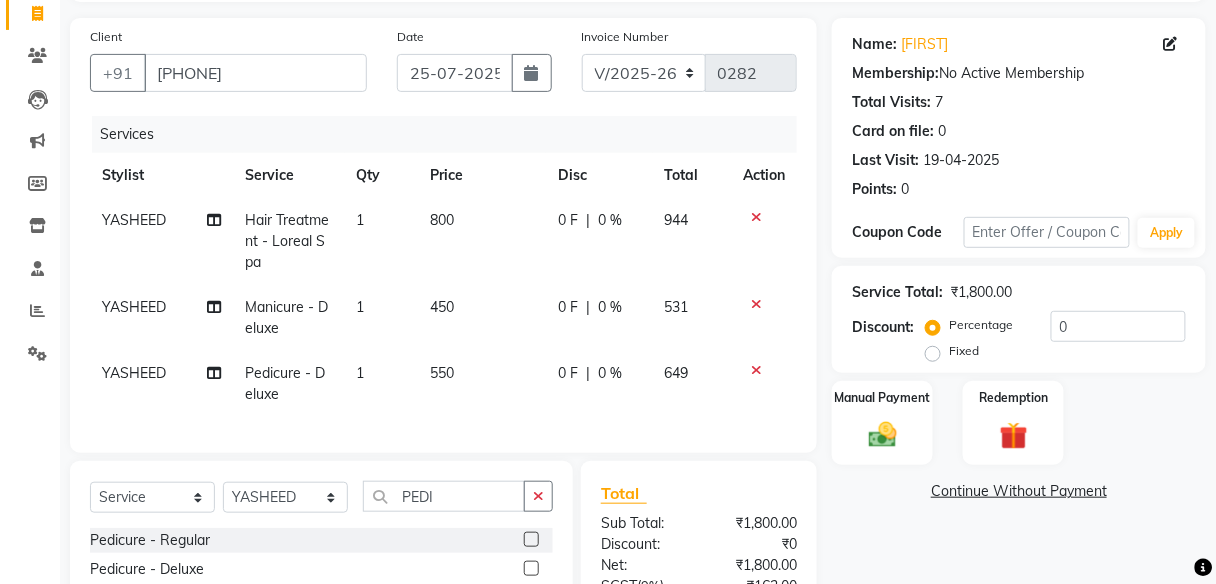 select on "67641" 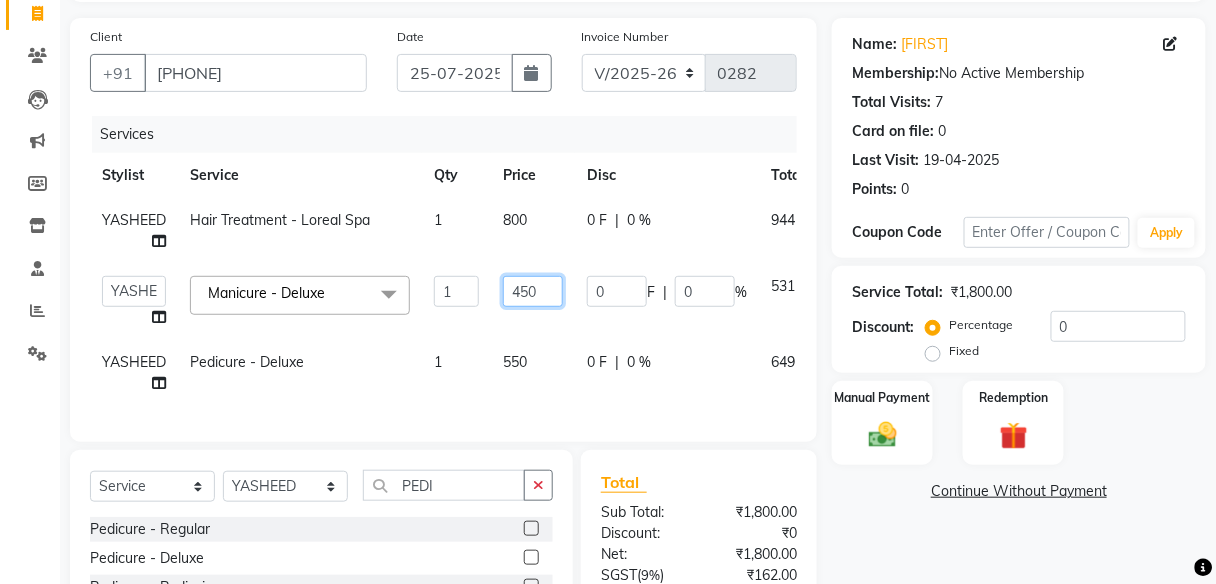 click on "450" 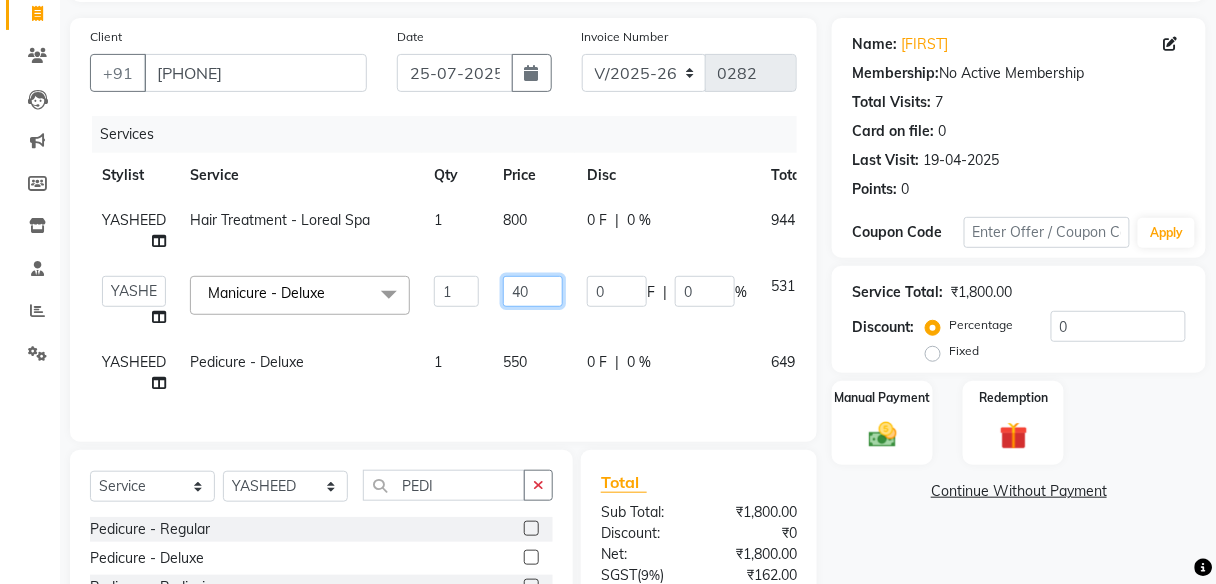 type on "400" 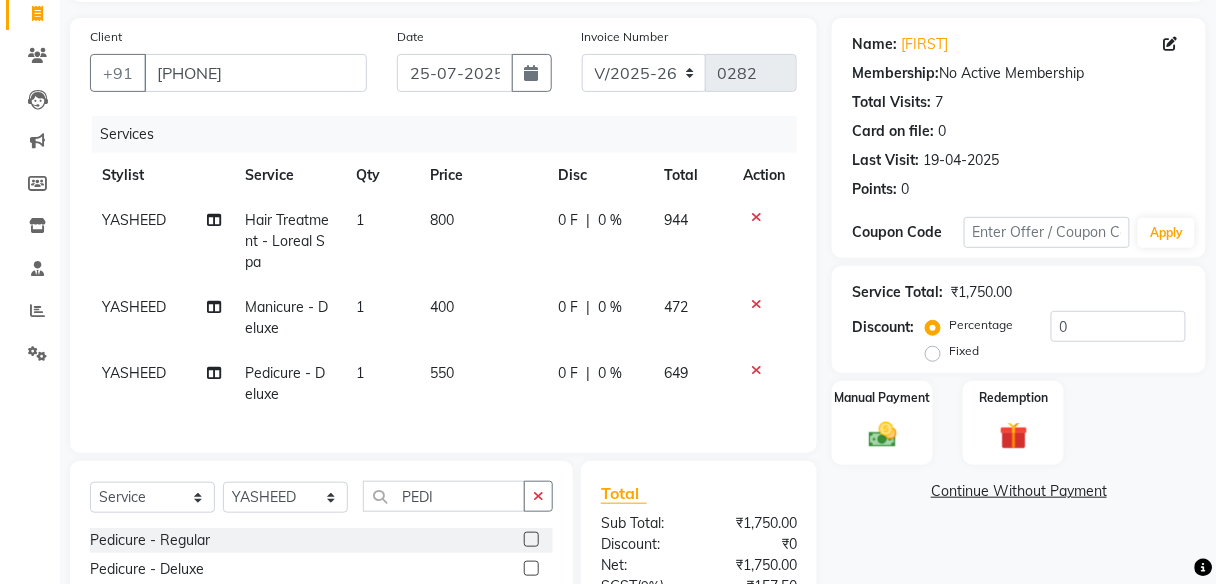click on "550" 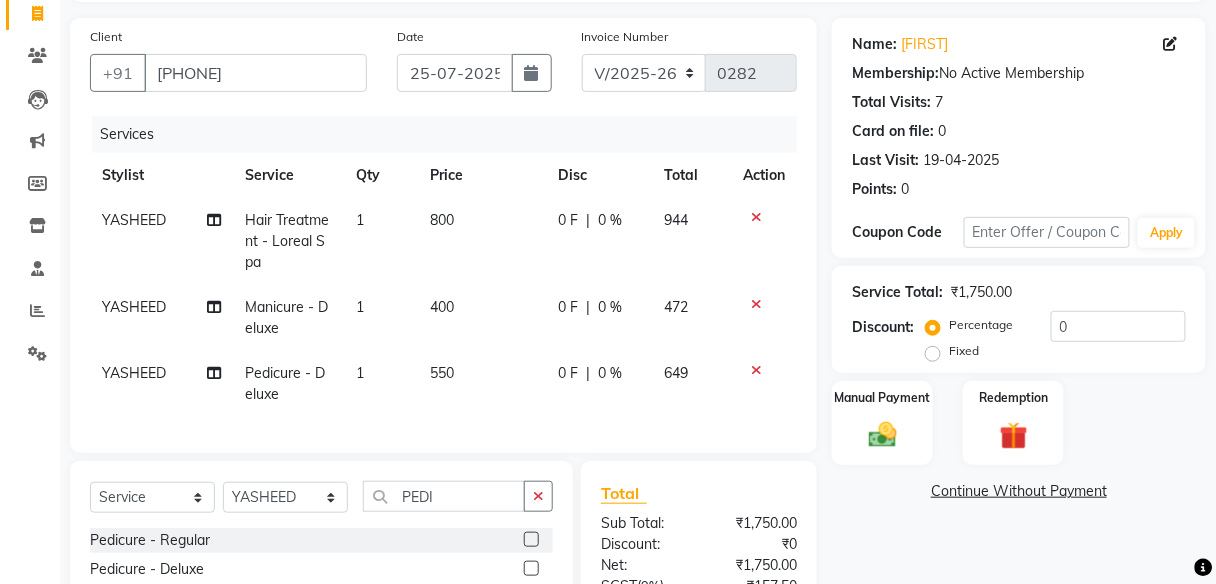 select on "67641" 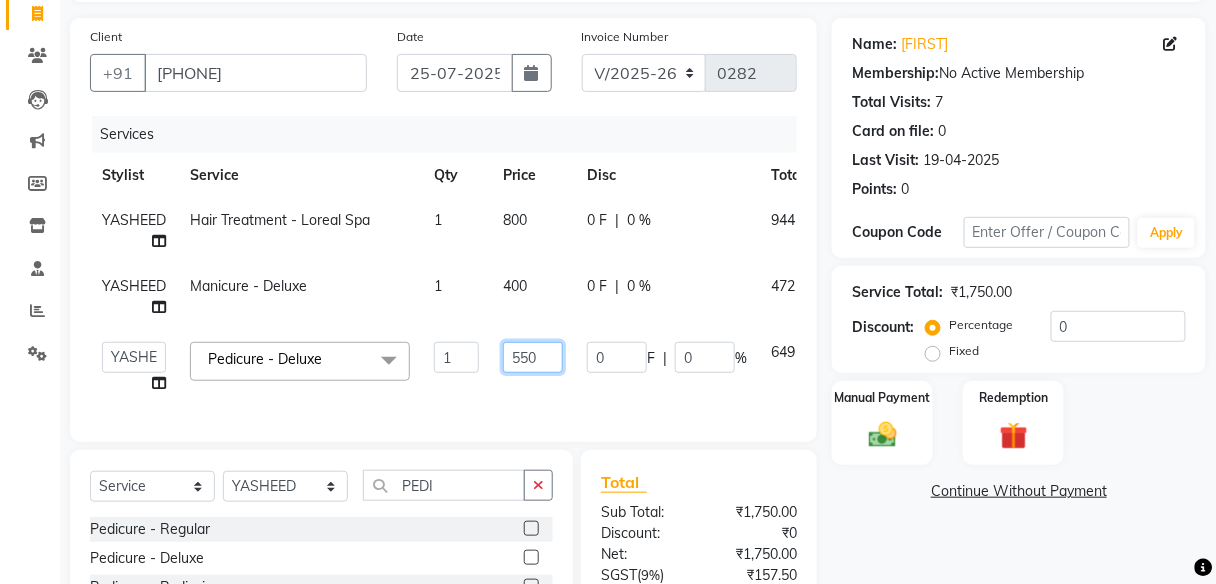 click on "550" 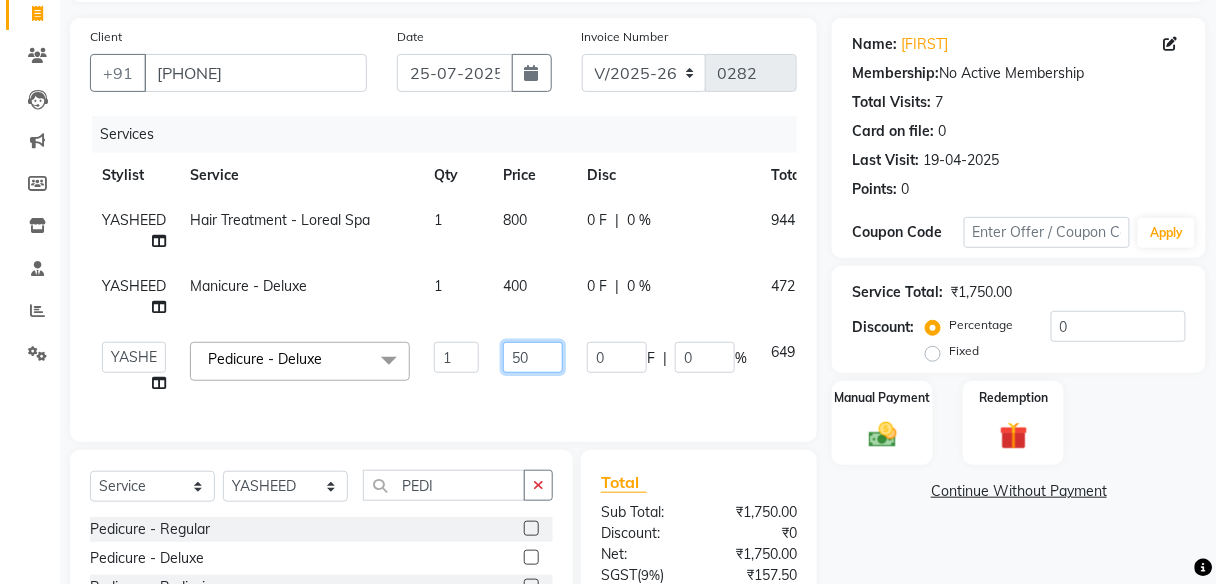 type on "500" 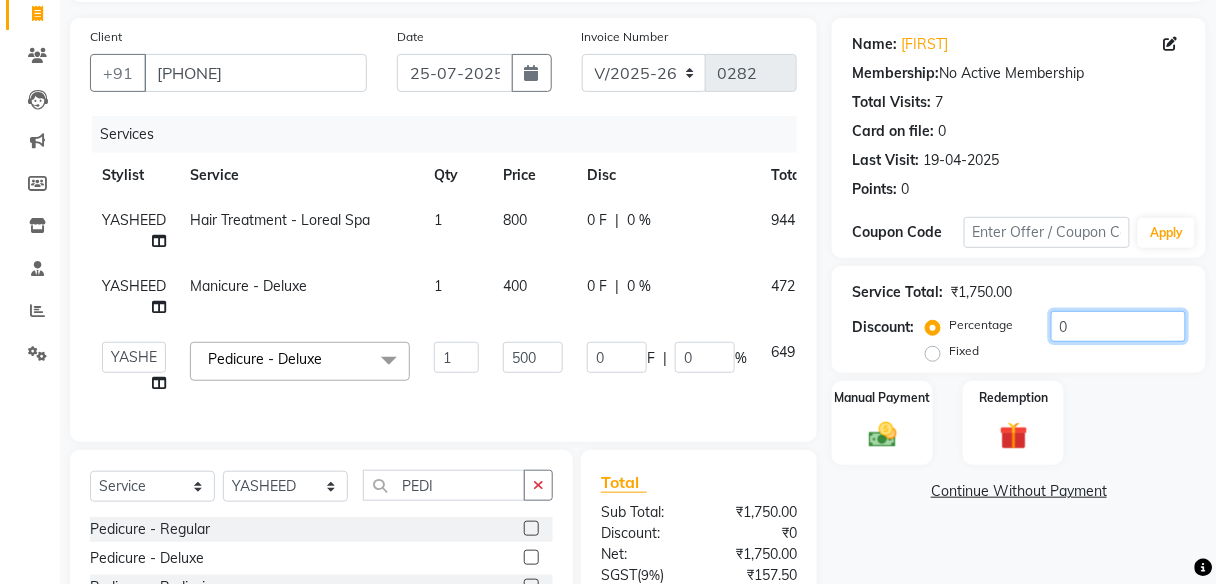 click on "0" 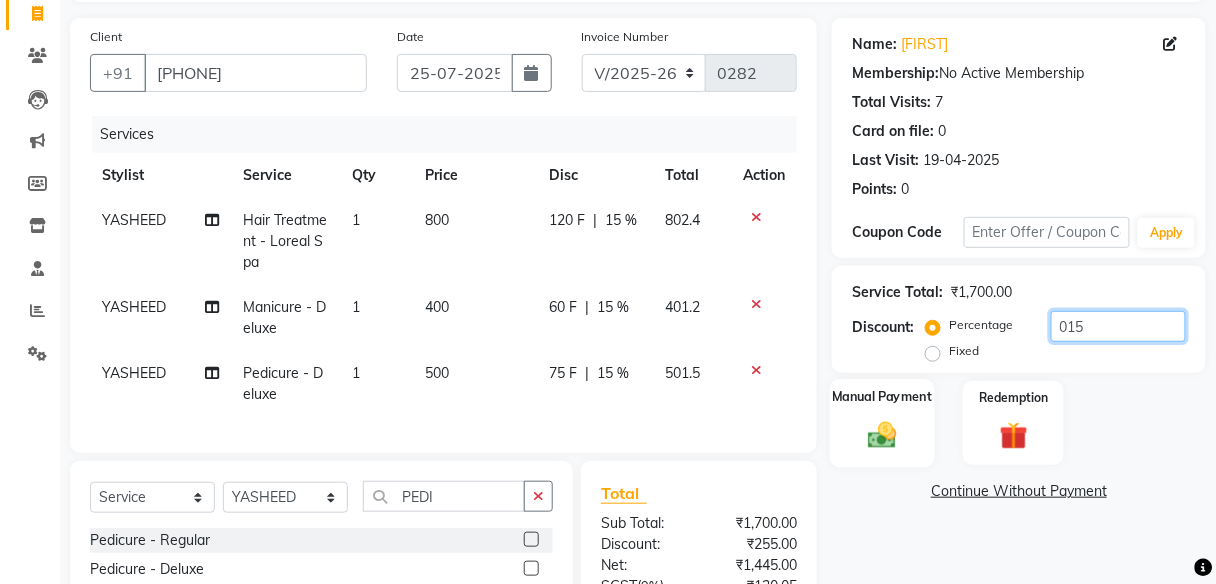 type on "015" 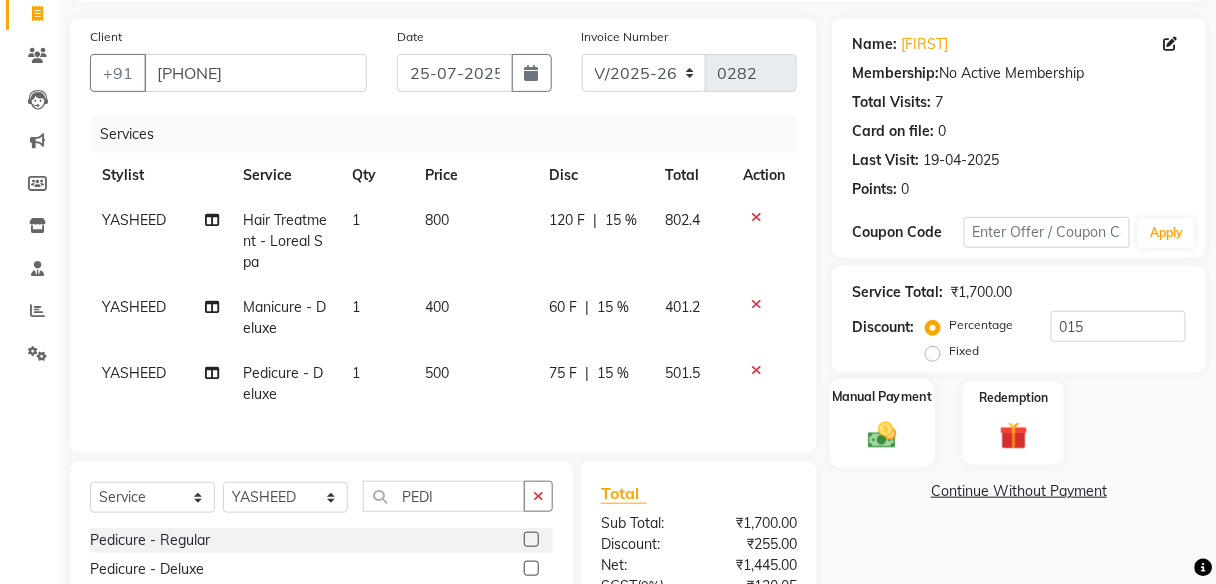 click 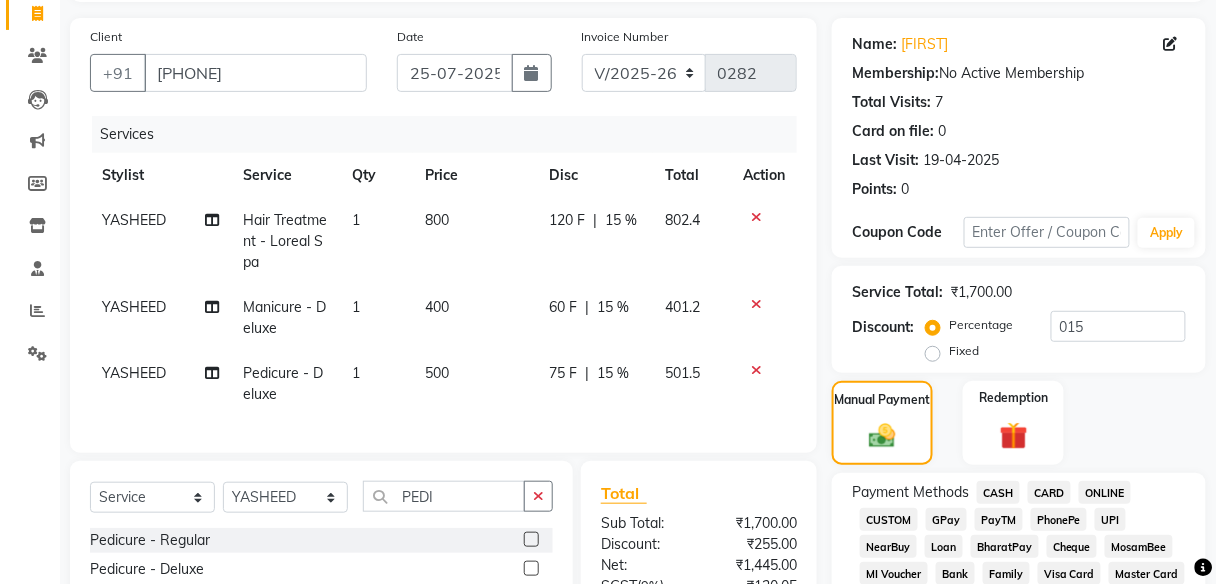click on "ONLINE" 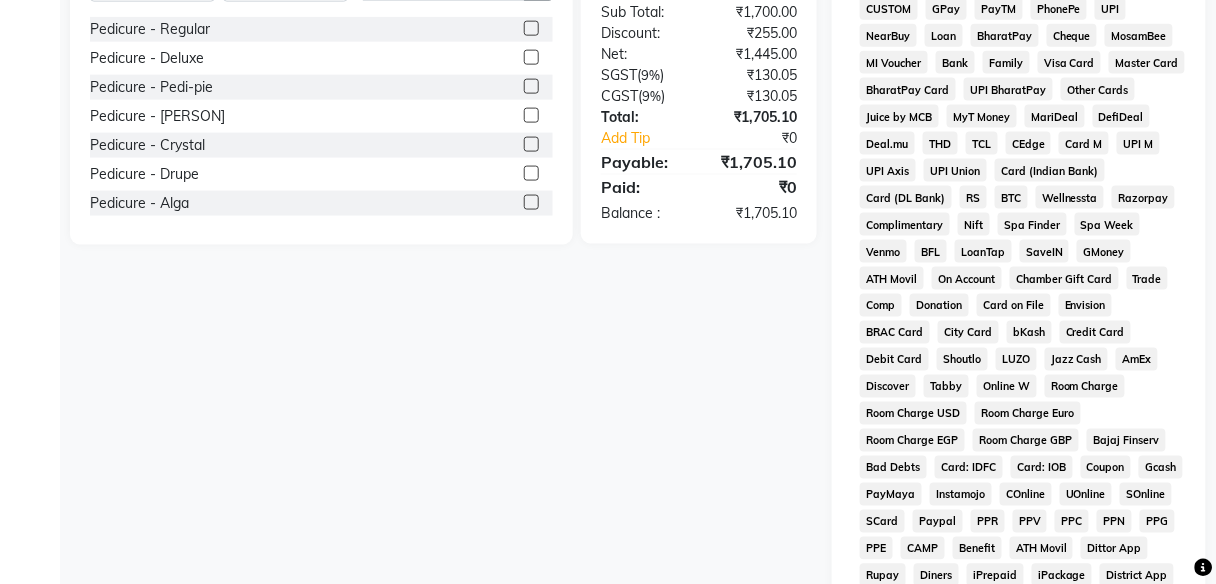 scroll, scrollTop: 984, scrollLeft: 0, axis: vertical 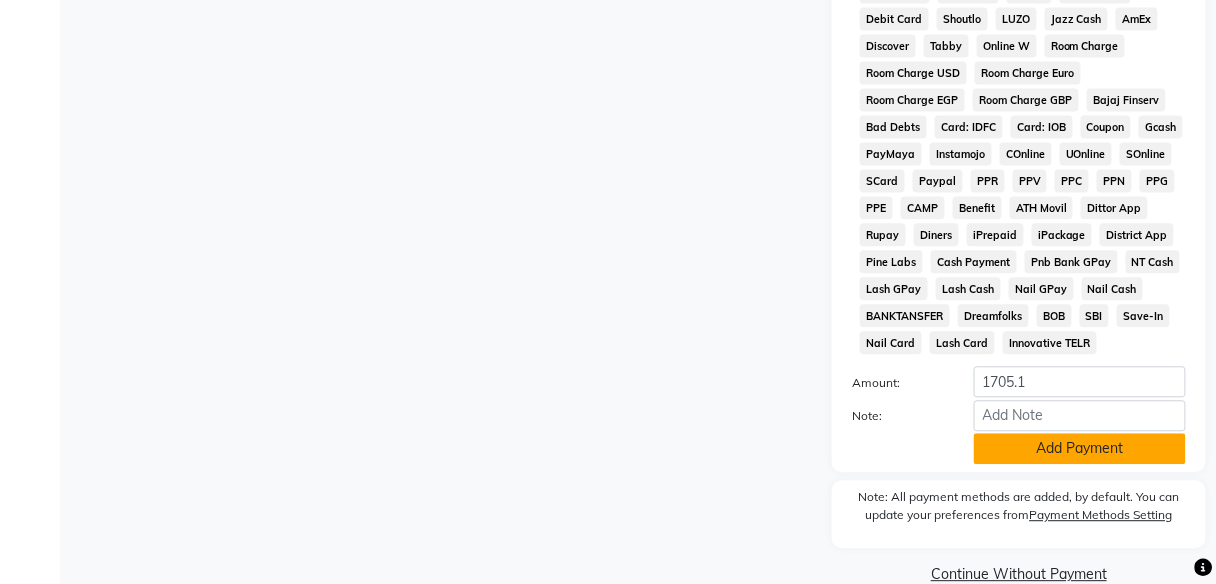 click on "Add Payment" 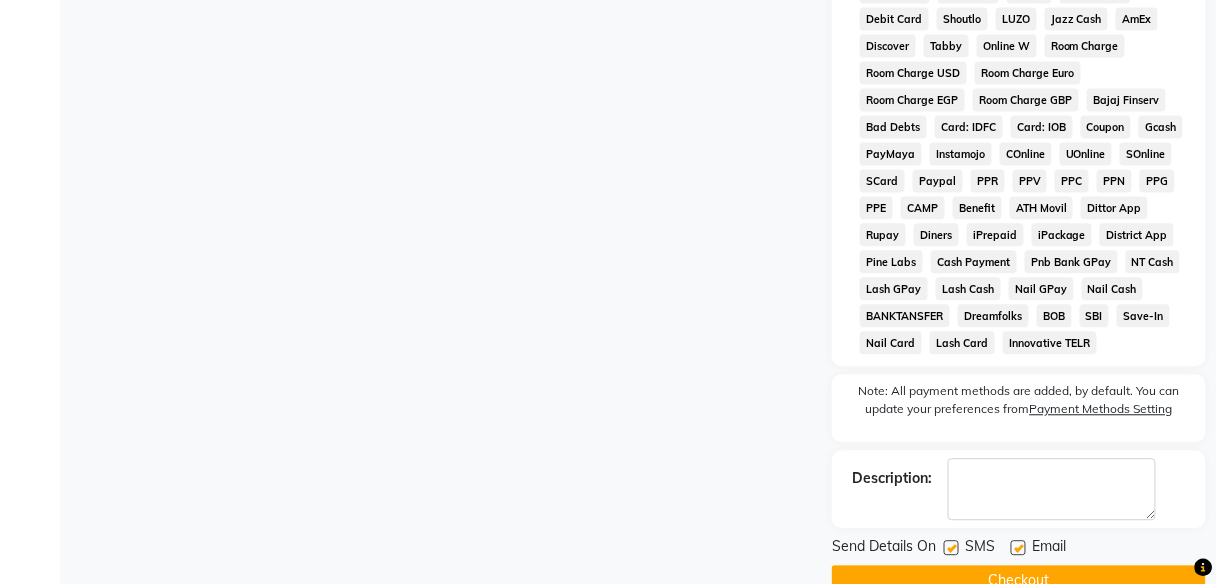 click on "Checkout" 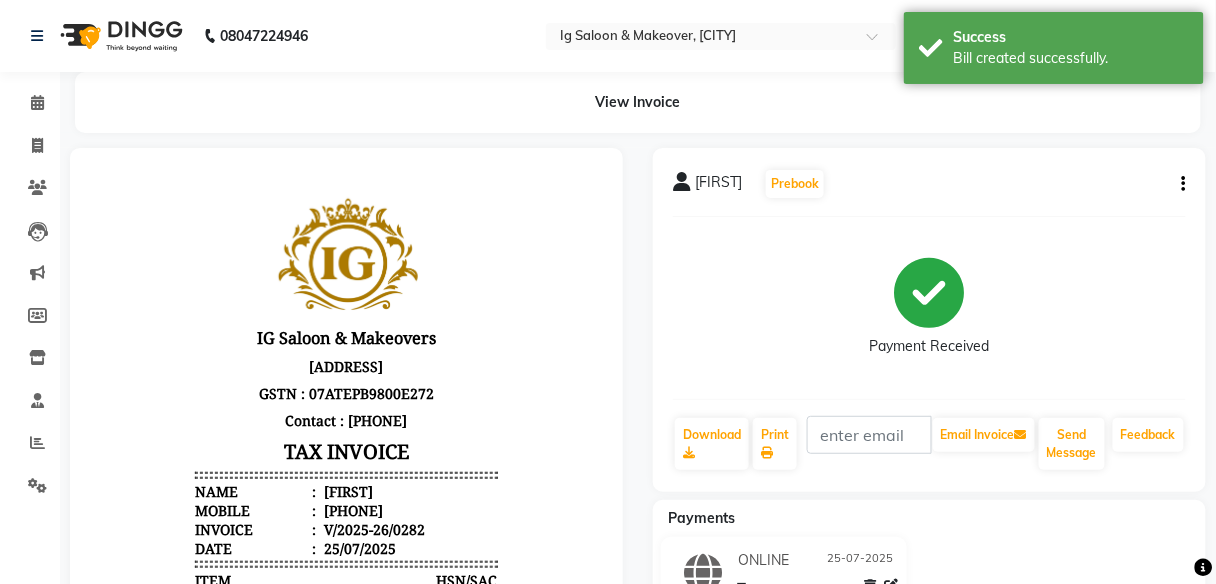 scroll, scrollTop: 0, scrollLeft: 0, axis: both 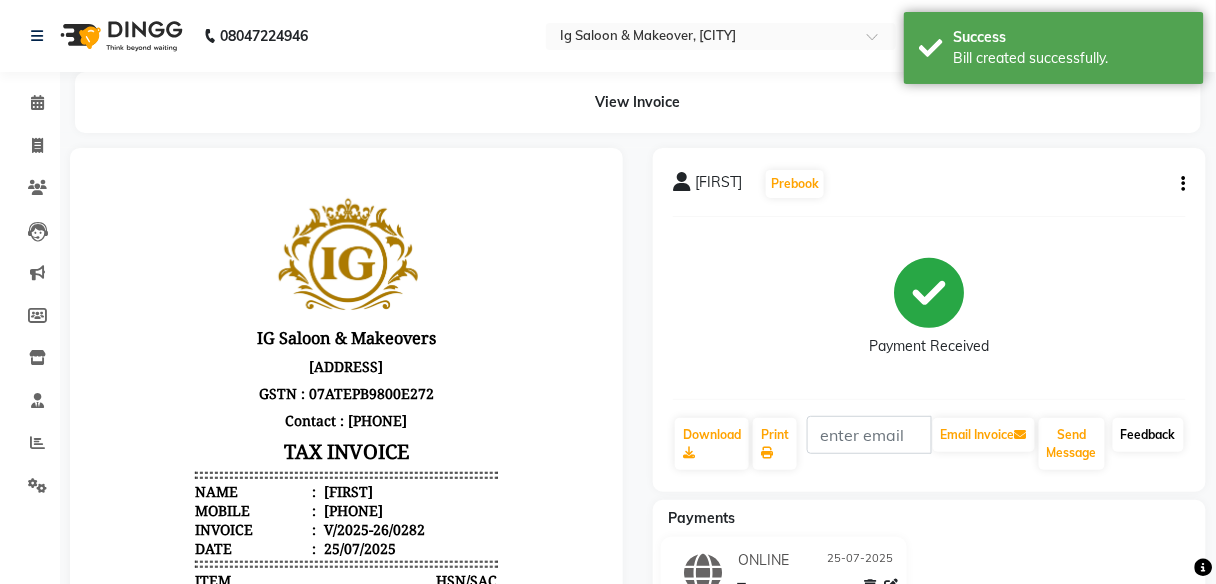 click on "Feedback" 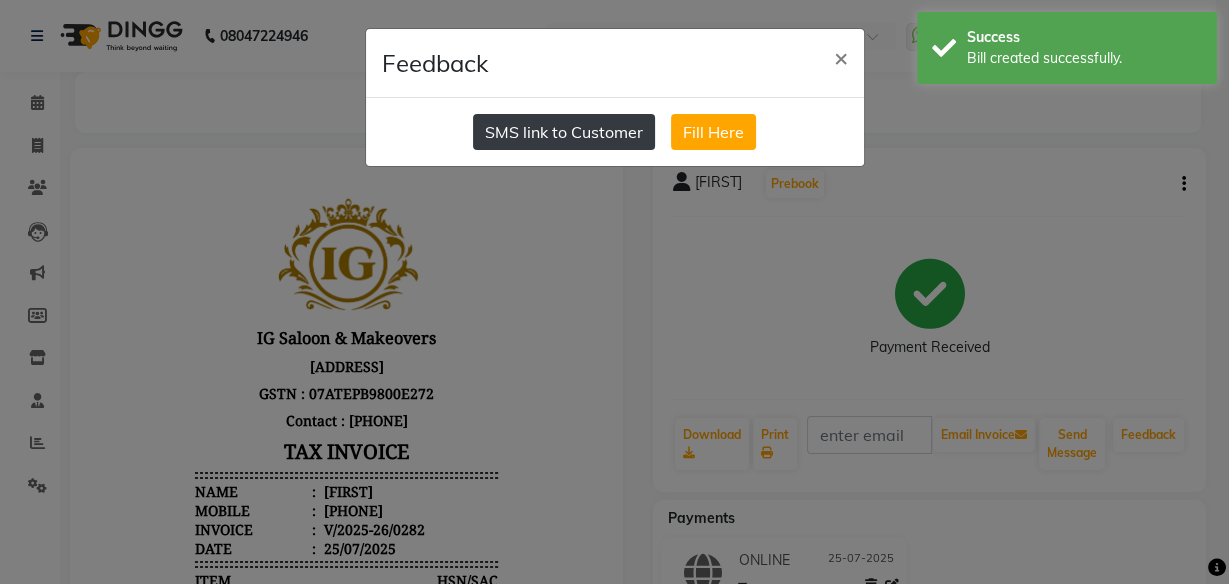 click on "SMS link to Customer" 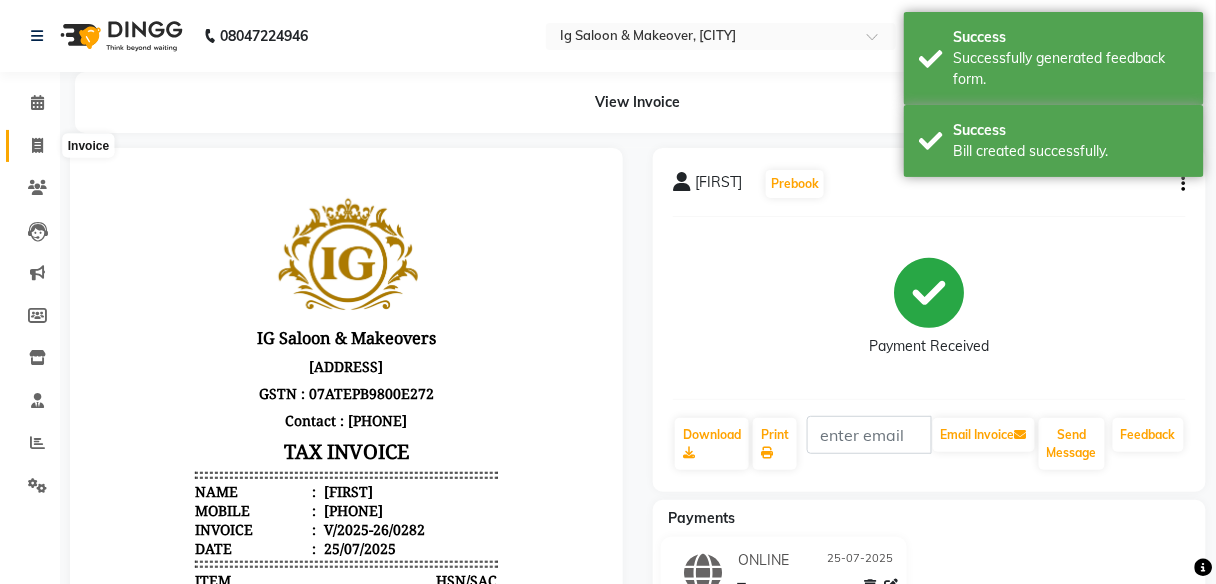 click 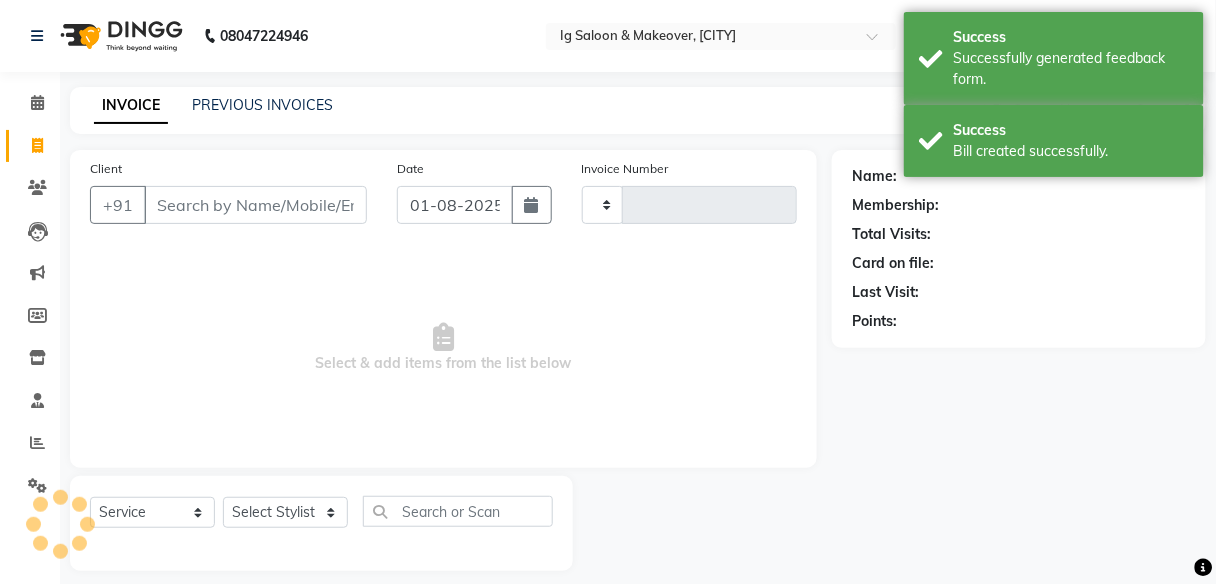 scroll, scrollTop: 16, scrollLeft: 0, axis: vertical 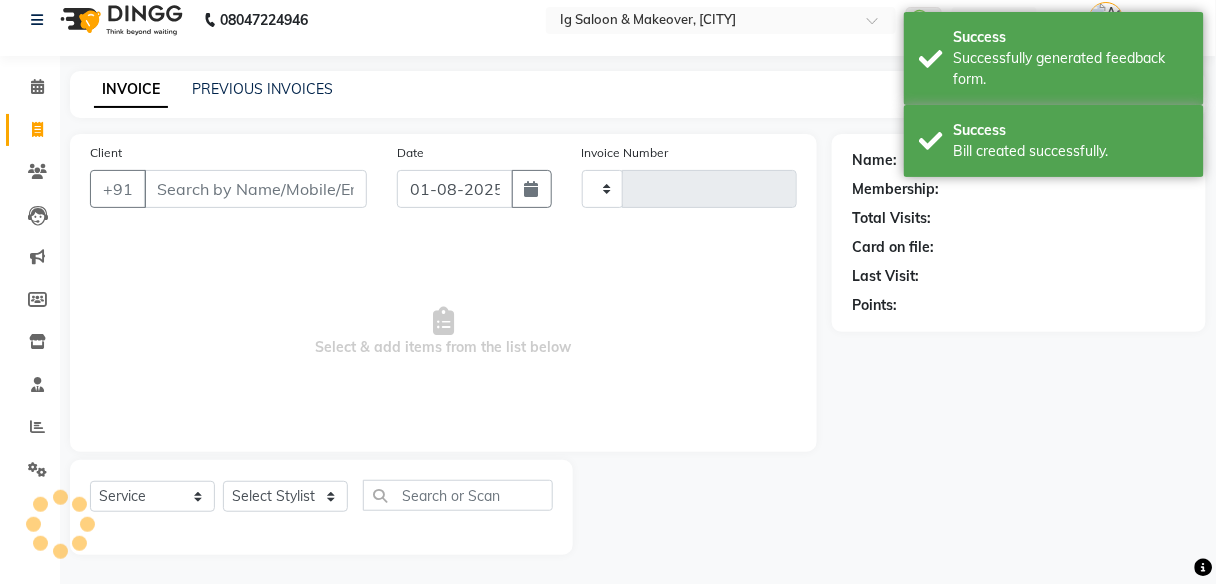 type on "0283" 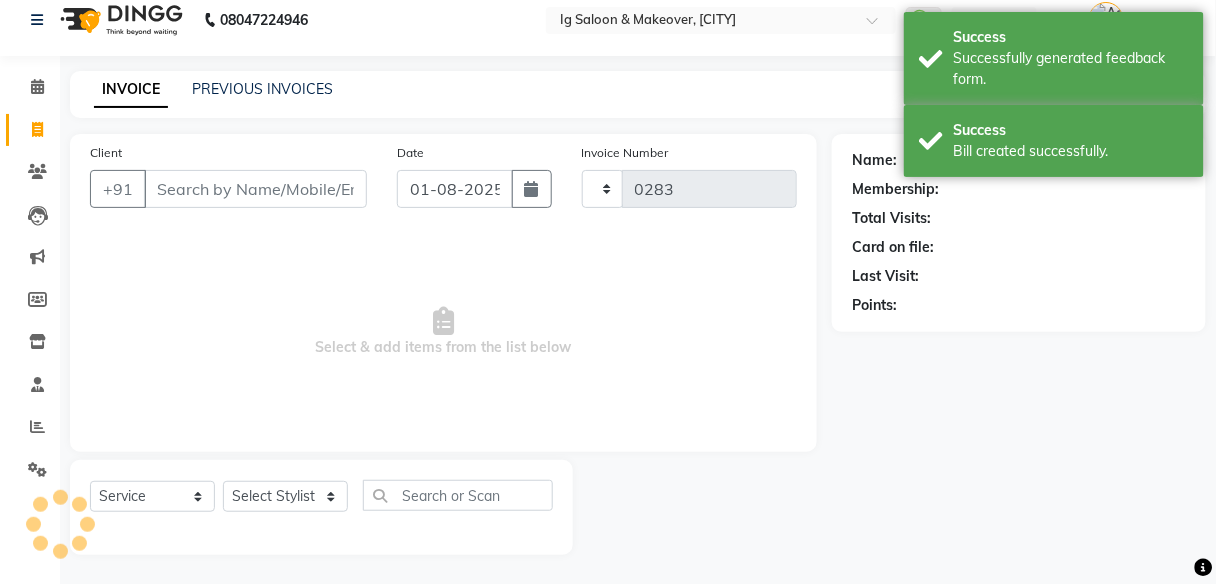 select on "3716" 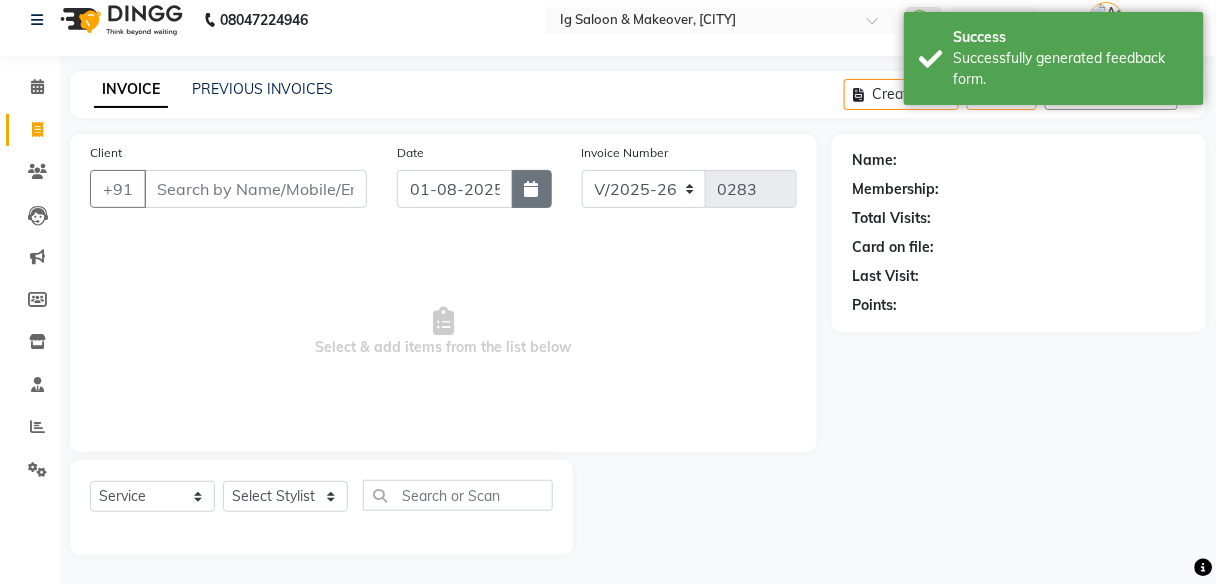 click 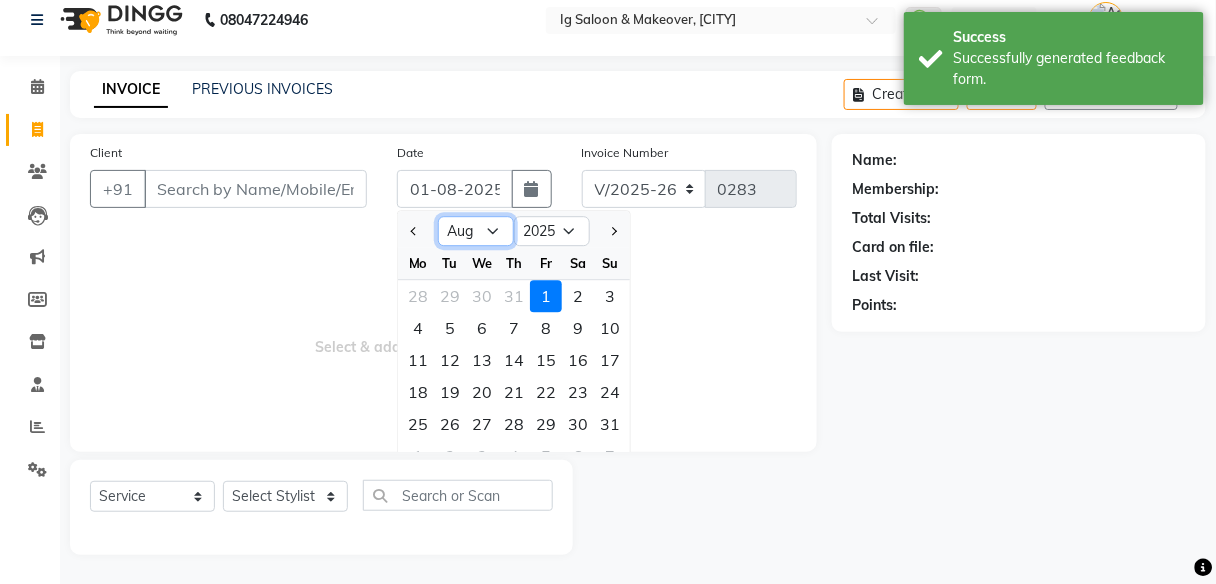 click on "Jan Feb Mar Apr May Jun Jul Aug Sep Oct Nov Dec" 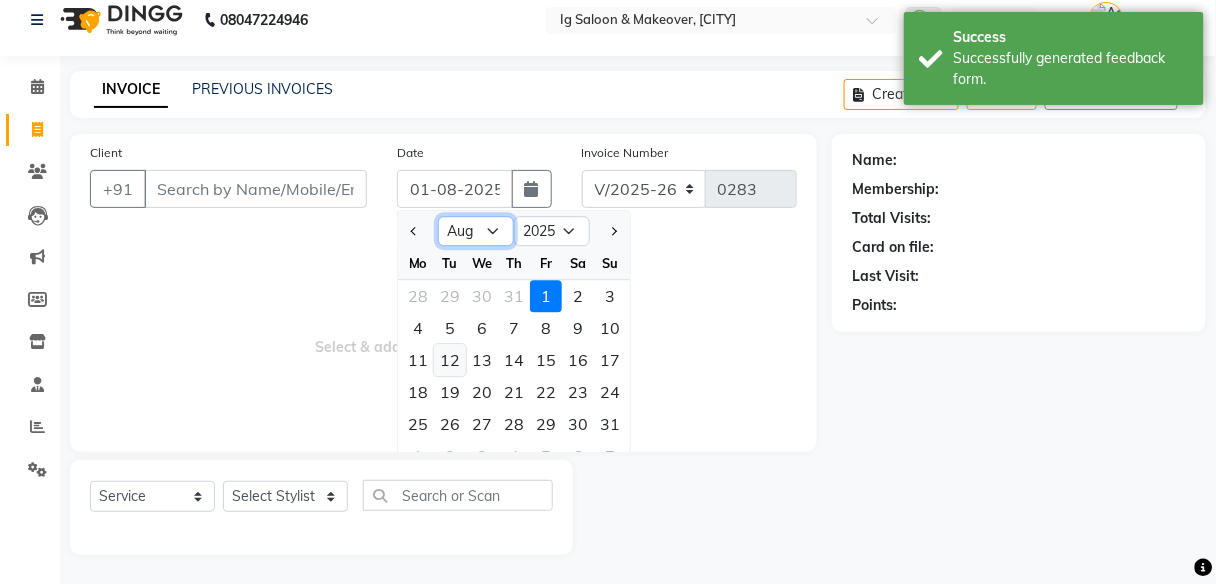 select on "7" 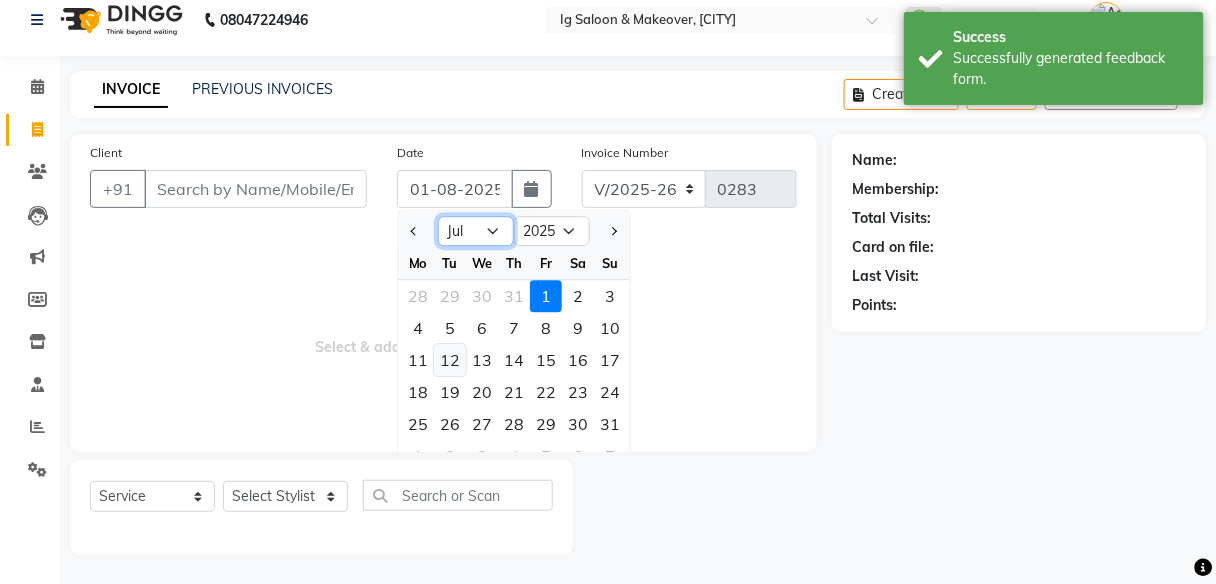 click on "Jan Feb Mar Apr May Jun Jul Aug Sep Oct Nov Dec" 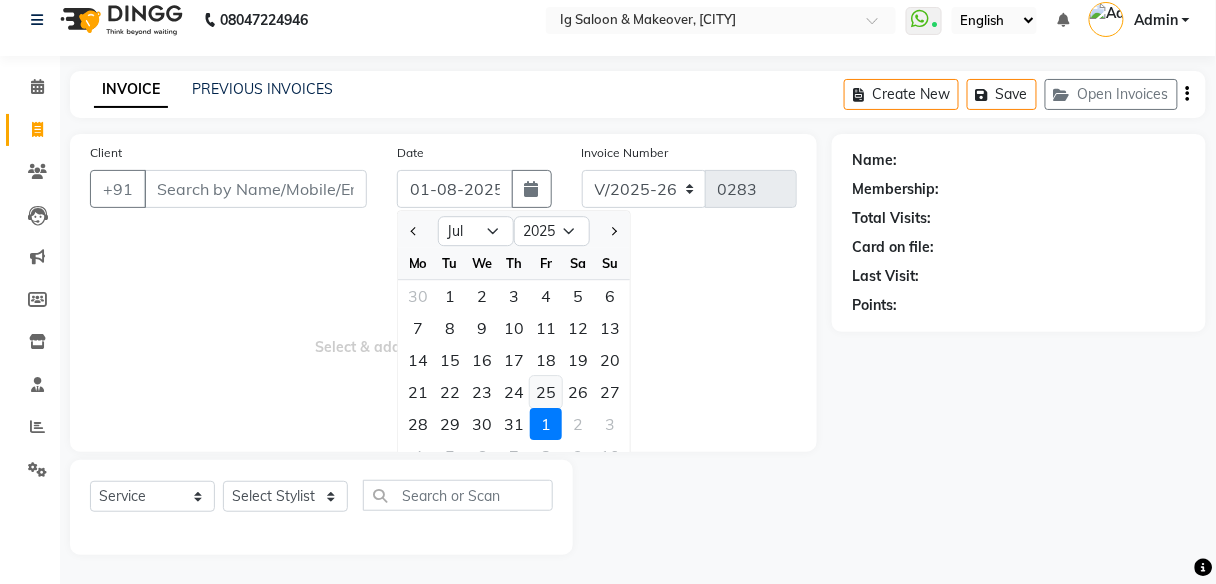 click on "25" 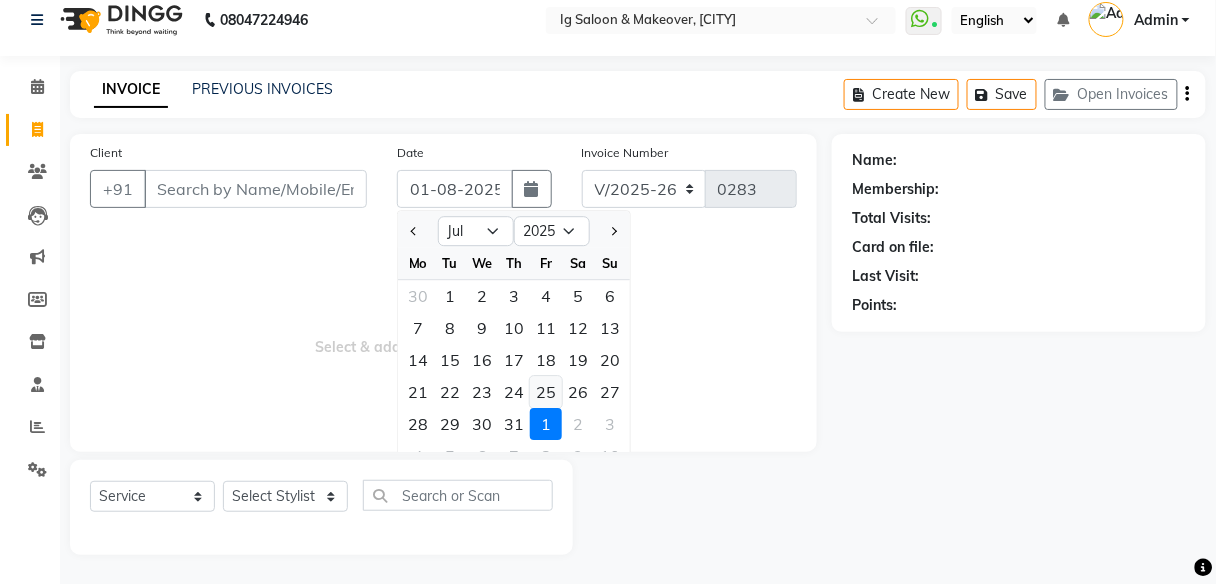 type on "25-07-2025" 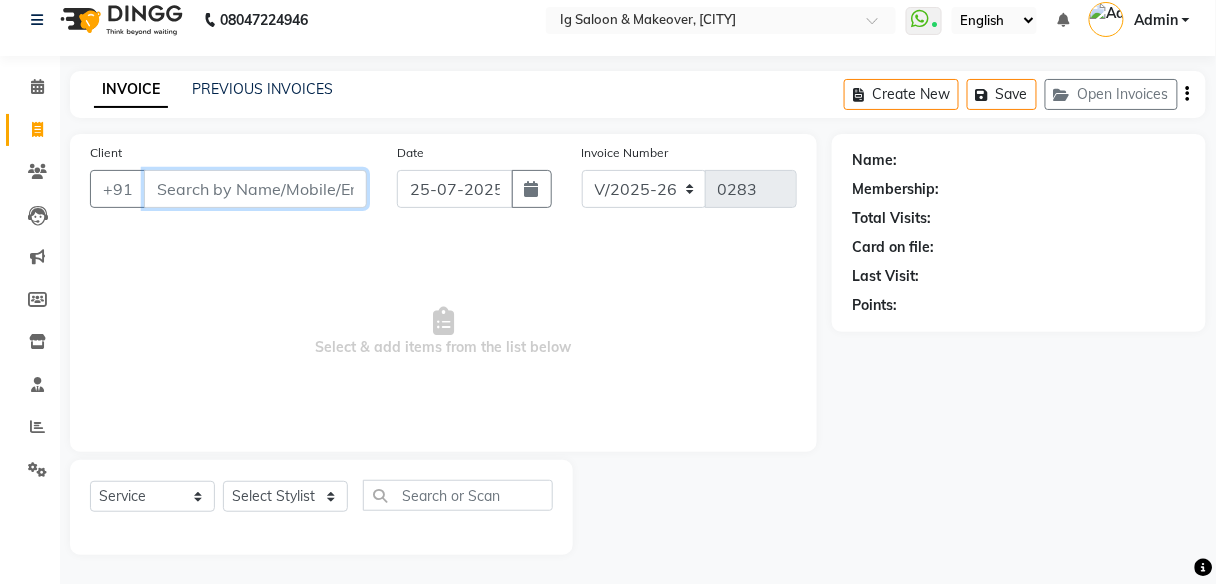 click on "Client" at bounding box center (255, 189) 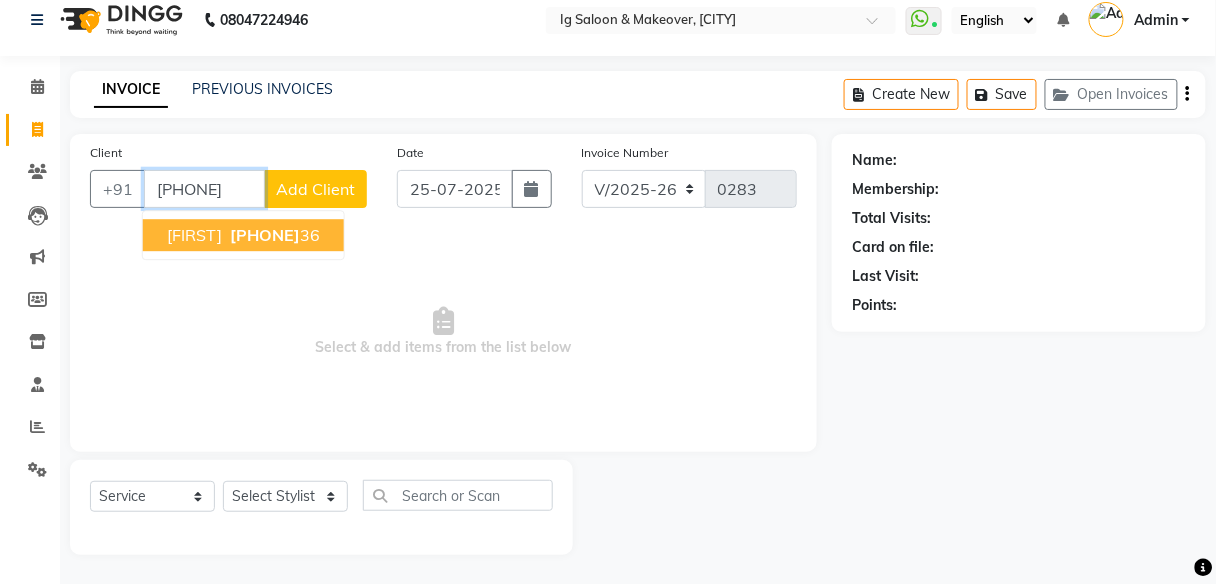 click on "[FIRST]" at bounding box center (194, 235) 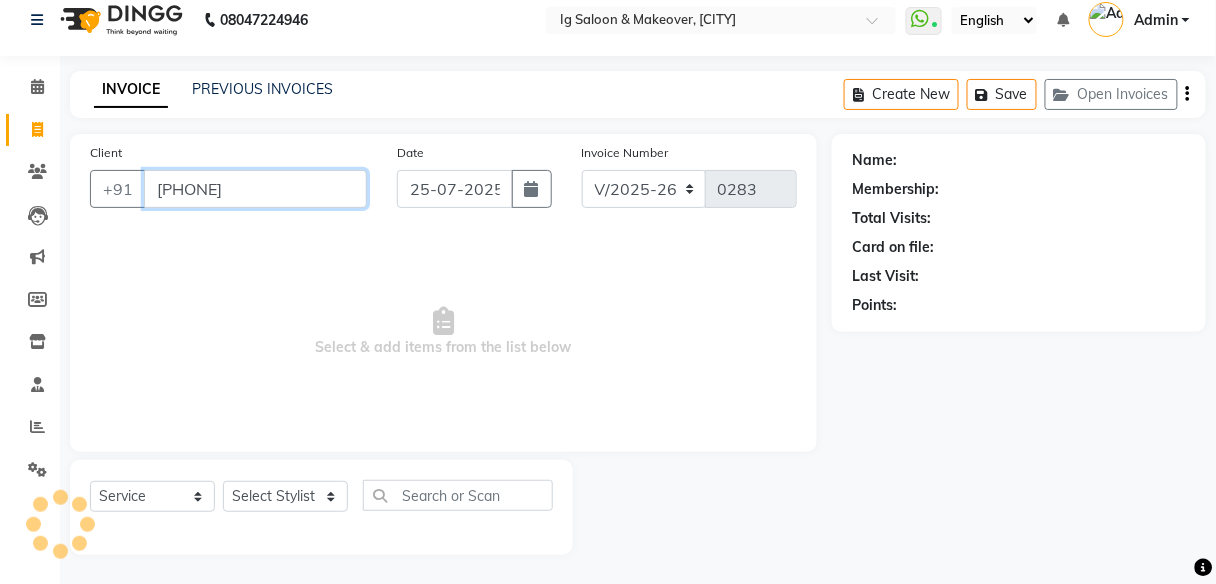 type on "[PHONE]" 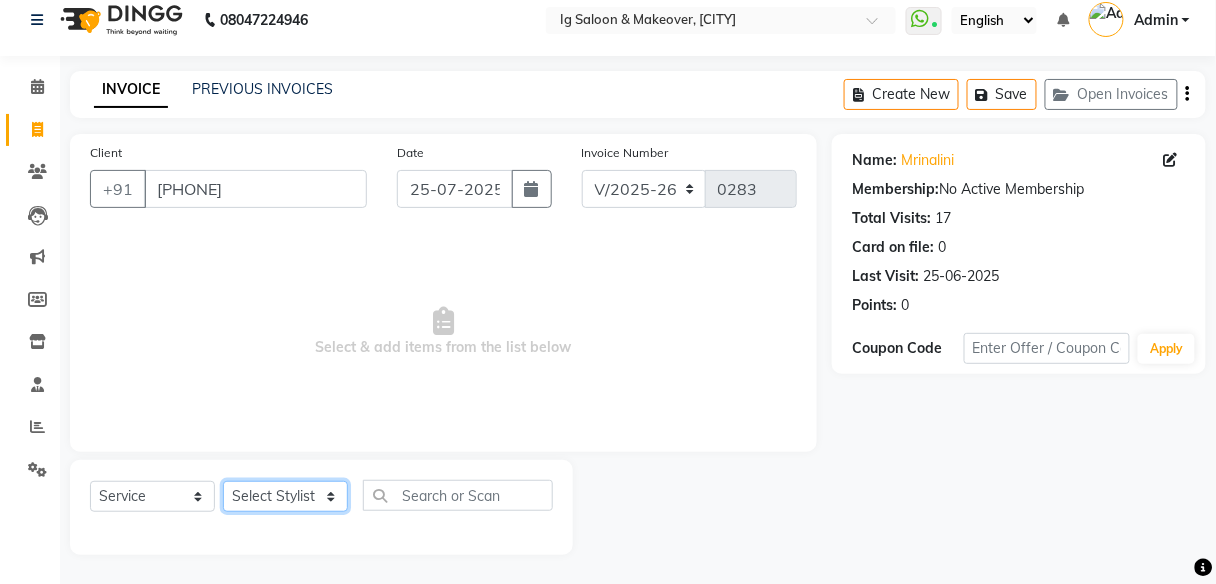 click on "Select Stylist [FIRST] [FIRST] [FIRST] [FIRST] [FIRST] [FIRST] [FIRST]" 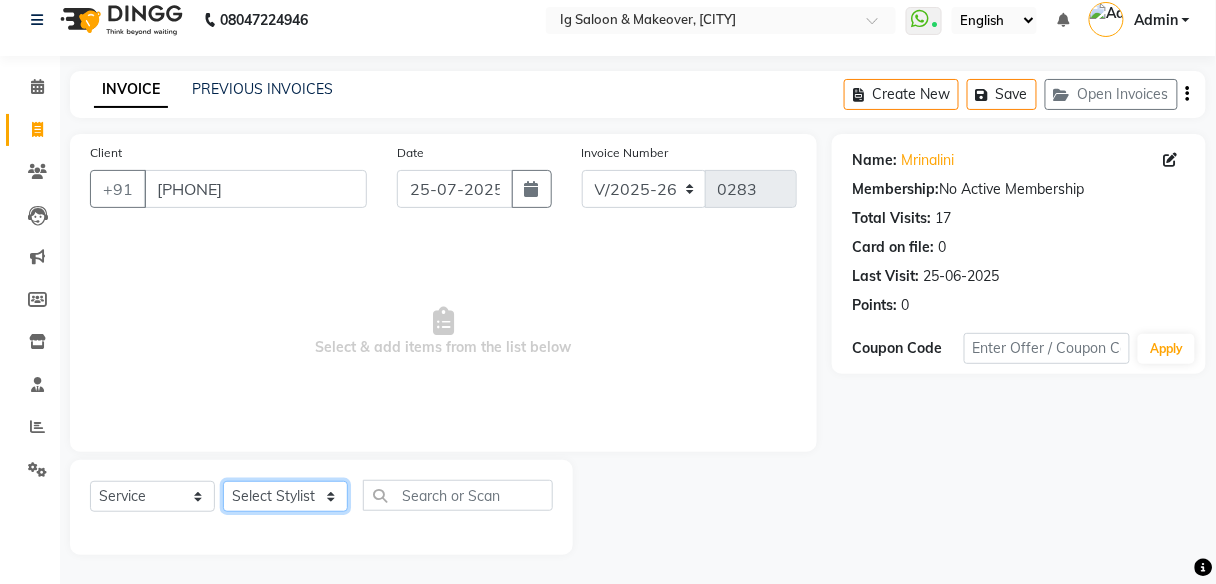 select on "18245" 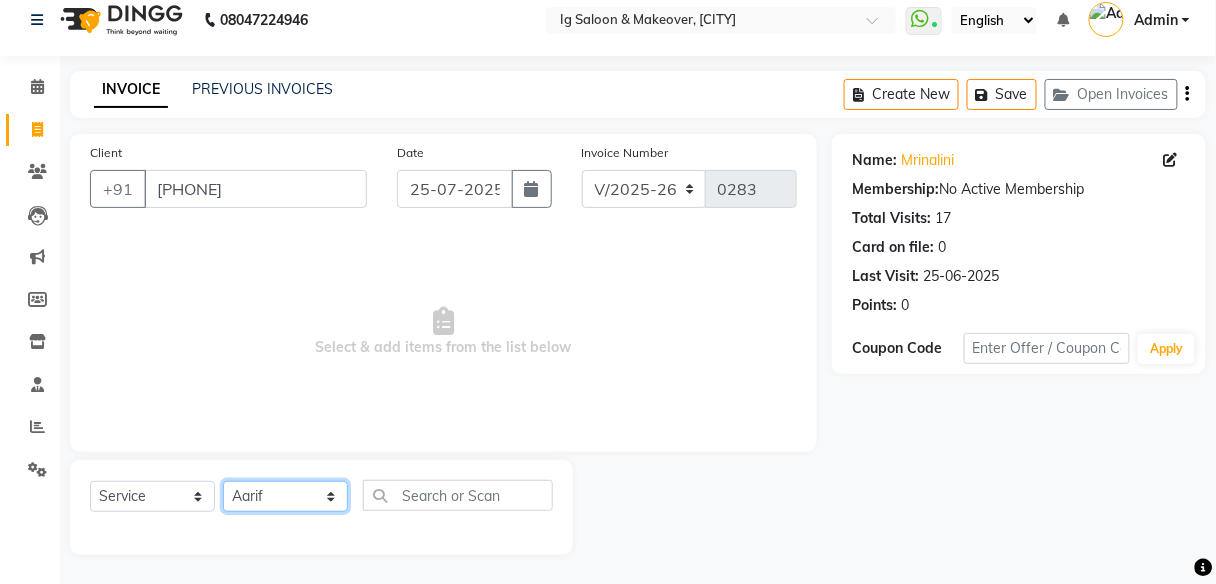 click on "Select Stylist [FIRST] [FIRST] [FIRST] [FIRST] [FIRST] [FIRST] [FIRST]" 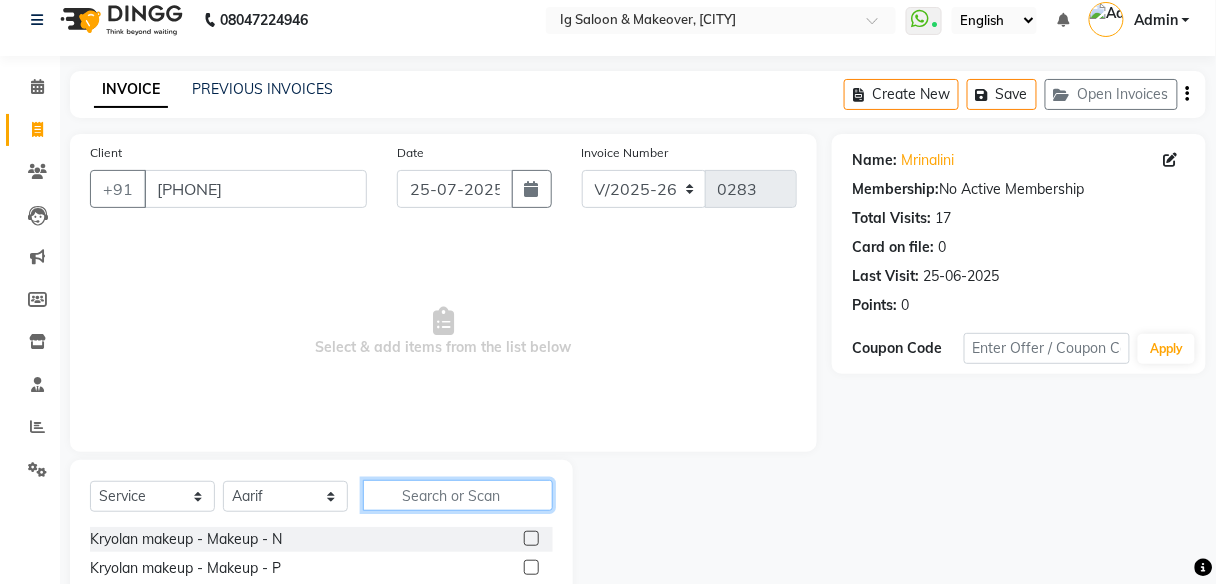 click 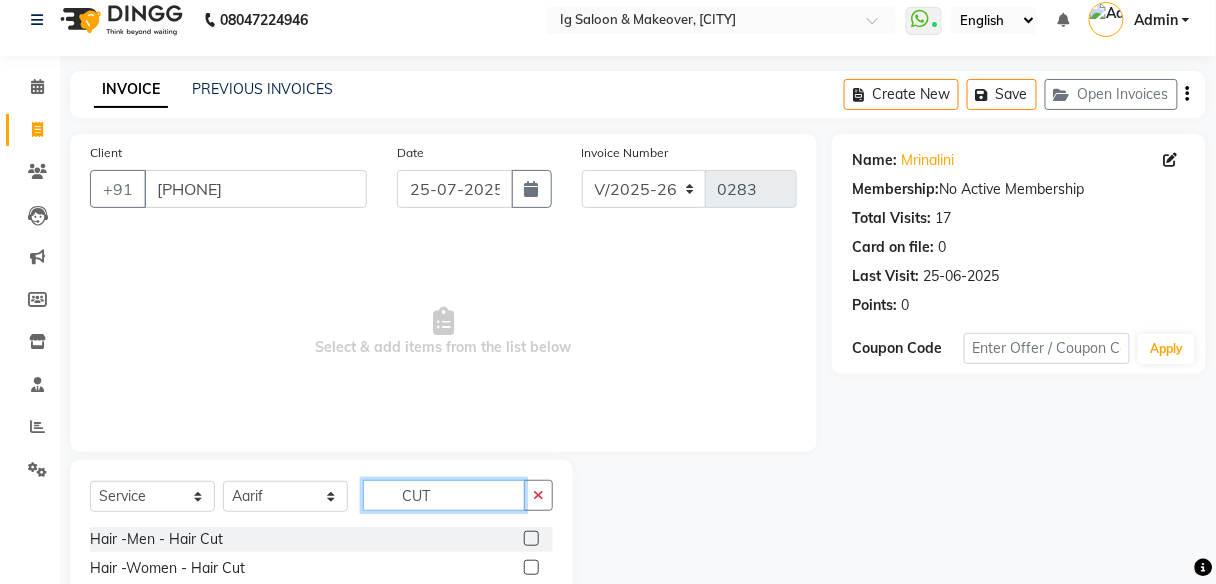 type on "CUT" 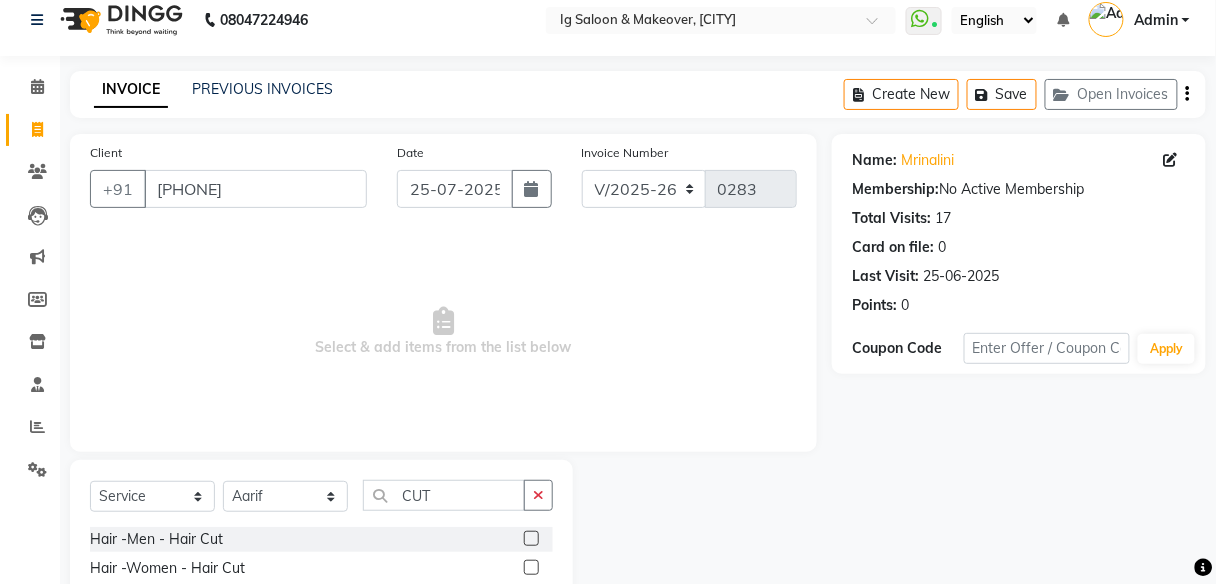 click 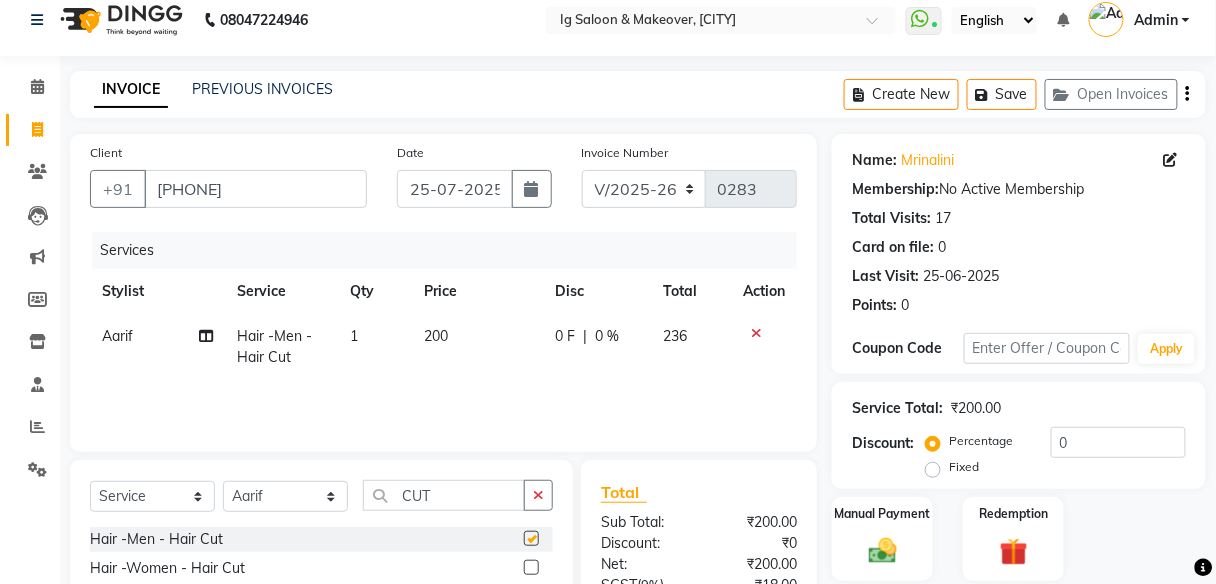 checkbox on "false" 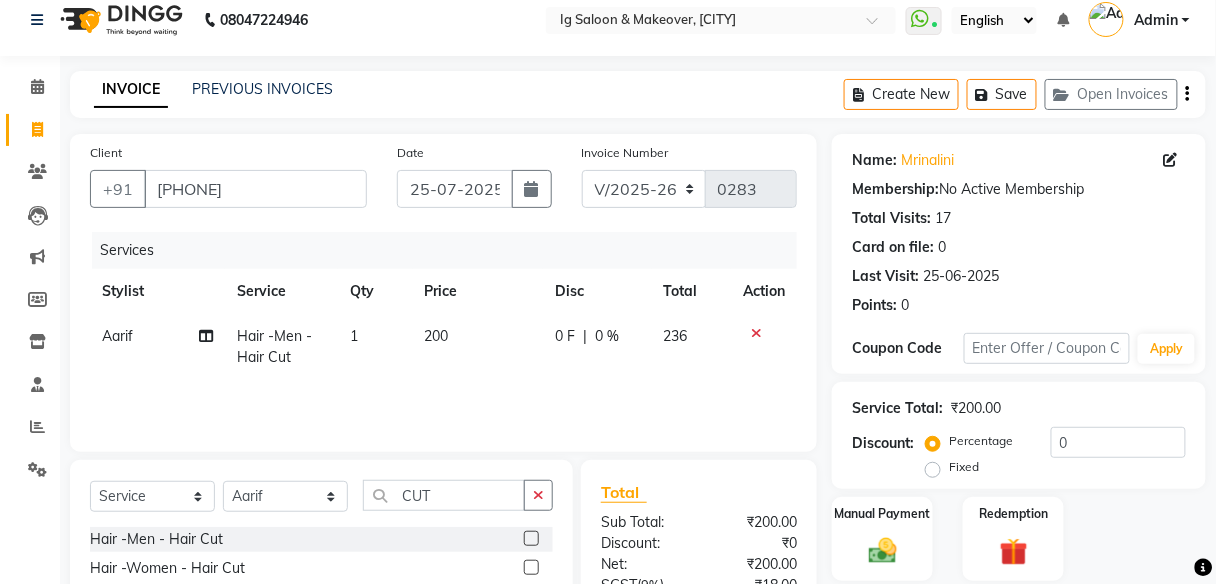 click on "200" 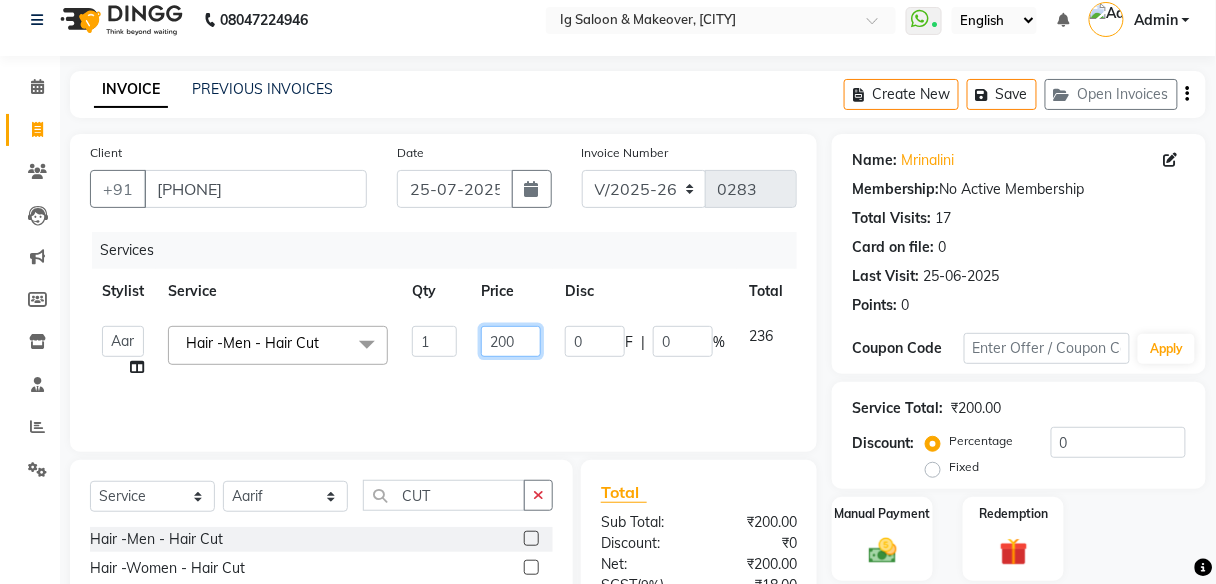 click on "200" 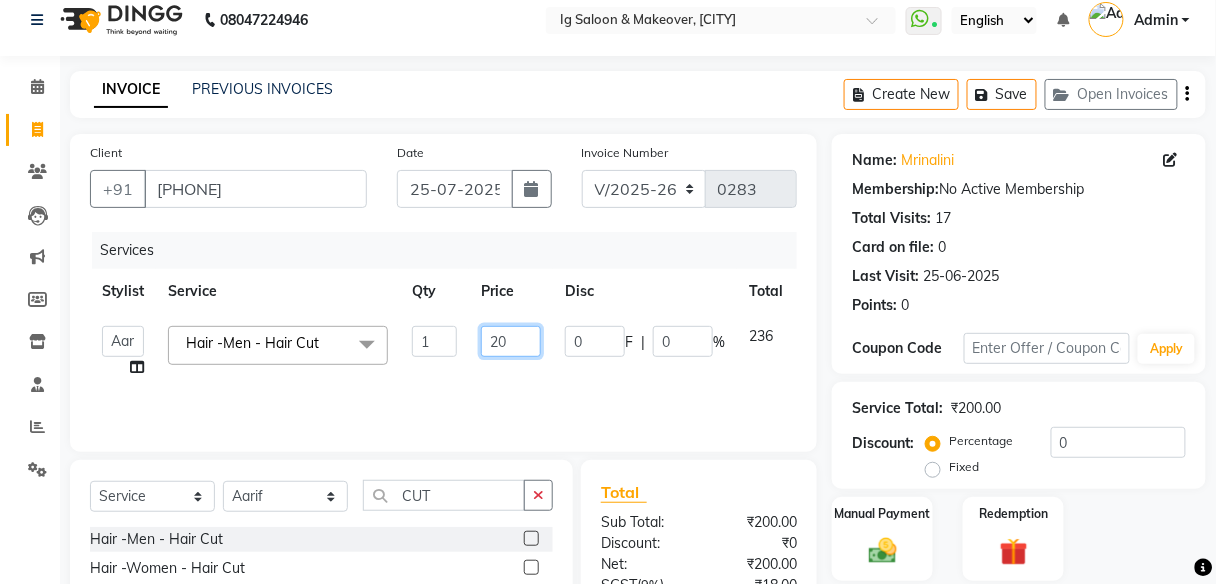 type on "250" 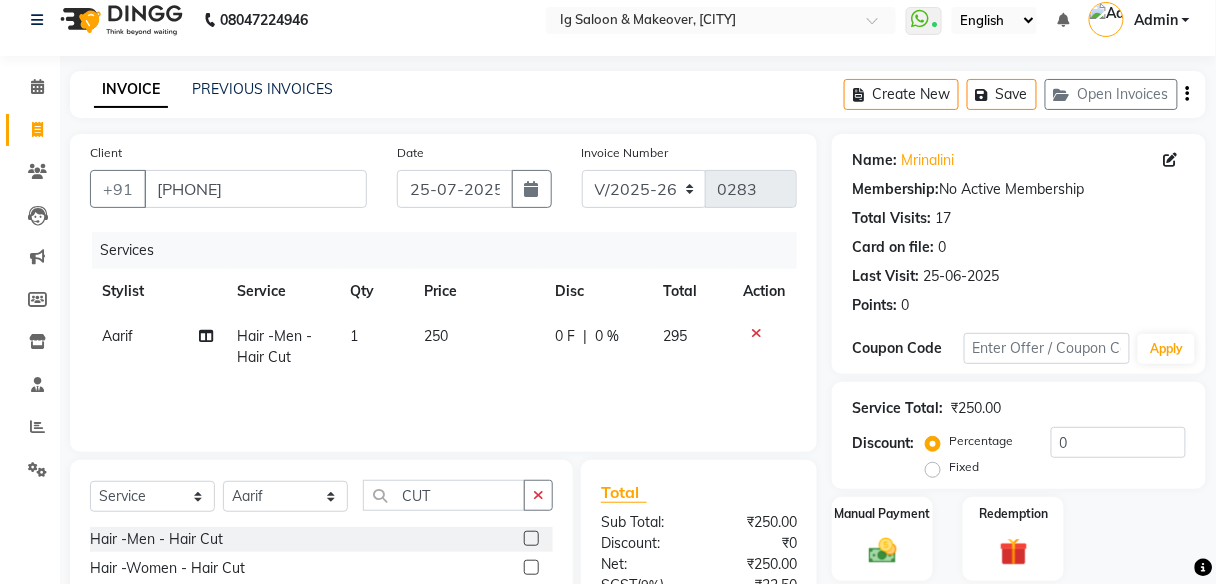 click on "Services Stylist Service Qty Price Disc Total Action [NAME] Hair -Men  - Hair Cut 1 250 0 F | 0 % 295" 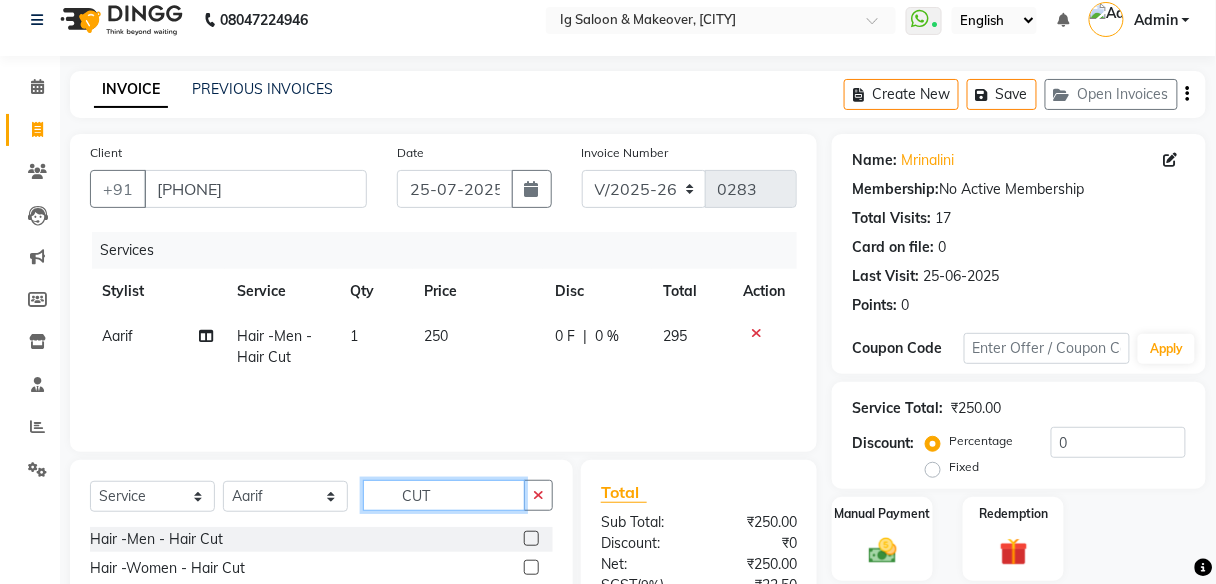 click on "CUT" 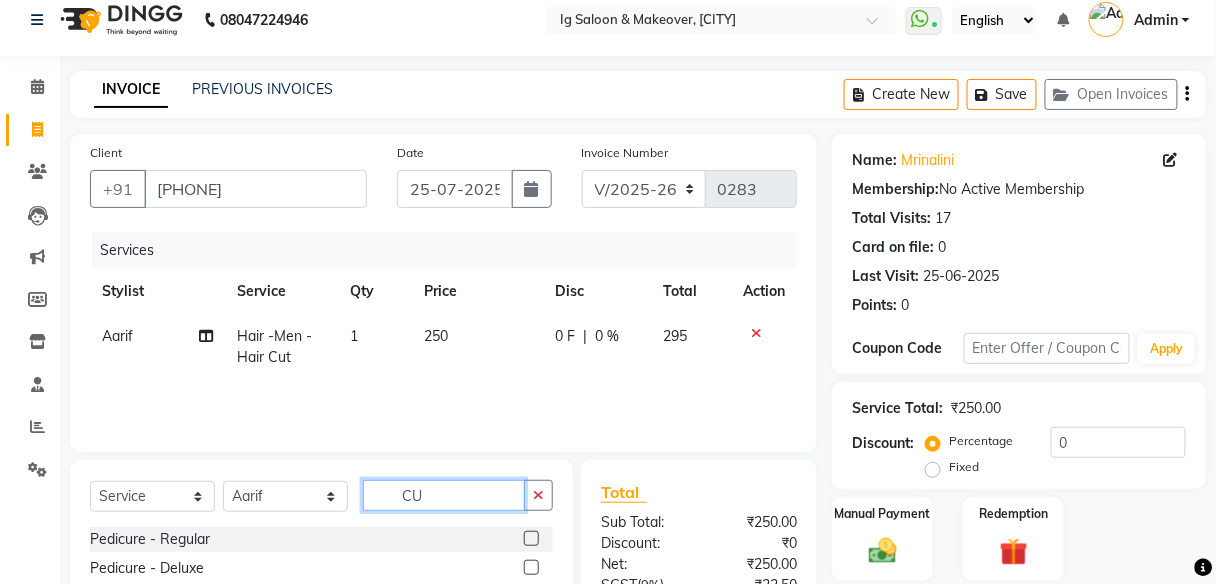type on "C" 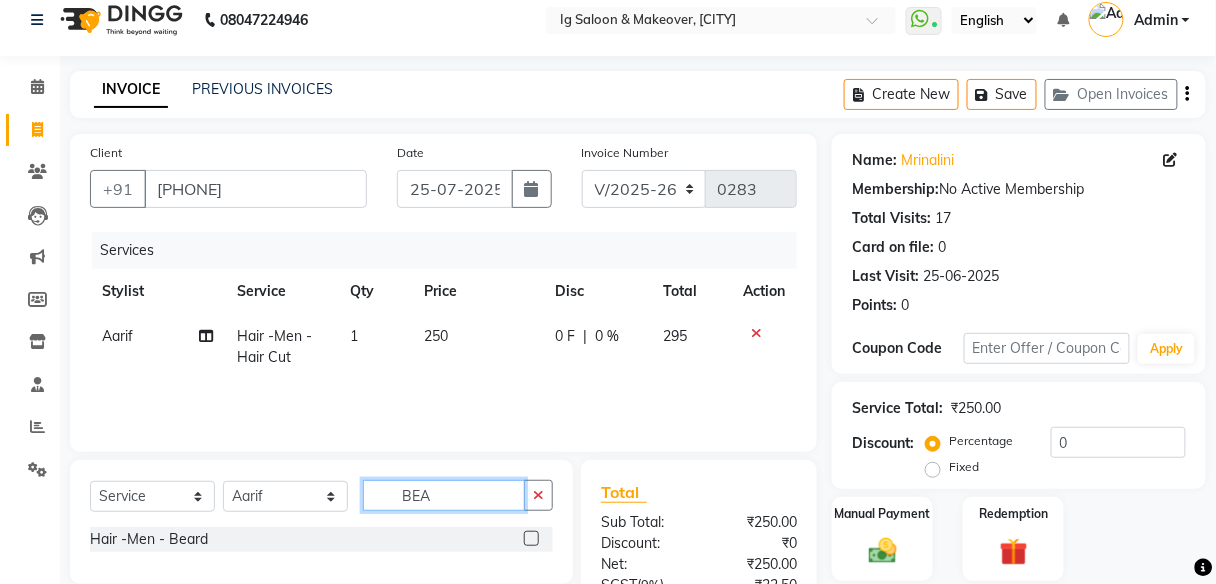 type on "BEA" 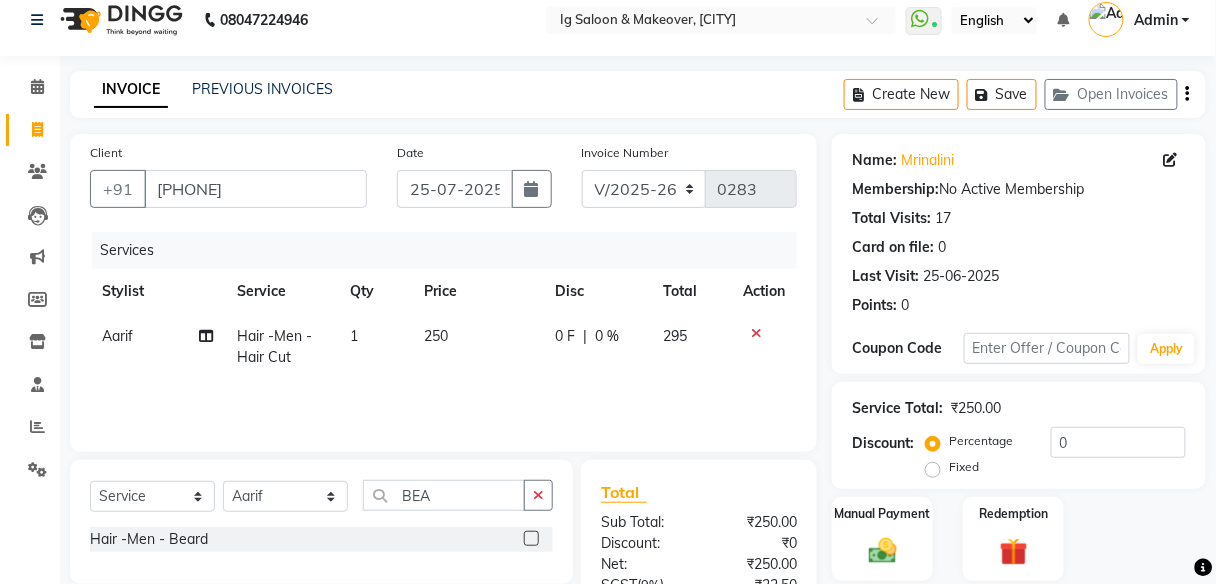 click 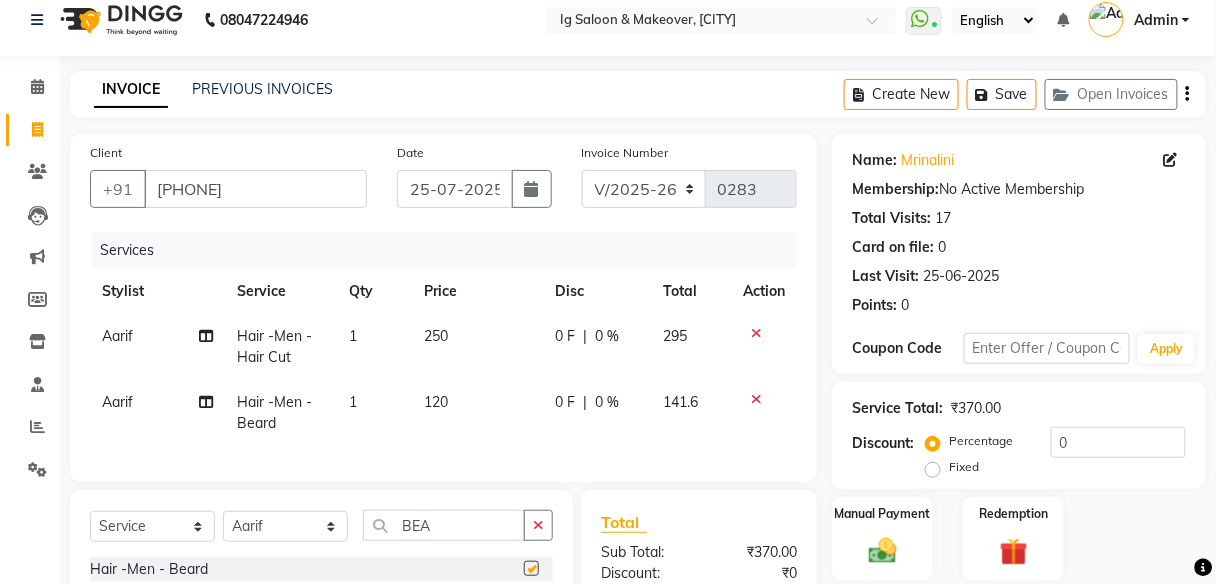 checkbox on "false" 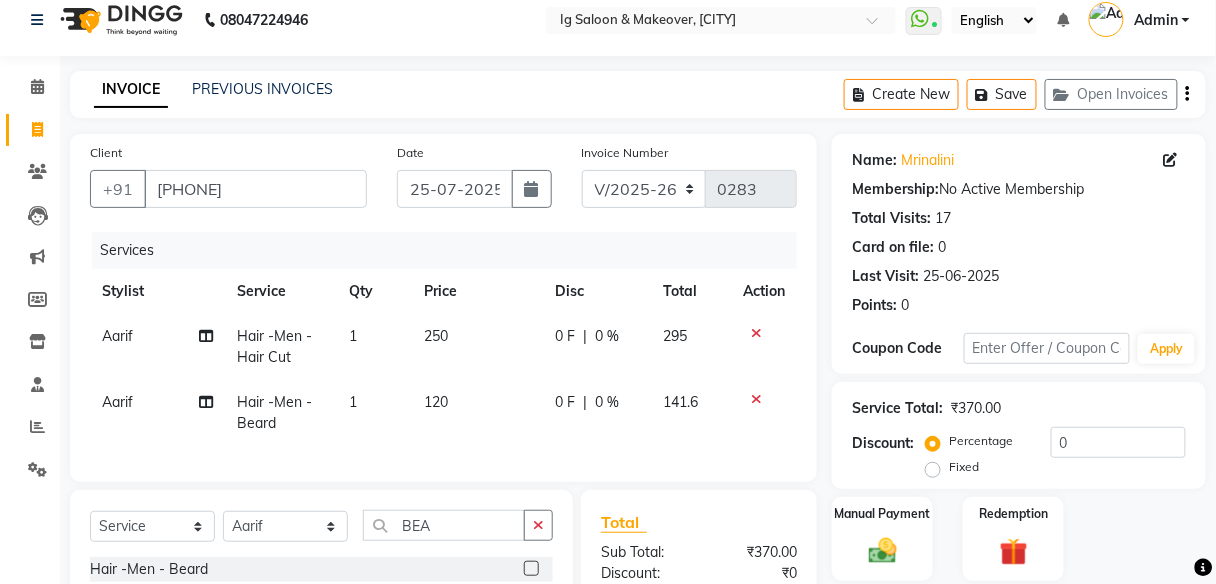 click on "120" 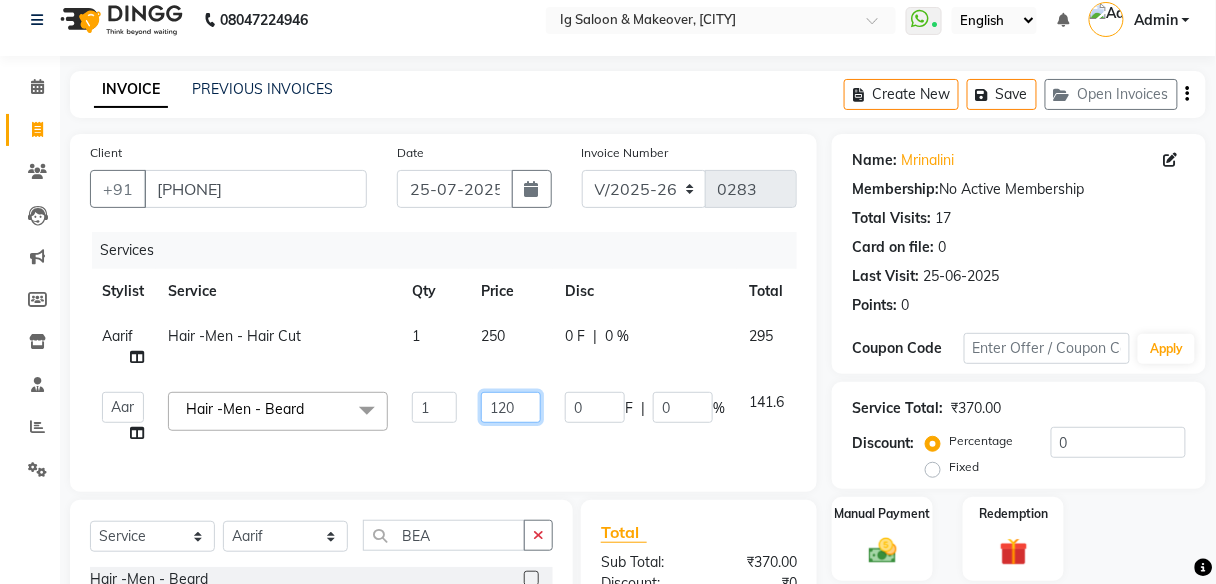 click on "120" 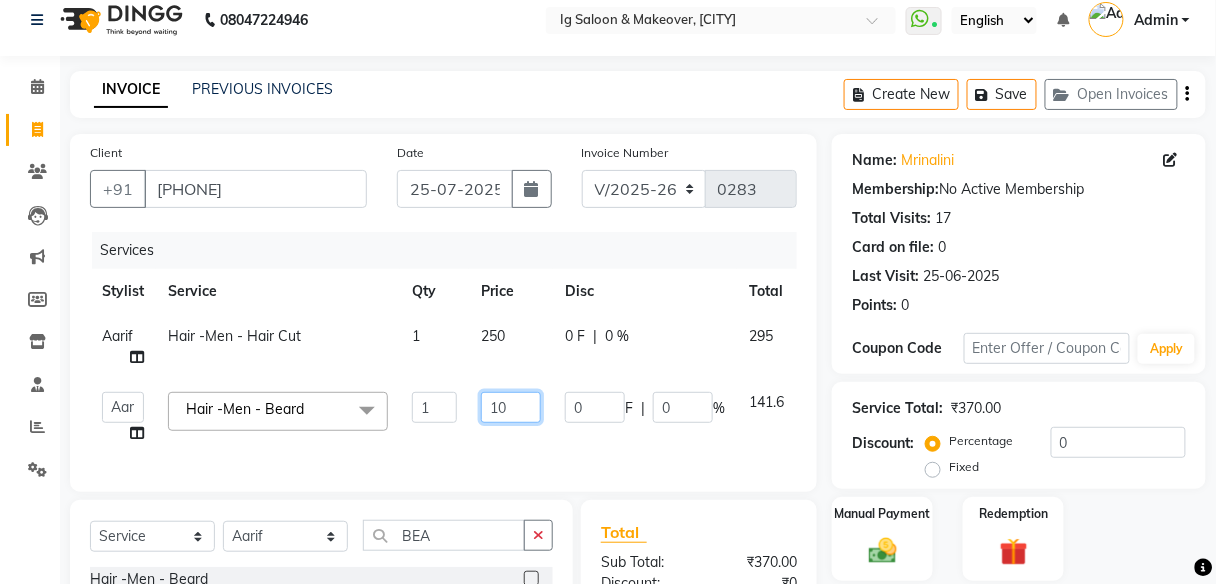 type on "150" 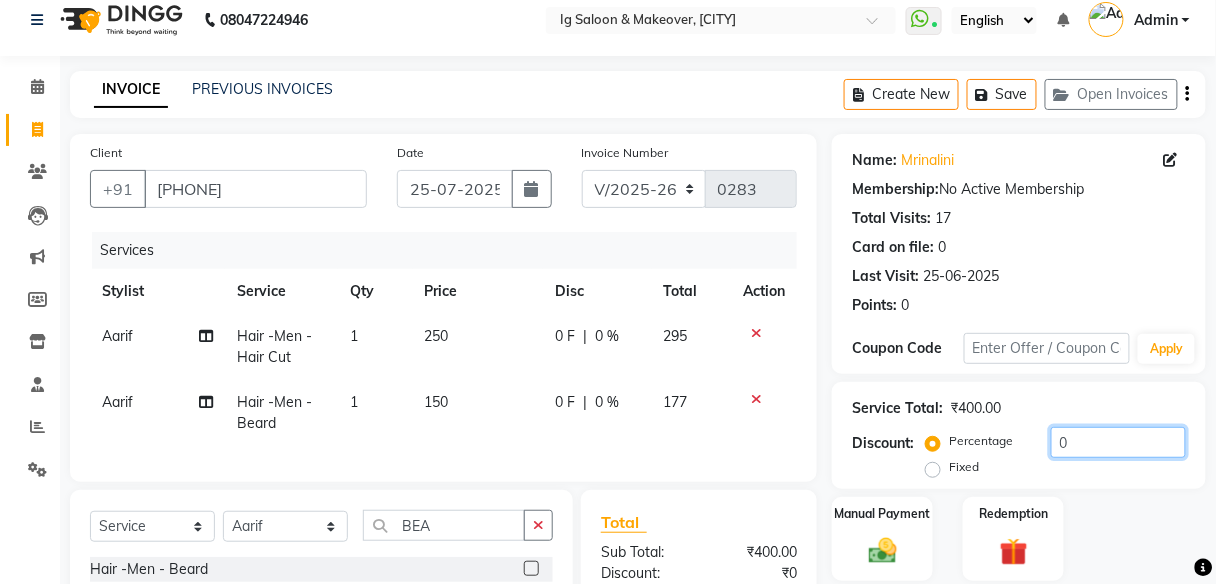 click on "0" 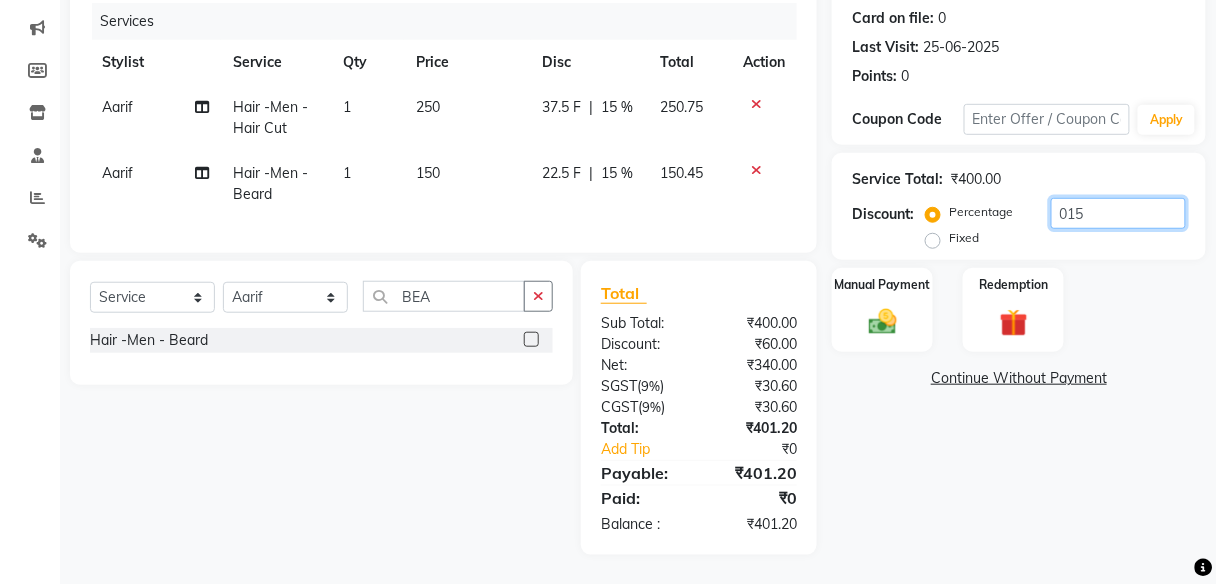 scroll, scrollTop: 257, scrollLeft: 0, axis: vertical 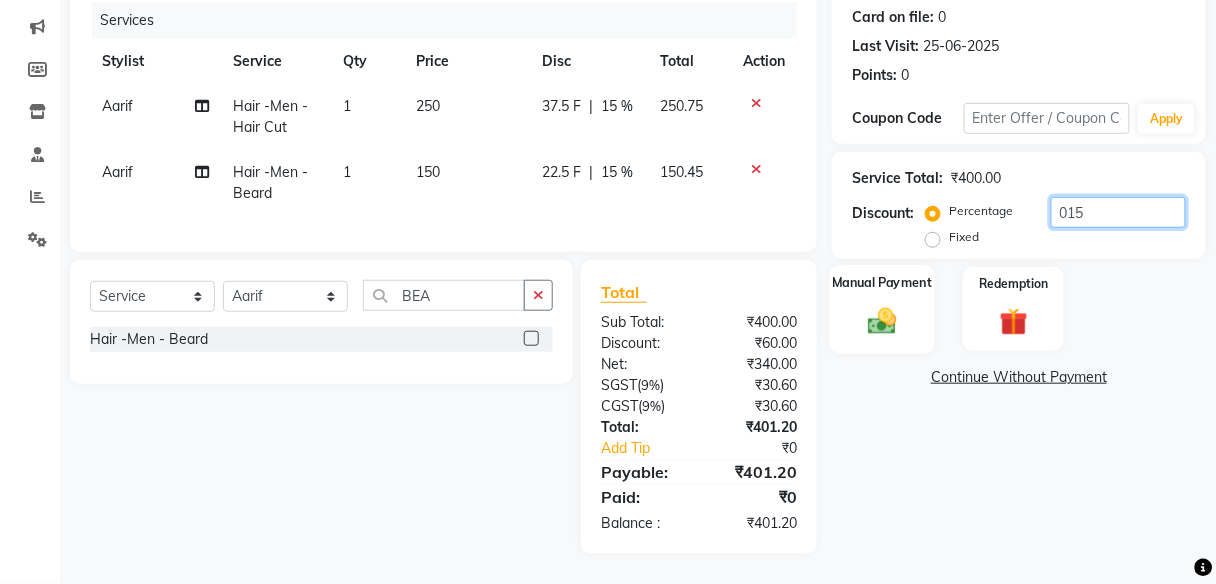 type on "015" 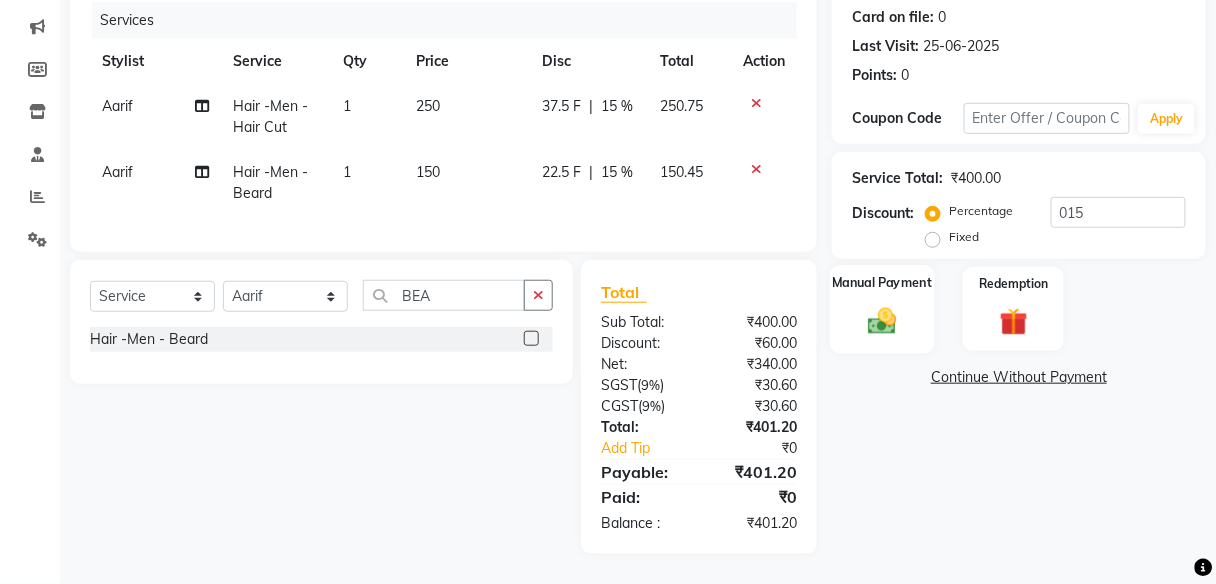 click on "Manual Payment" 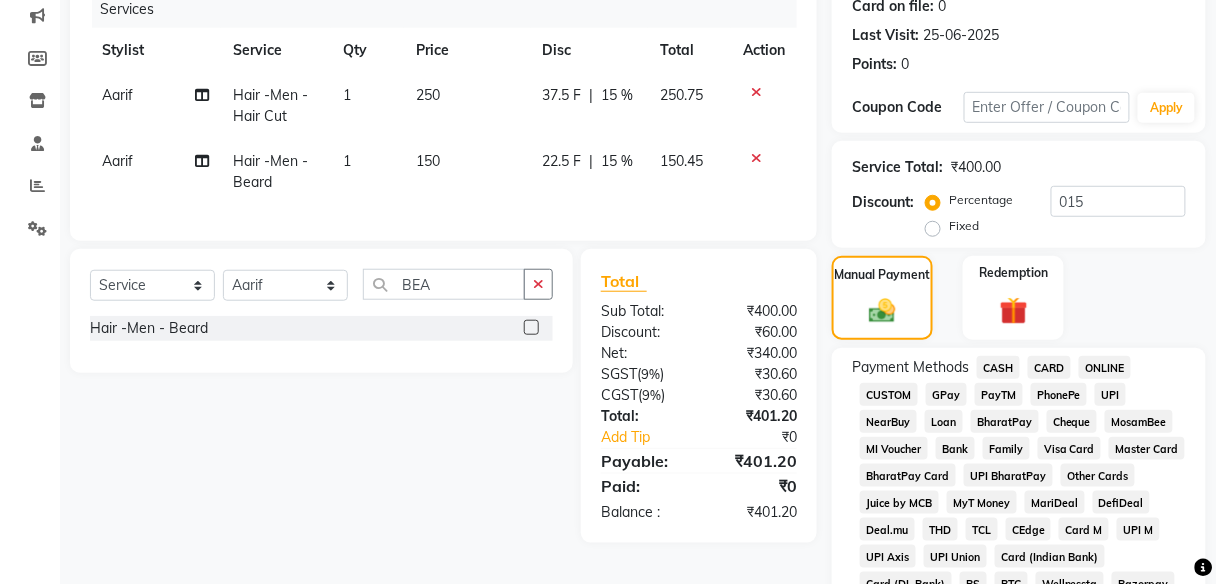 click on "PayTM" 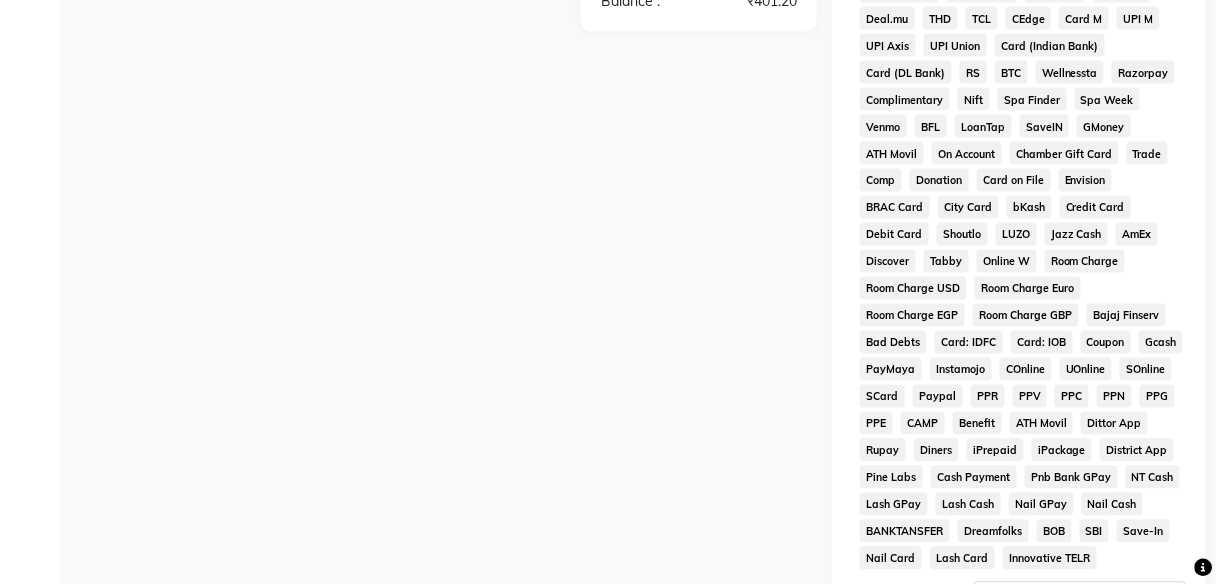 scroll, scrollTop: 1018, scrollLeft: 0, axis: vertical 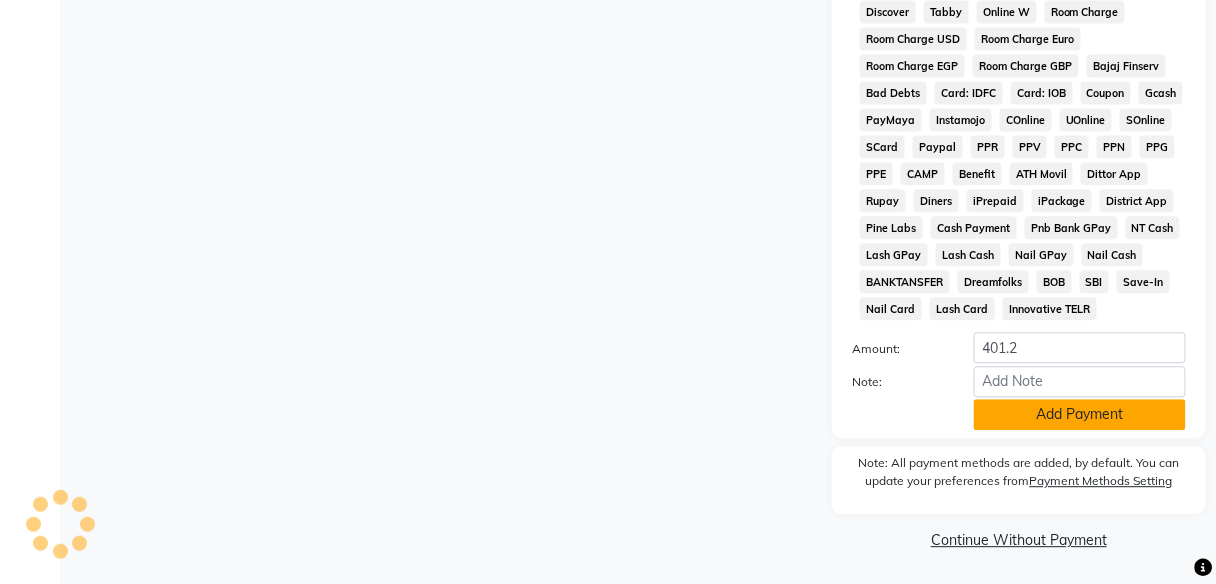 click on "Add Payment" 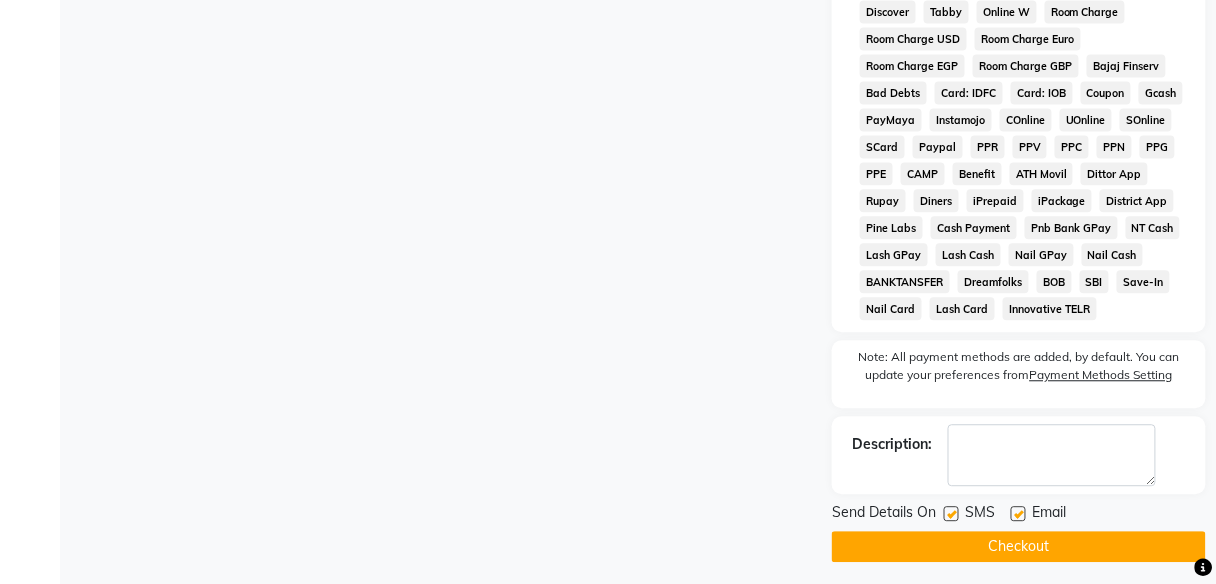 click on "Checkout" 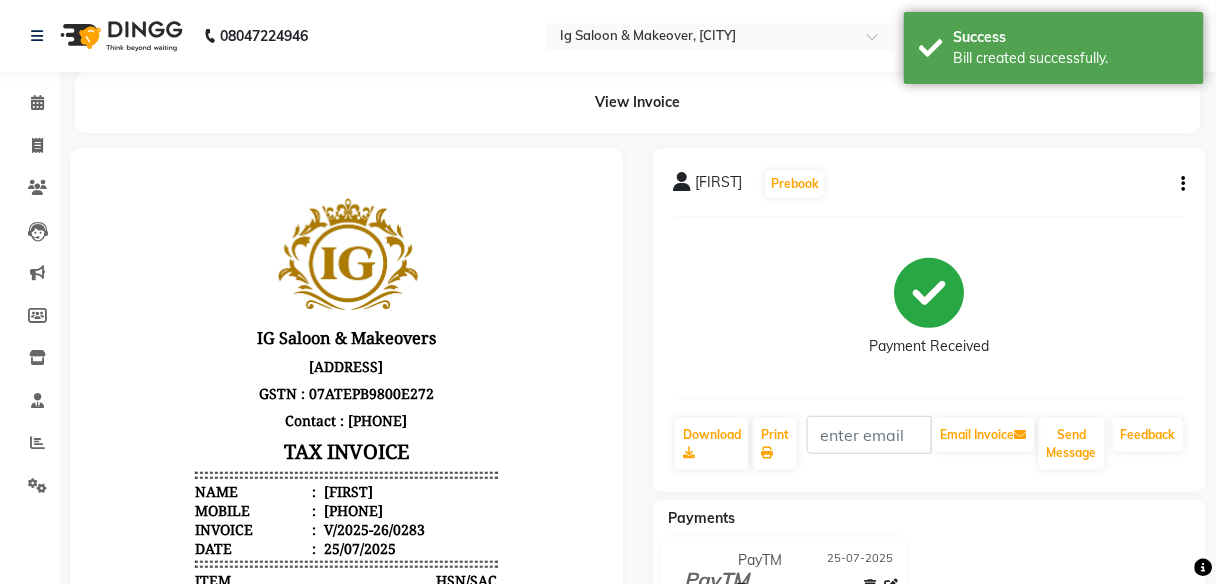 scroll, scrollTop: 0, scrollLeft: 0, axis: both 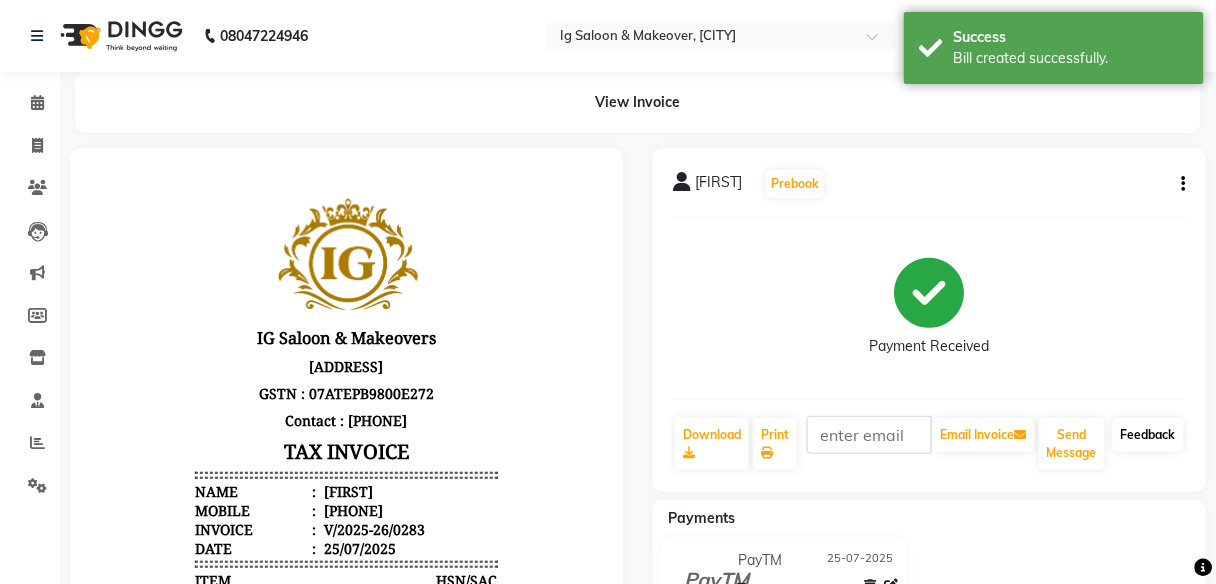 click on "Feedback" 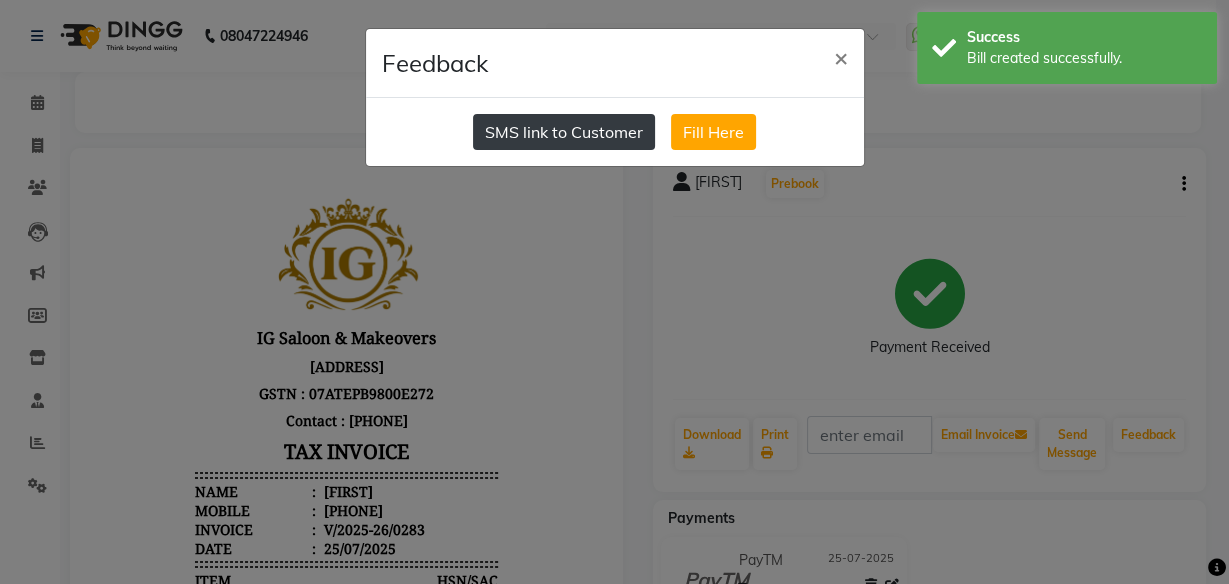 click on "SMS link to Customer" 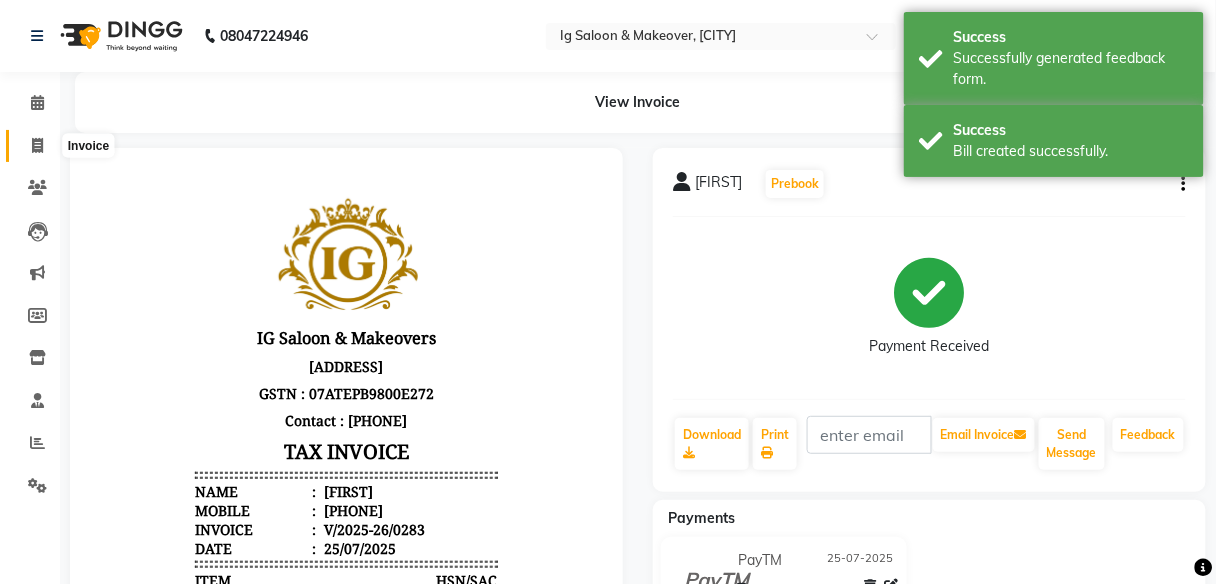click 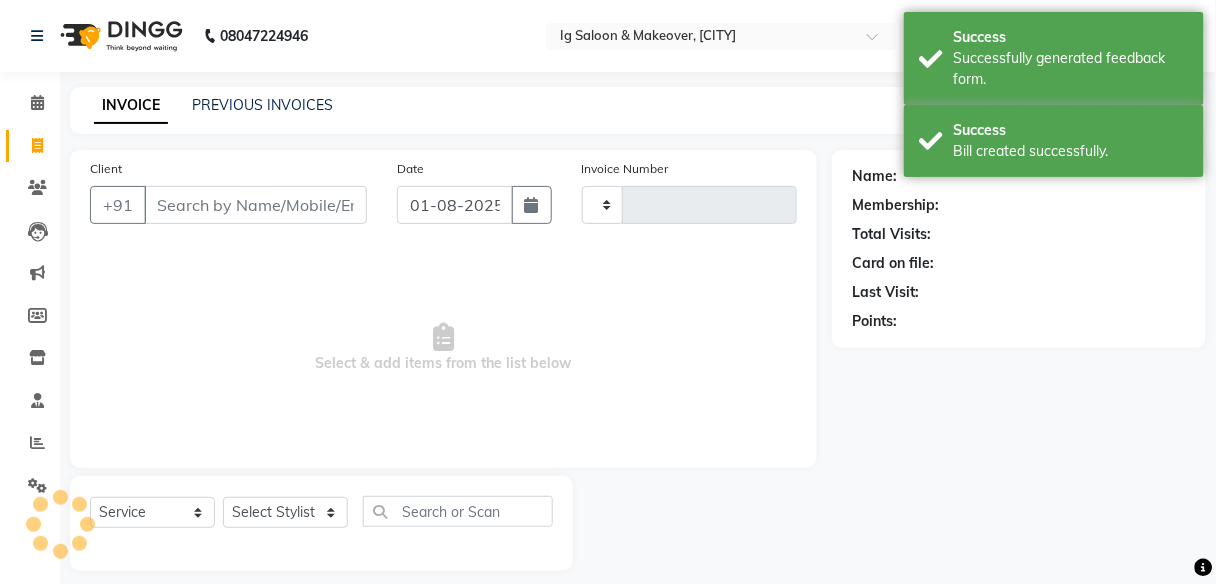 scroll, scrollTop: 16, scrollLeft: 0, axis: vertical 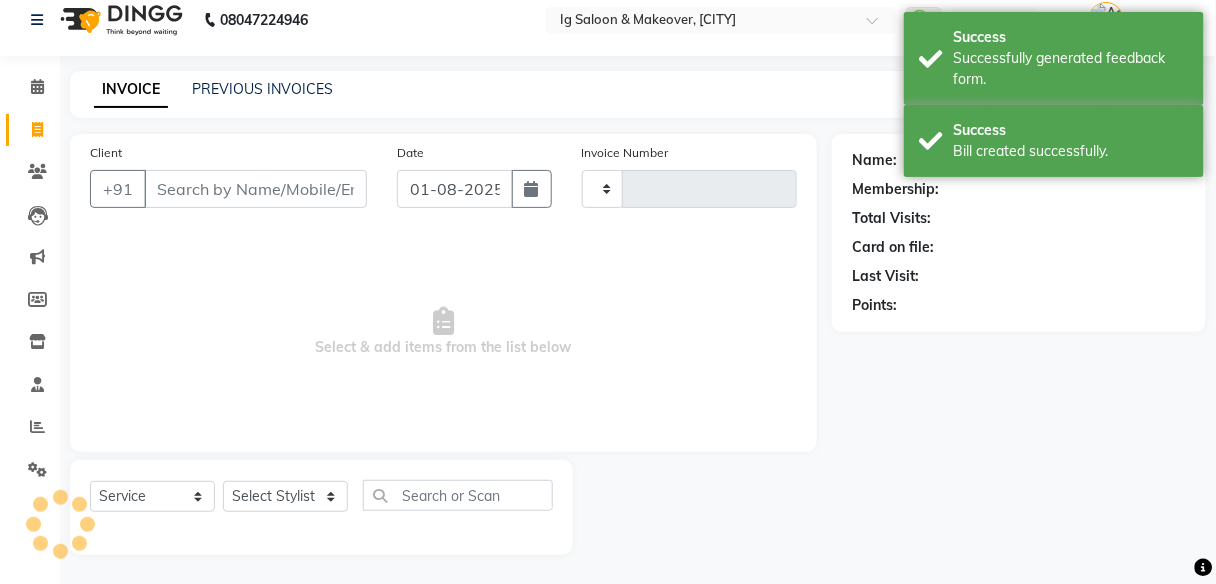 type on "0284" 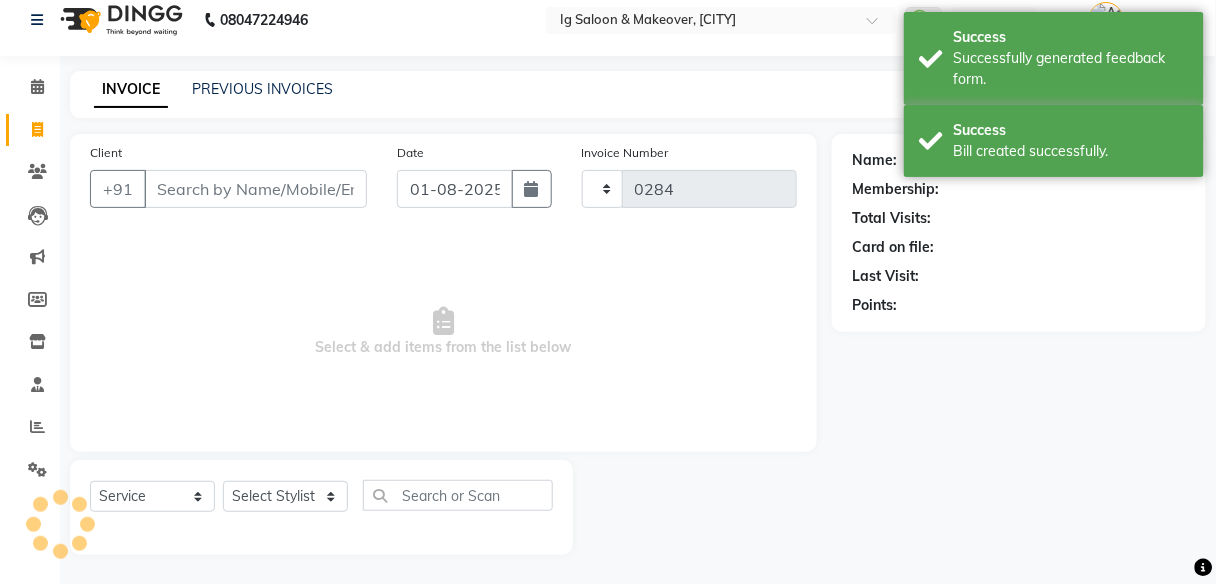 select on "3716" 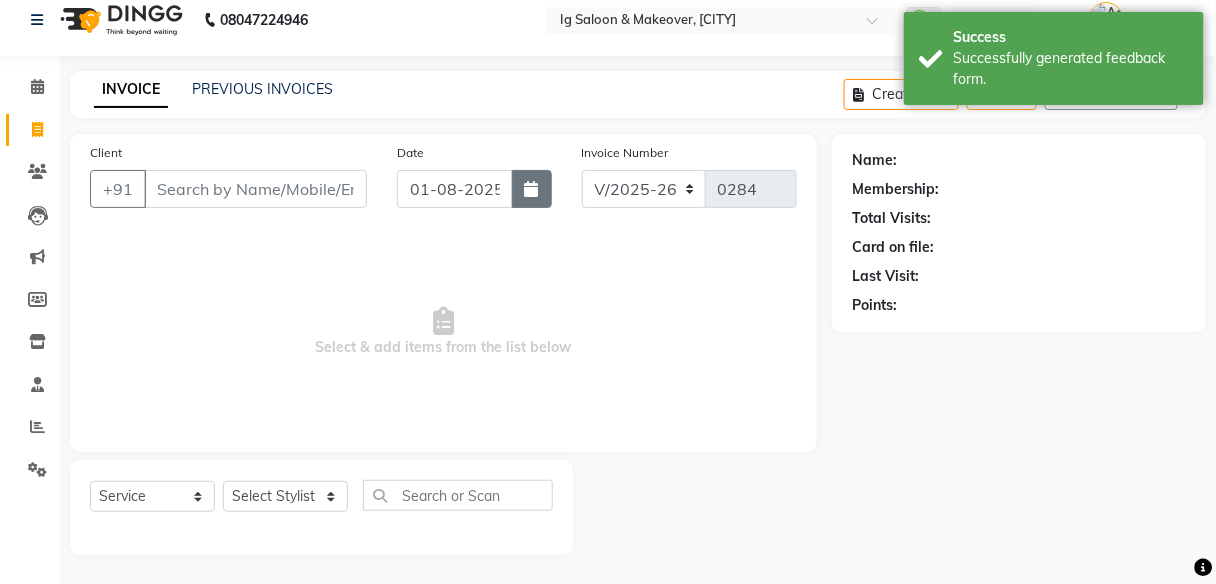 click 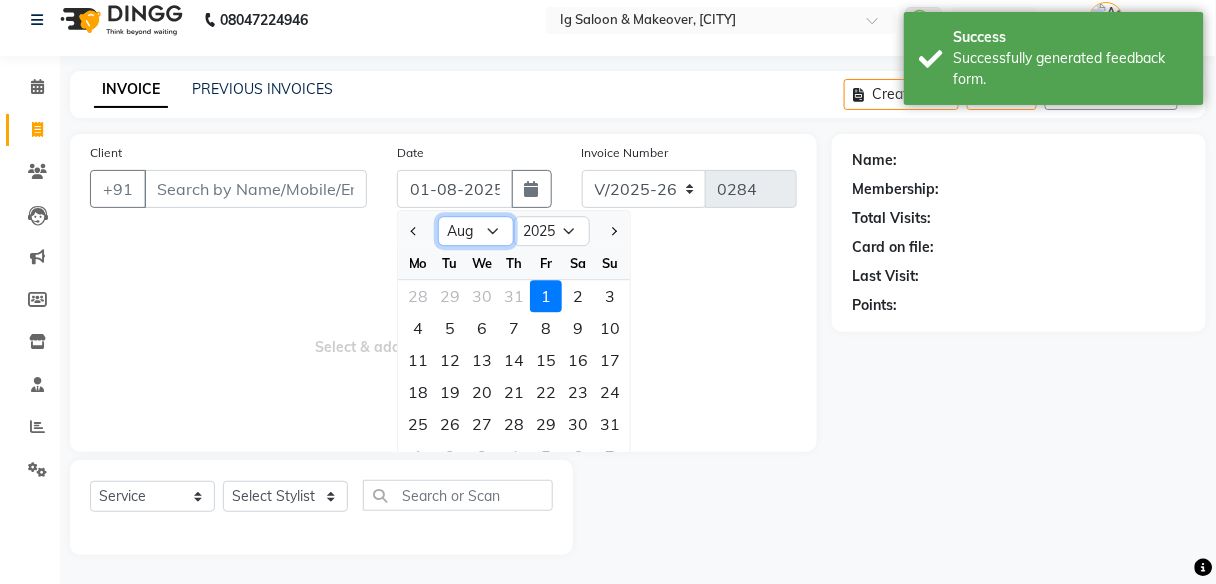 click on "Jan Feb Mar Apr May Jun Jul Aug Sep Oct Nov Dec" 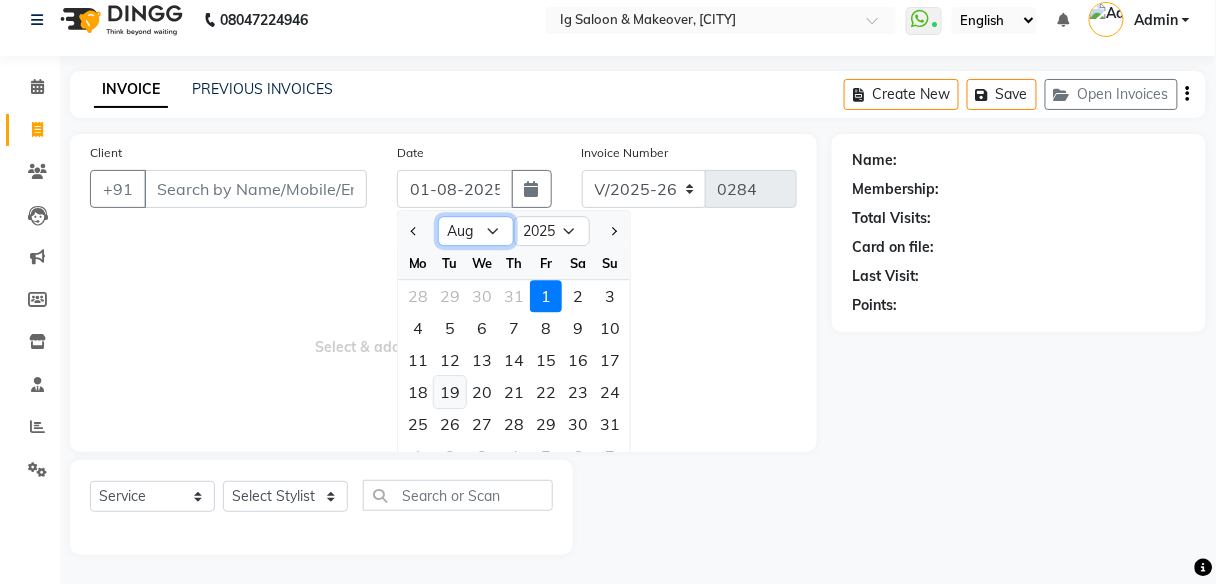 select on "7" 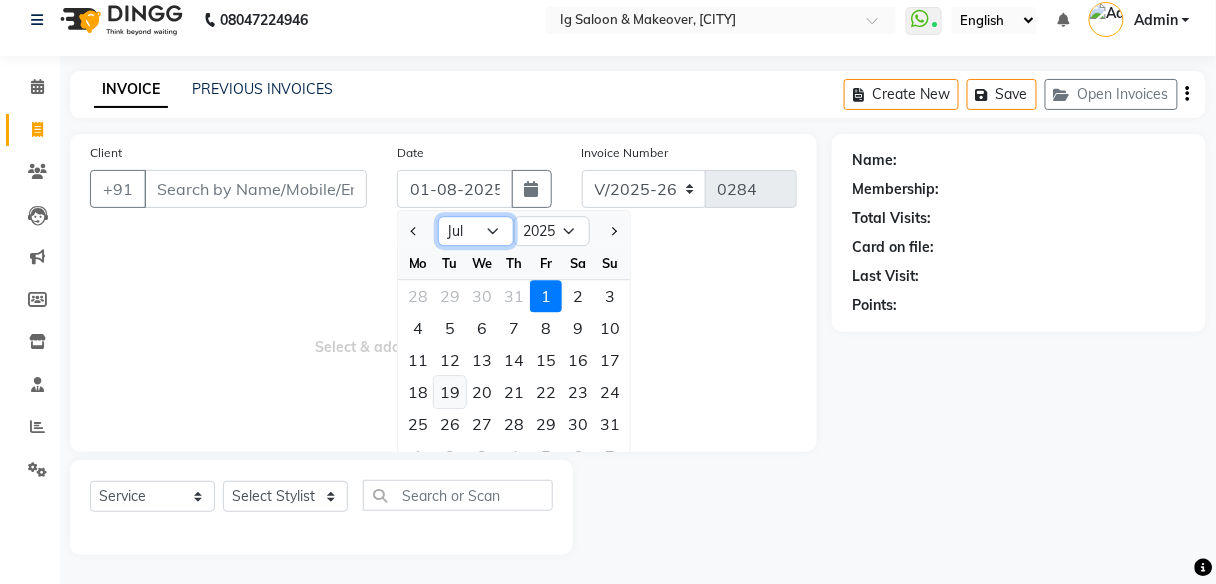 click on "Jan Feb Mar Apr May Jun Jul Aug Sep Oct Nov Dec" 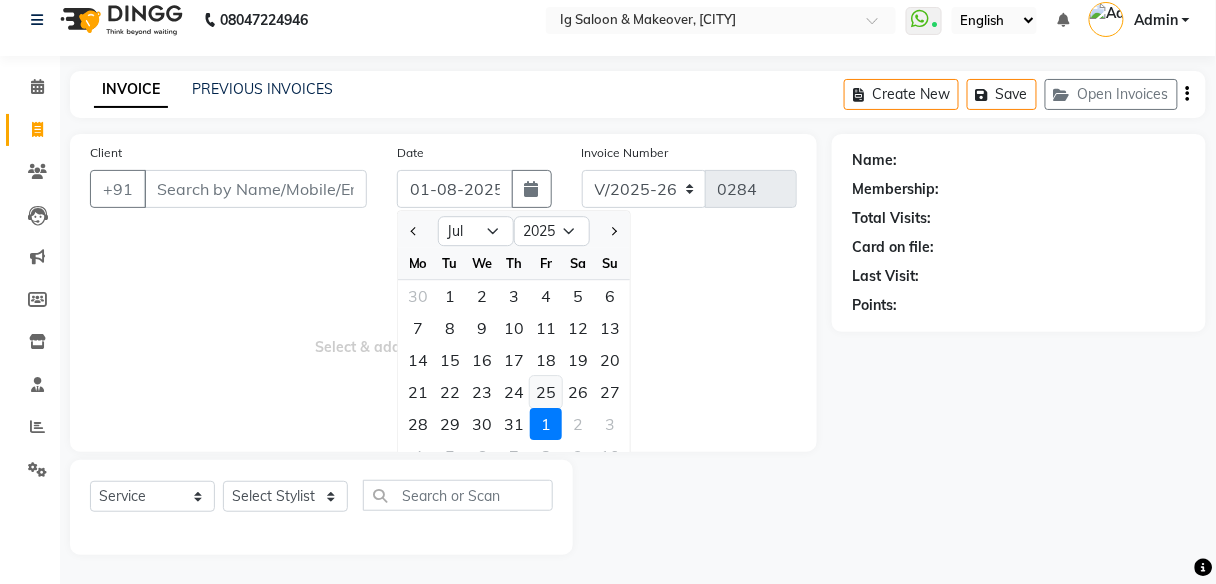 click on "25" 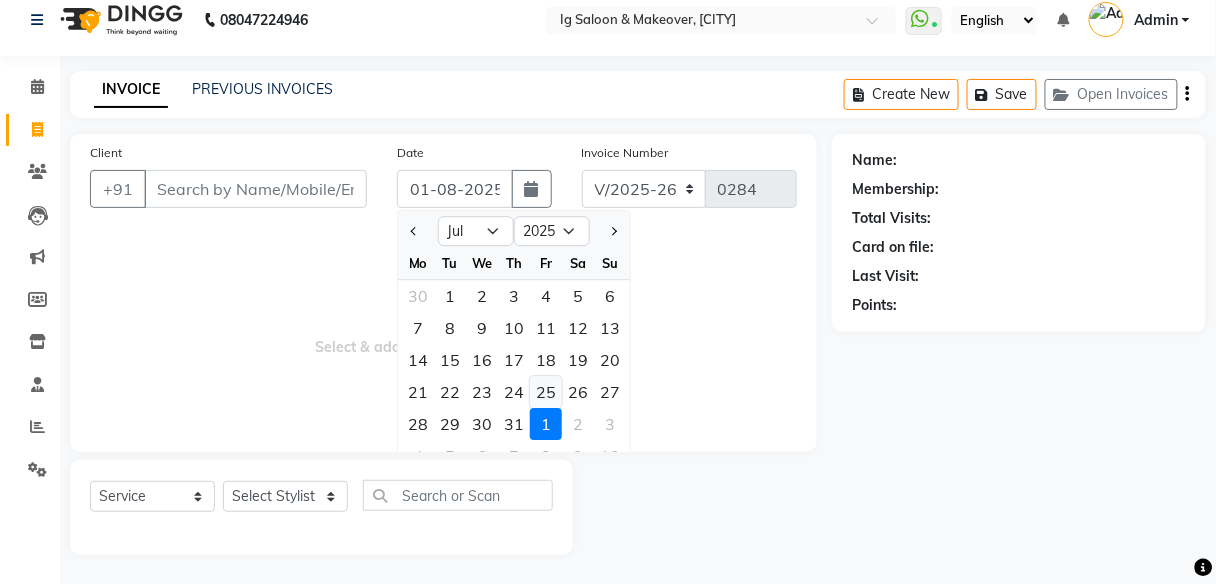 type on "25-07-2025" 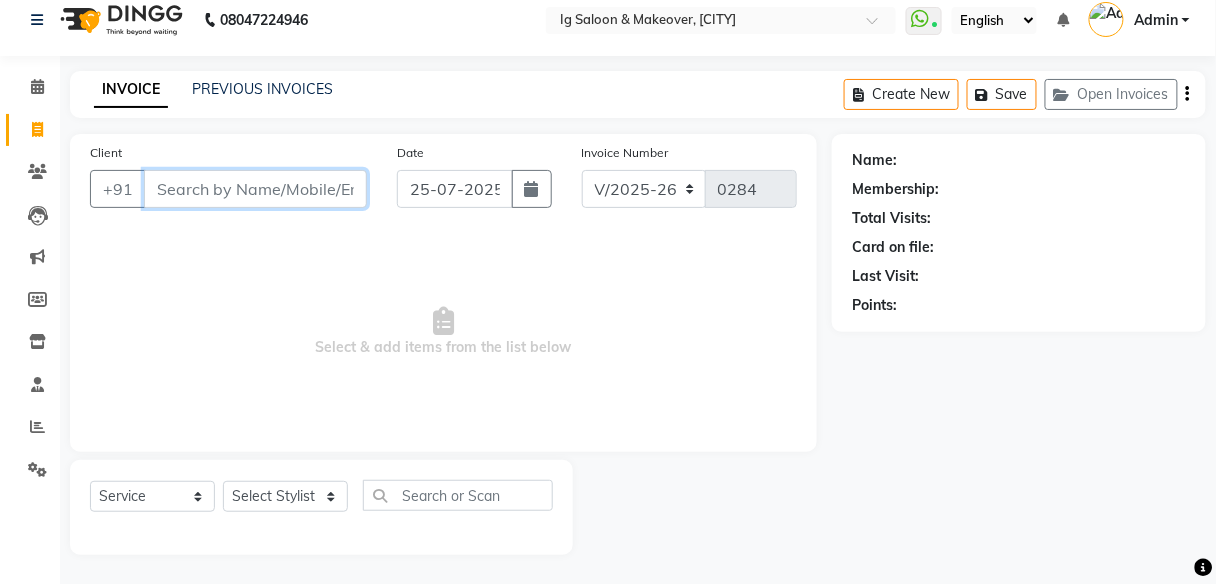 click on "Client" at bounding box center [255, 189] 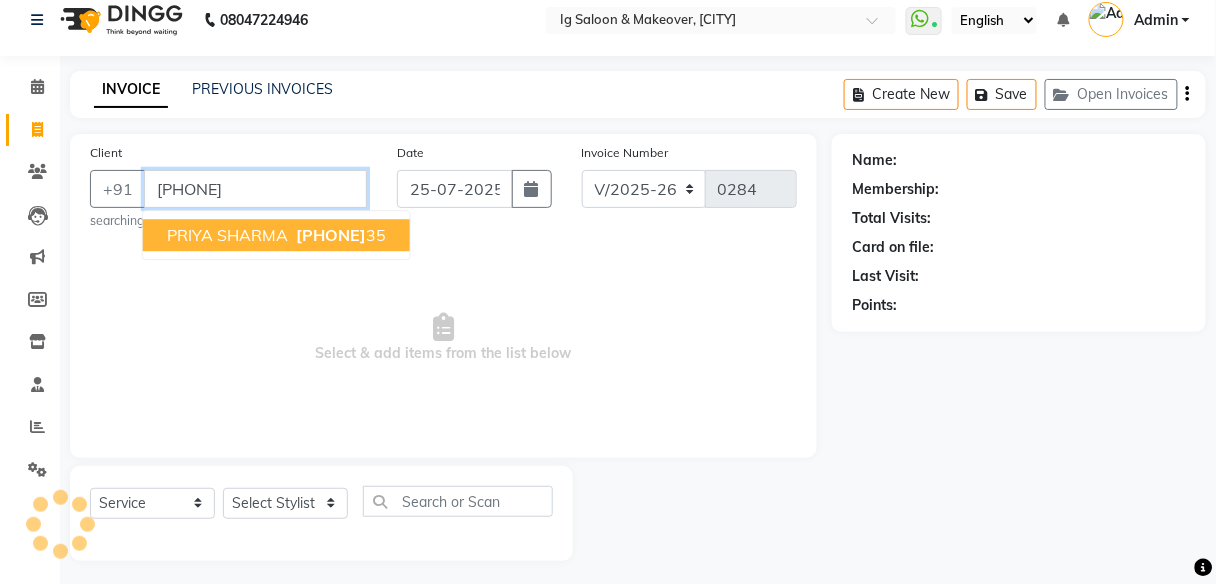 type on "[PHONE]" 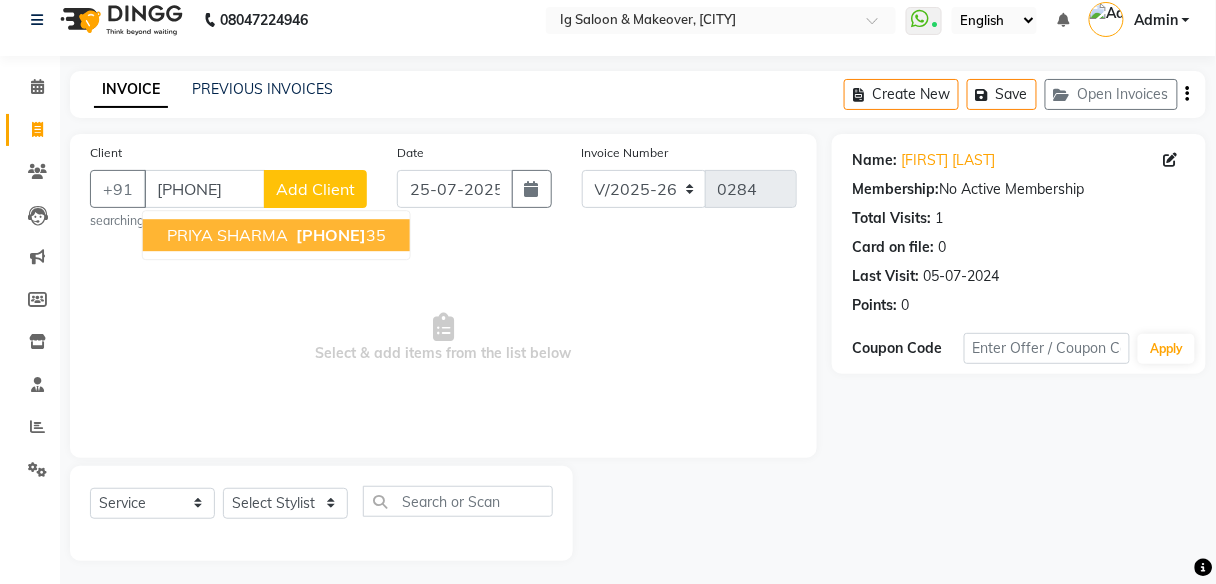 click on "[PHONE]" at bounding box center [331, 235] 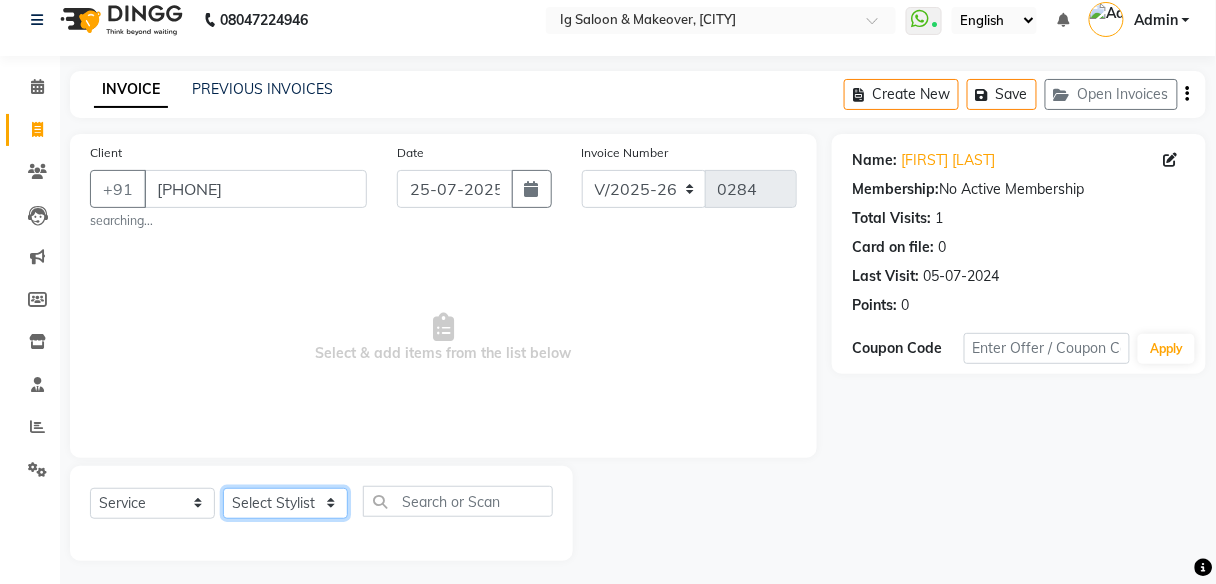 click on "Select Stylist [FIRST] [FIRST] [FIRST] [FIRST] [FIRST] [FIRST] [FIRST]" 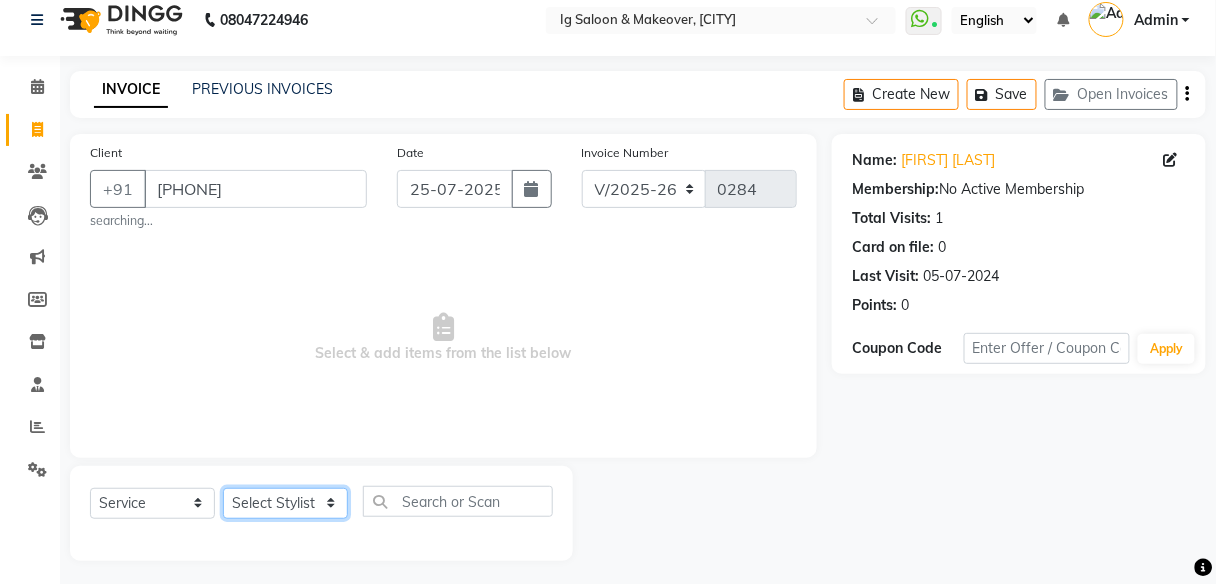 select on "45155" 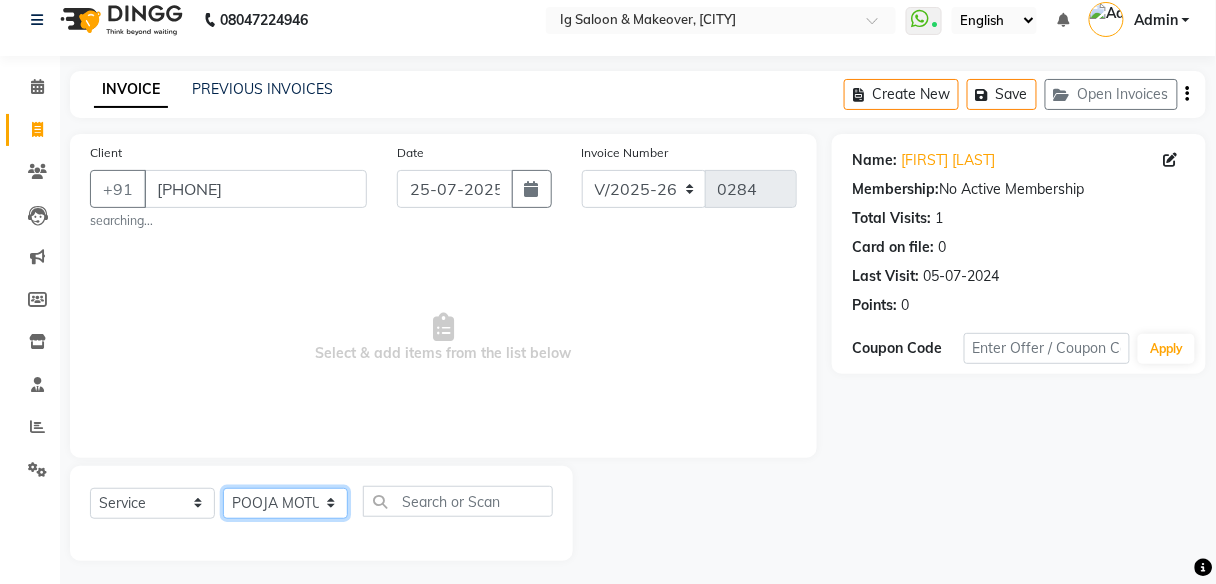 click on "Select Stylist [FIRST] [FIRST] [FIRST] [FIRST] [FIRST] [FIRST] [FIRST]" 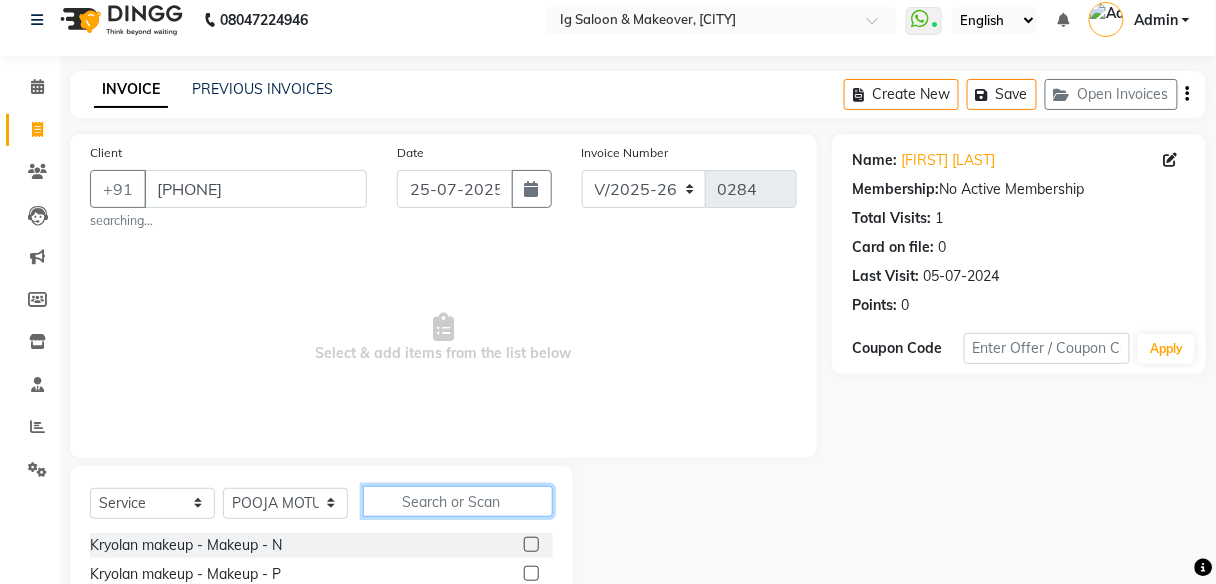 click 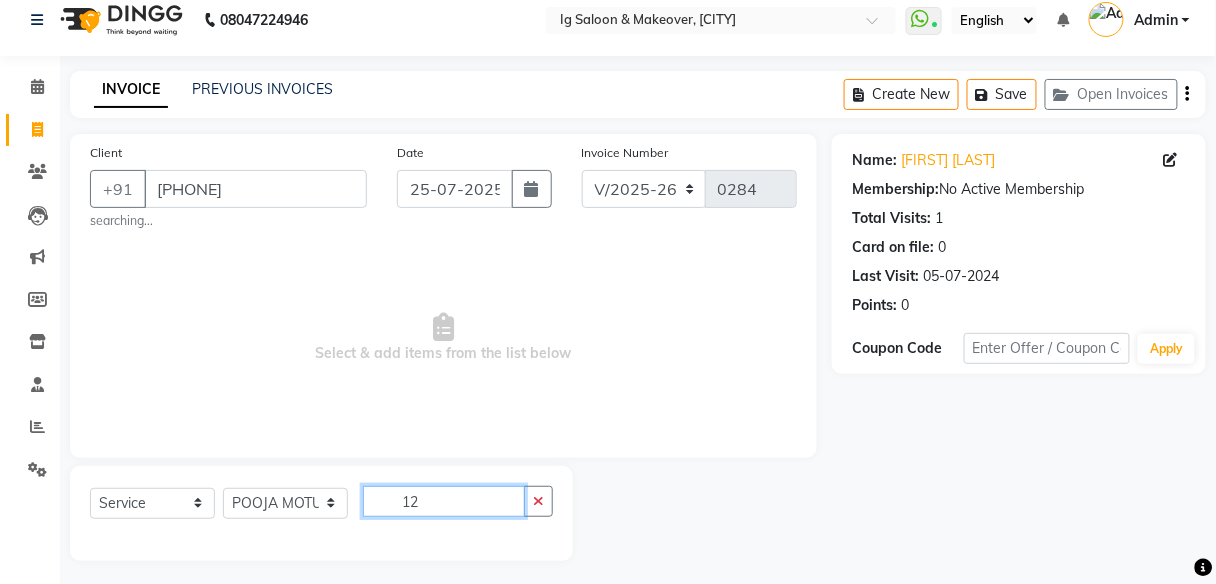 type on "1" 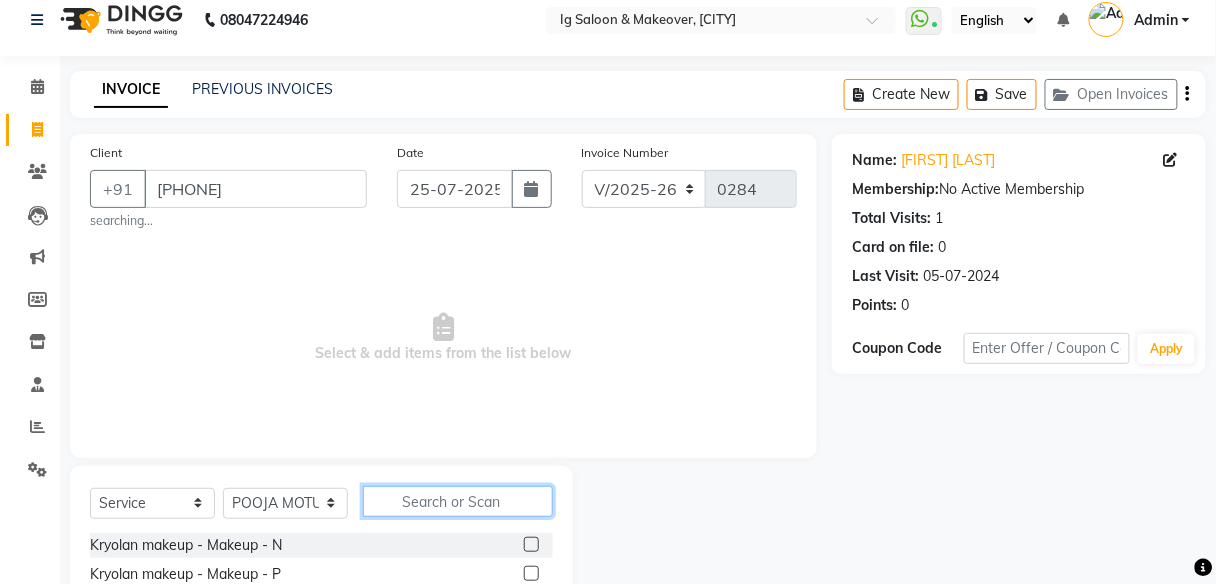 type on "G" 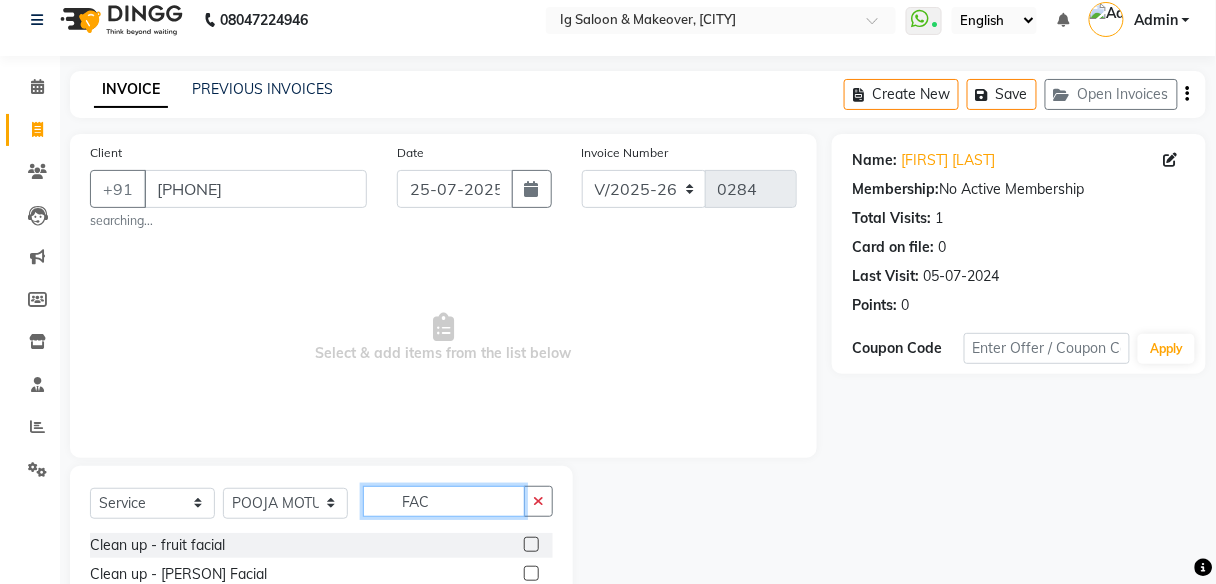 type on "FAC" 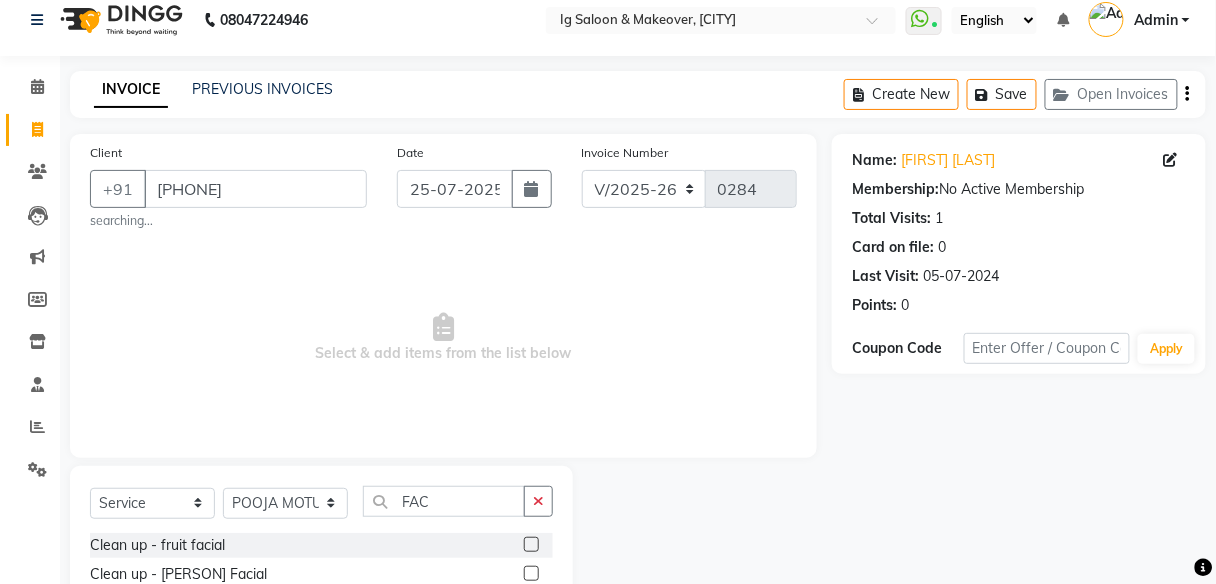 click 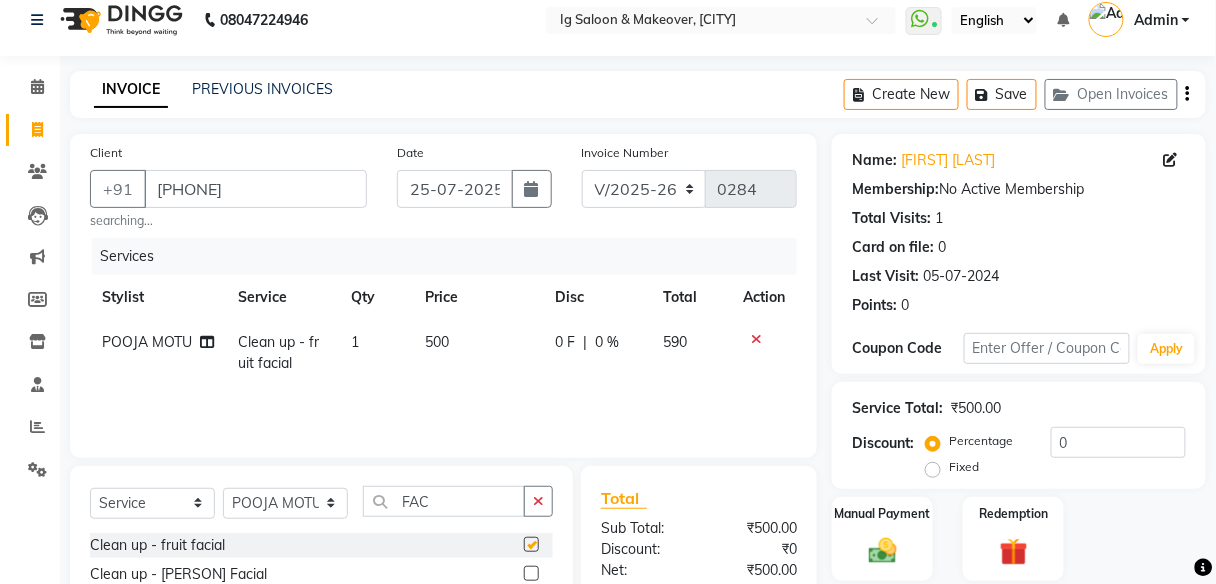 checkbox on "false" 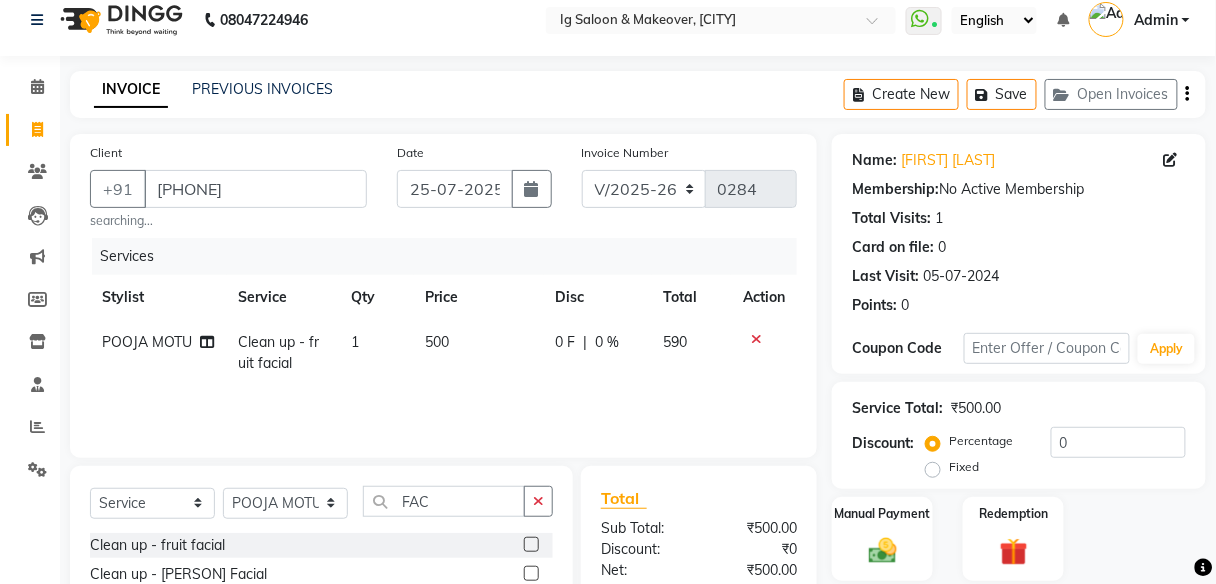 click on "500" 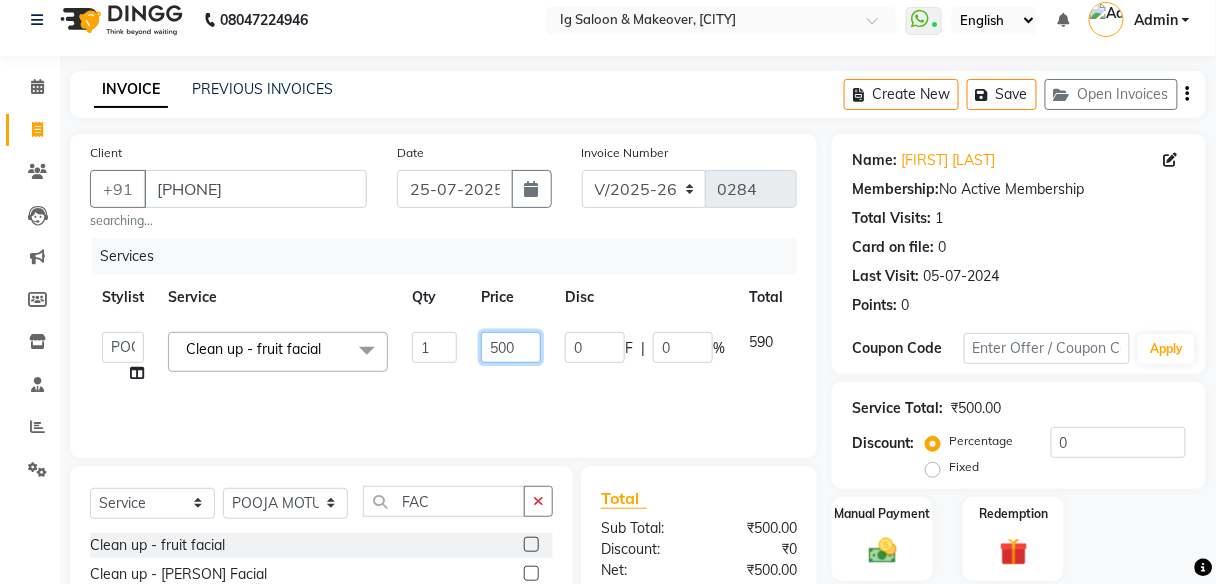 click on "500" 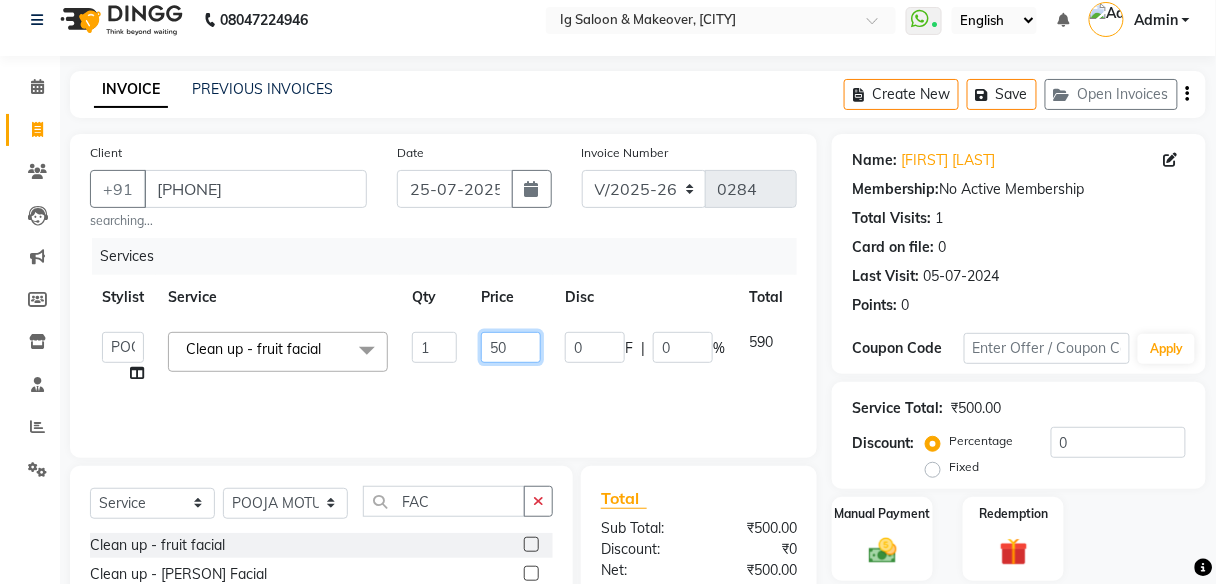 type on "5" 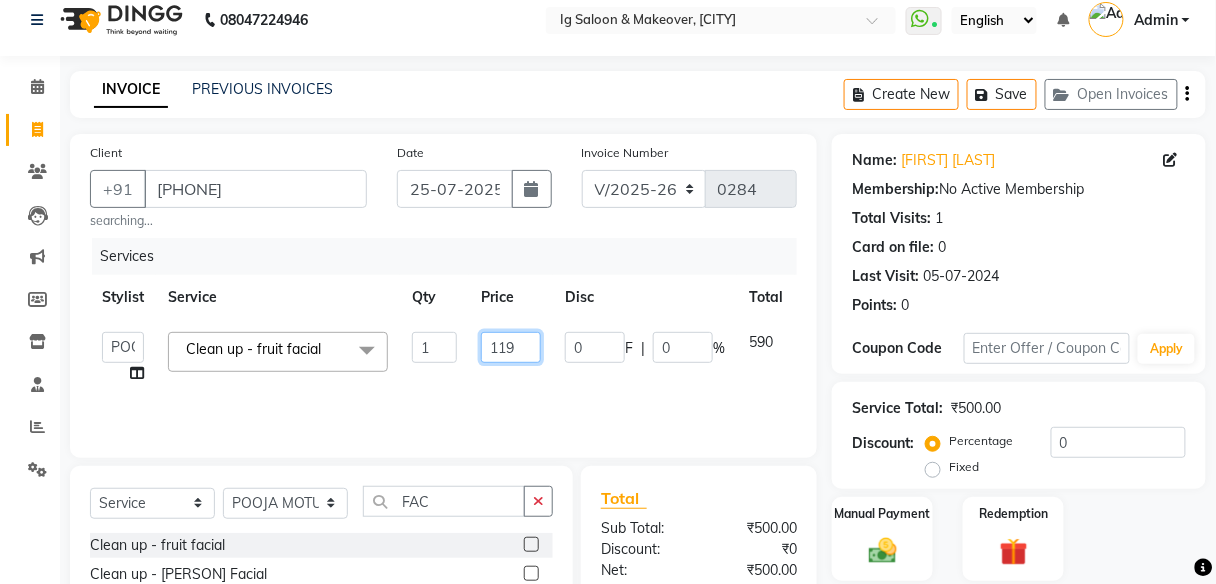 type on "1199" 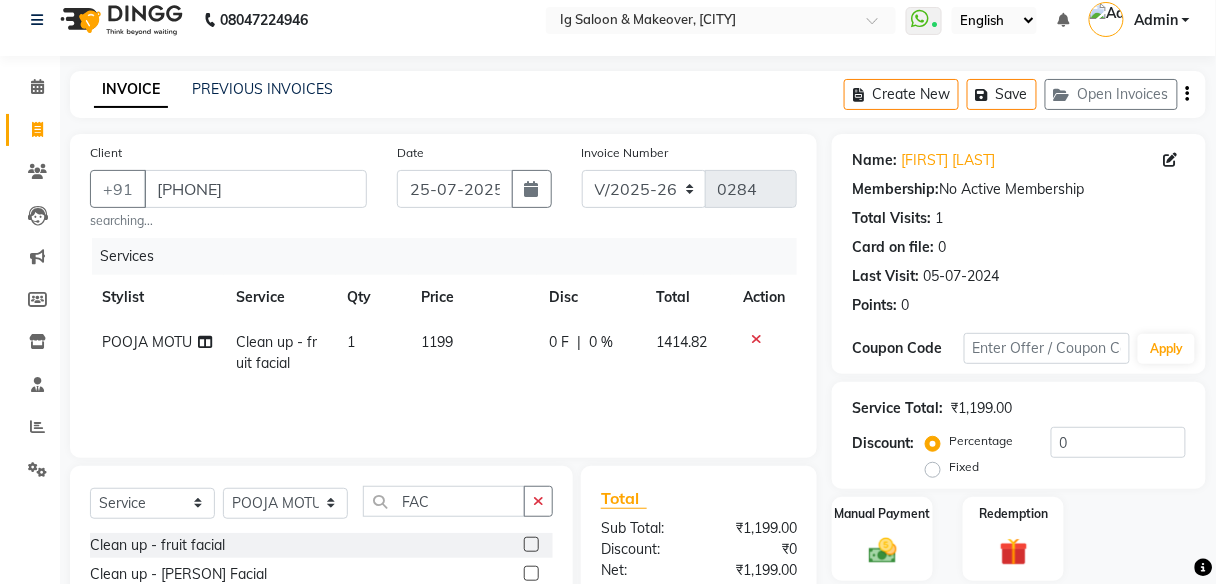 click on "Manual Payment Redemption" 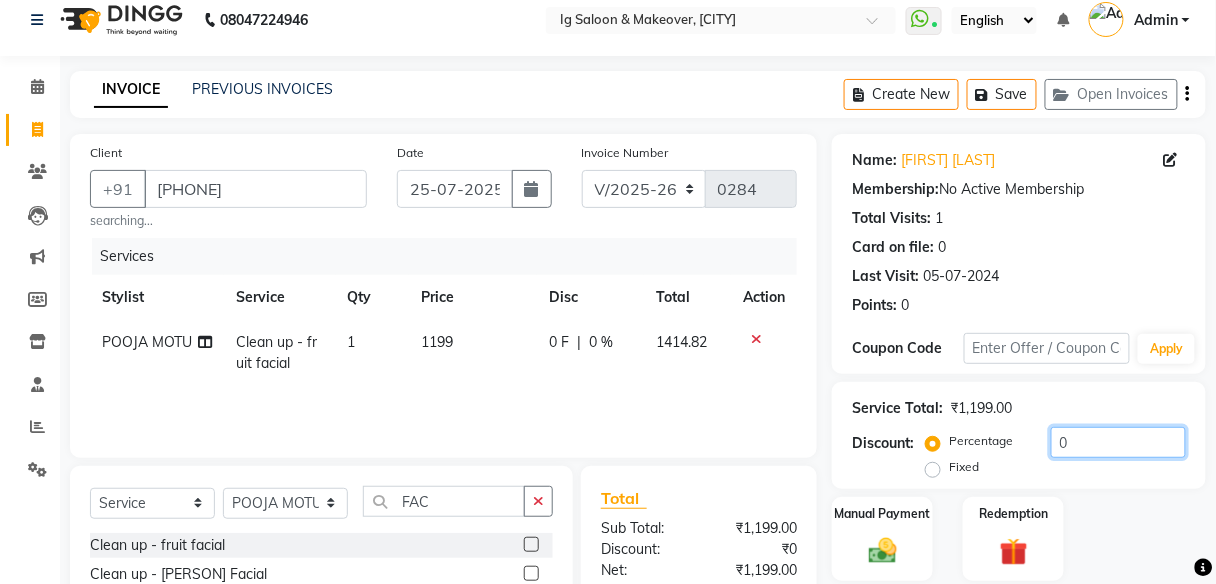 click on "0" 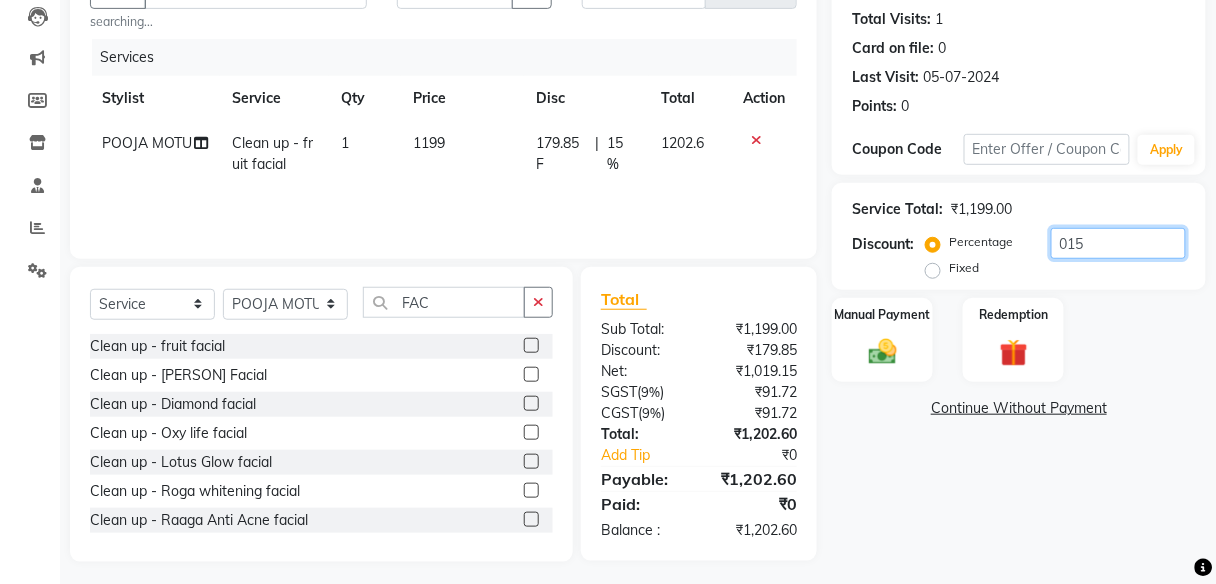 scroll, scrollTop: 222, scrollLeft: 0, axis: vertical 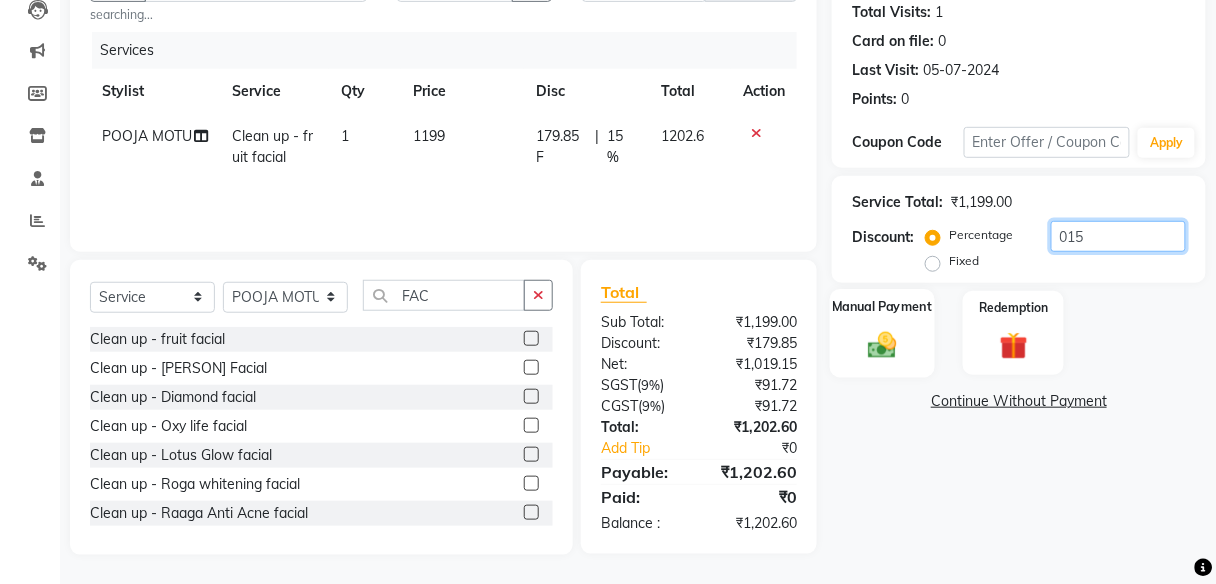 type on "015" 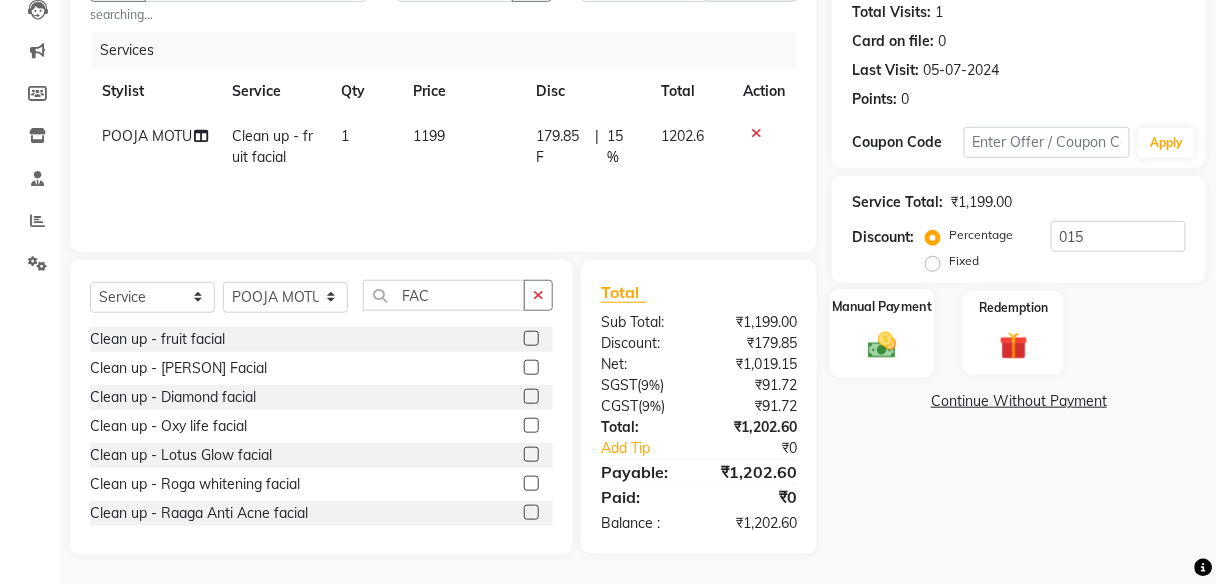 click 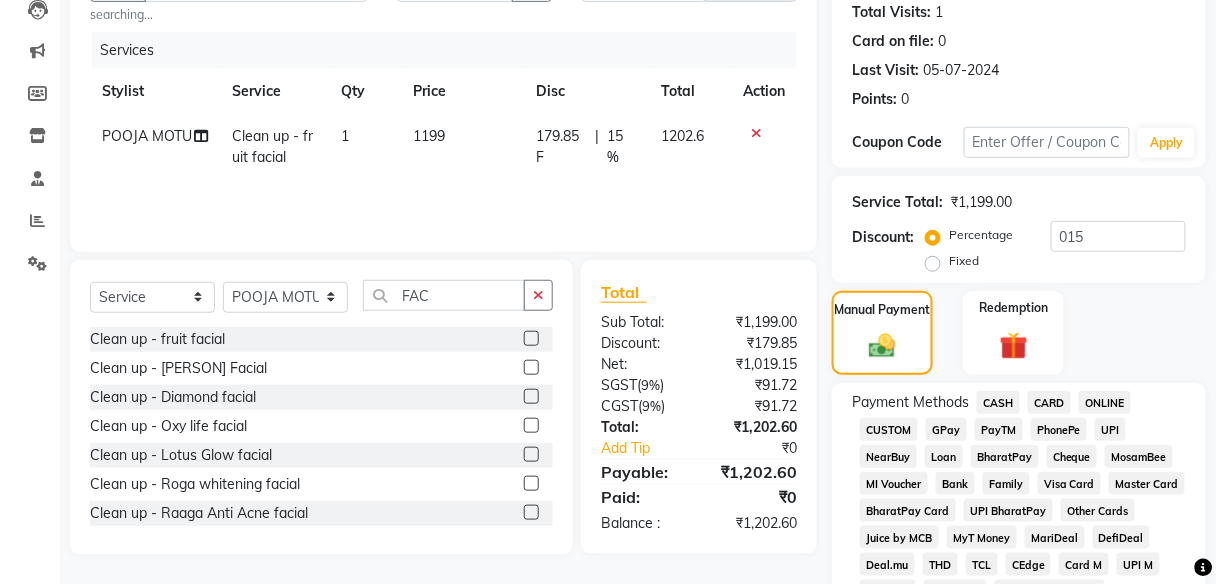click on "PayTM" 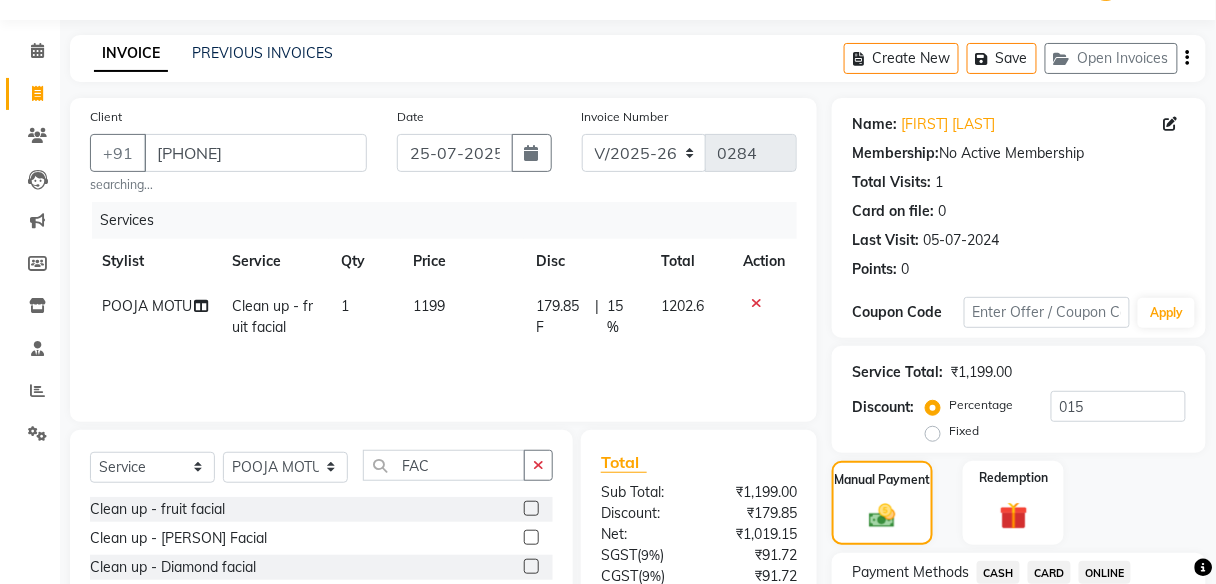 scroll, scrollTop: 41, scrollLeft: 0, axis: vertical 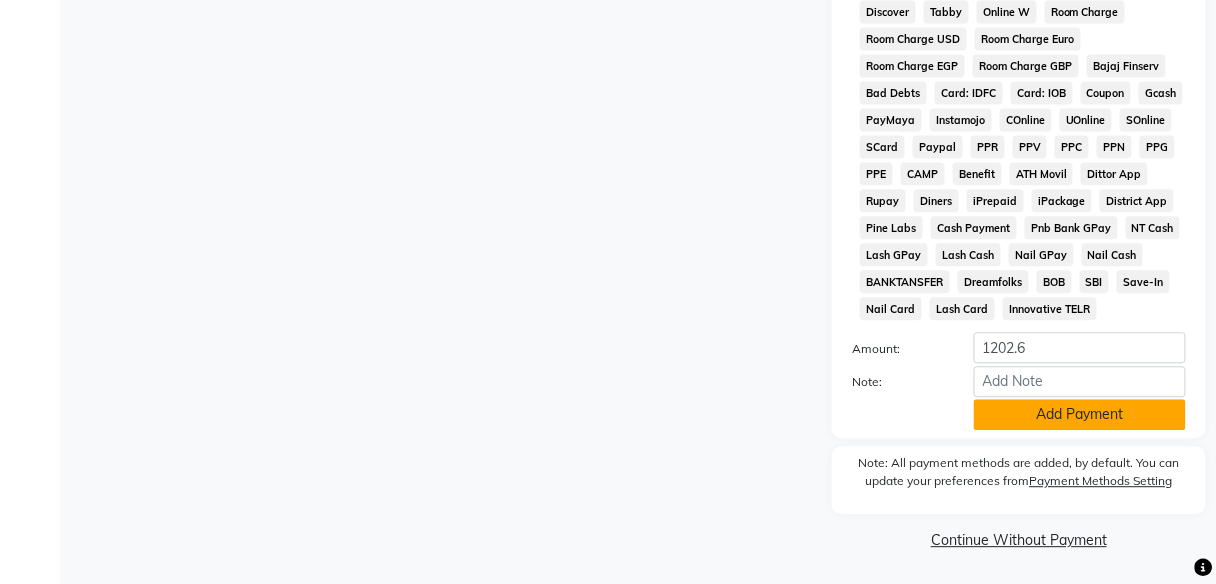 click on "Add Payment" 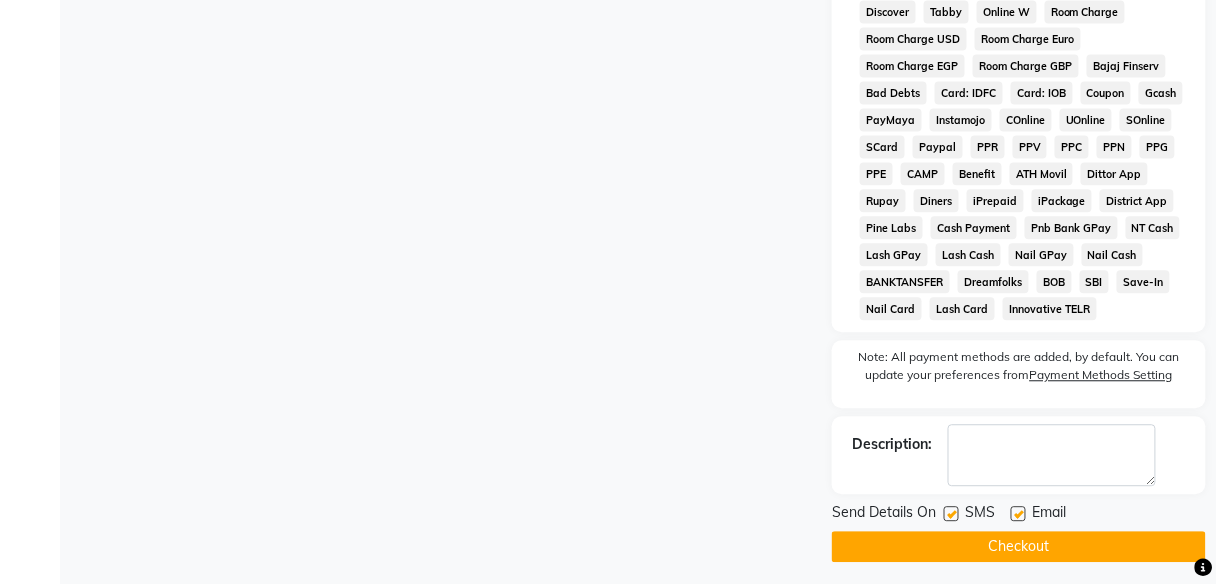 click on "Checkout" 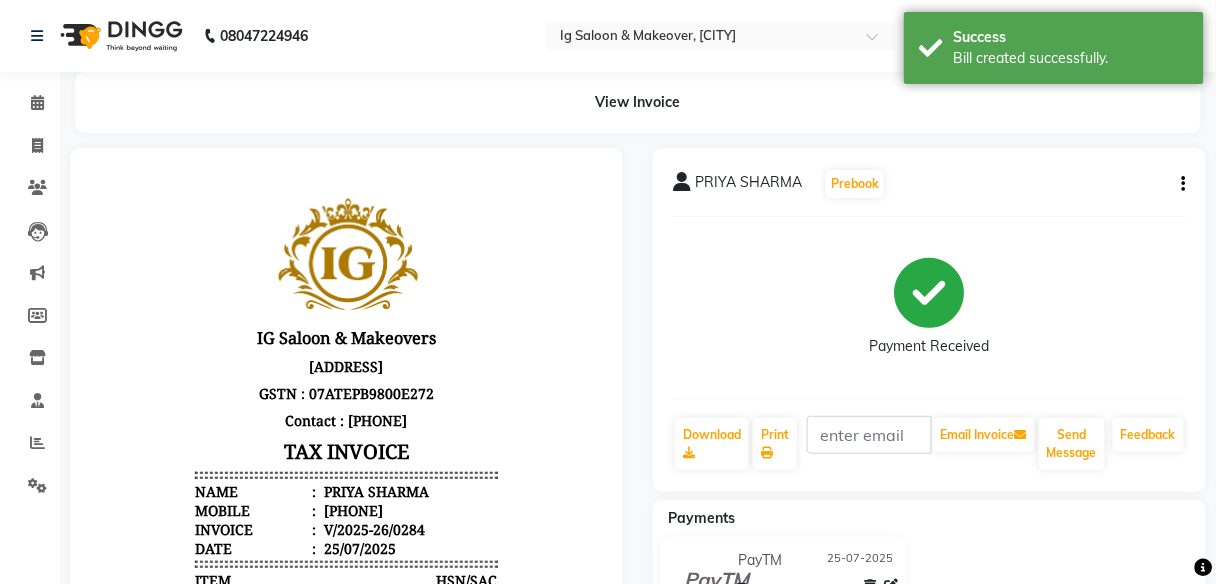 scroll, scrollTop: 0, scrollLeft: 0, axis: both 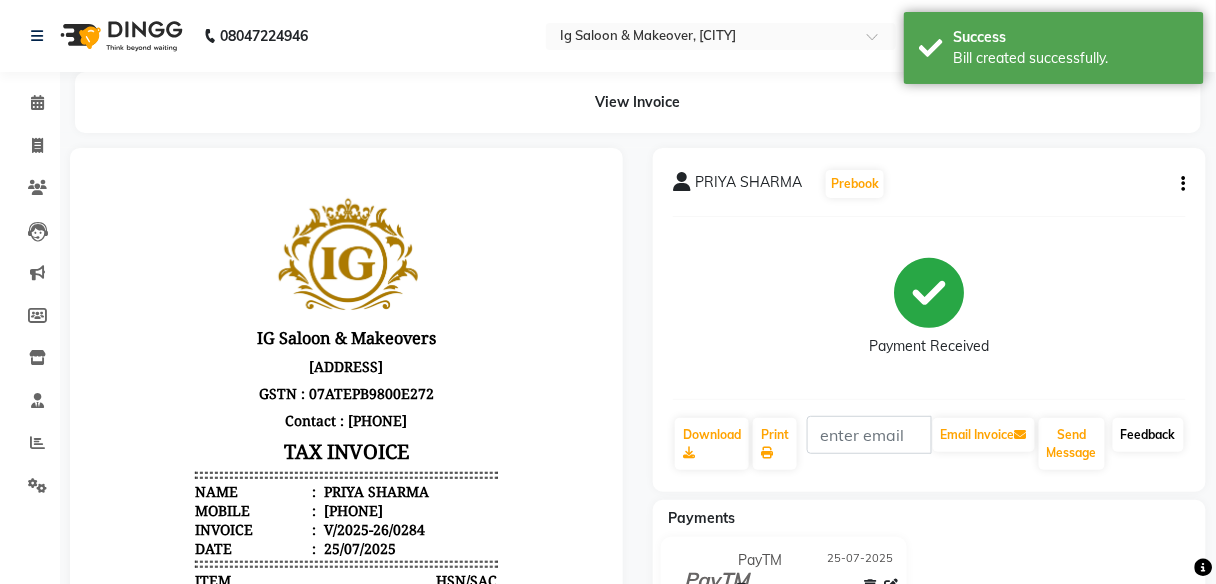 click on "Feedback" 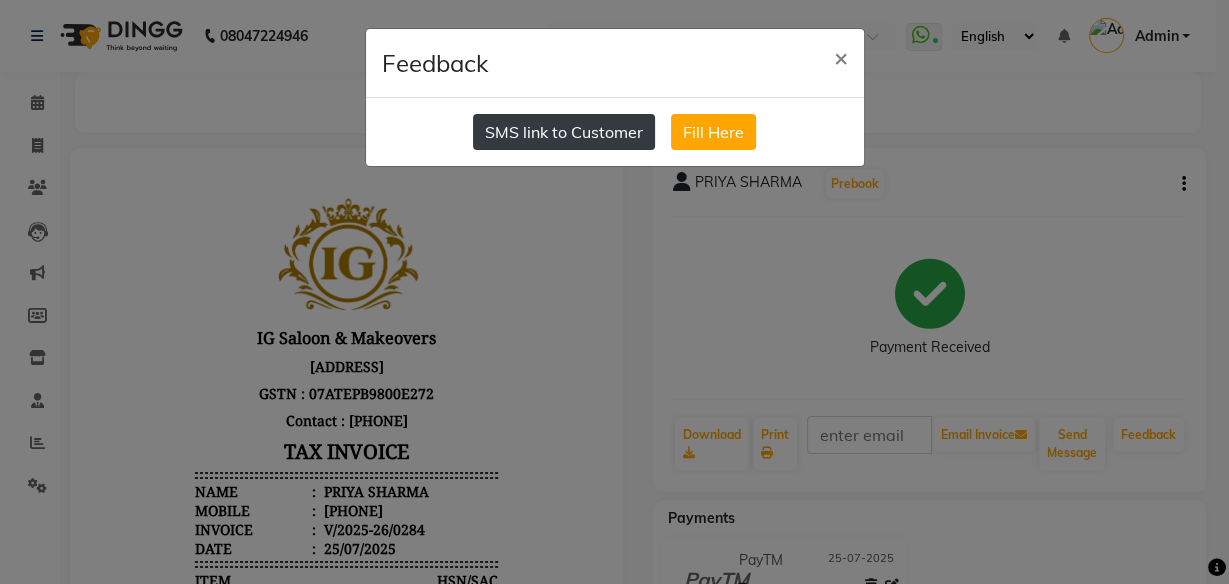 click on "SMS link to Customer" 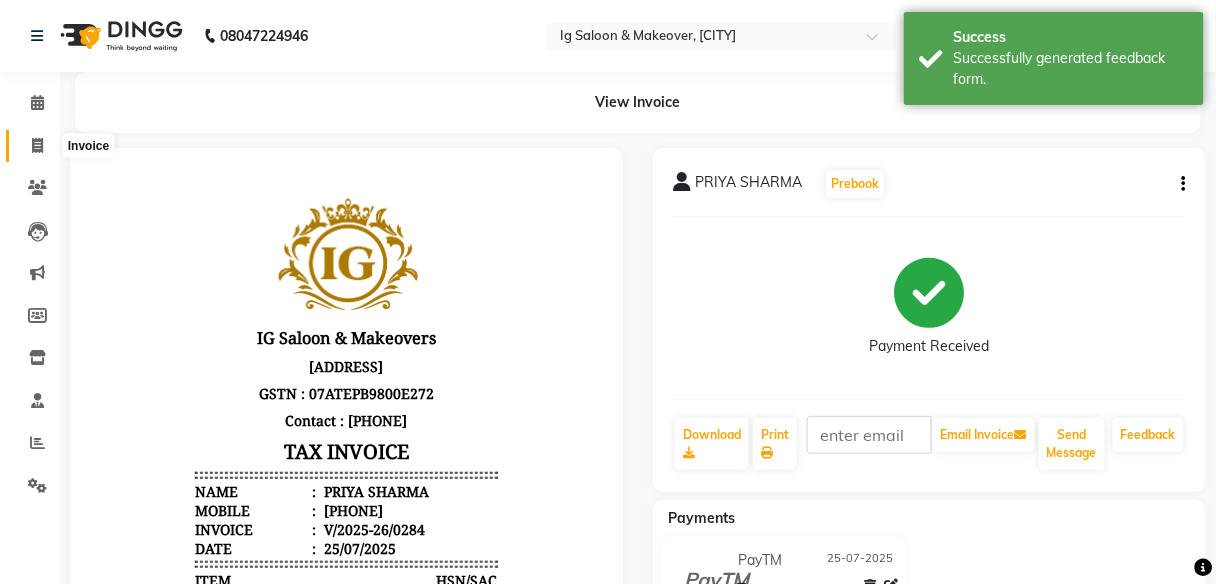 click 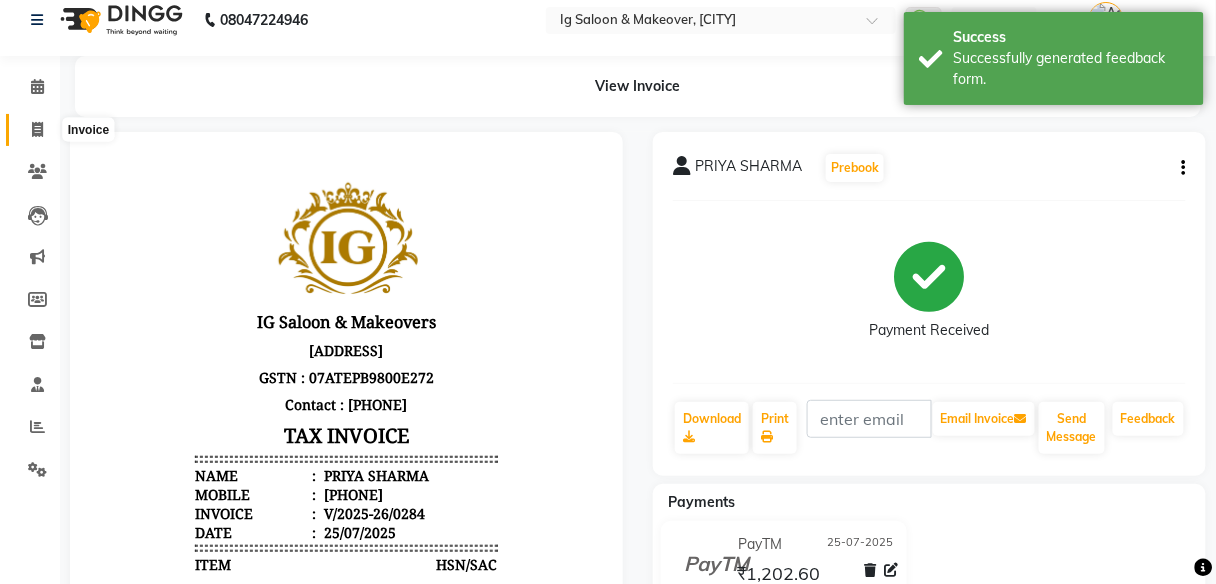 select on "service" 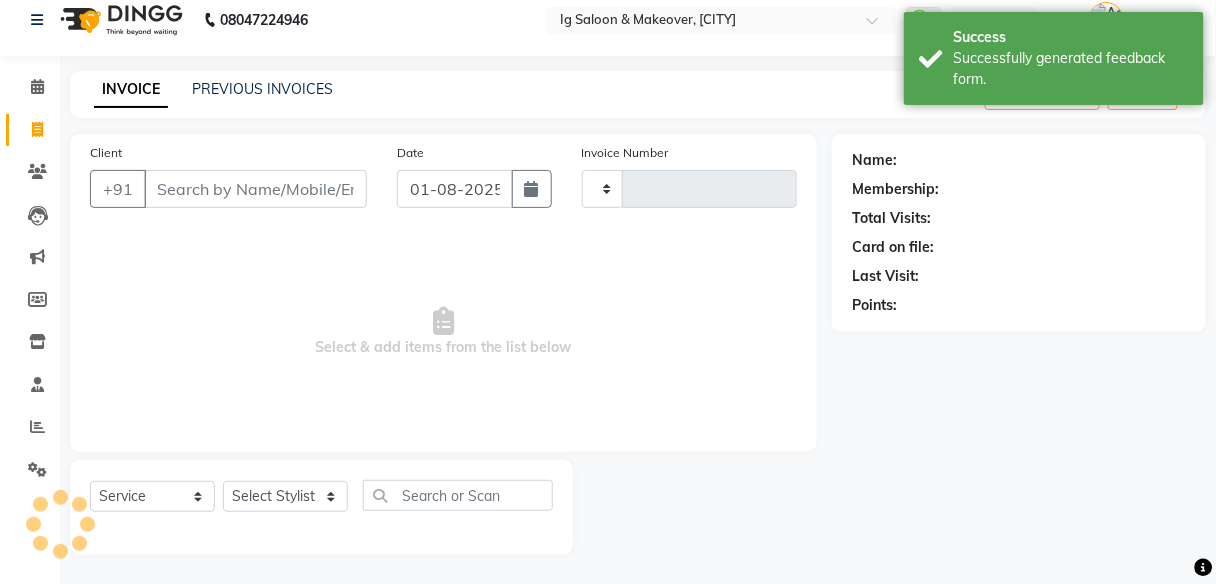 type on "0285" 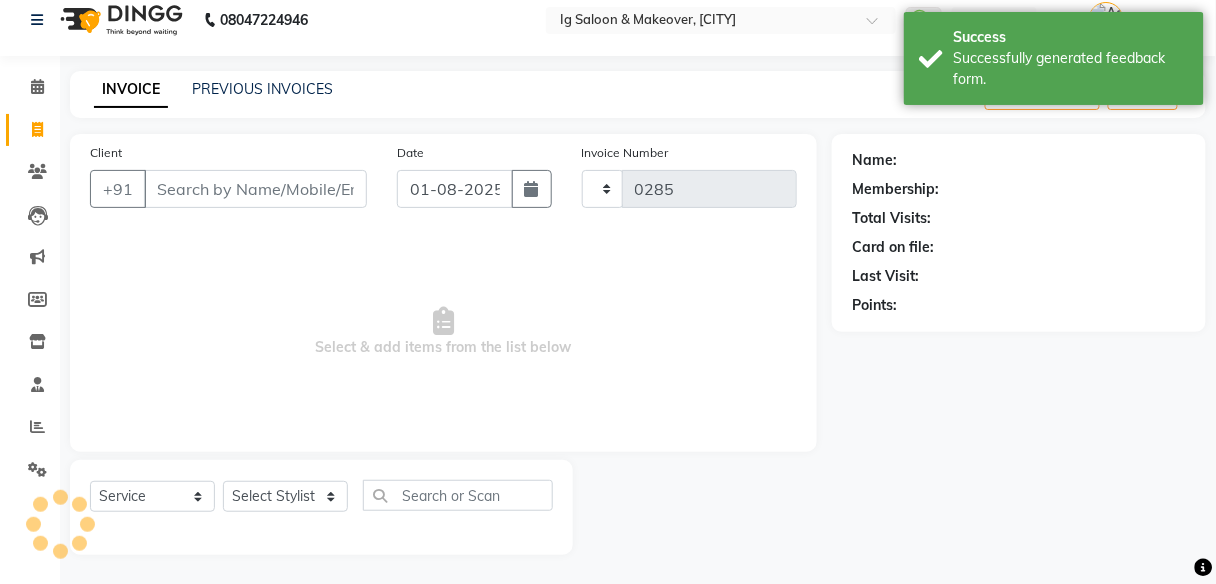select on "3716" 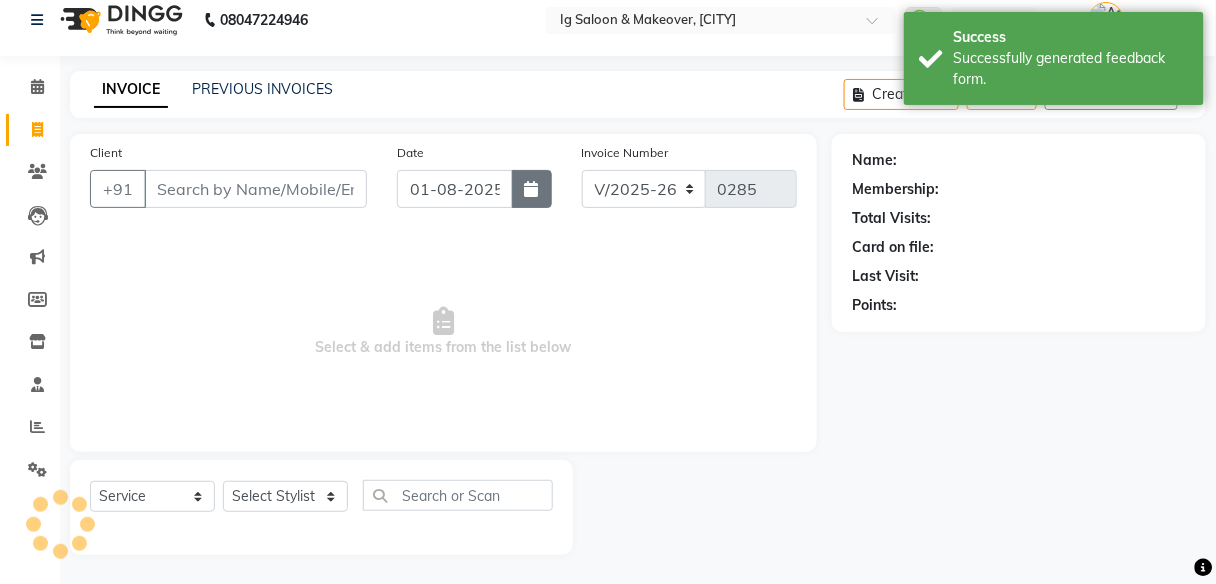 click 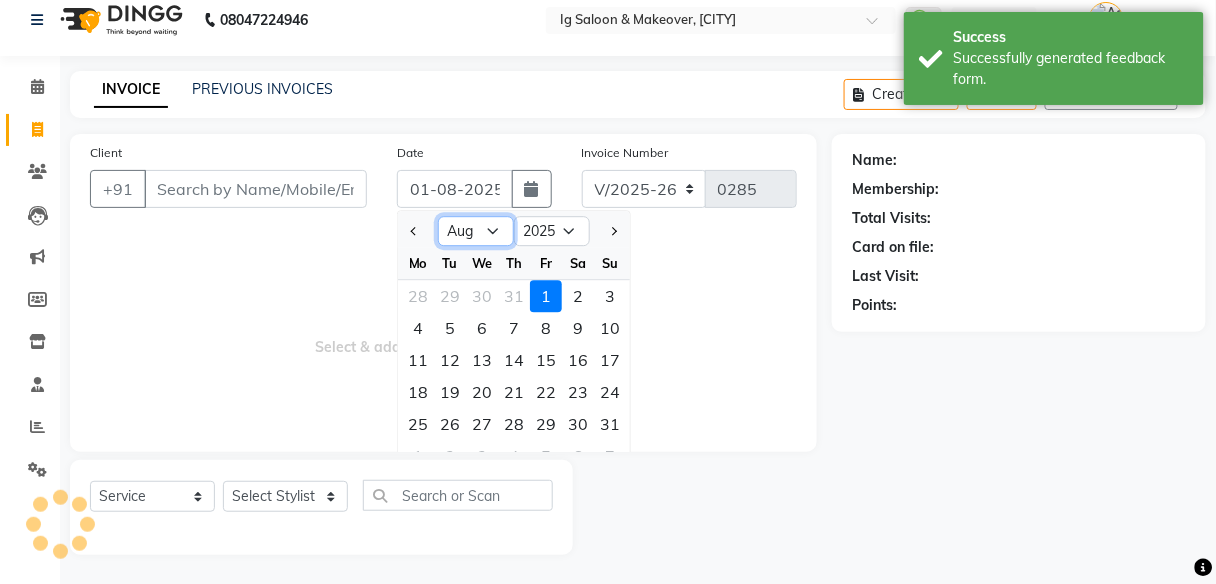 click on "Jan Feb Mar Apr May Jun Jul Aug Sep Oct Nov Dec" 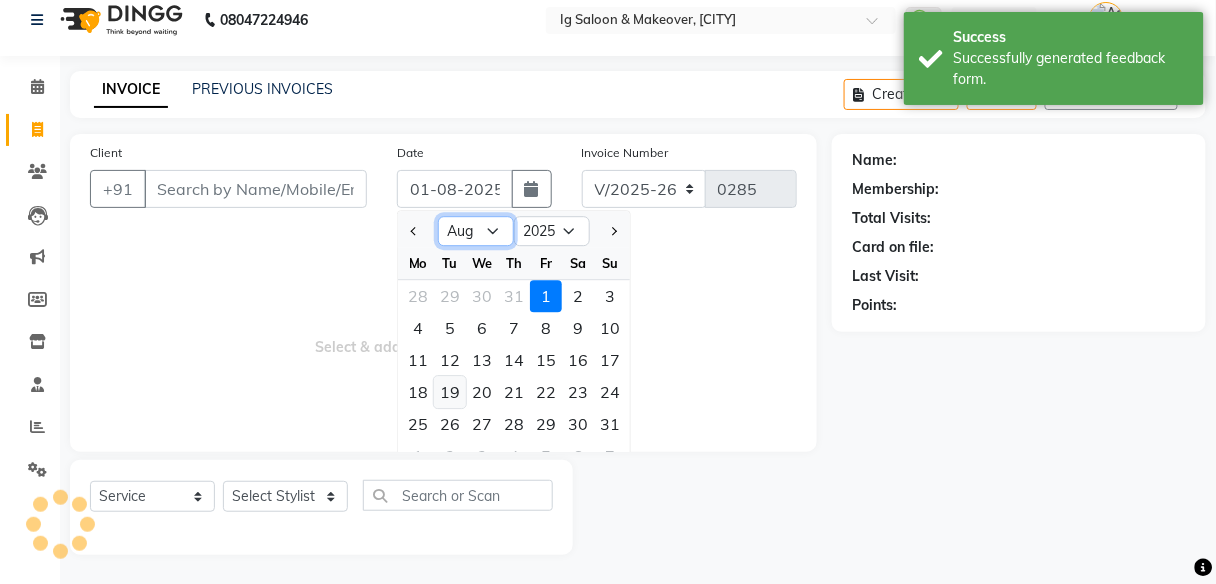 select on "7" 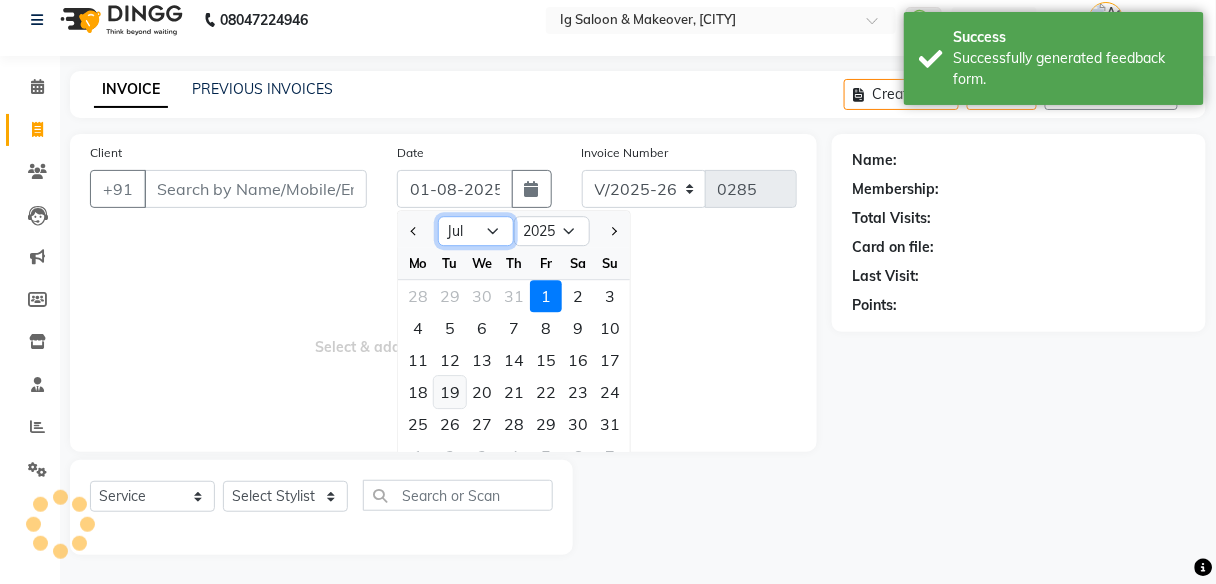 click on "Jan Feb Mar Apr May Jun Jul Aug Sep Oct Nov Dec" 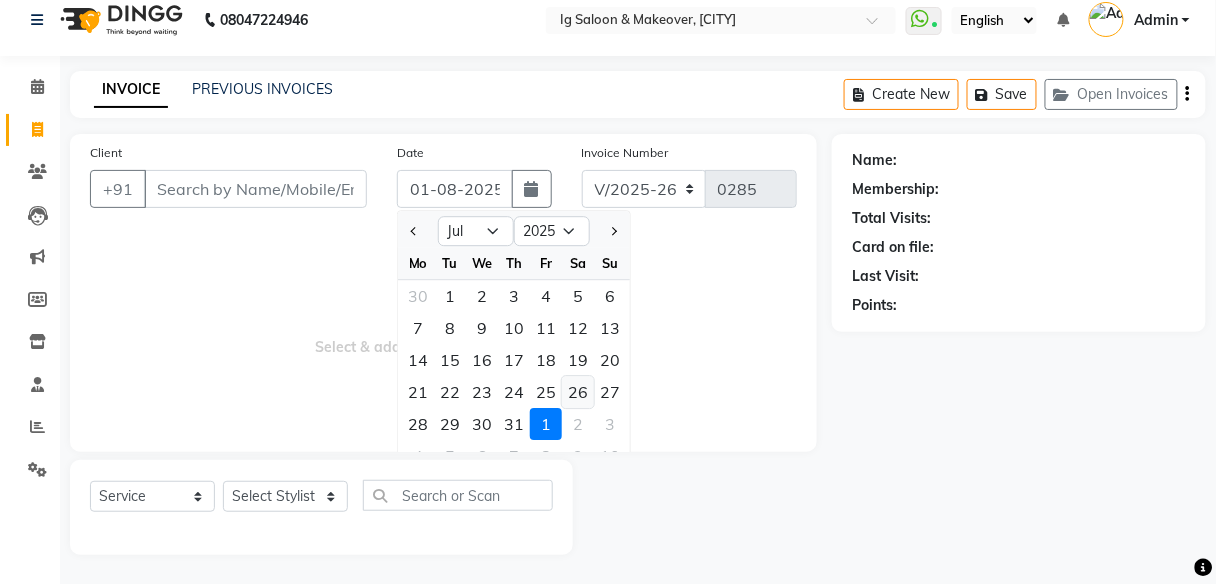 click on "26" 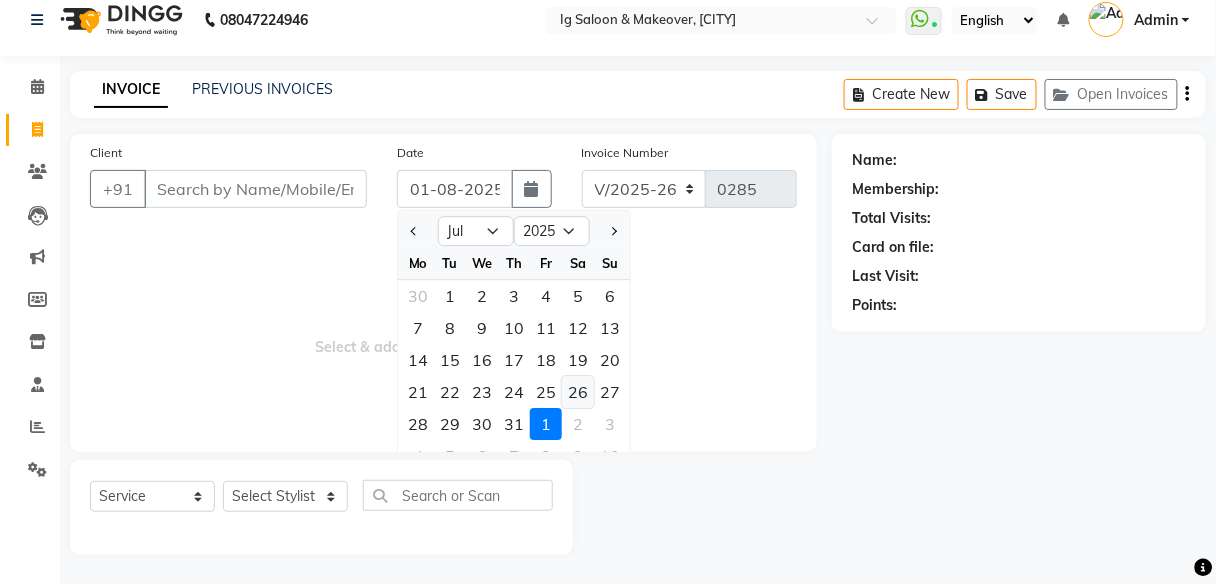 type on "26-07-2025" 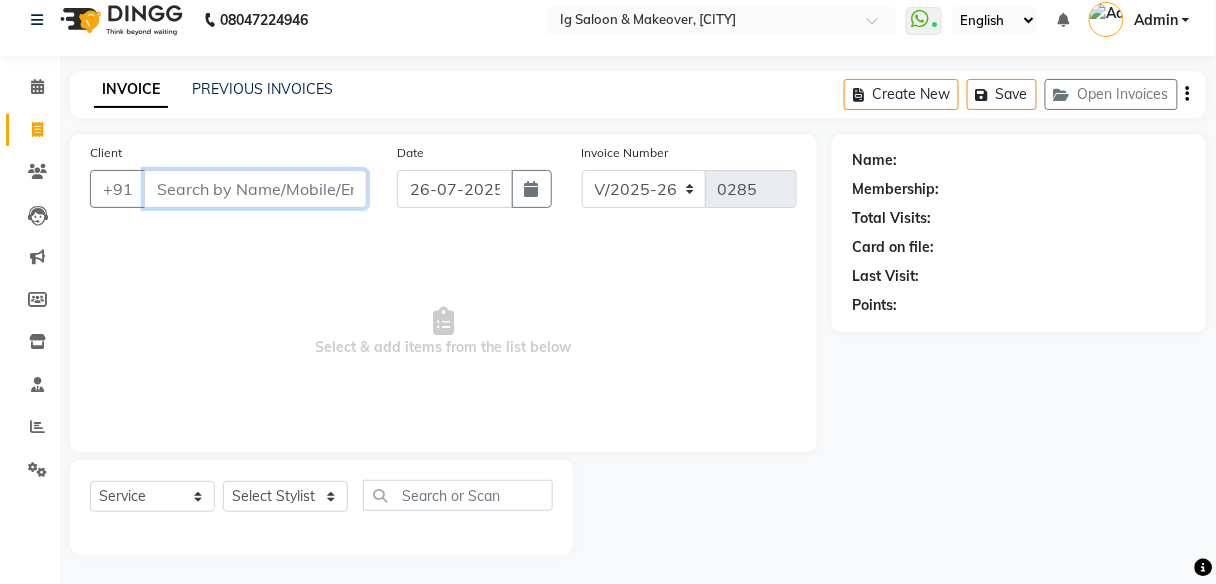 click on "Client" at bounding box center (255, 189) 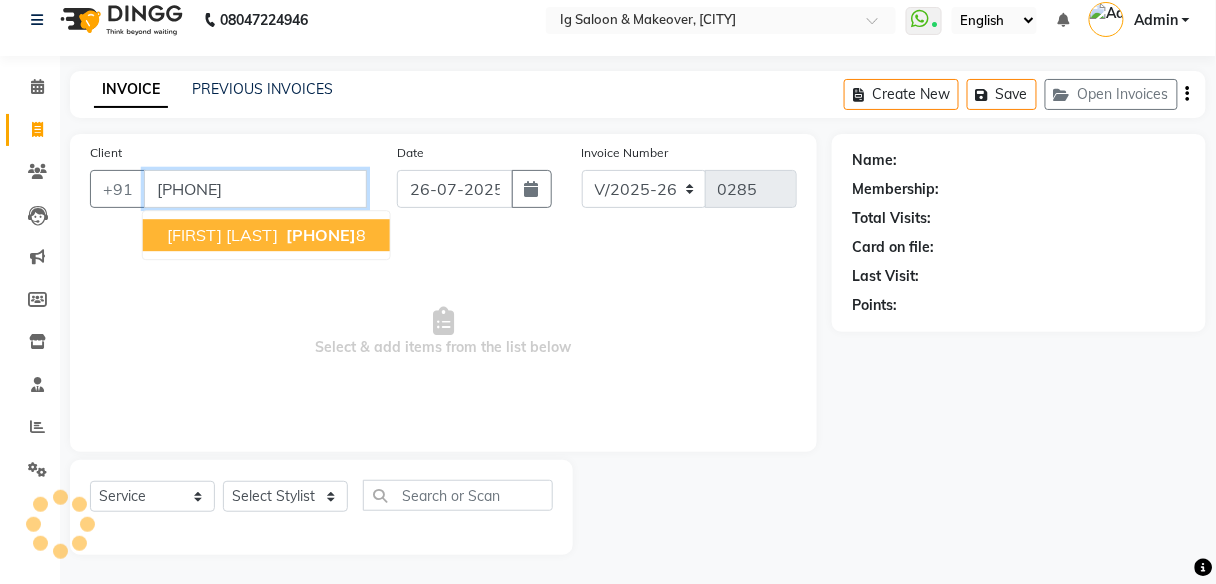 type on "[PHONE]" 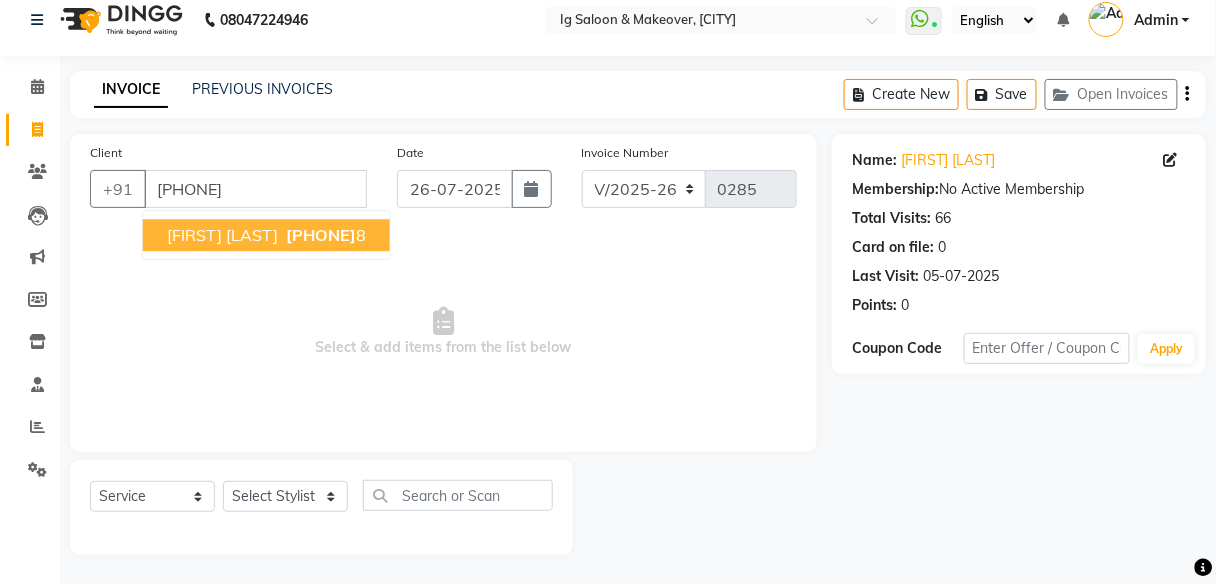 click on "[FIRST] [LAST]" at bounding box center [222, 235] 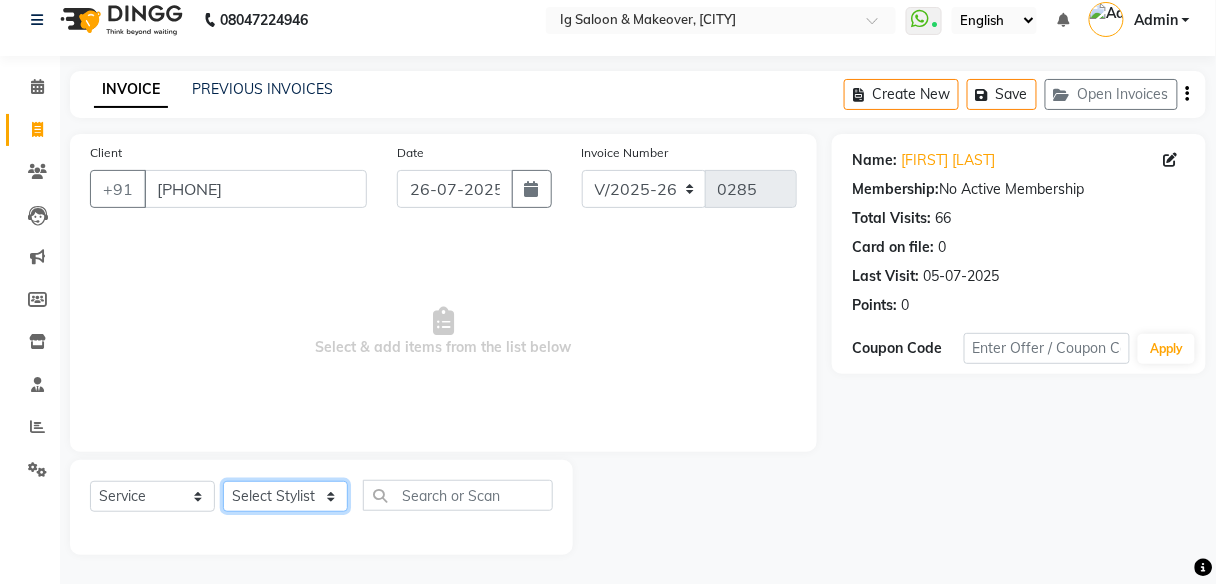 click on "Select Stylist [FIRST] [FIRST] [FIRST] [FIRST] [FIRST] [FIRST] [FIRST]" 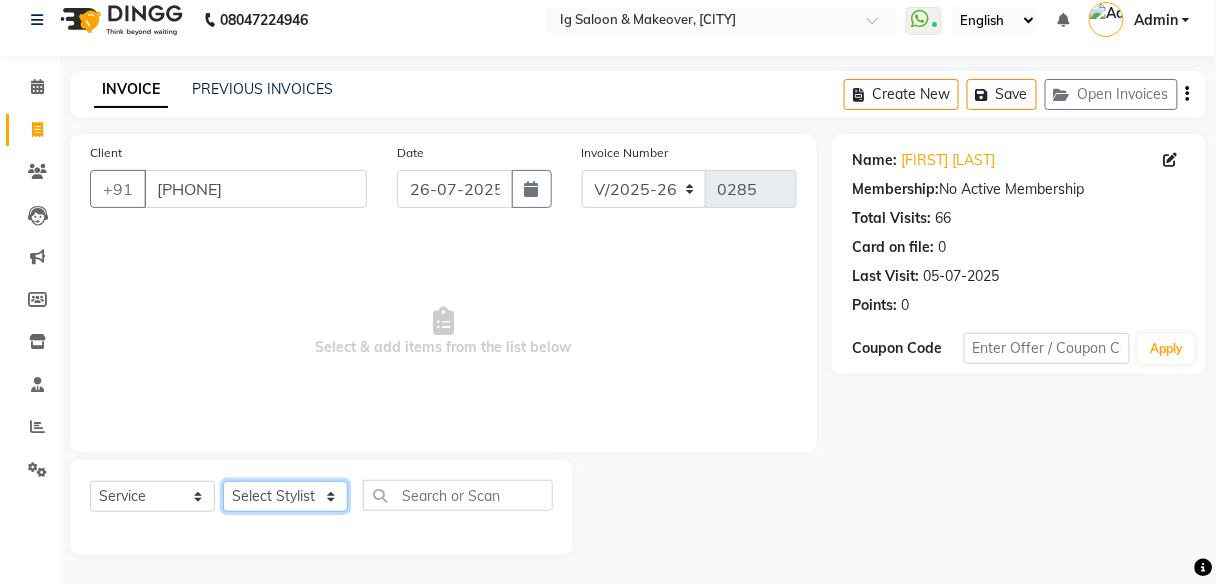 select on "18245" 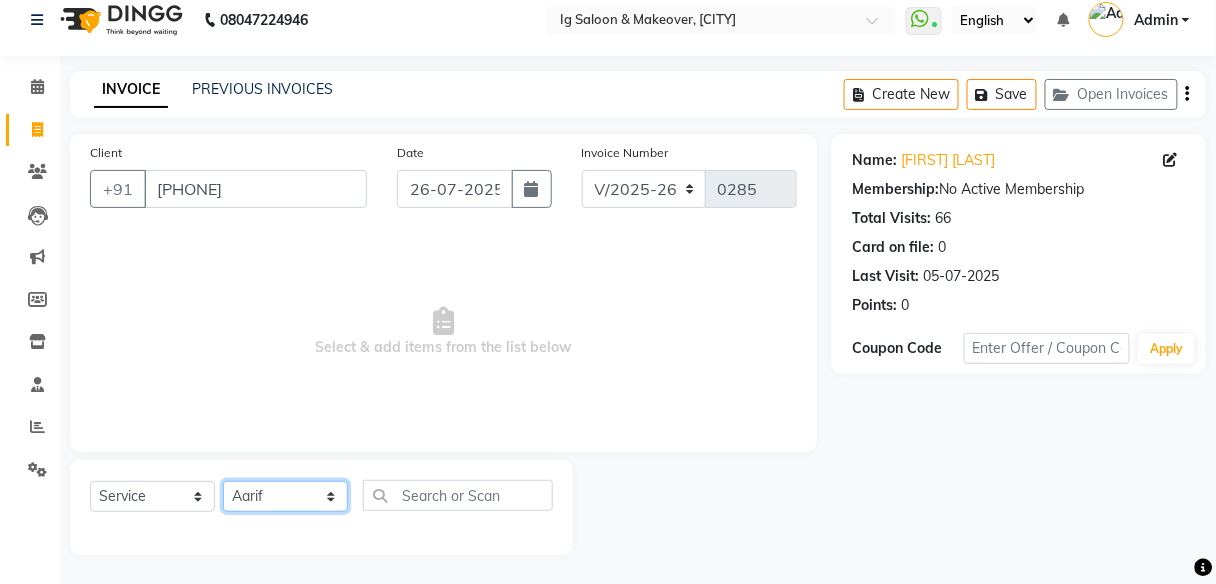 click on "Select Stylist [FIRST] [FIRST] [FIRST] [FIRST] [FIRST] [FIRST] [FIRST]" 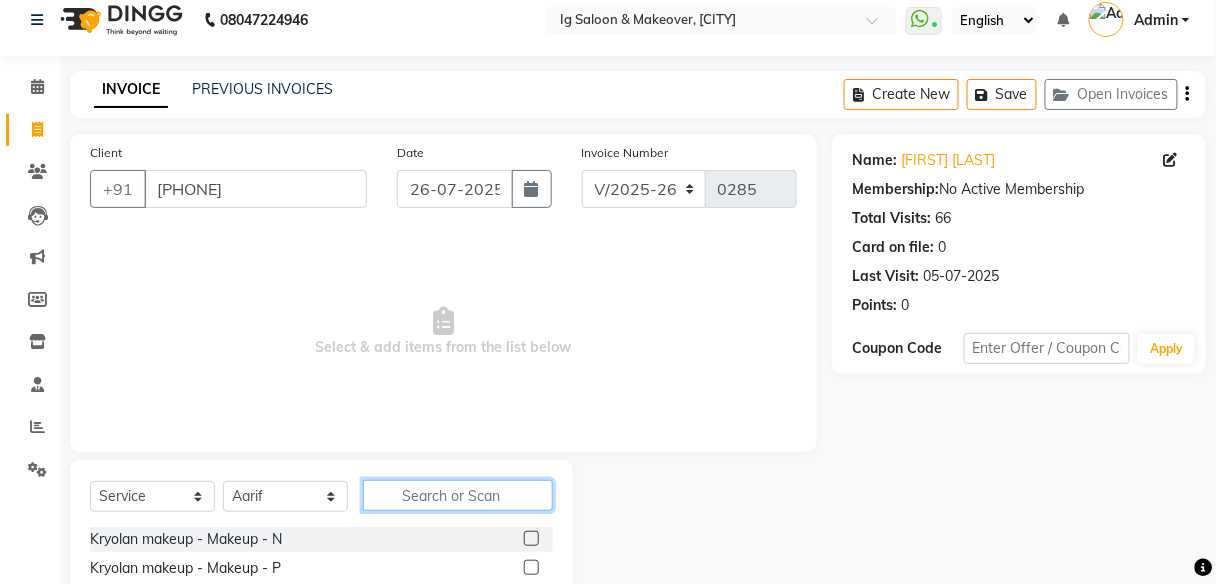 click 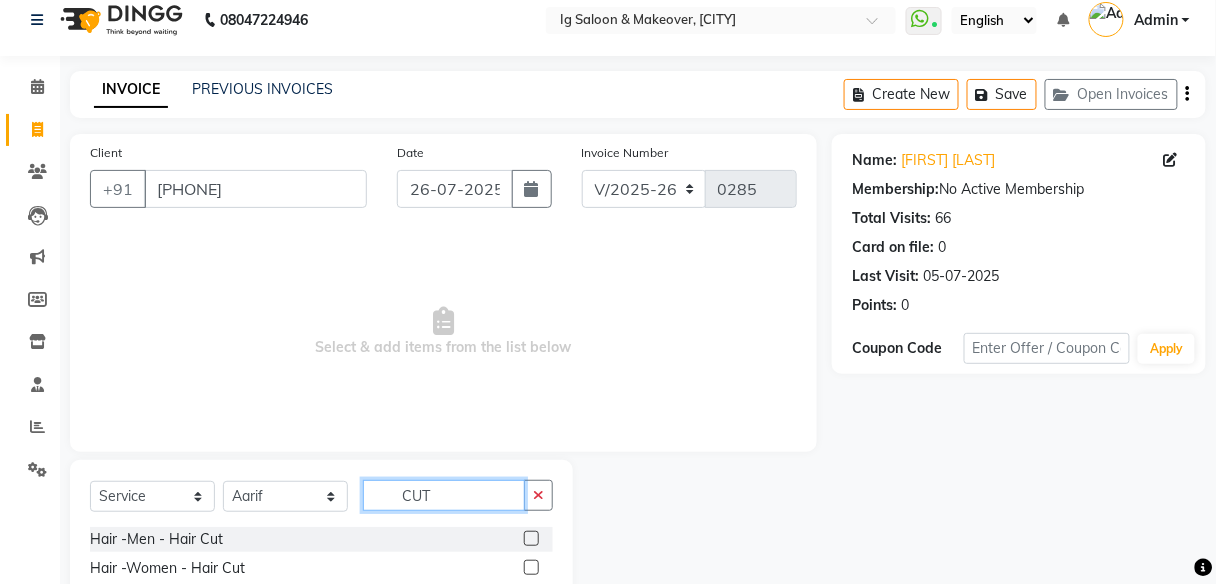 type on "CUT" 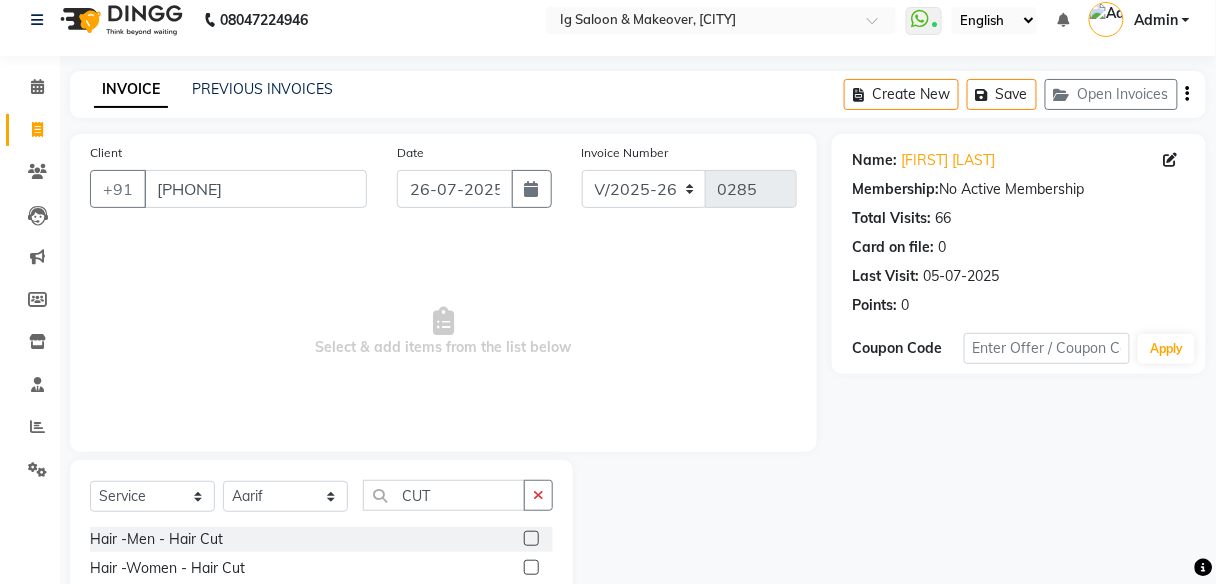 click 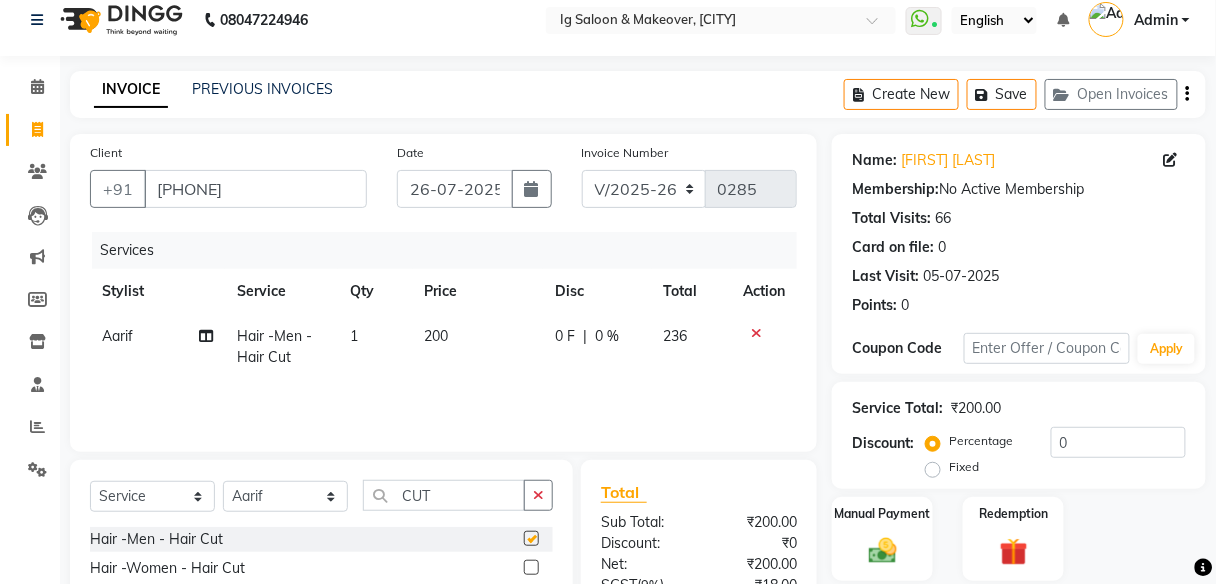 checkbox on "false" 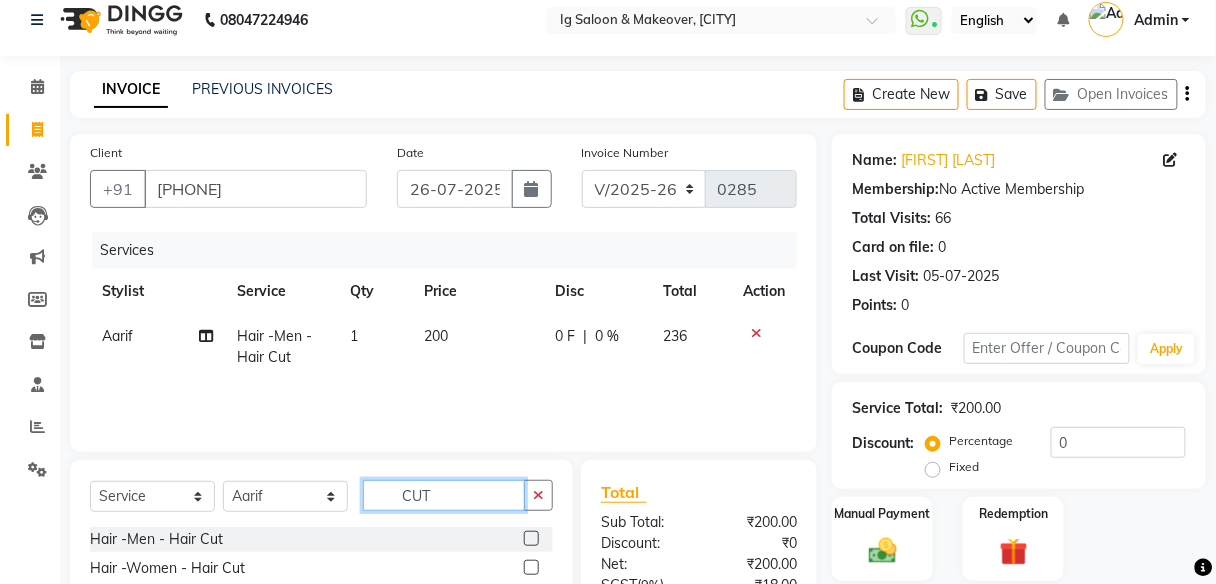 click on "CUT" 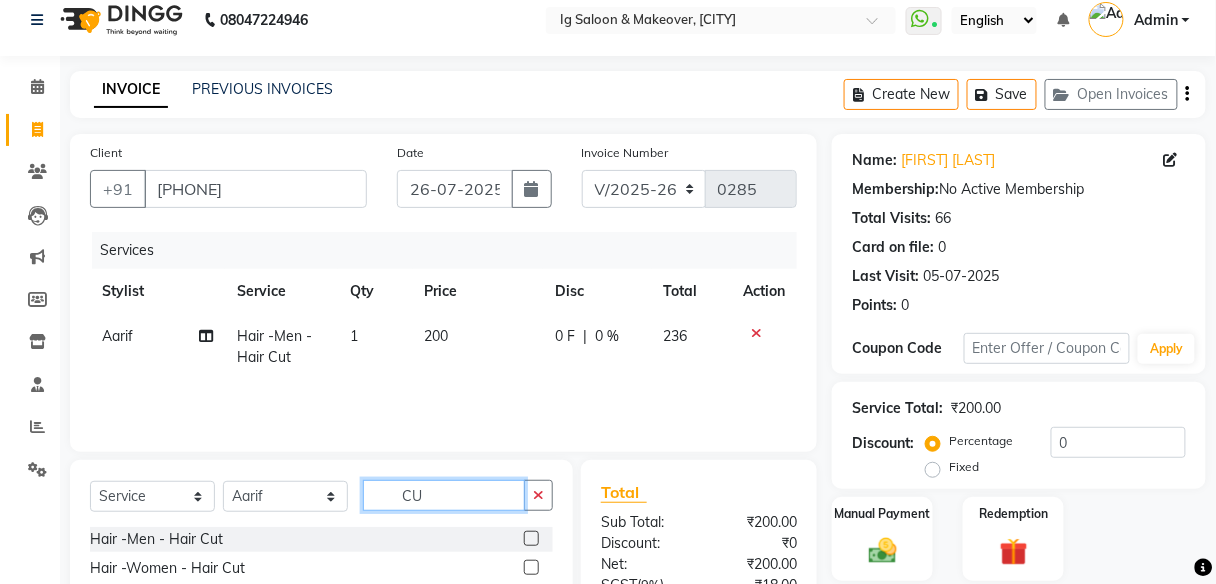 type on "C" 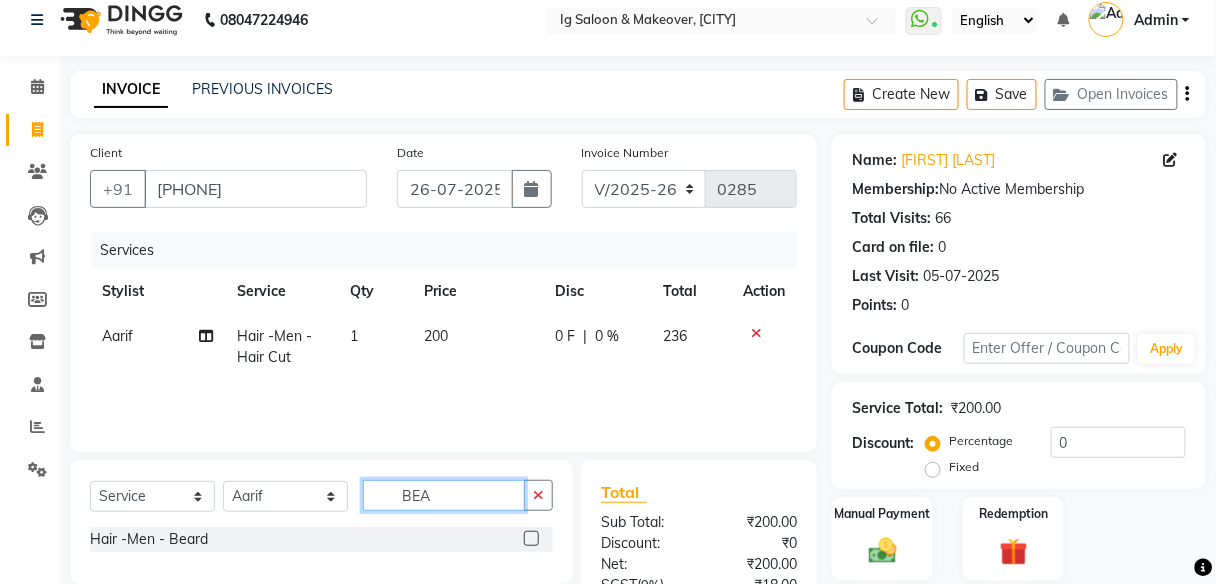 type on "BEA" 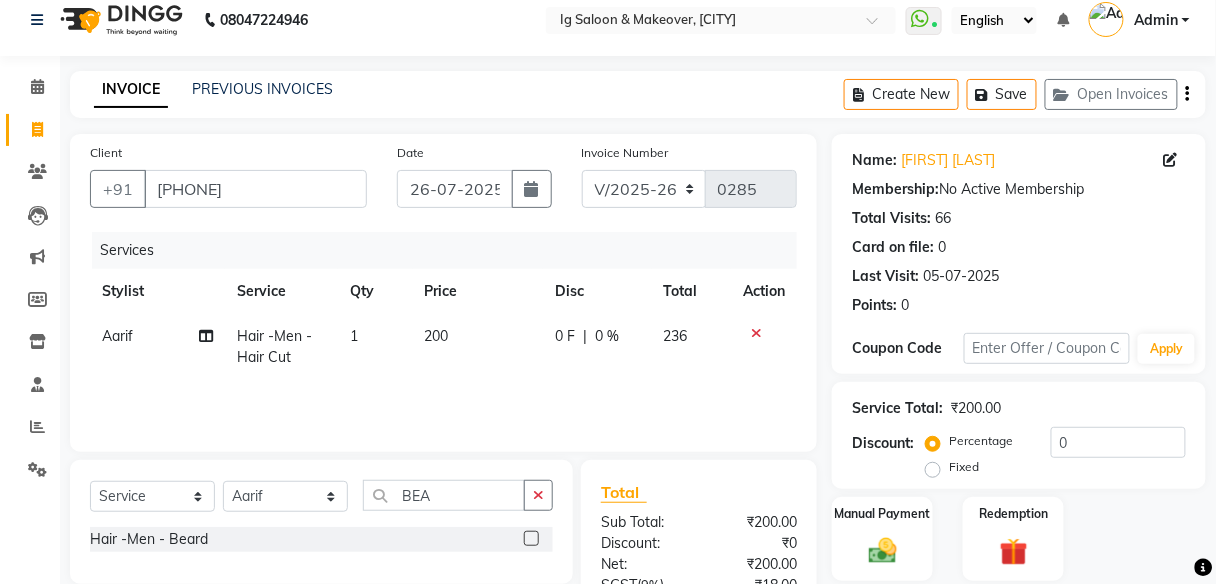 click 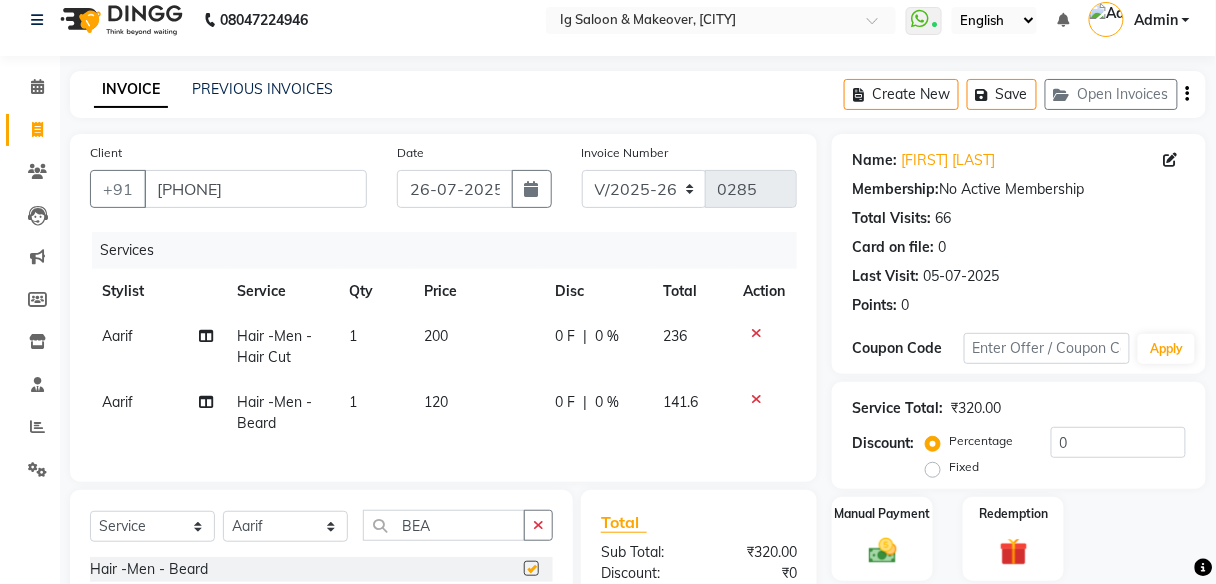 checkbox on "false" 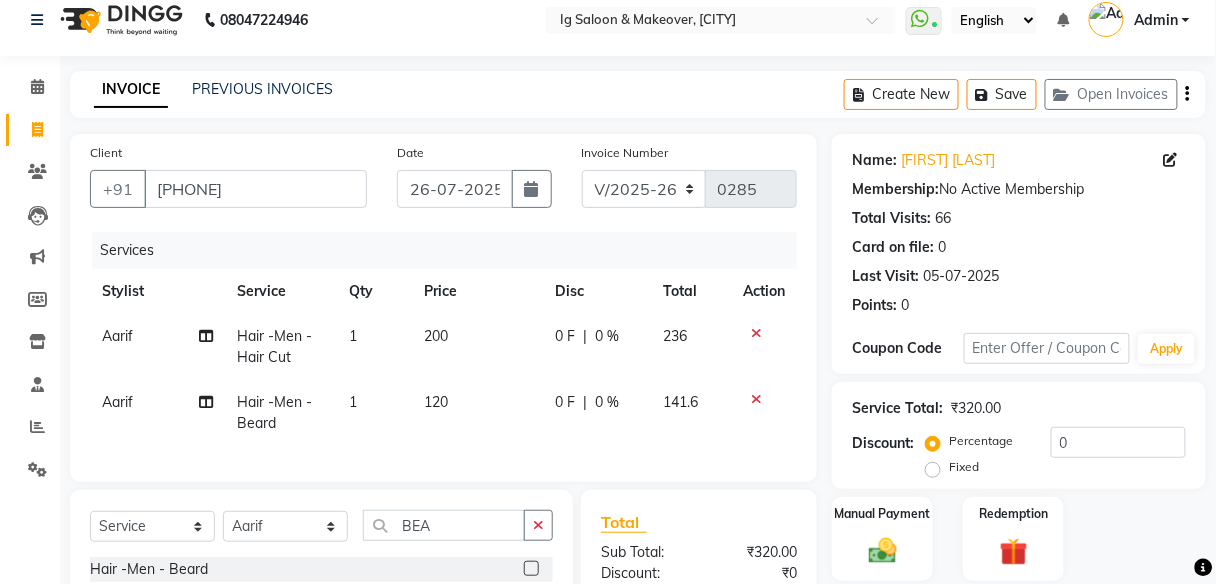 click on "120" 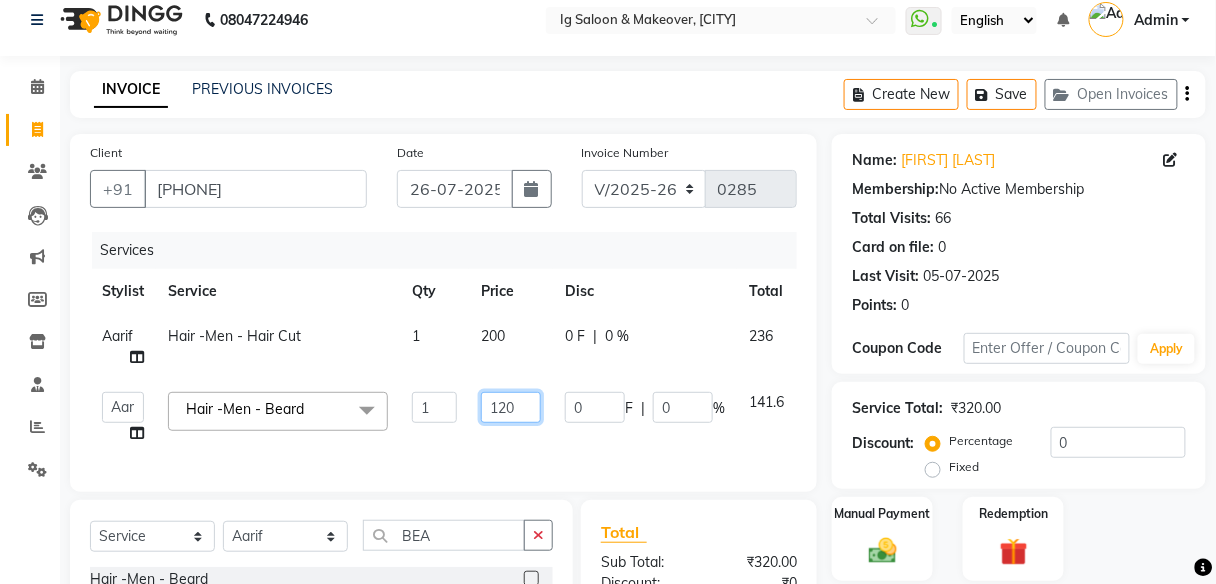 click on "120" 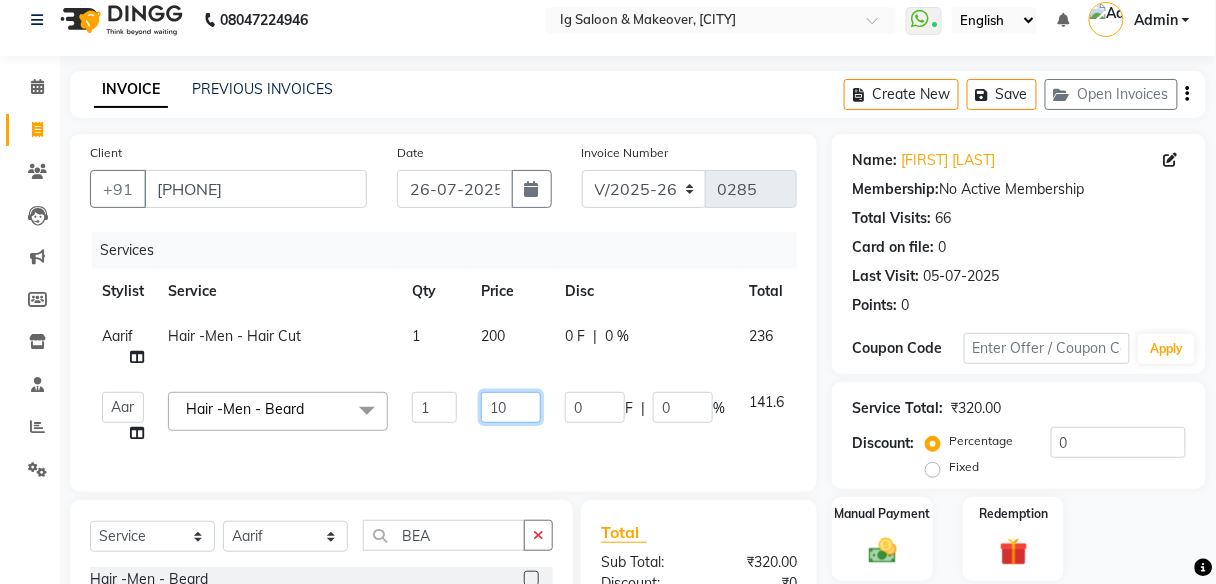 type on "150" 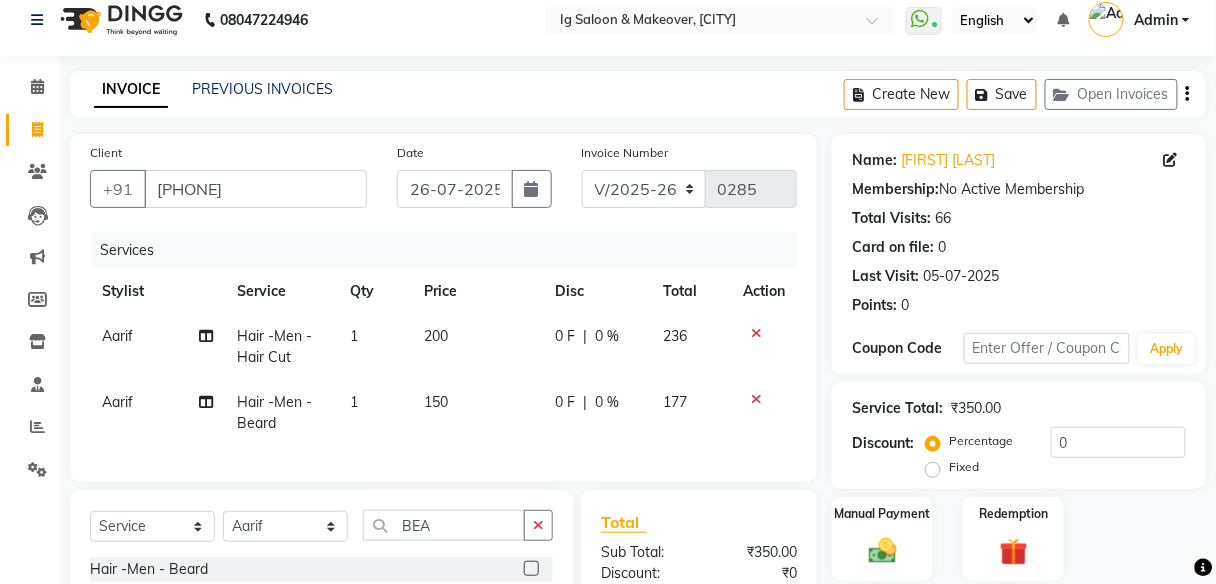 click on "200" 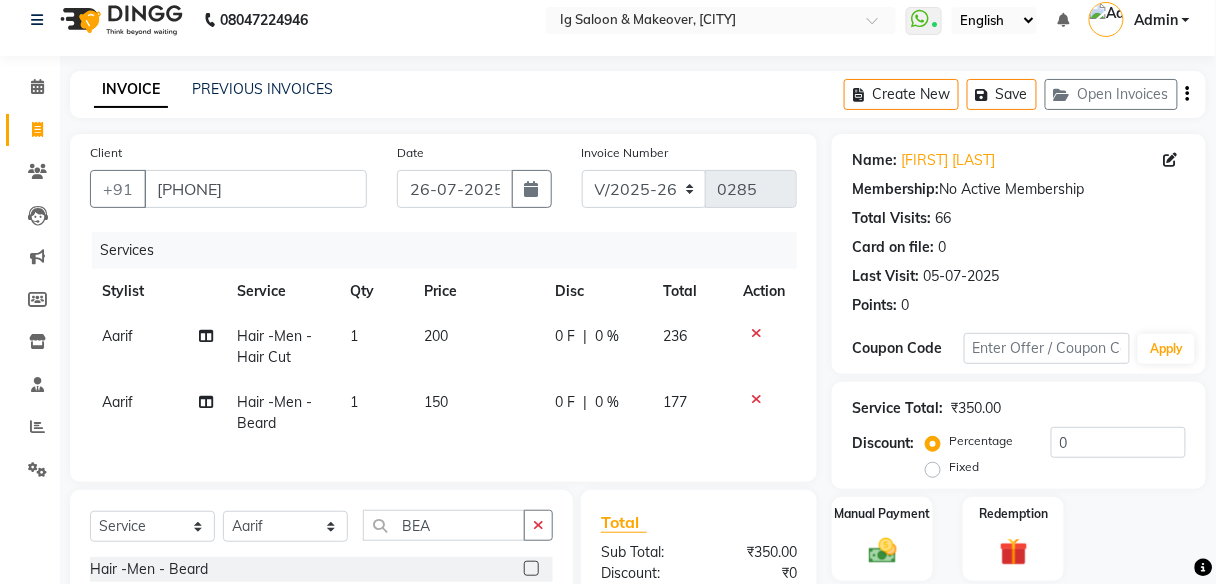 select on "18245" 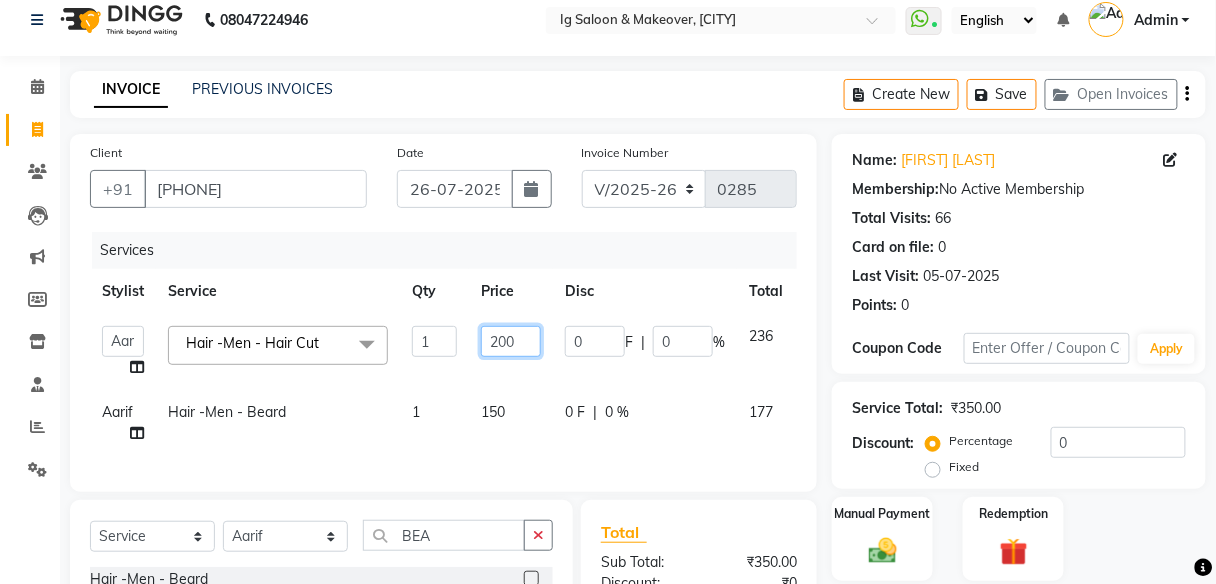 click on "200" 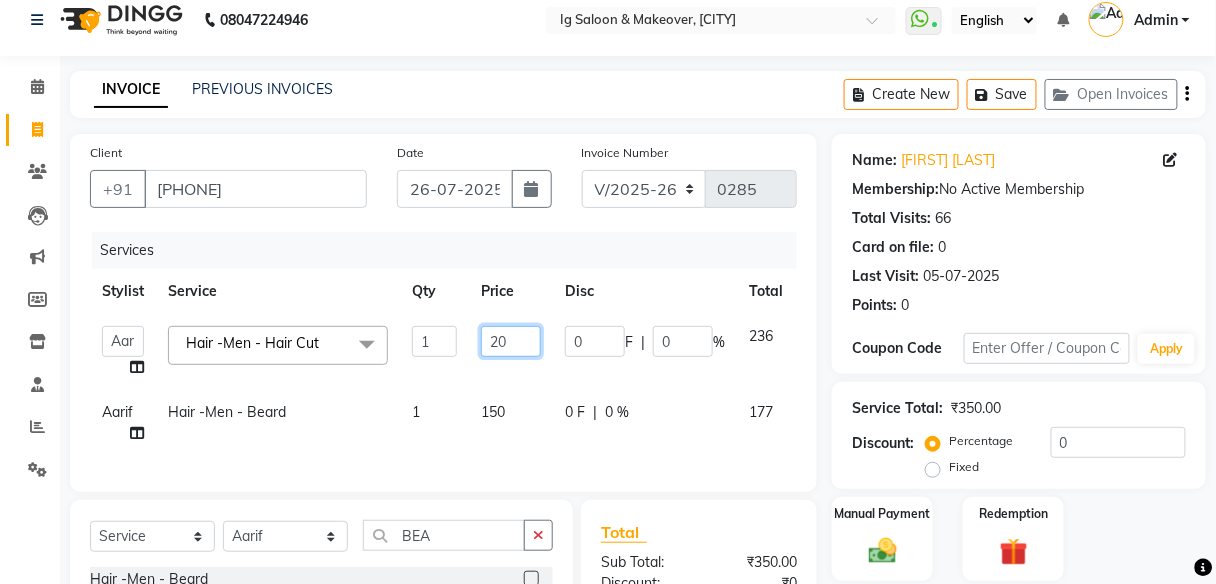 type on "250" 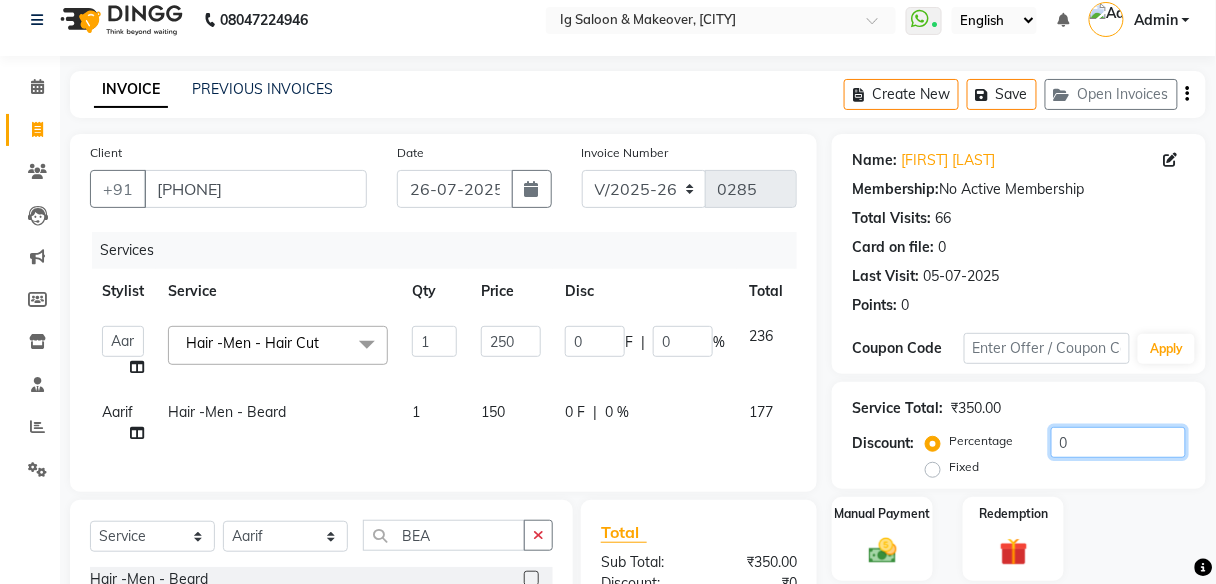 click on "0" 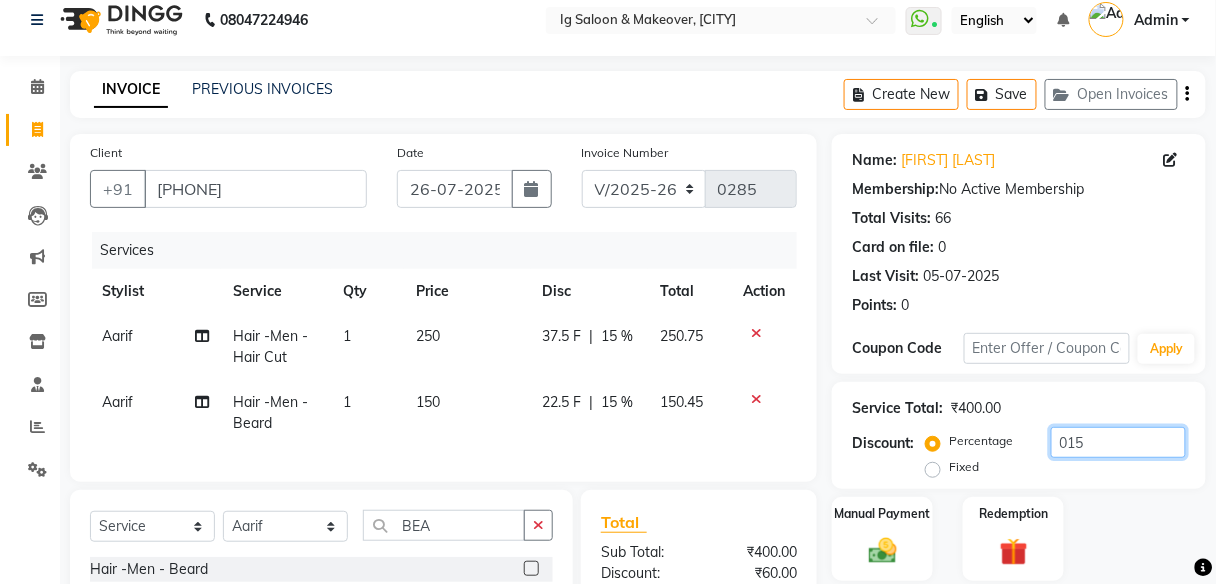 scroll, scrollTop: 257, scrollLeft: 0, axis: vertical 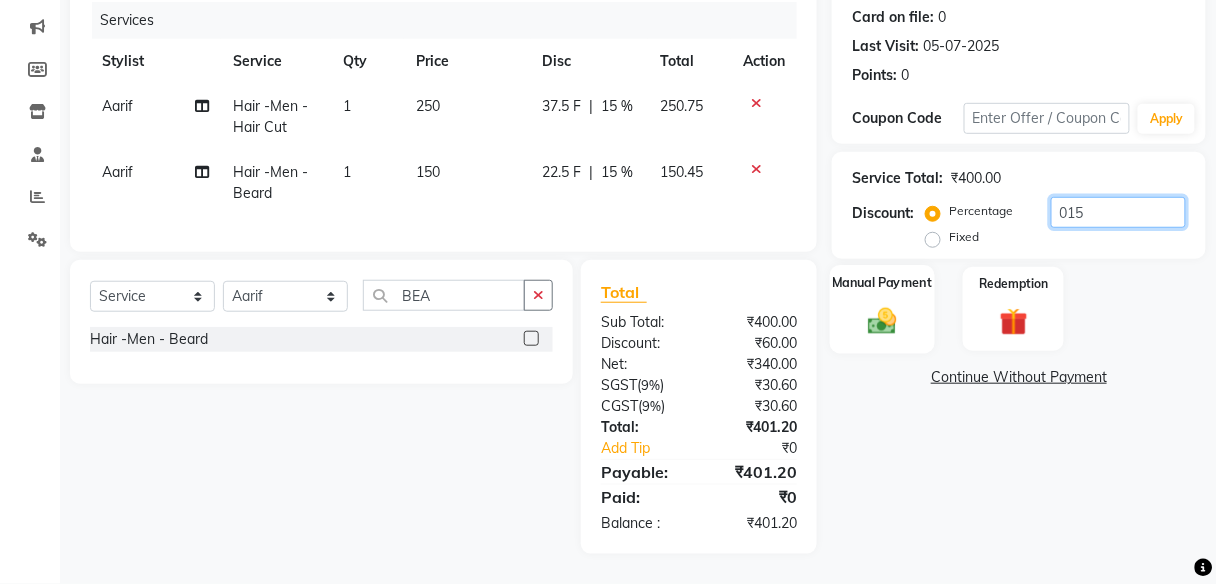 type on "015" 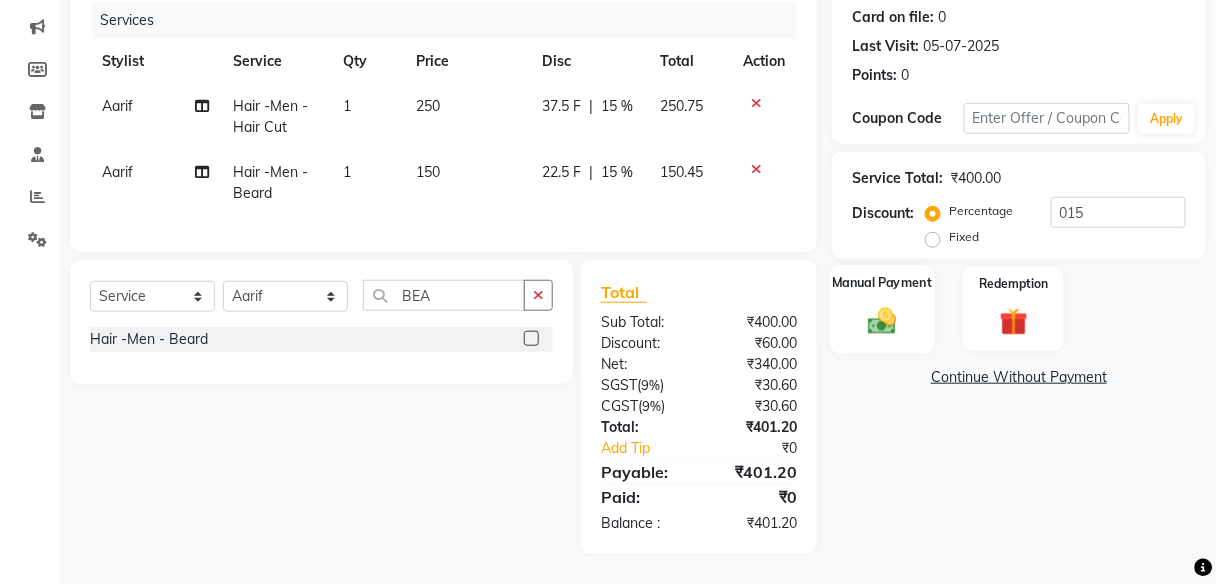 click 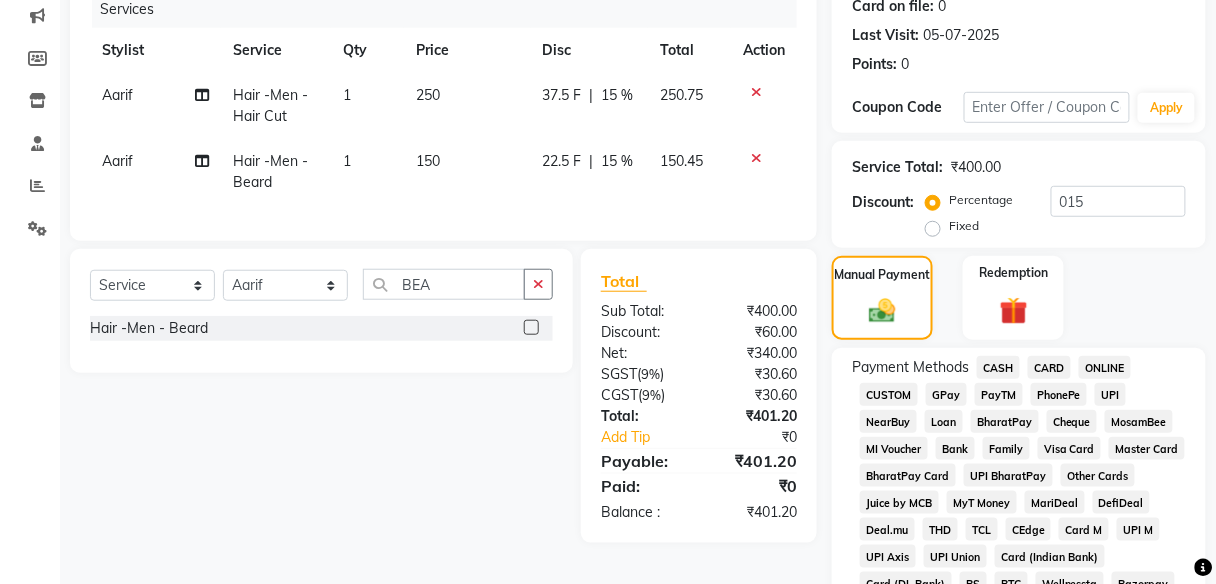 click on "CASH" 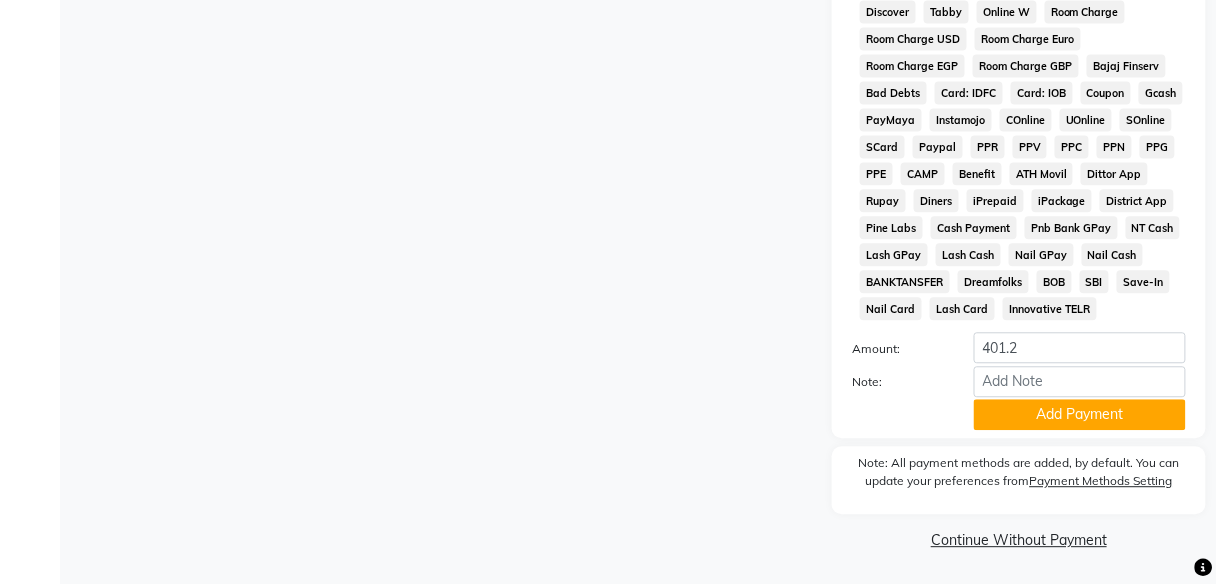 scroll, scrollTop: 1018, scrollLeft: 0, axis: vertical 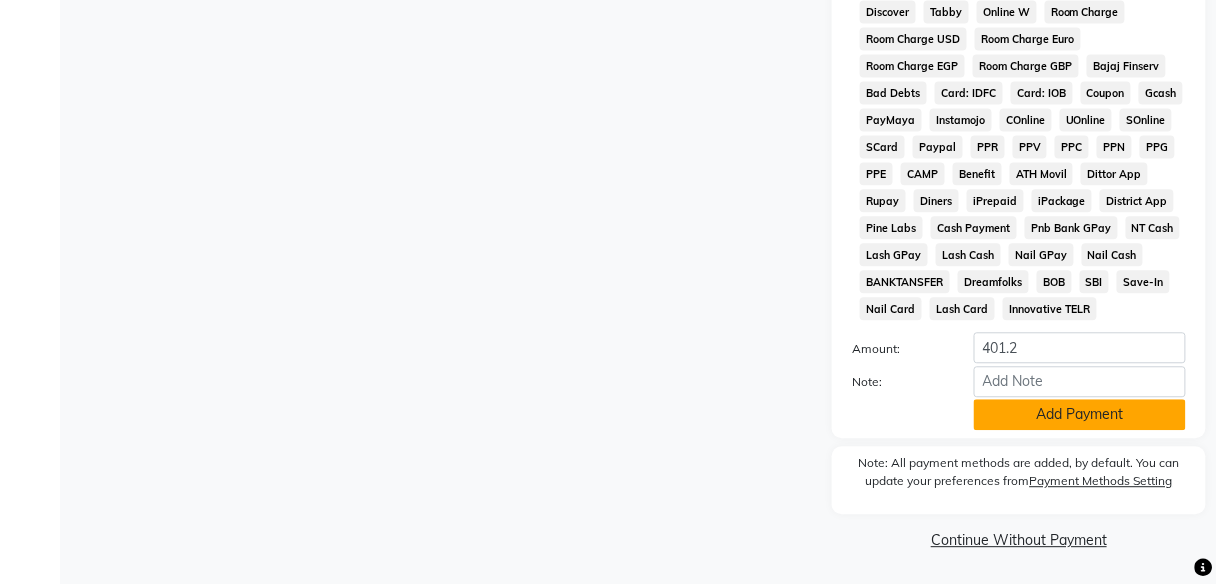 click on "Add Payment" 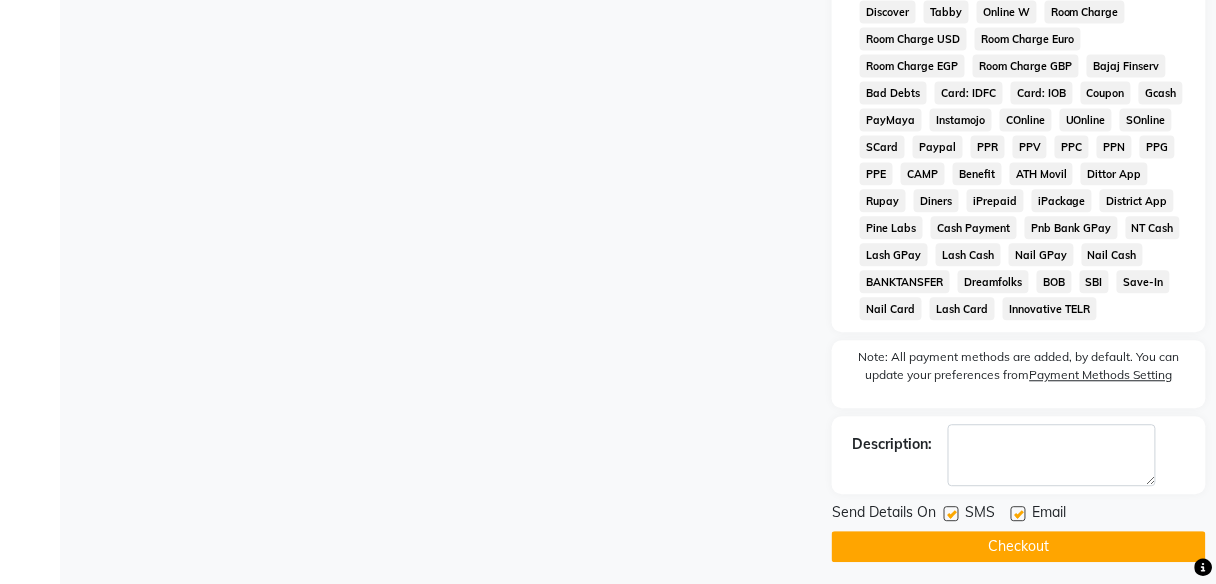click on "Checkout" 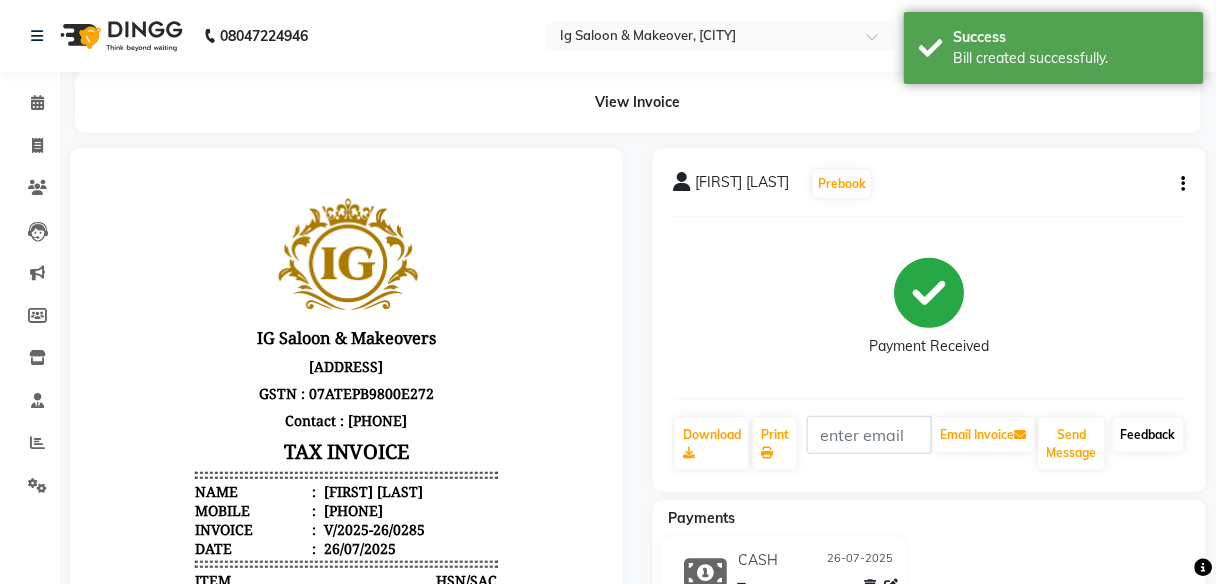 scroll, scrollTop: 0, scrollLeft: 0, axis: both 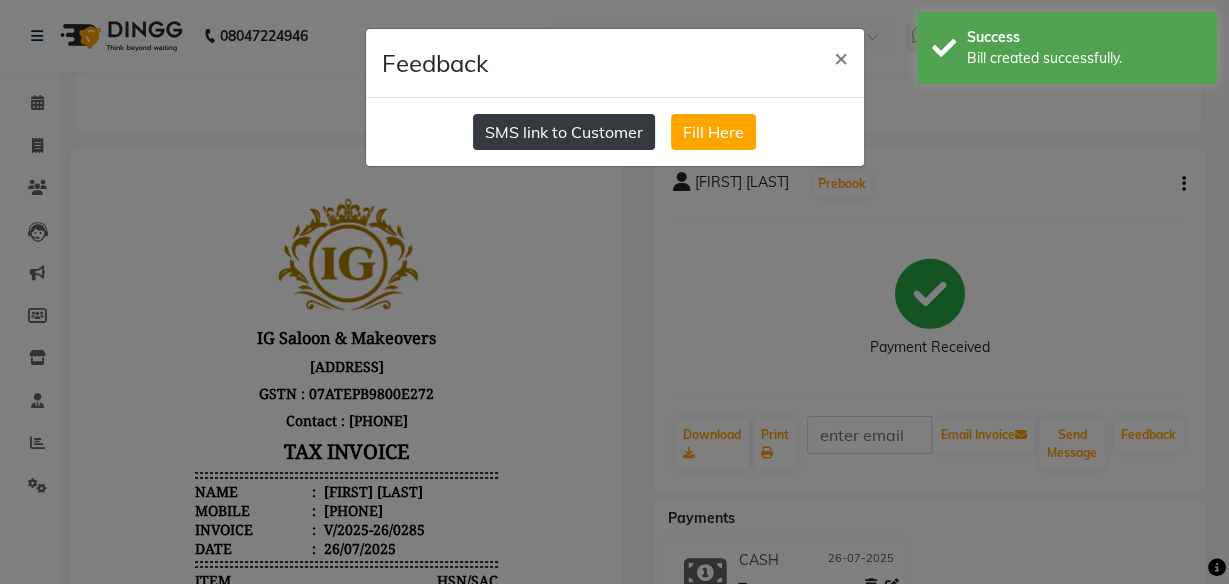 click on "SMS link to Customer" 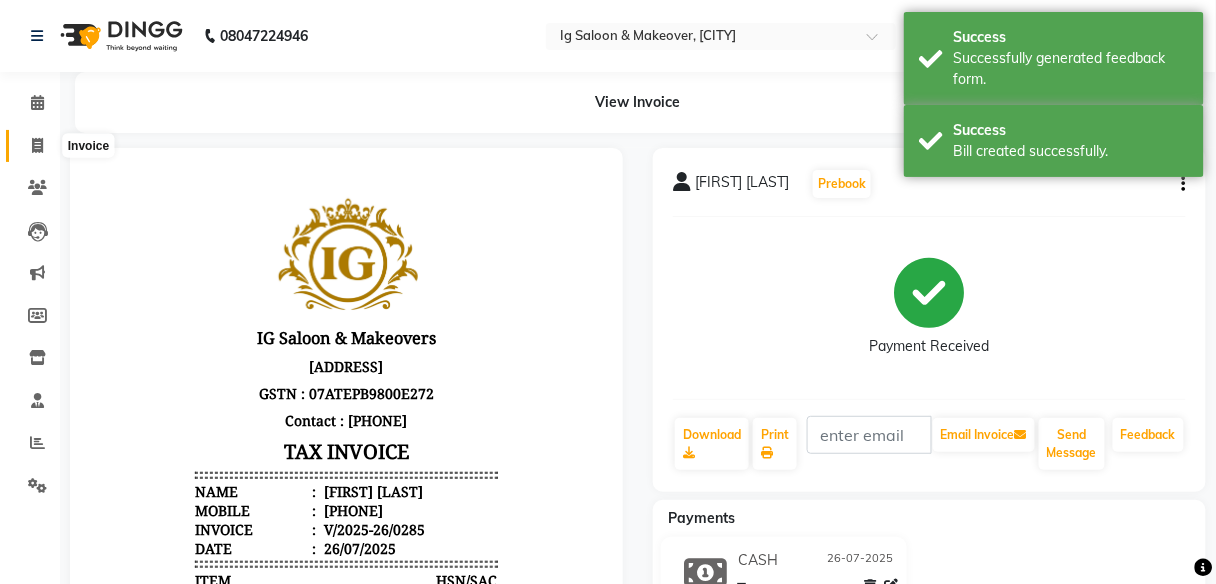 click 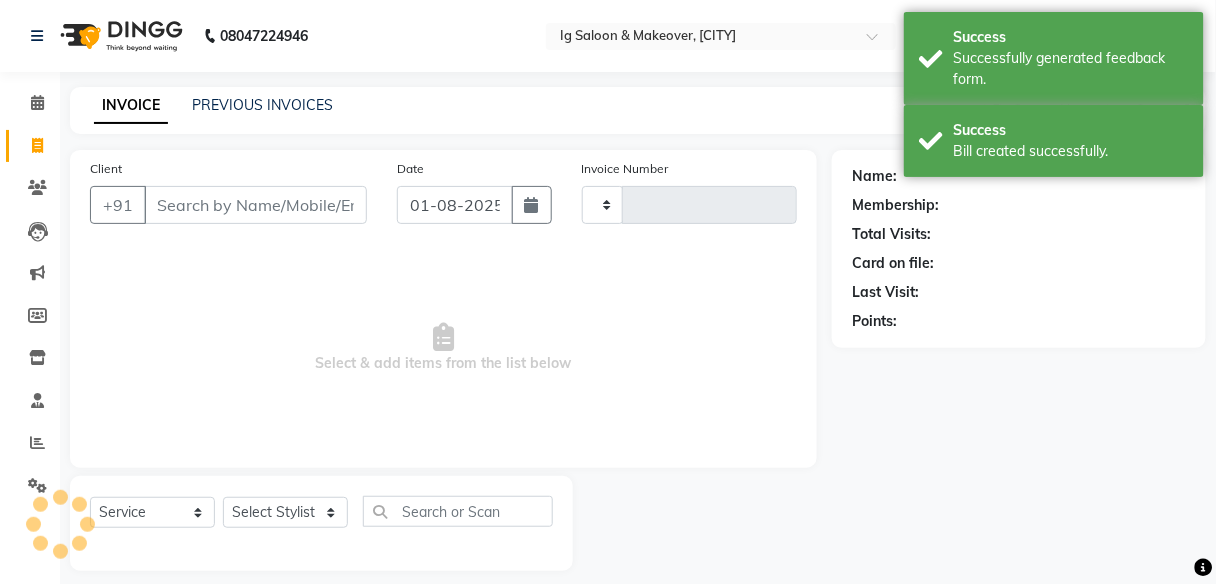 scroll, scrollTop: 16, scrollLeft: 0, axis: vertical 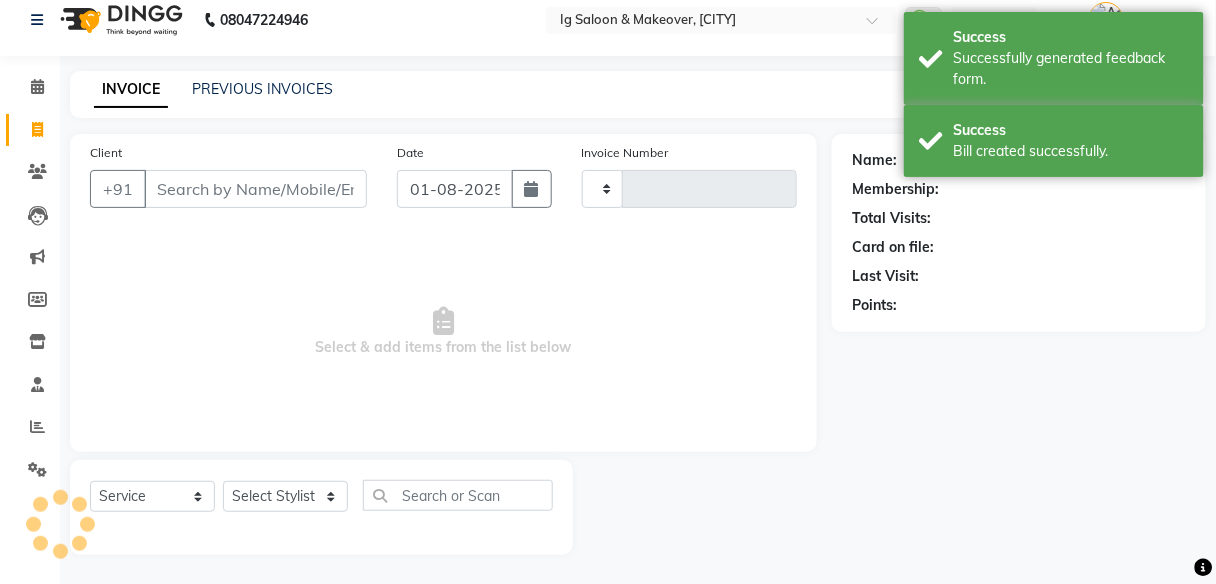 type on "0286" 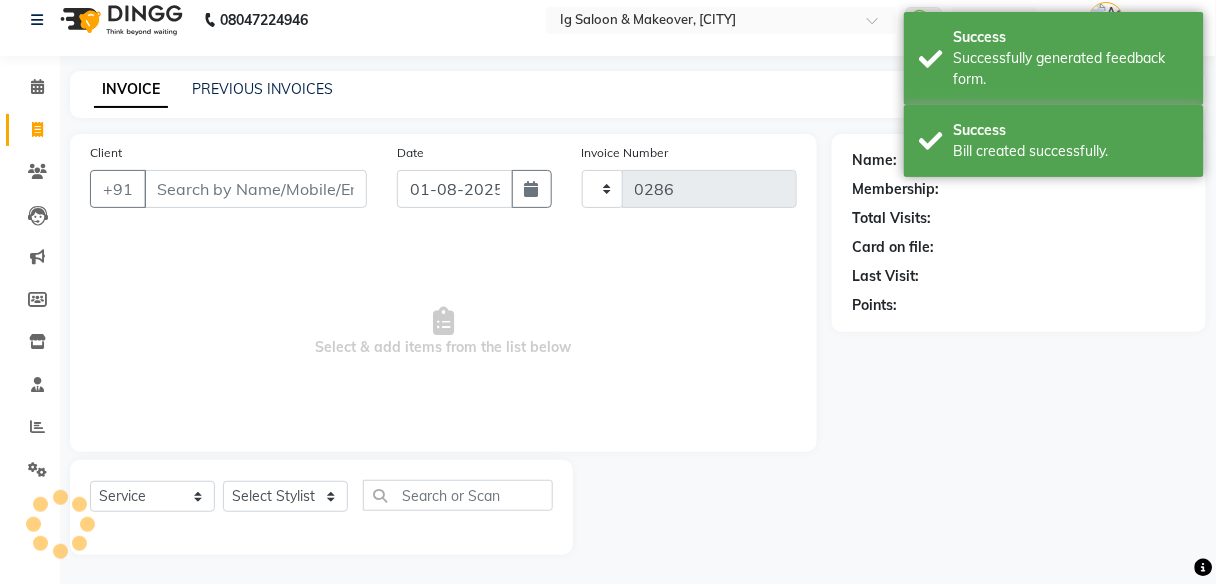 select on "3716" 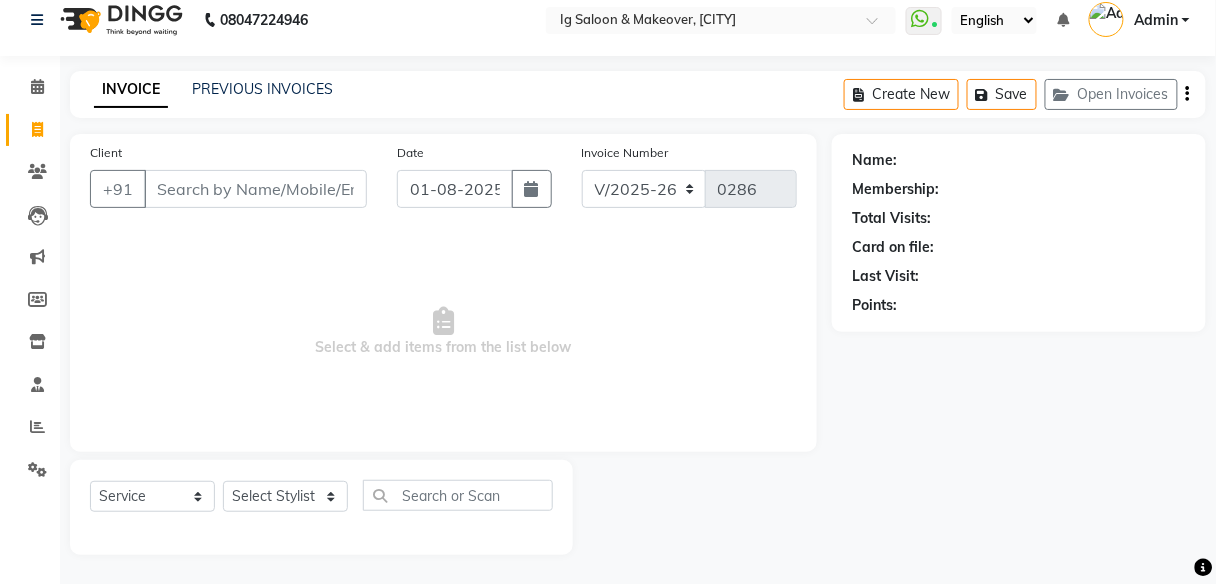 click on "Client" at bounding box center [255, 189] 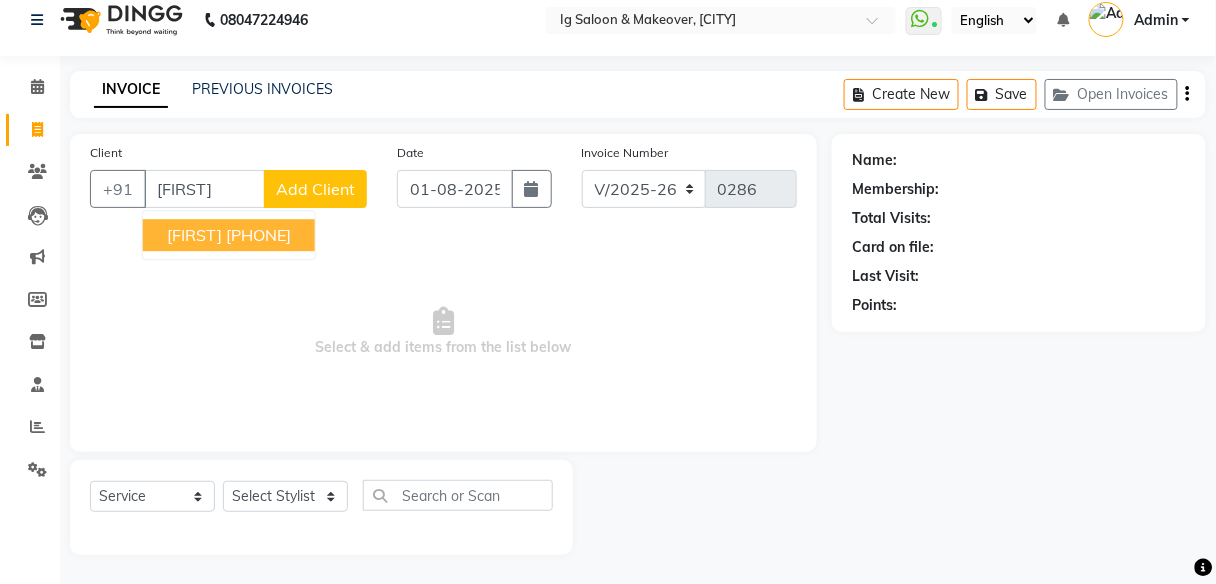 click on "[PHONE]" at bounding box center [258, 235] 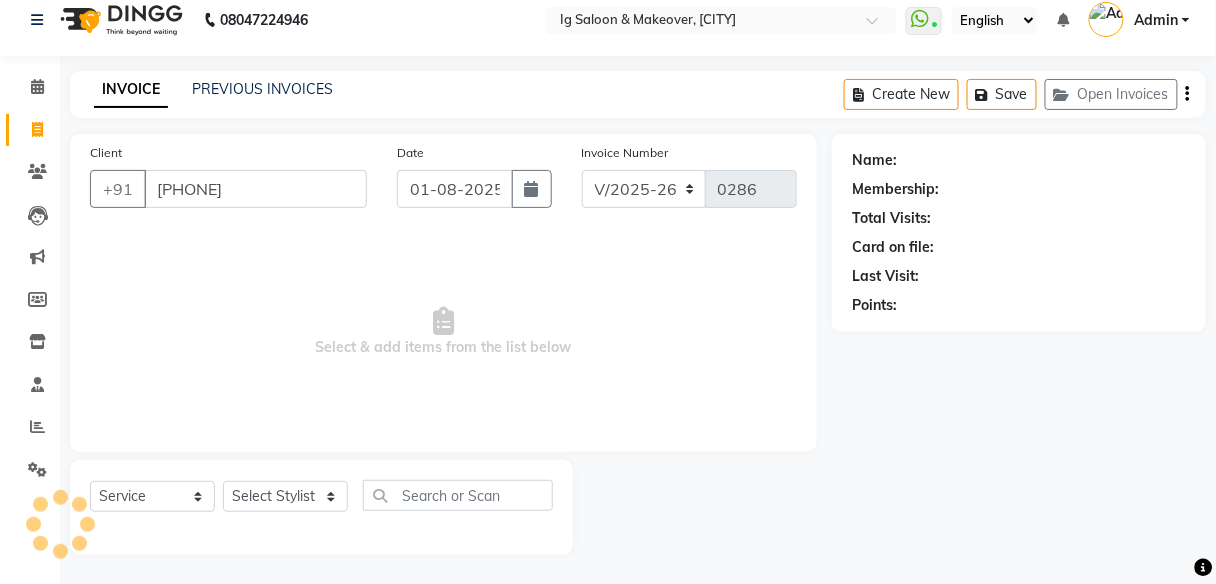 type on "[PHONE]" 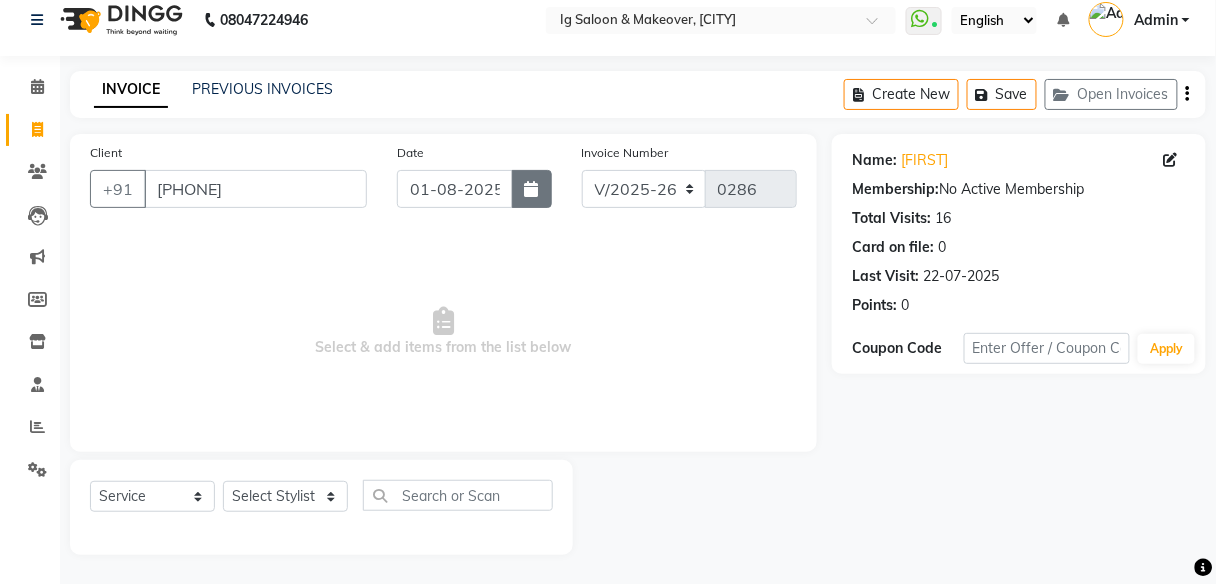 click 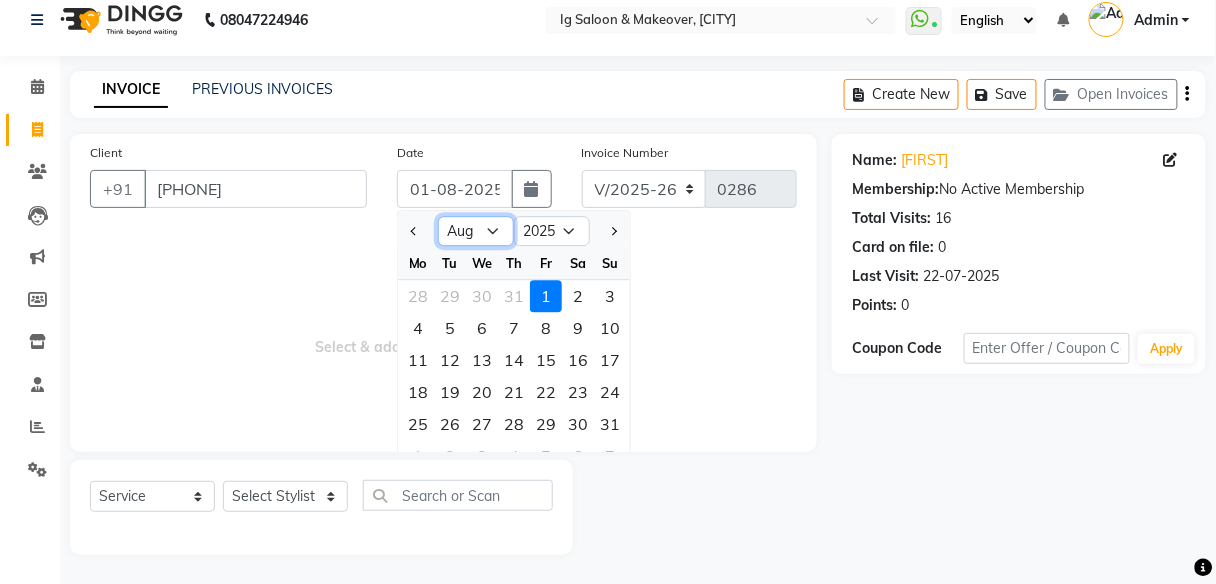 click on "Jan Feb Mar Apr May Jun Jul Aug Sep Oct Nov Dec" 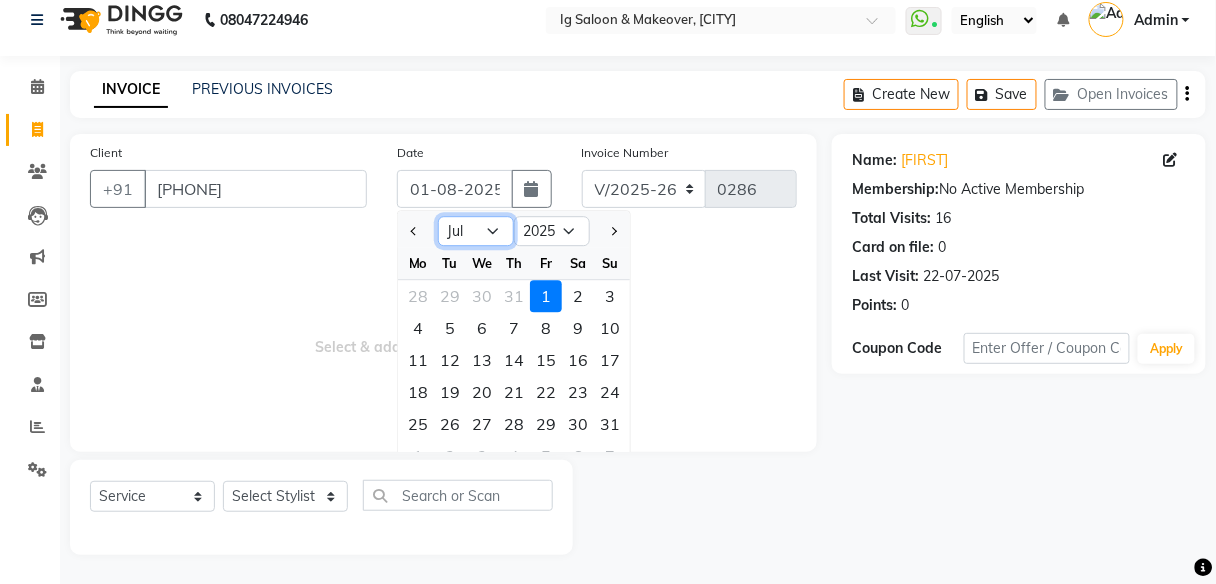 click on "Jan Feb Mar Apr May Jun Jul Aug Sep Oct Nov Dec" 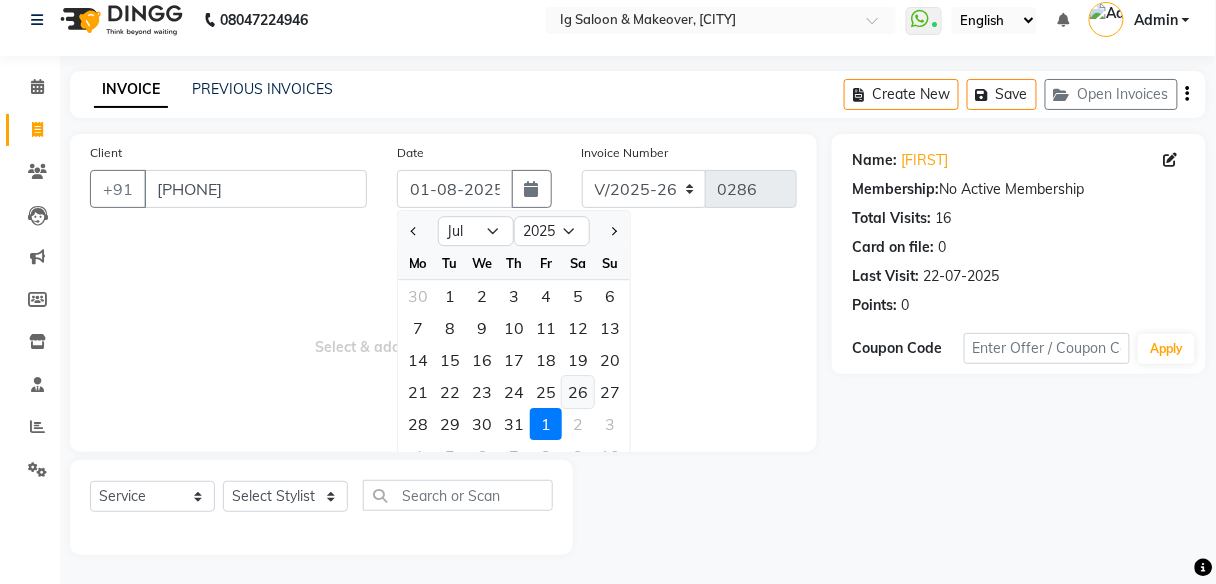 click on "26" 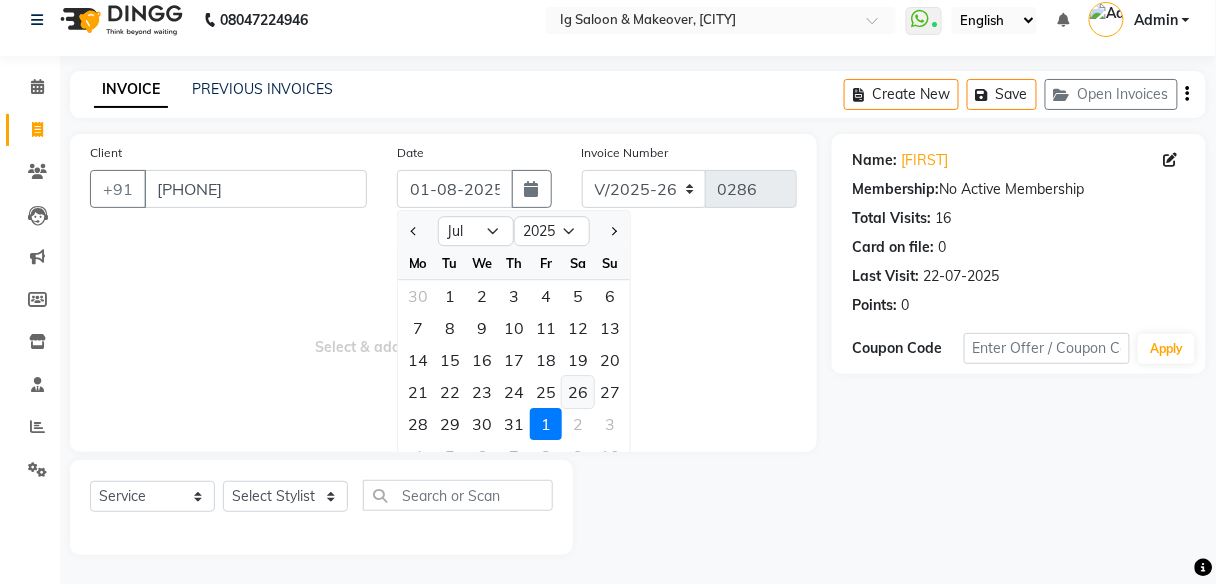 type on "26-07-2025" 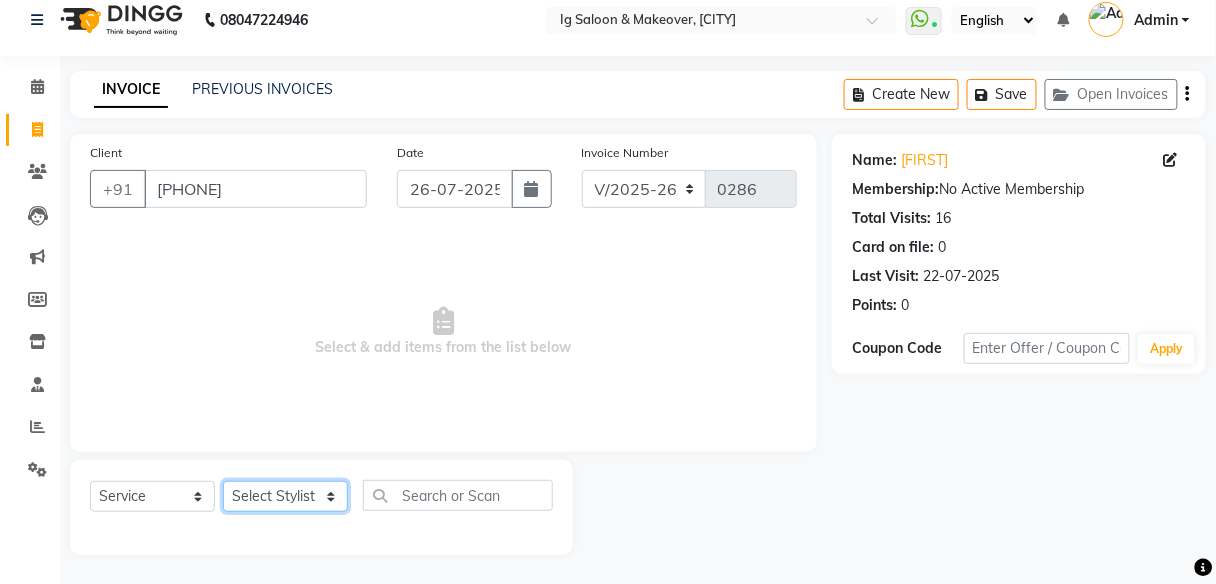 click on "Select Stylist [FIRST] [FIRST] [FIRST] [FIRST] [FIRST] [FIRST] [FIRST]" 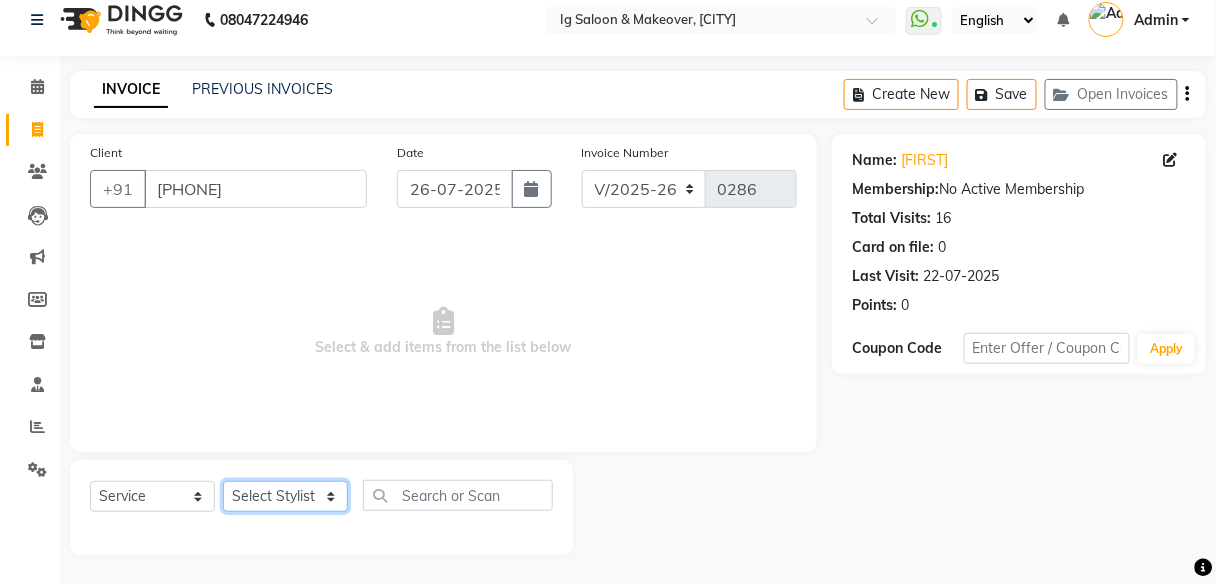 select on "67641" 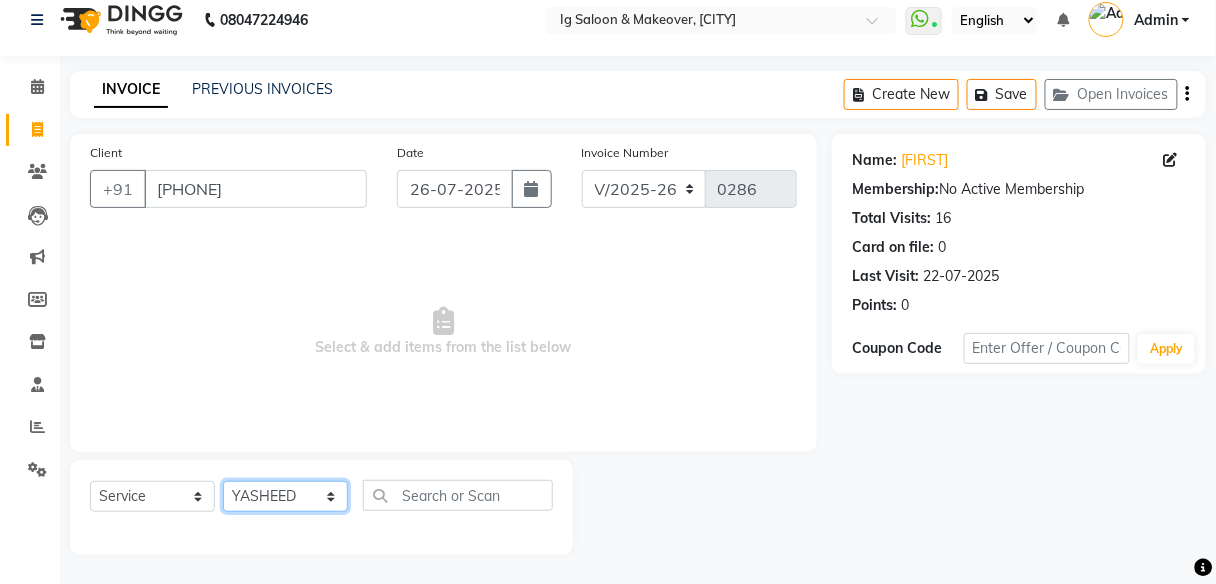 click on "Select Stylist [FIRST] [FIRST] [FIRST] [FIRST] [FIRST] [FIRST] [FIRST]" 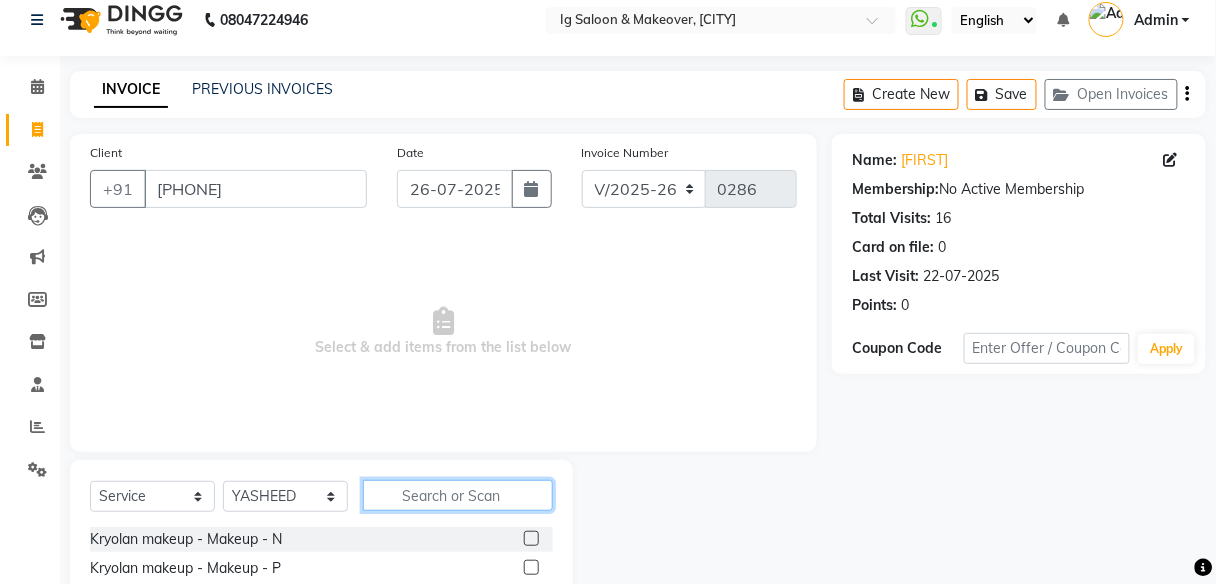 click 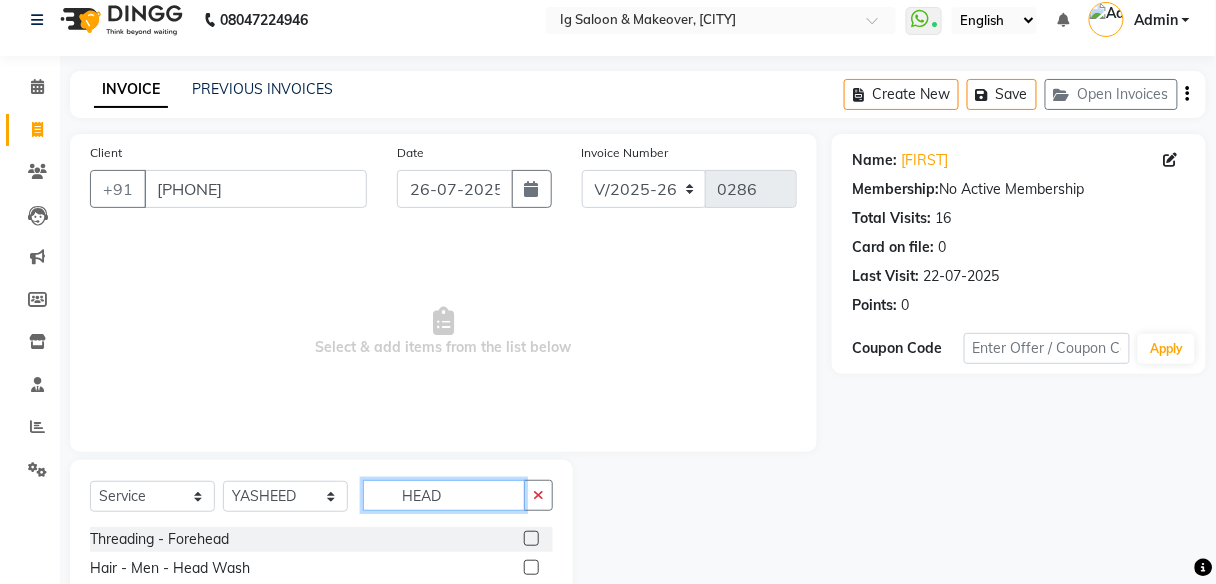 type on "HEAD" 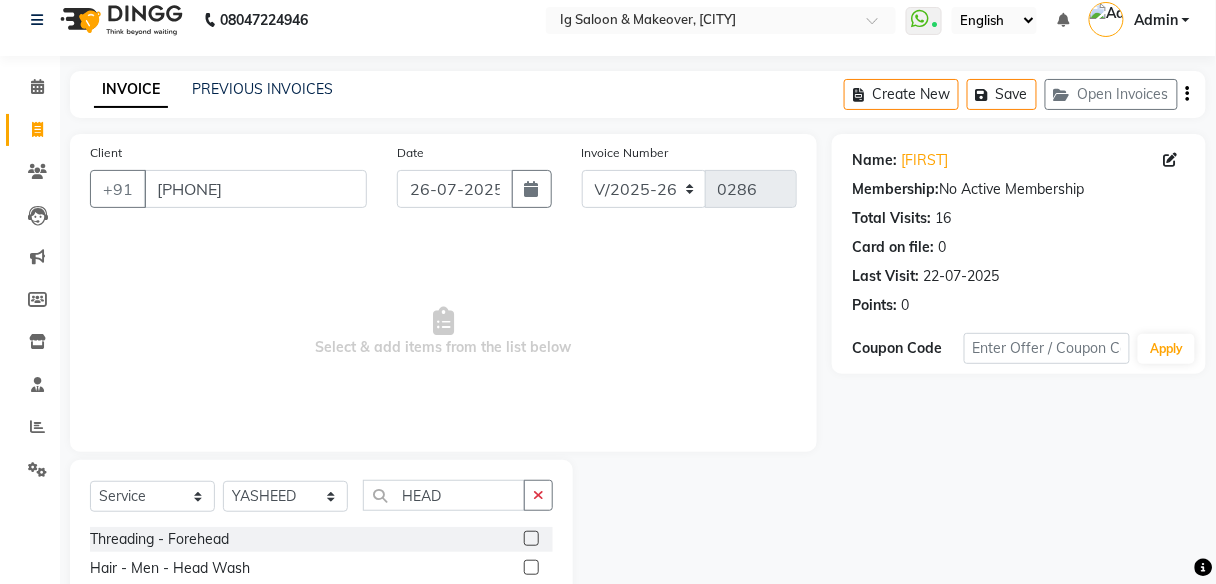 click 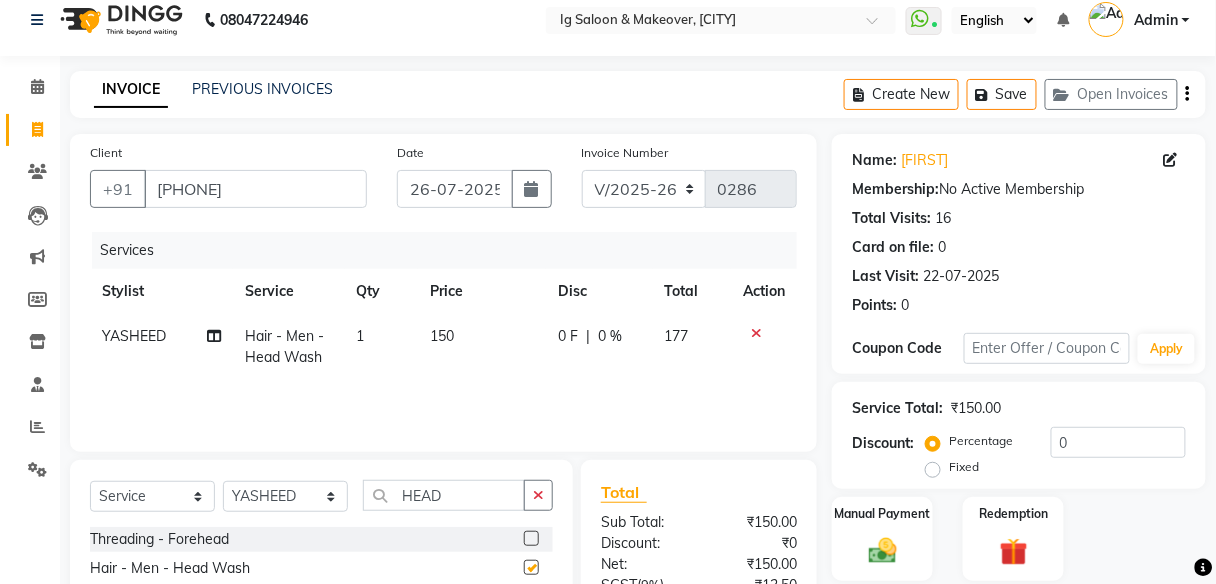 checkbox on "false" 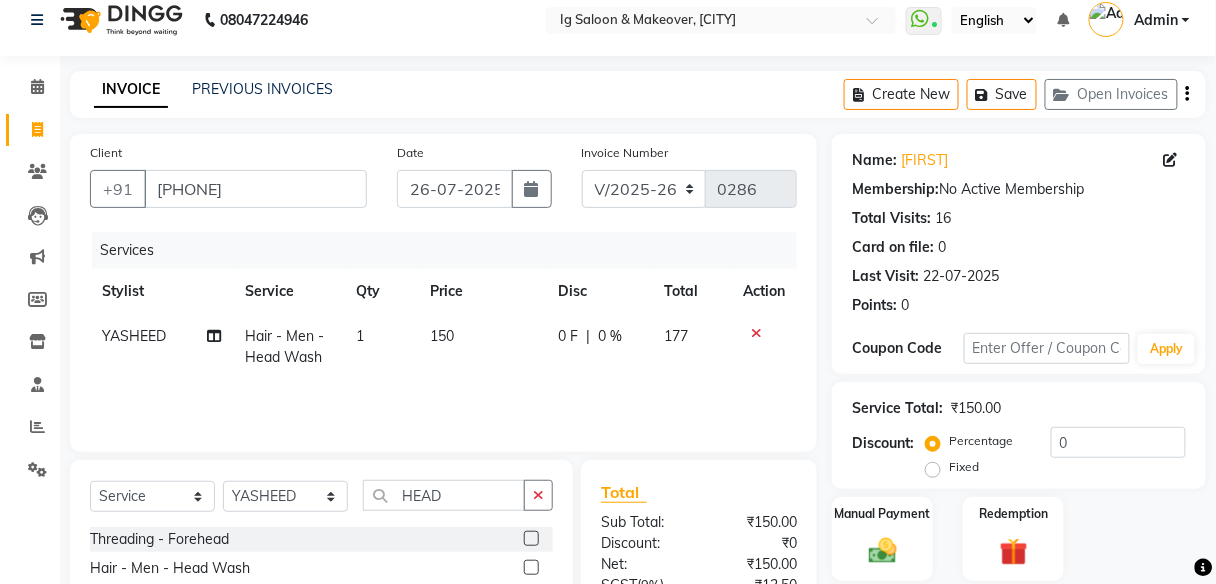 click on "150" 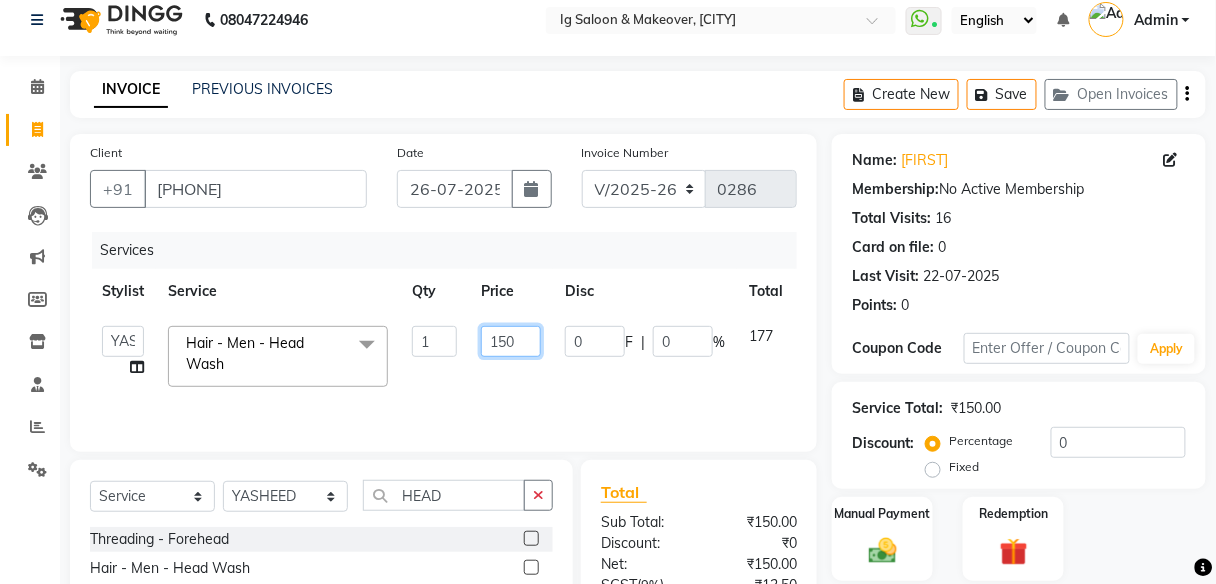 click on "150" 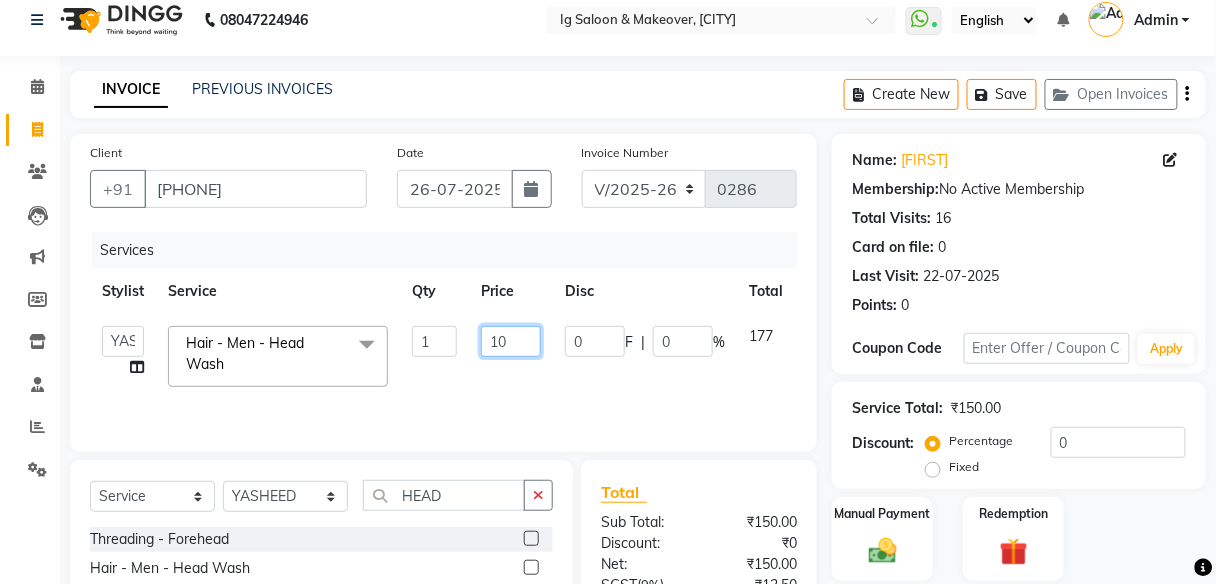 type on "100" 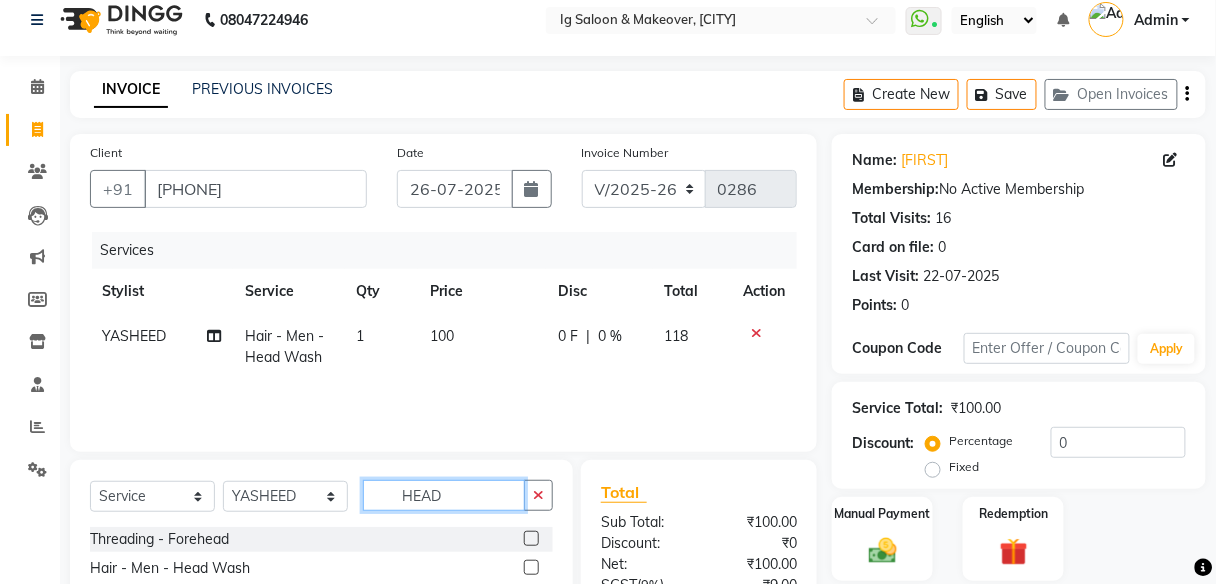 click on "HEAD" 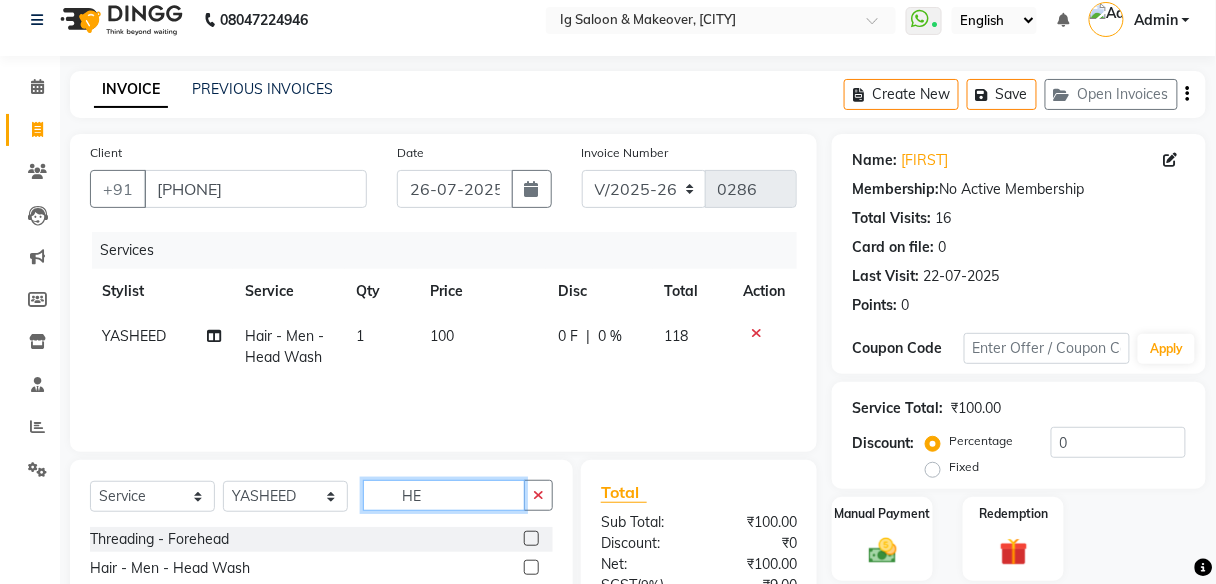 type on "H" 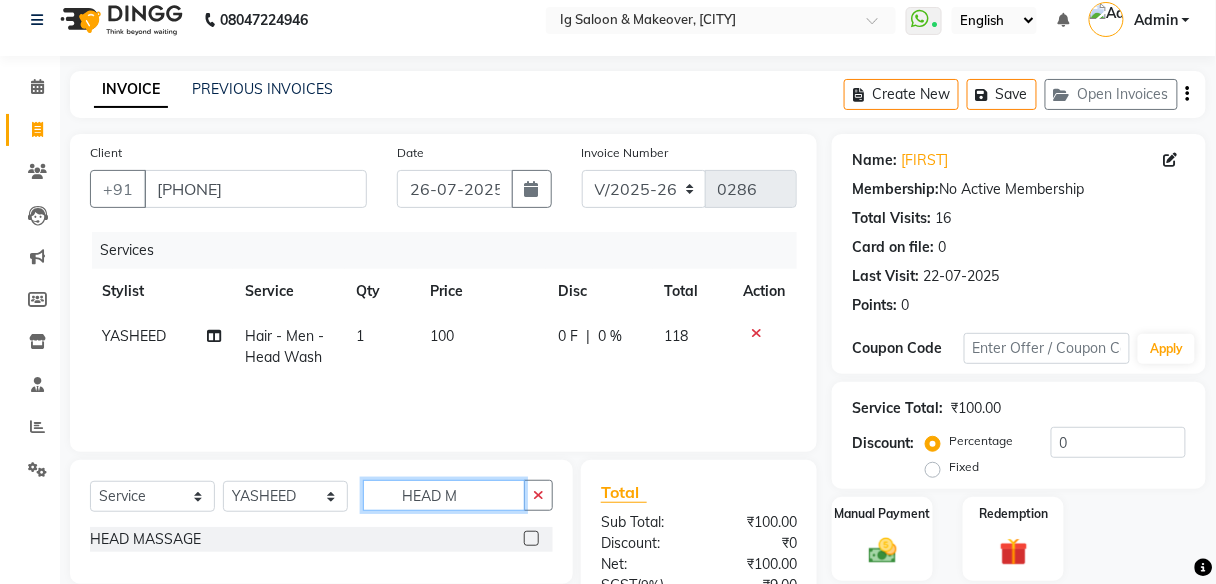 type on "HEAD M" 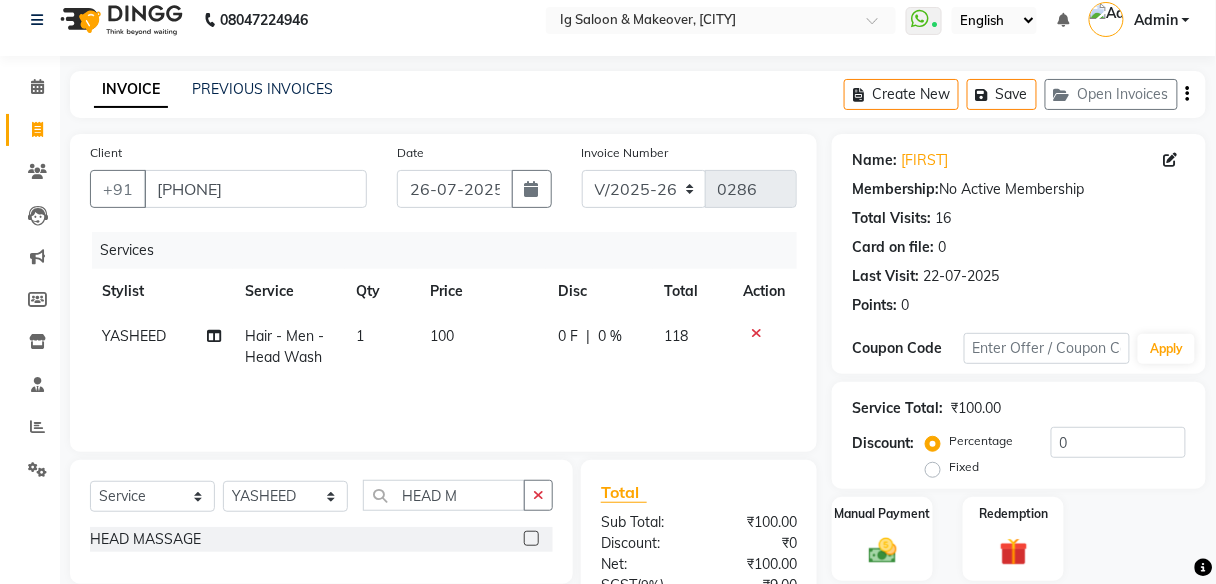 click 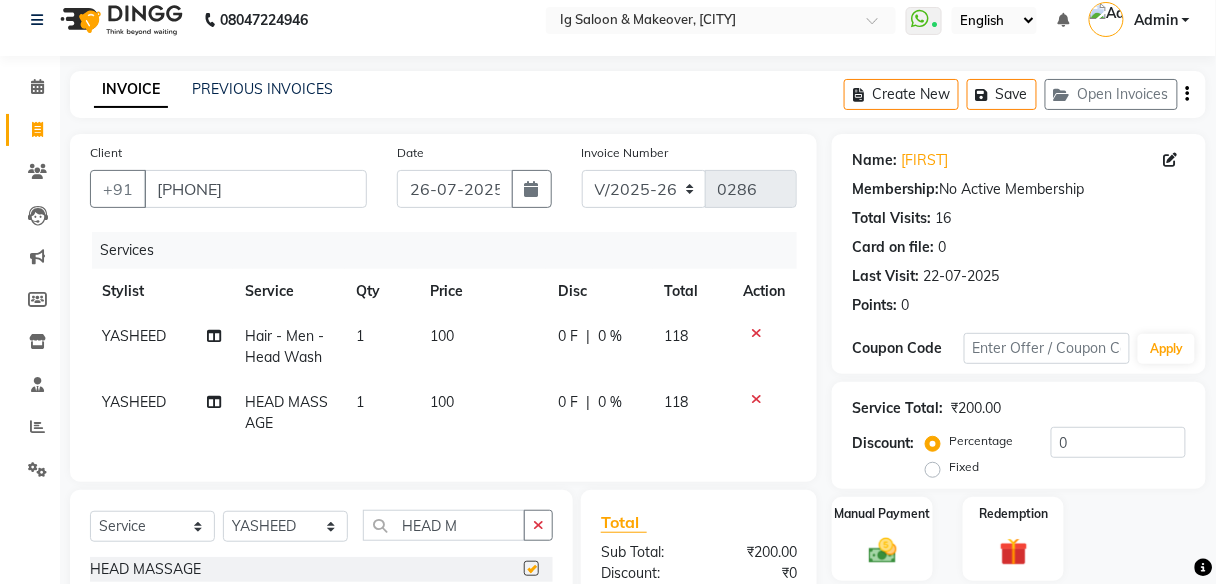 checkbox on "false" 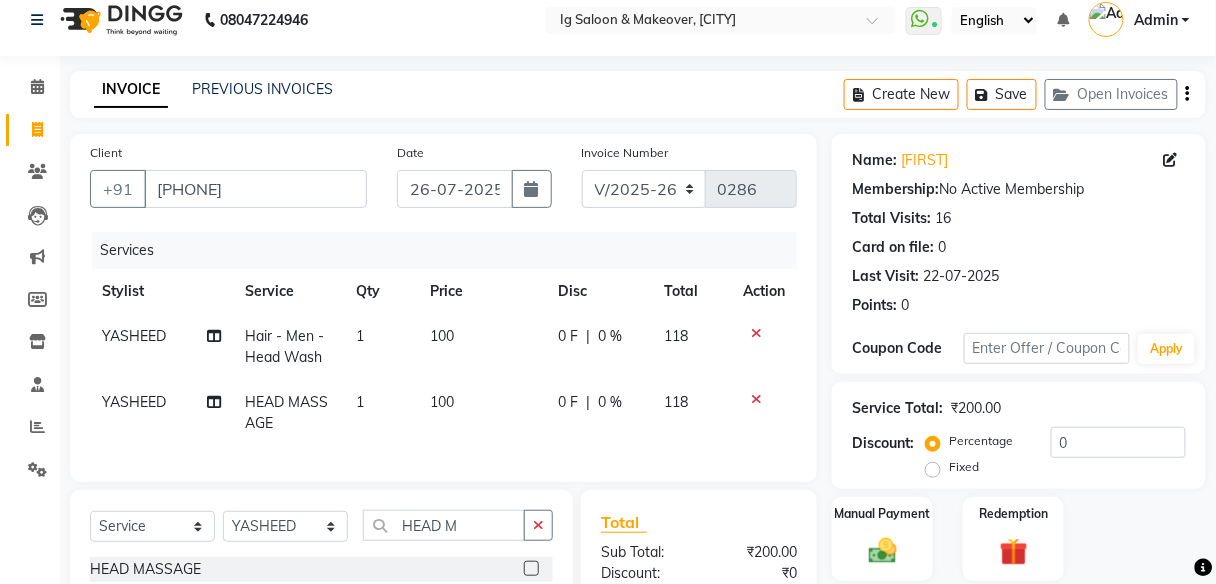click on "100" 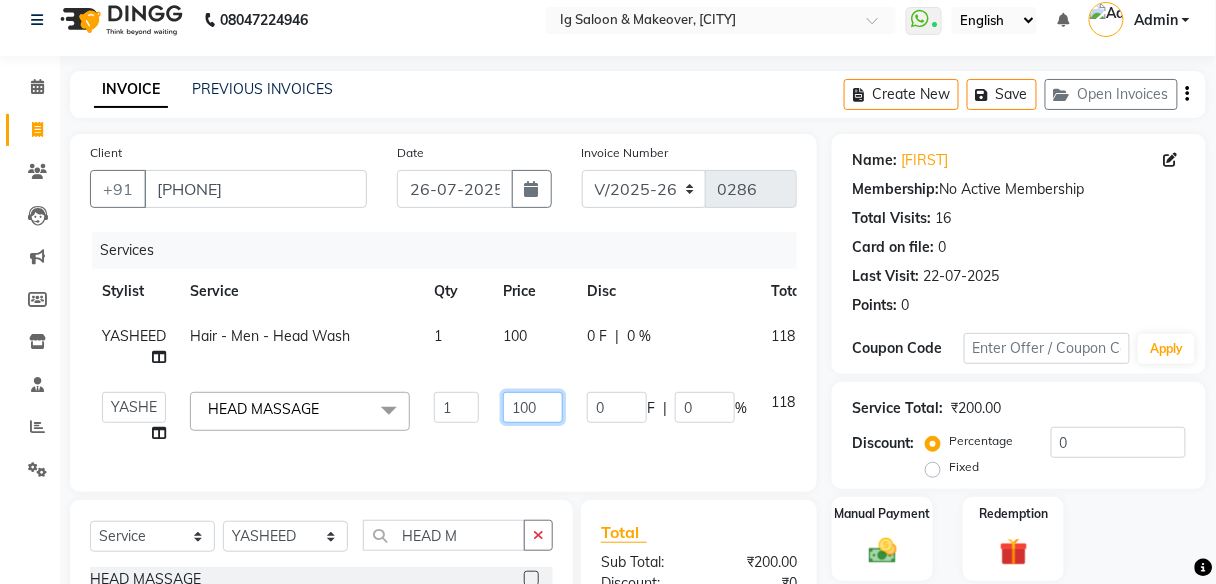 click on "100" 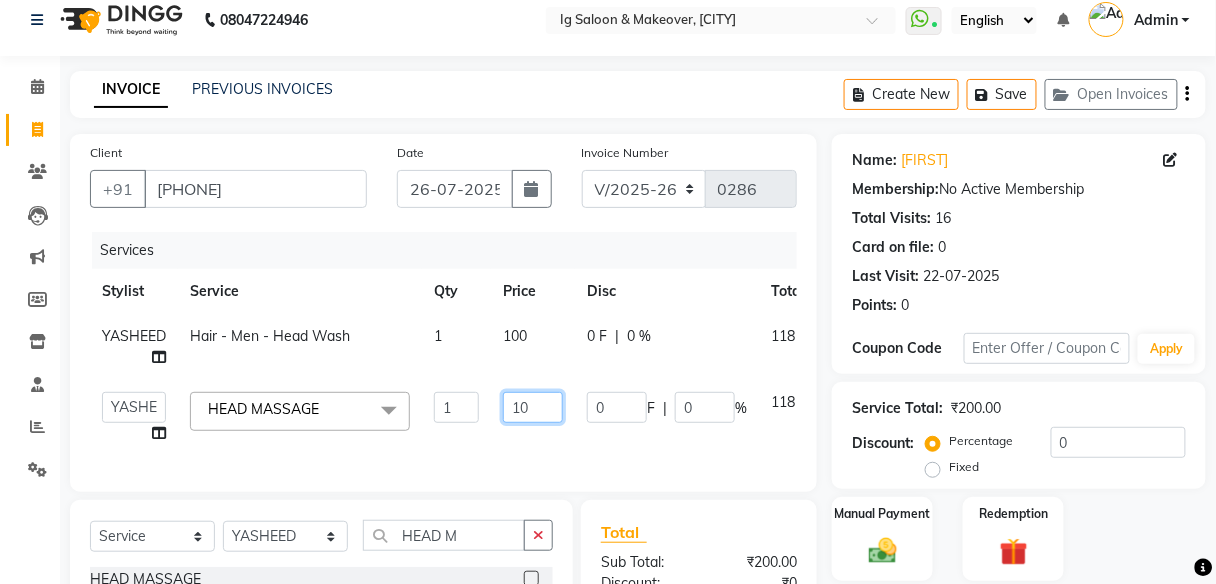 type on "1" 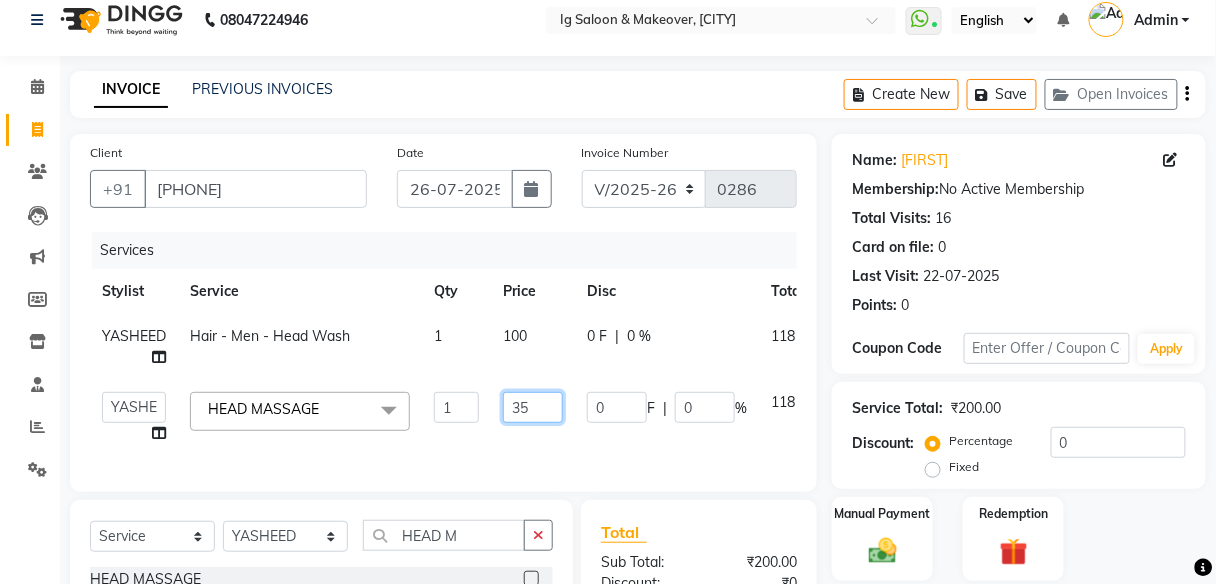 type on "350" 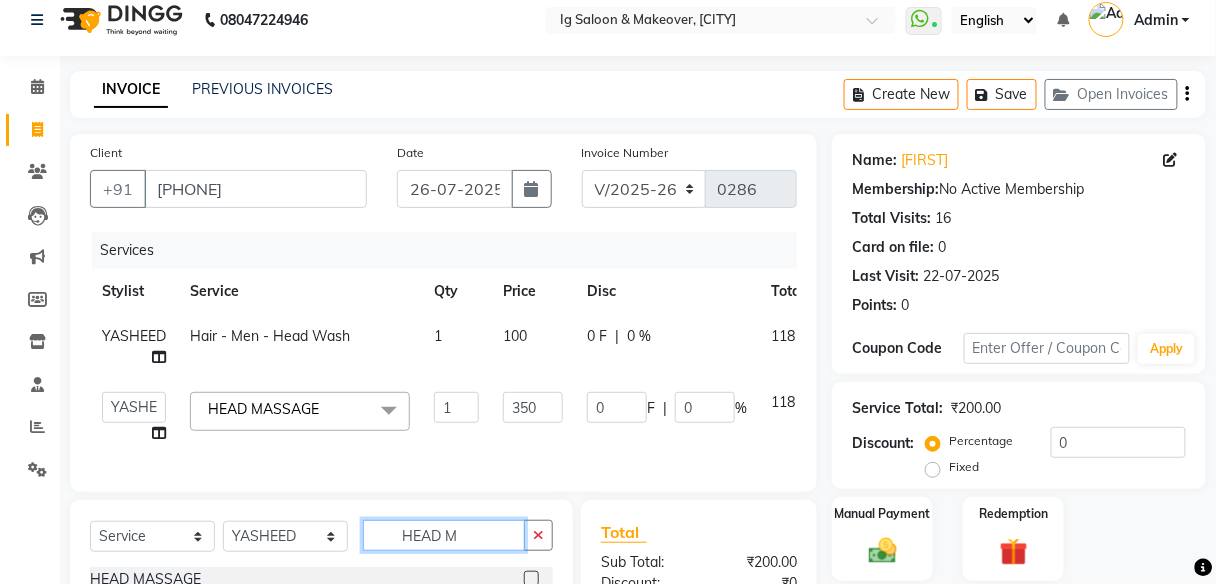 click on "HEAD M" 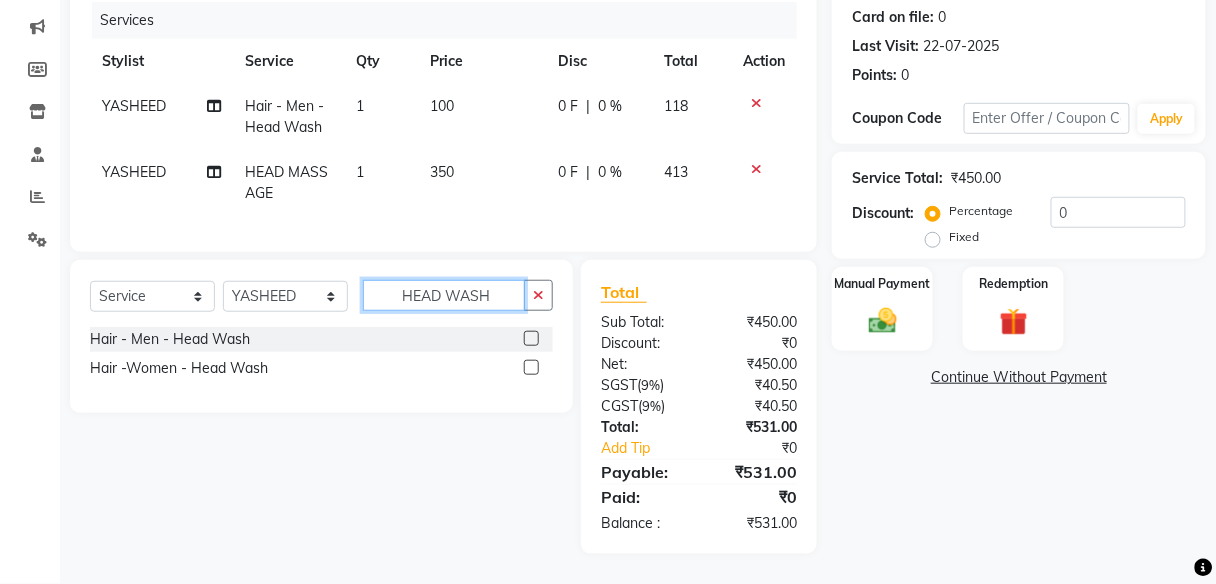 scroll, scrollTop: 257, scrollLeft: 0, axis: vertical 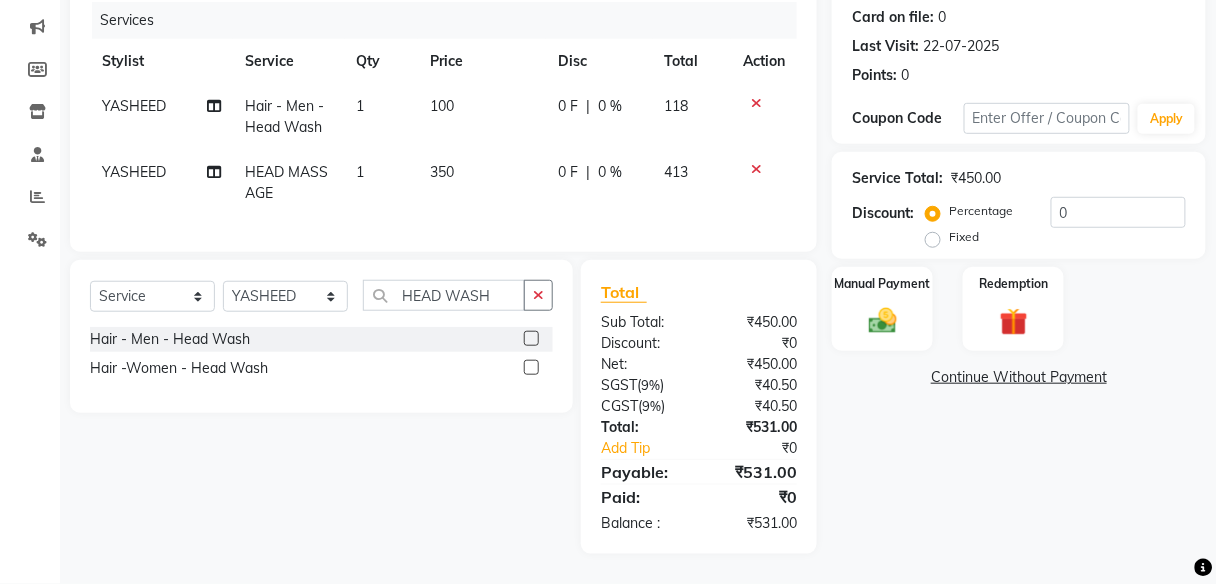 click 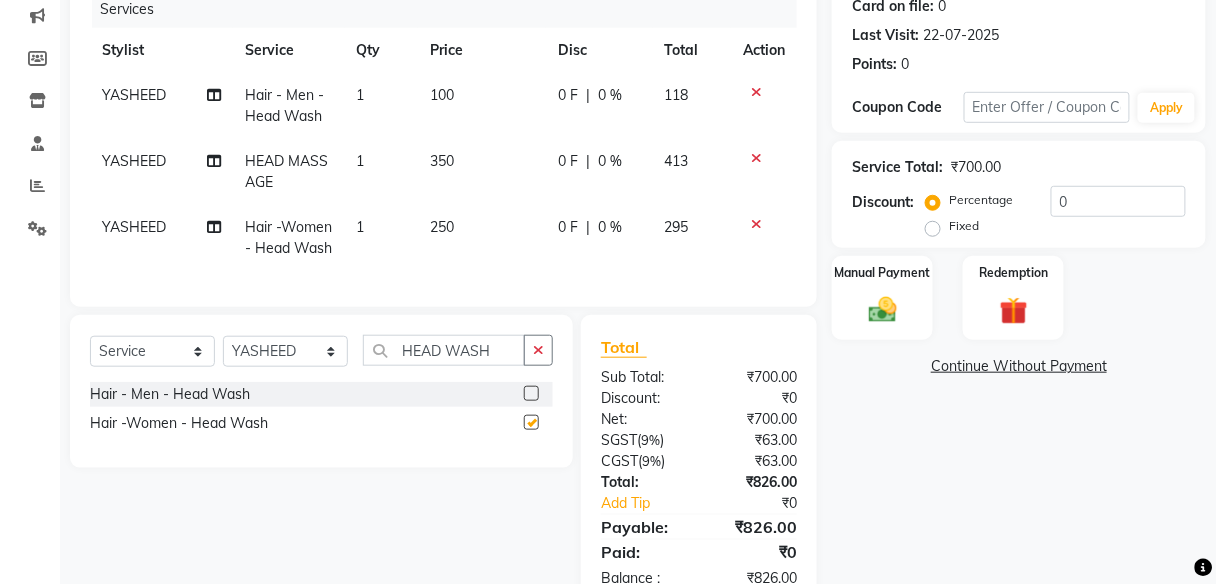 checkbox on "false" 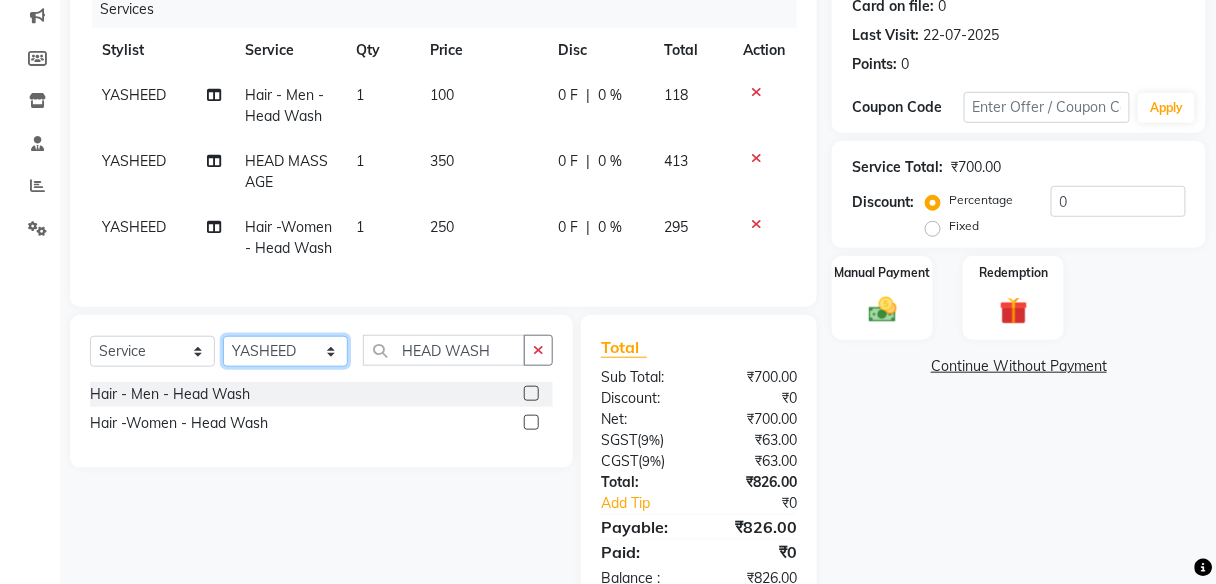 click on "Select Stylist [FIRST] [FIRST] [FIRST] [FIRST] [FIRST] [FIRST] [FIRST]" 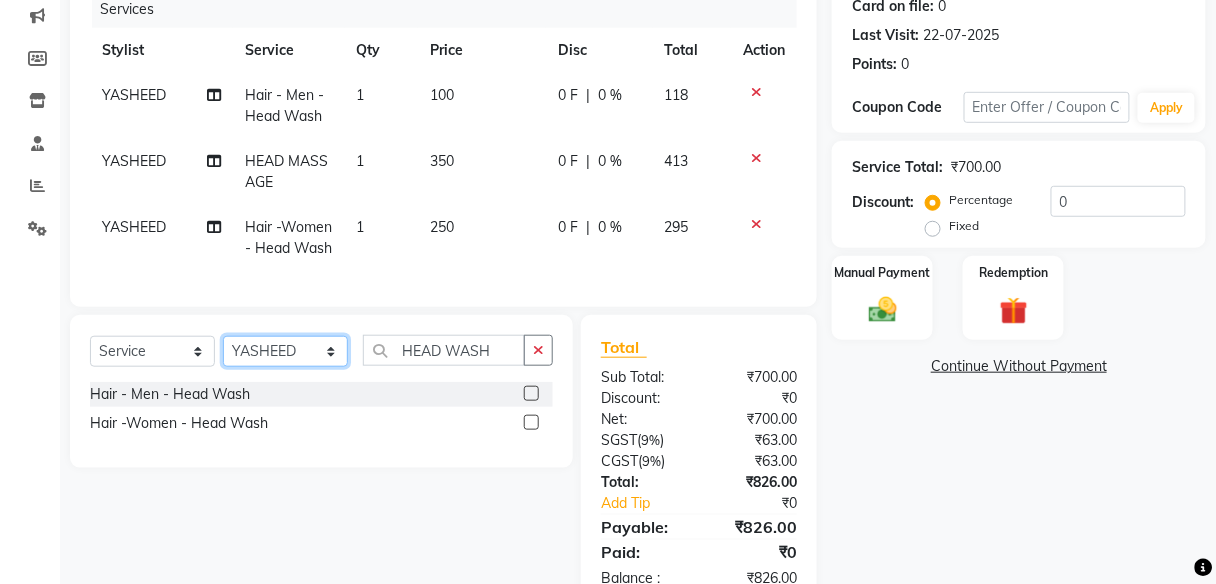 select on "18245" 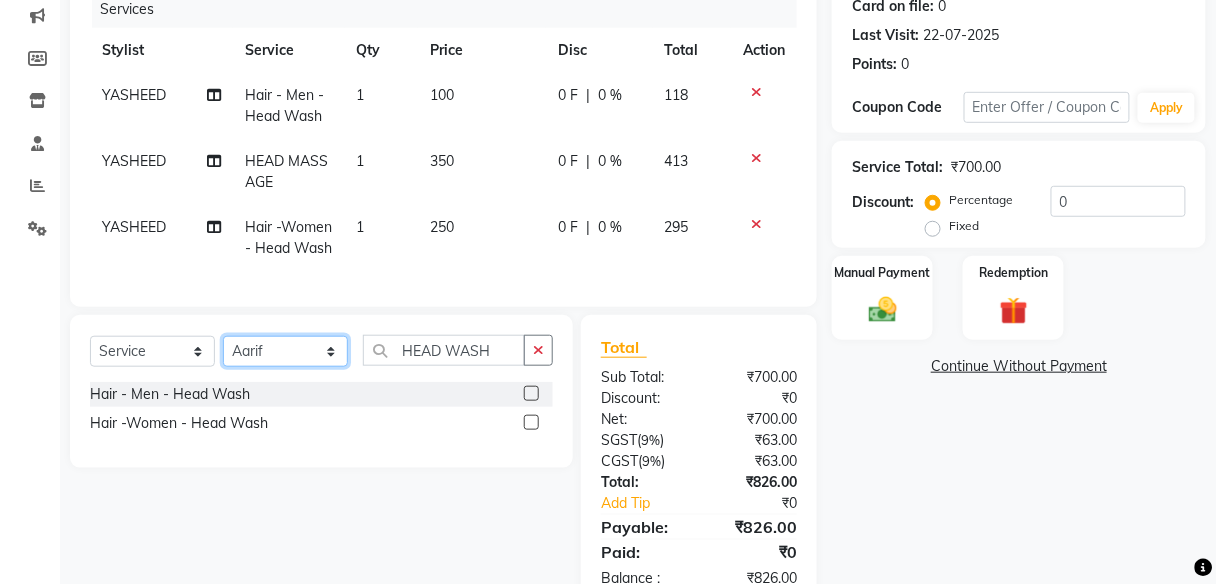 click on "Select Stylist [FIRST] [FIRST] [FIRST] [FIRST] [FIRST] [FIRST] [FIRST]" 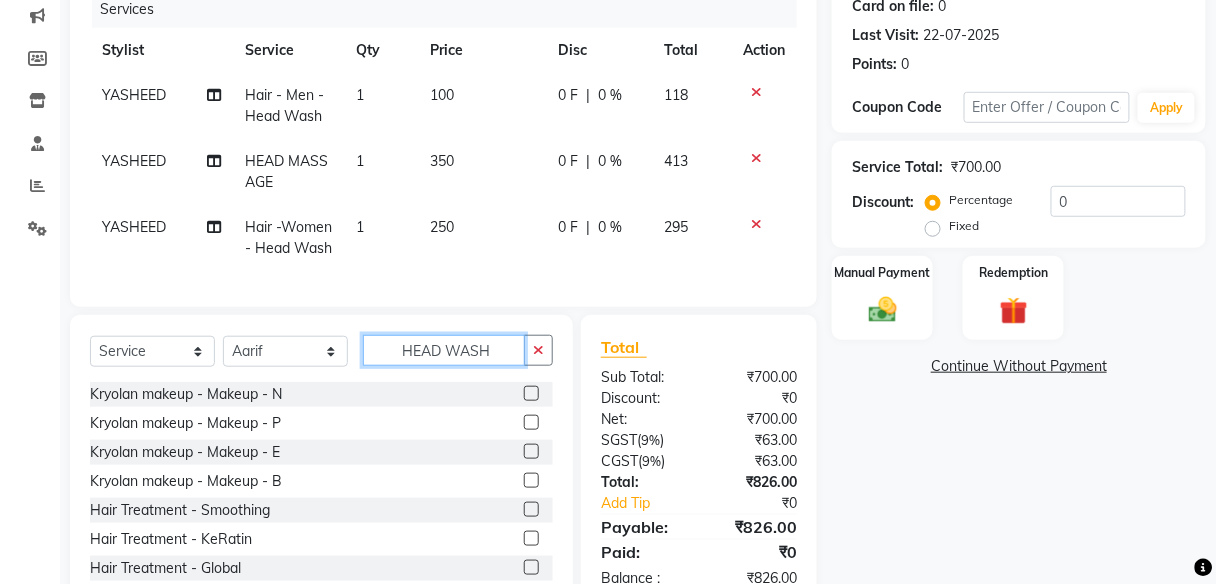 click on "HEAD WASH" 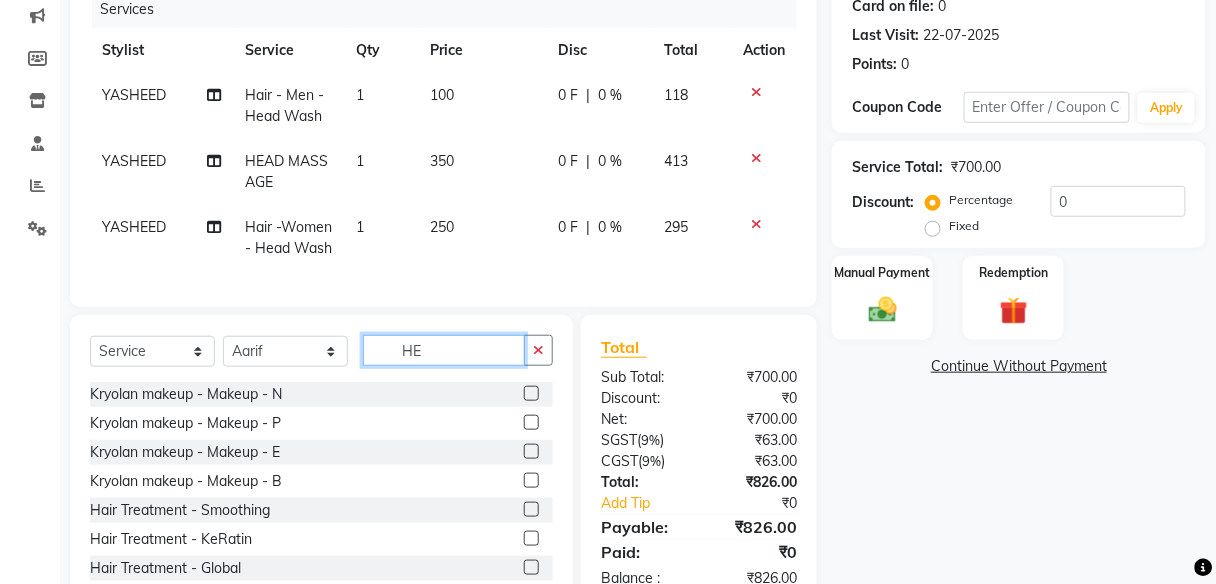 type on "H" 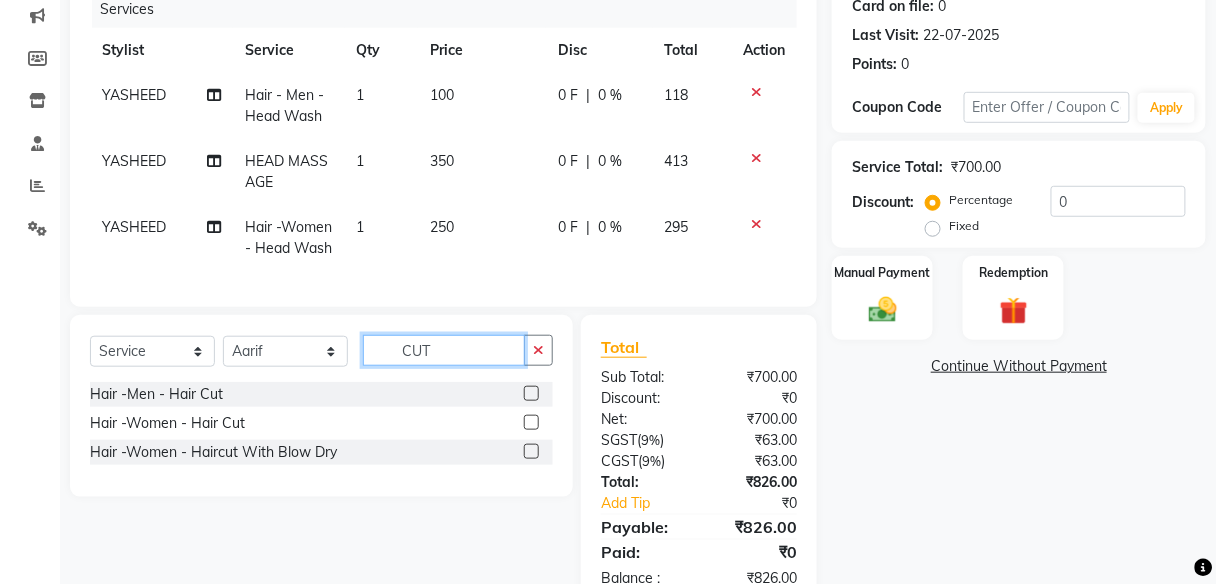 type on "CUT" 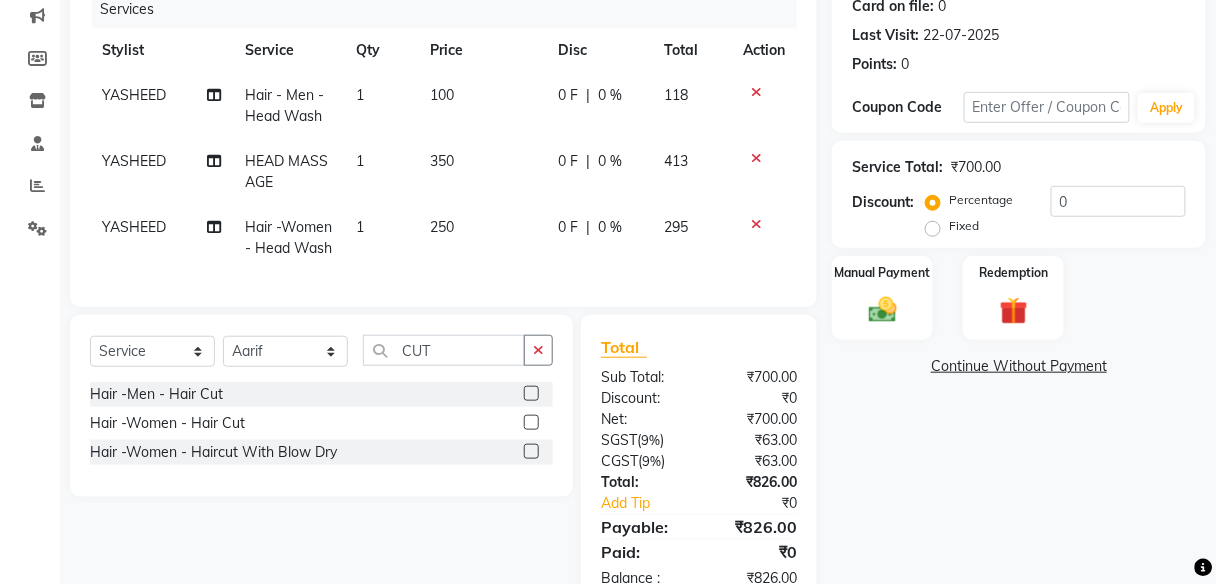 click 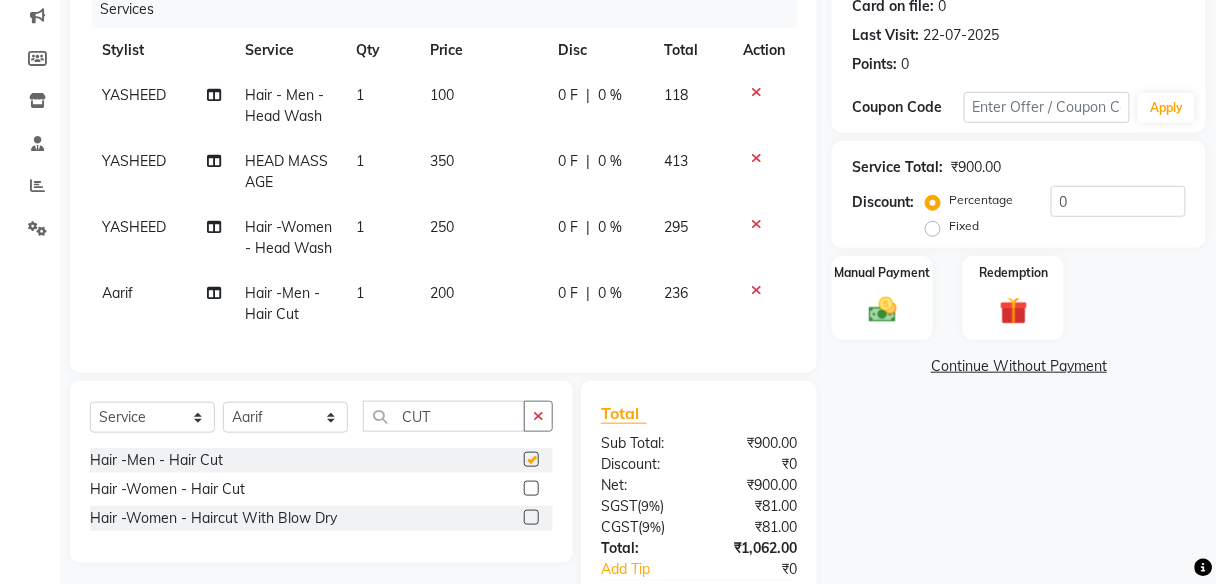 checkbox on "false" 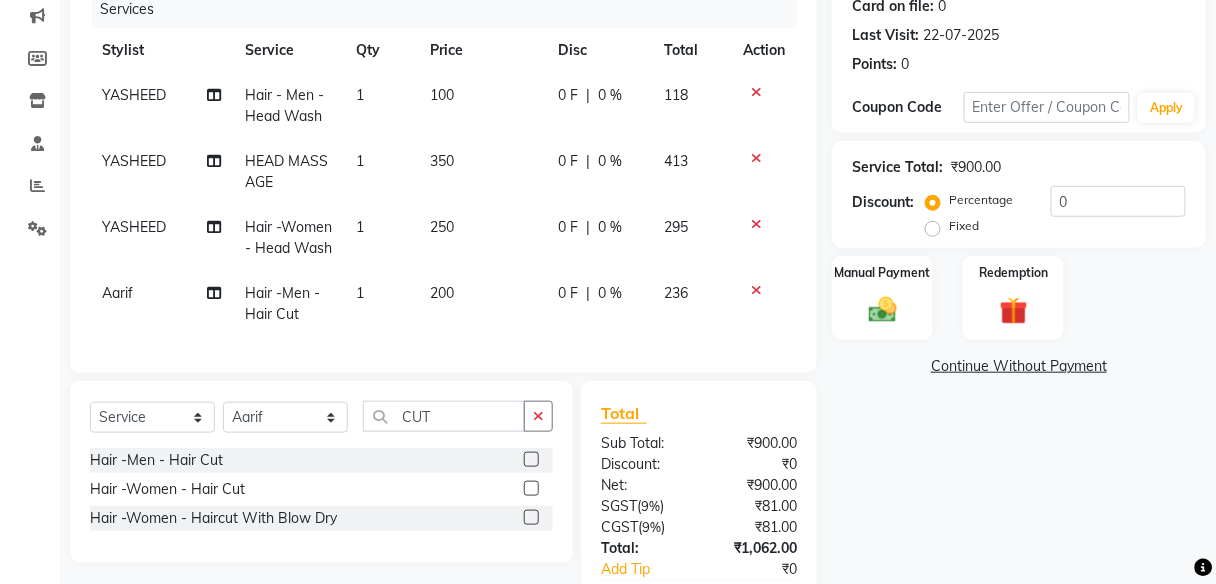 click on "250" 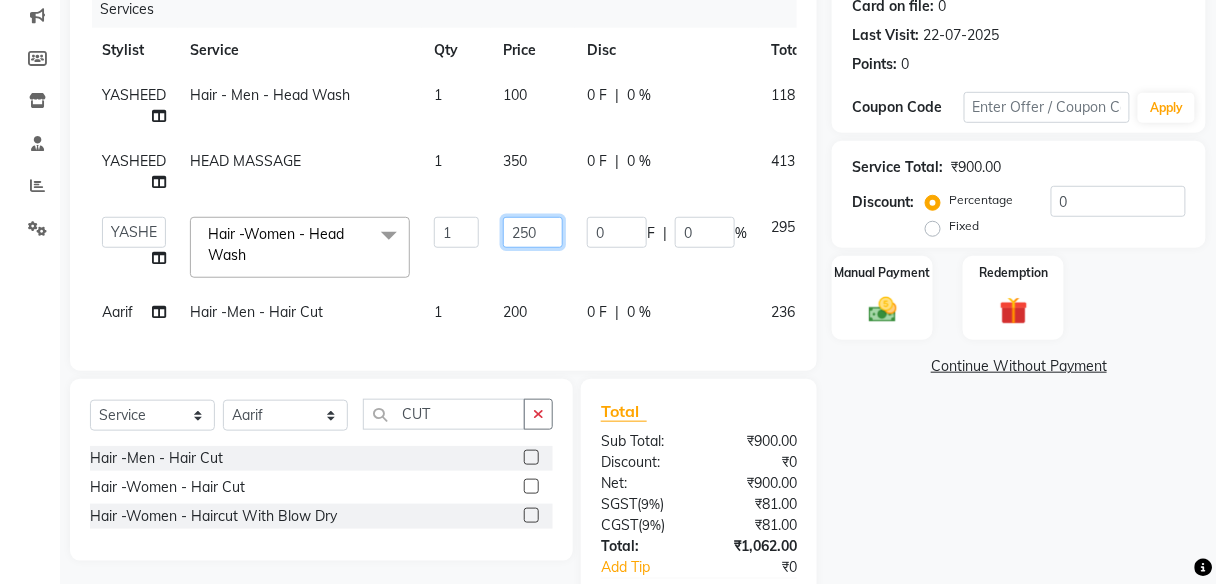 click on "250" 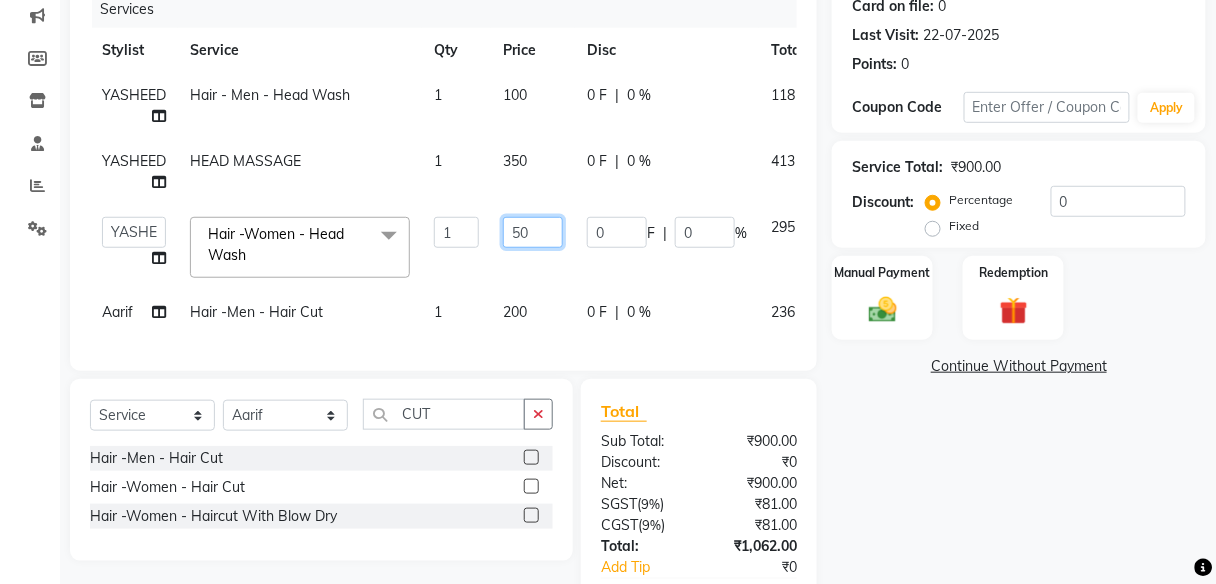 type on "350" 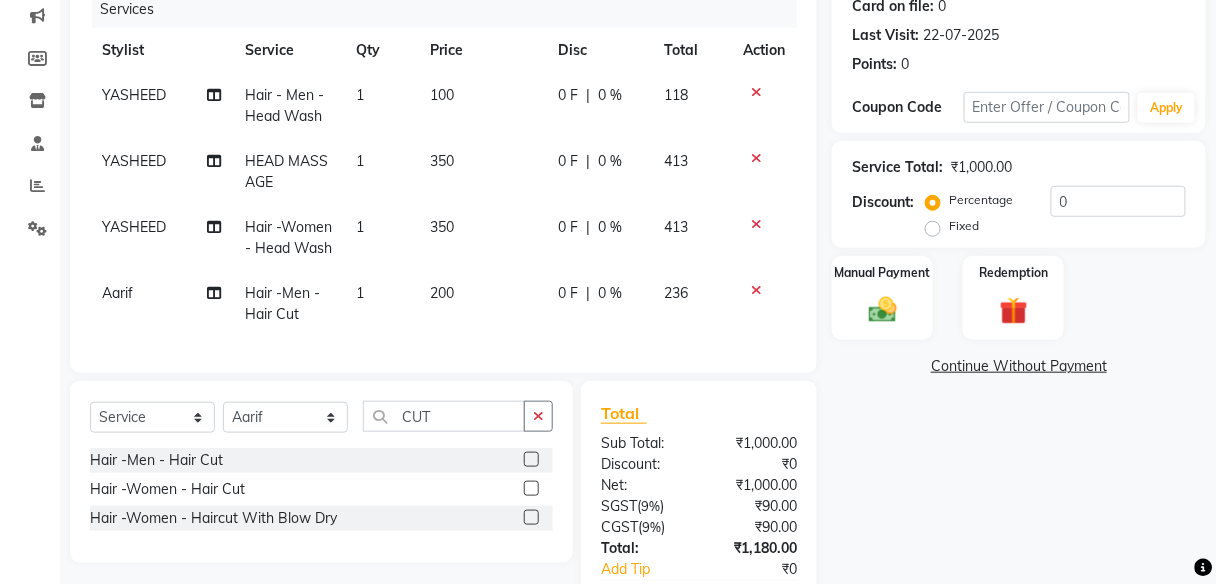click on "200" 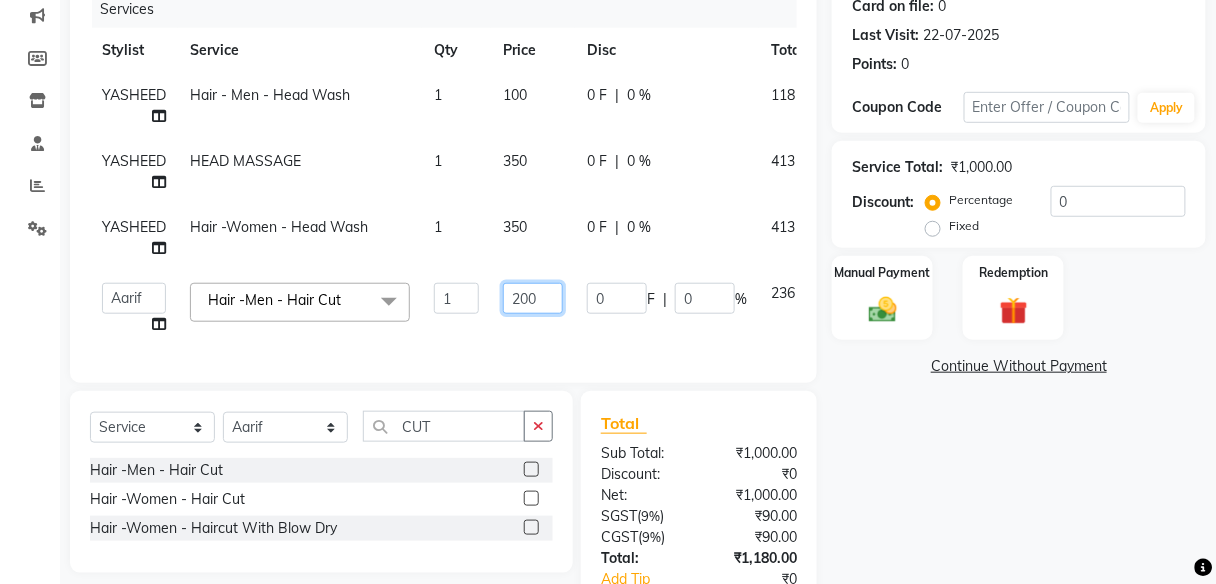 click on "200" 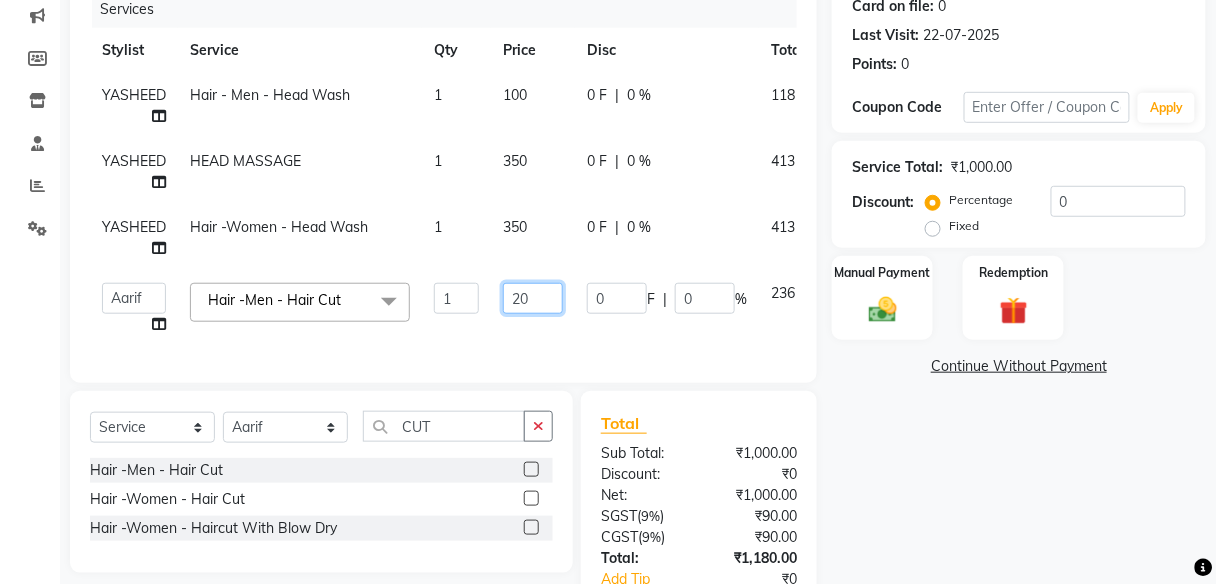 type on "250" 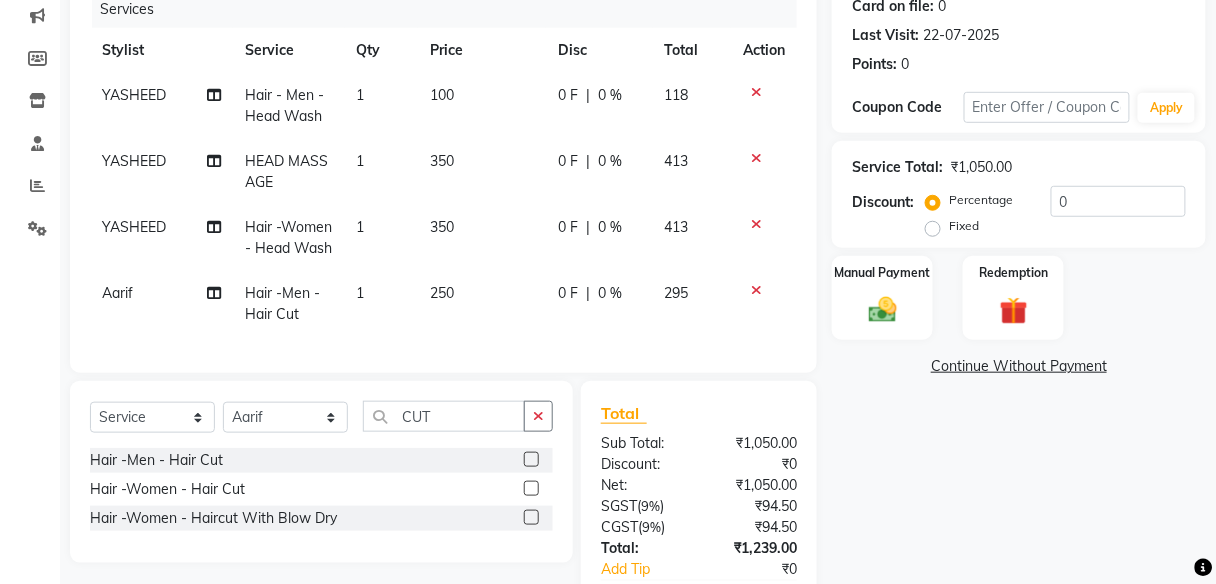 click on "Name: [FIRST]  Membership:  No Active Membership  Total Visits:  16 Card on file:  0 Last Visit:   [DATE] Points:   0  Coupon Code Apply Service Total:  ₹1,050.00  Discount:  Percentage   Fixed  0 Manual Payment Redemption  Continue Without Payment" 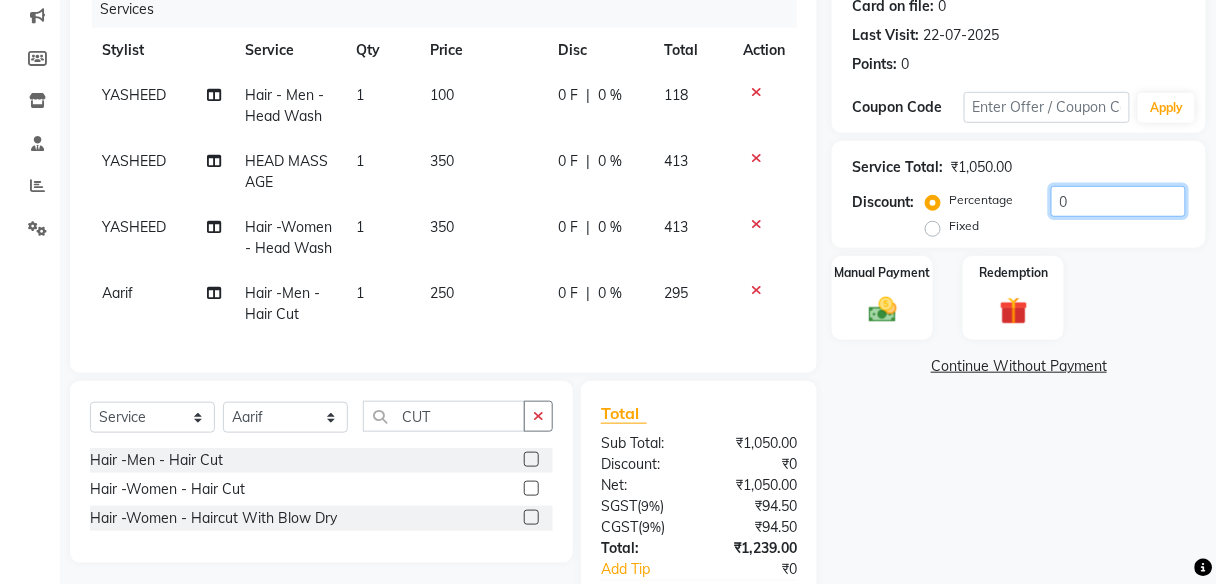 click on "0" 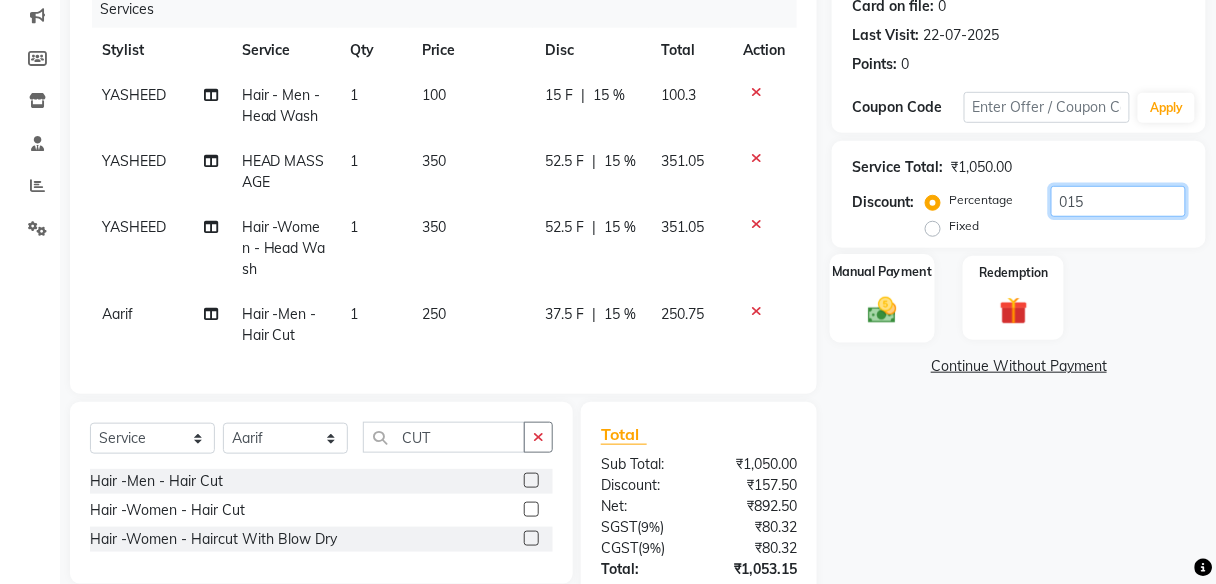 type on "015" 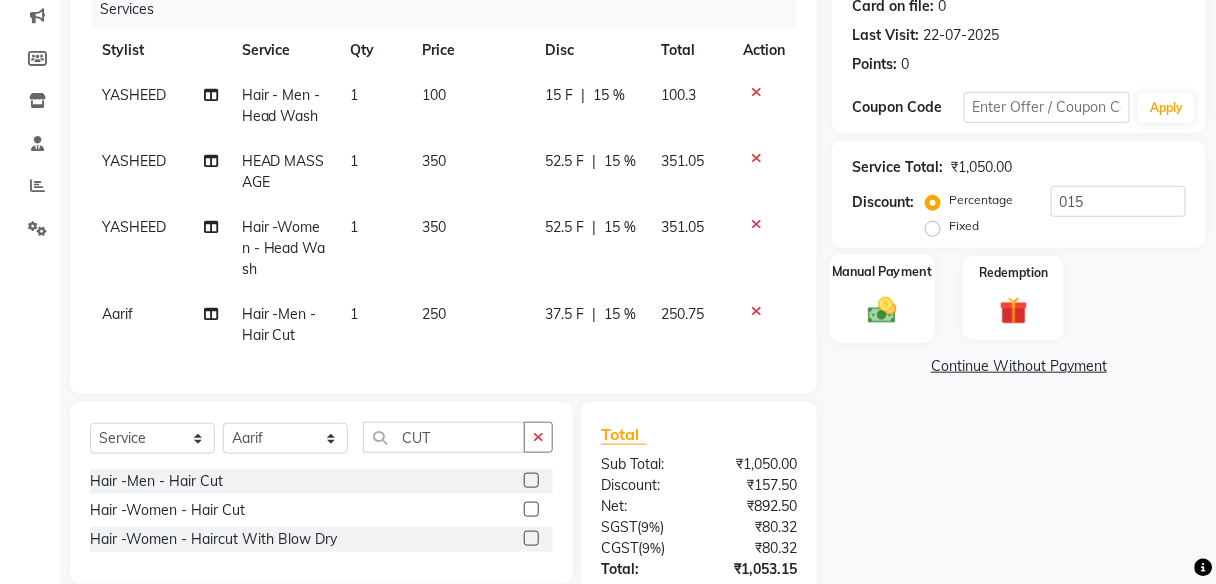 click 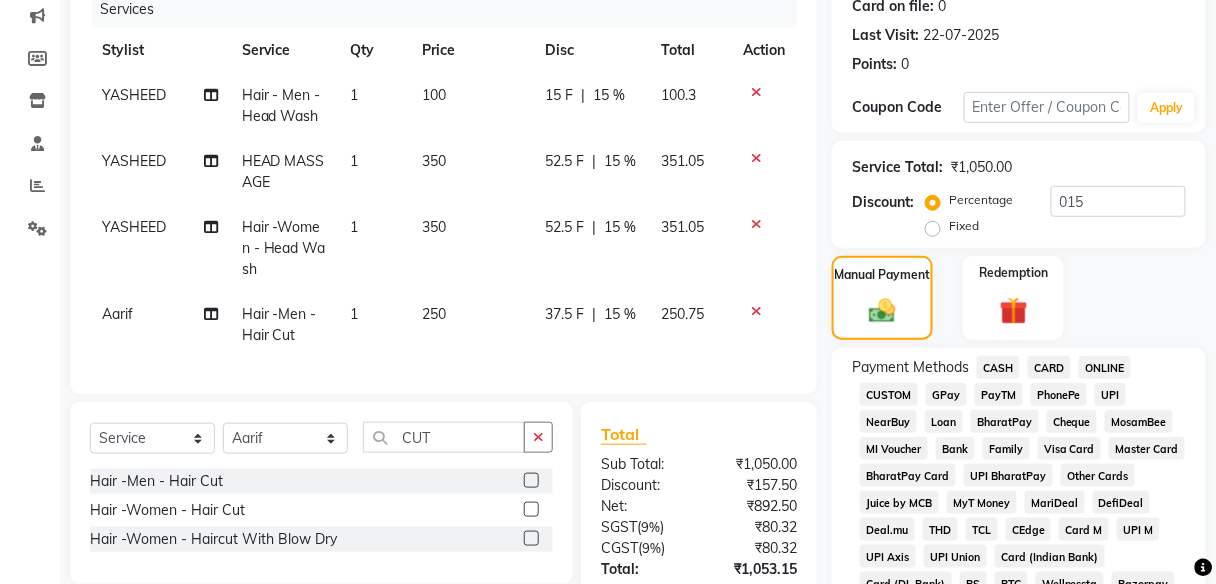 click on "PayTM" 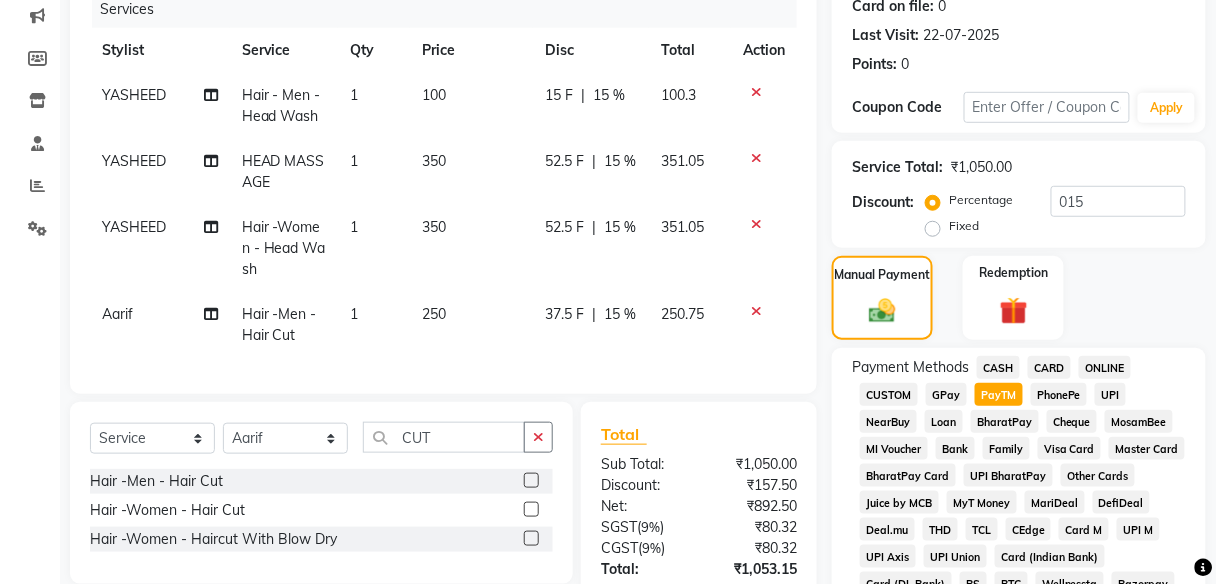 scroll, scrollTop: 768, scrollLeft: 0, axis: vertical 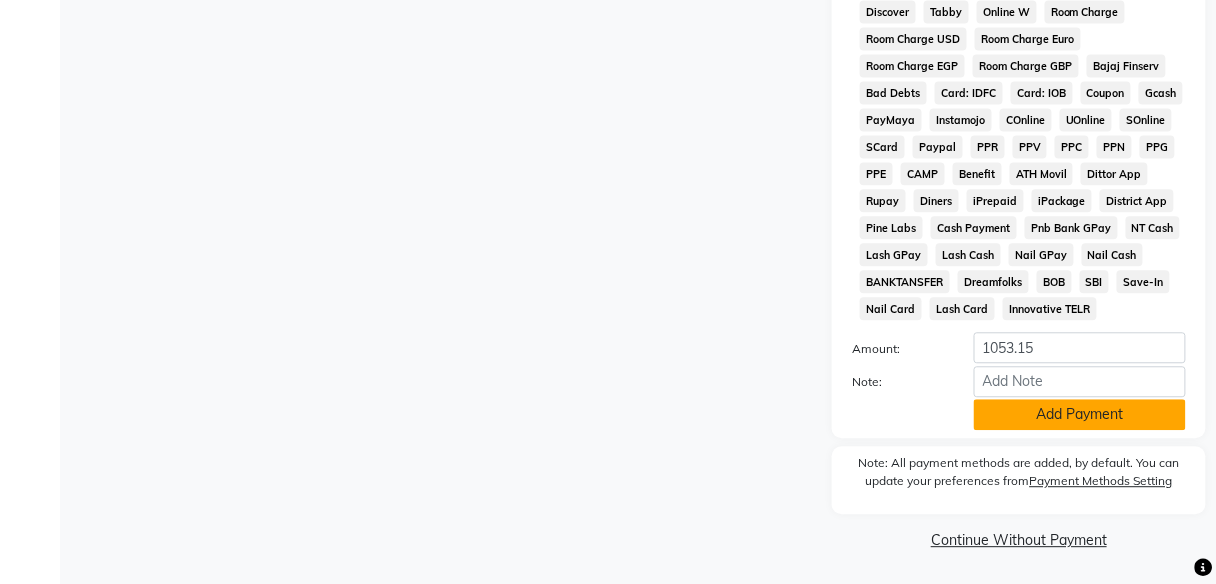 click on "Add Payment" 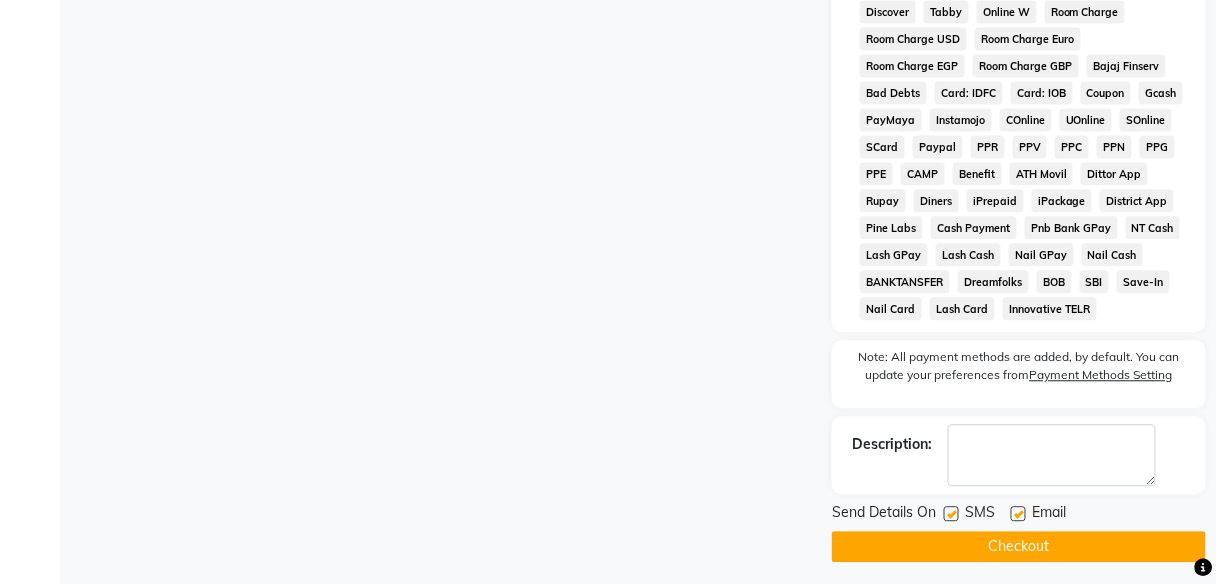 click on "Checkout" 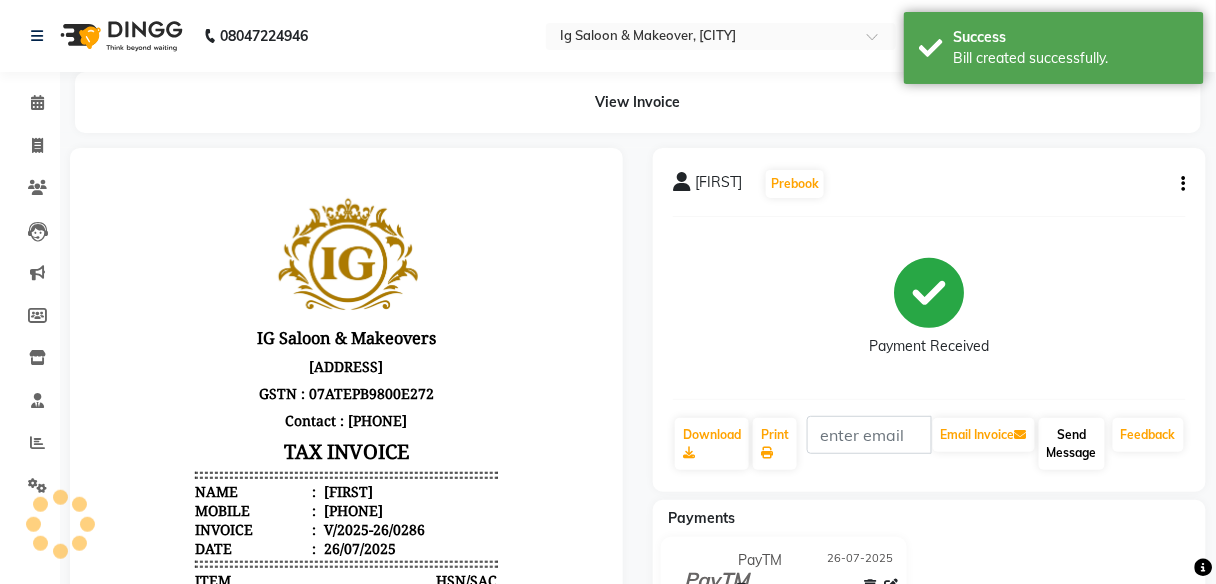 scroll, scrollTop: 0, scrollLeft: 0, axis: both 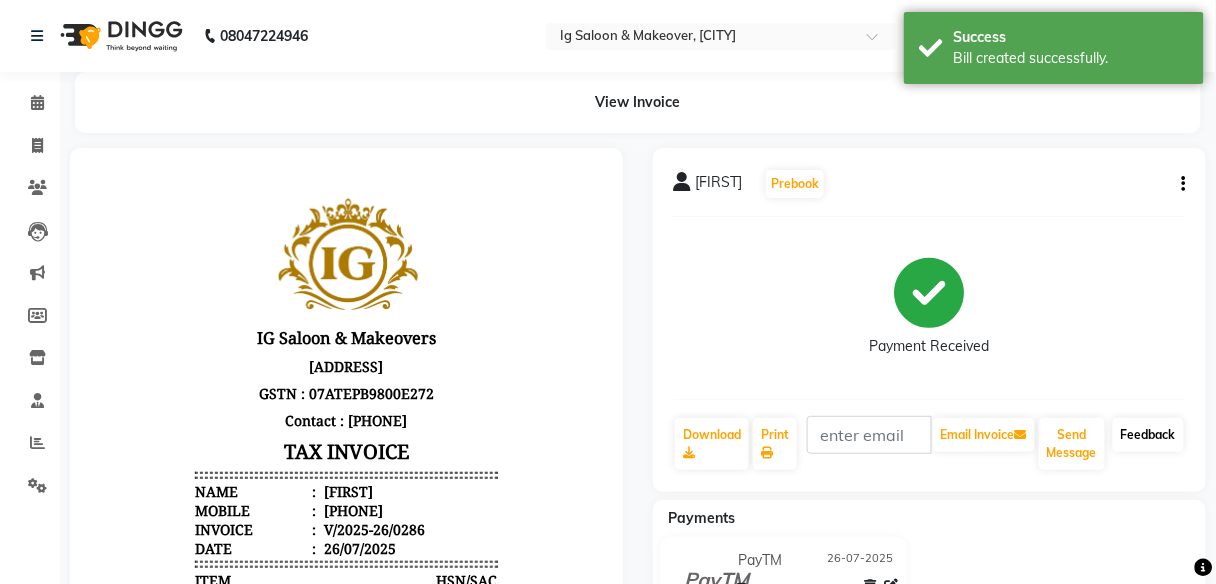 click on "Feedback" 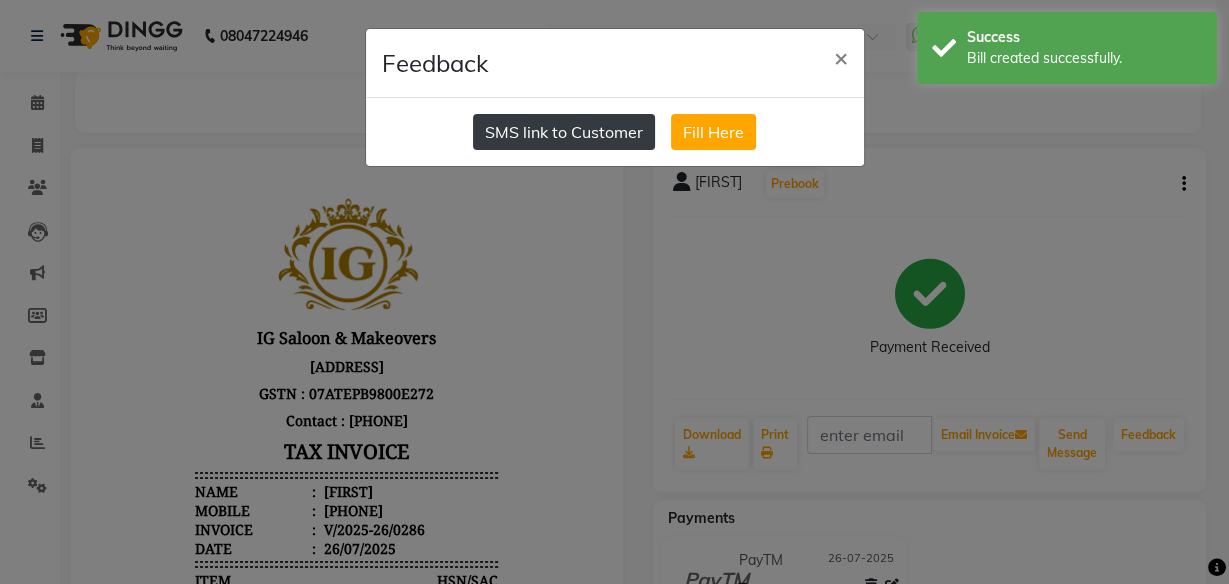 click on "SMS link to Customer" 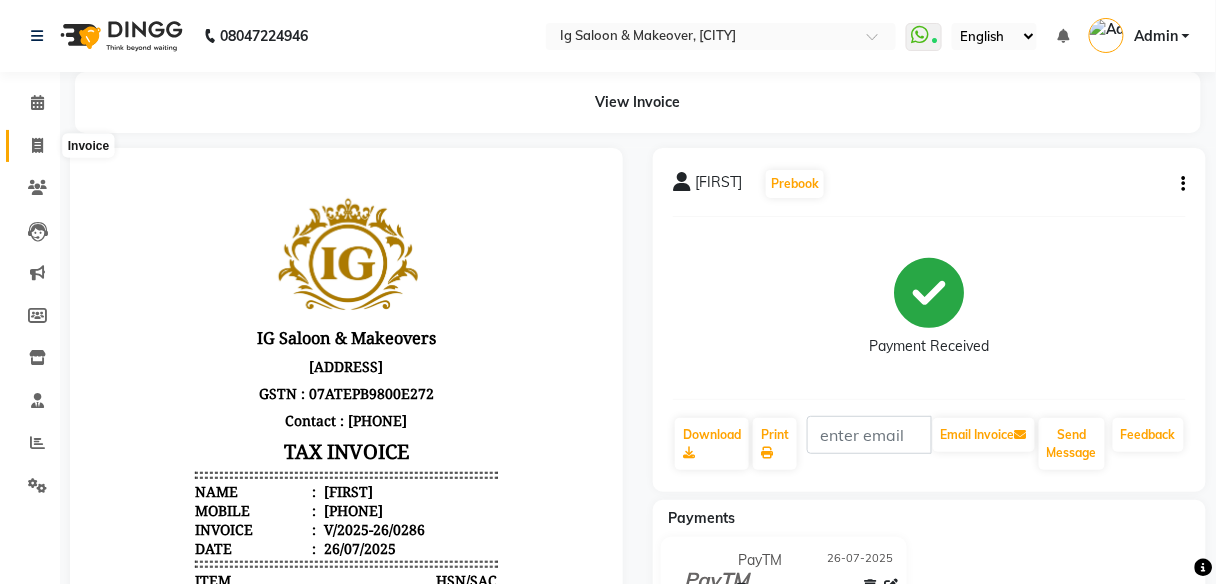 click 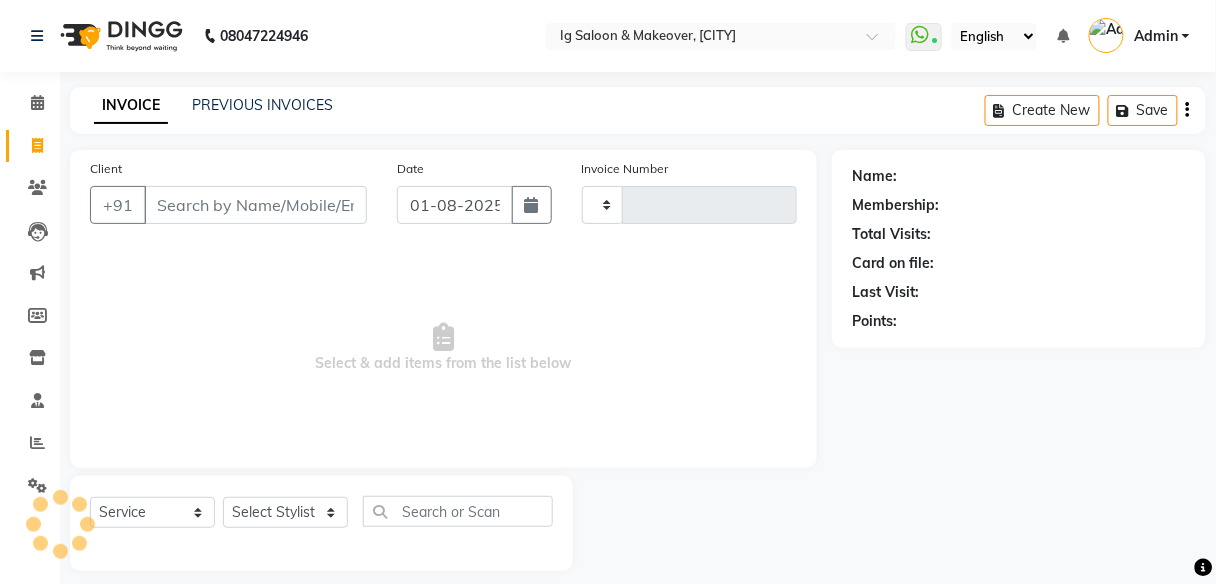 scroll, scrollTop: 16, scrollLeft: 0, axis: vertical 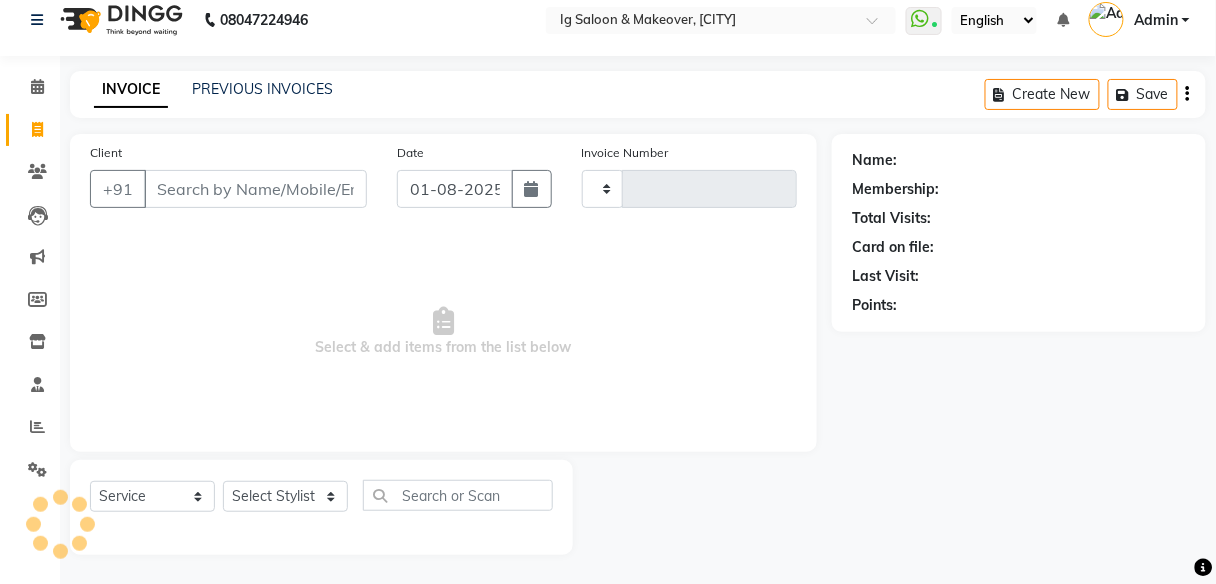 type on "0287" 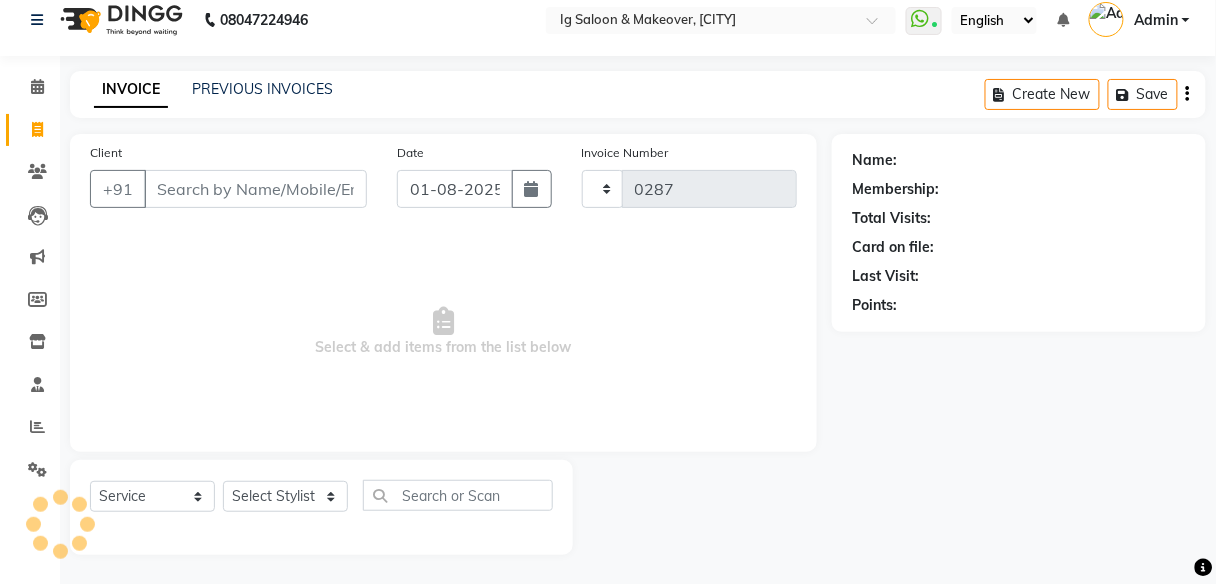 select on "3716" 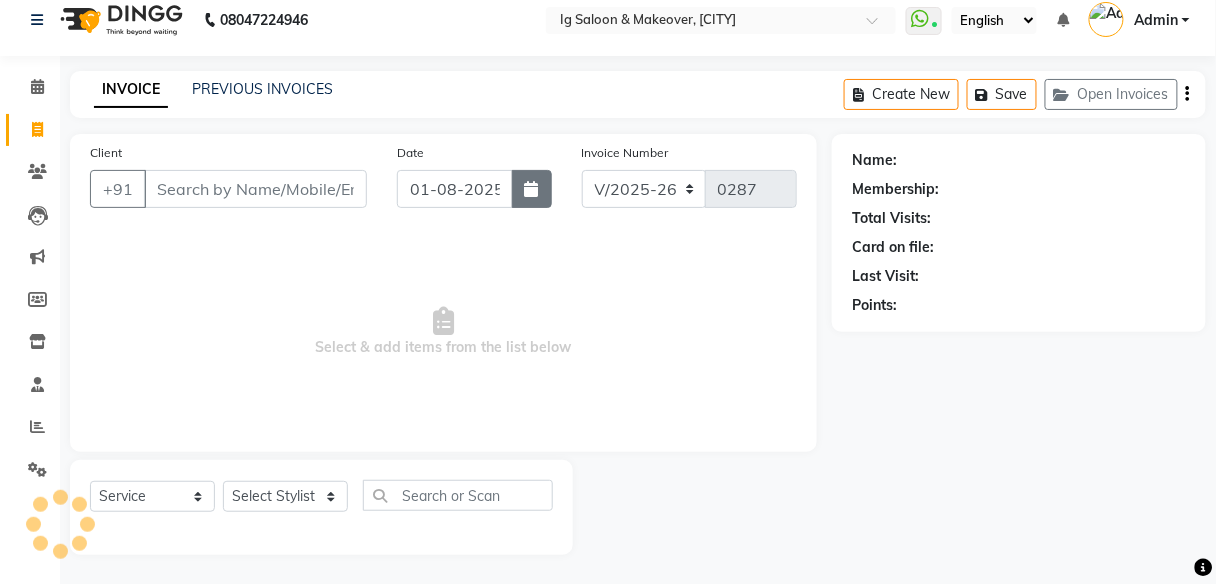 click 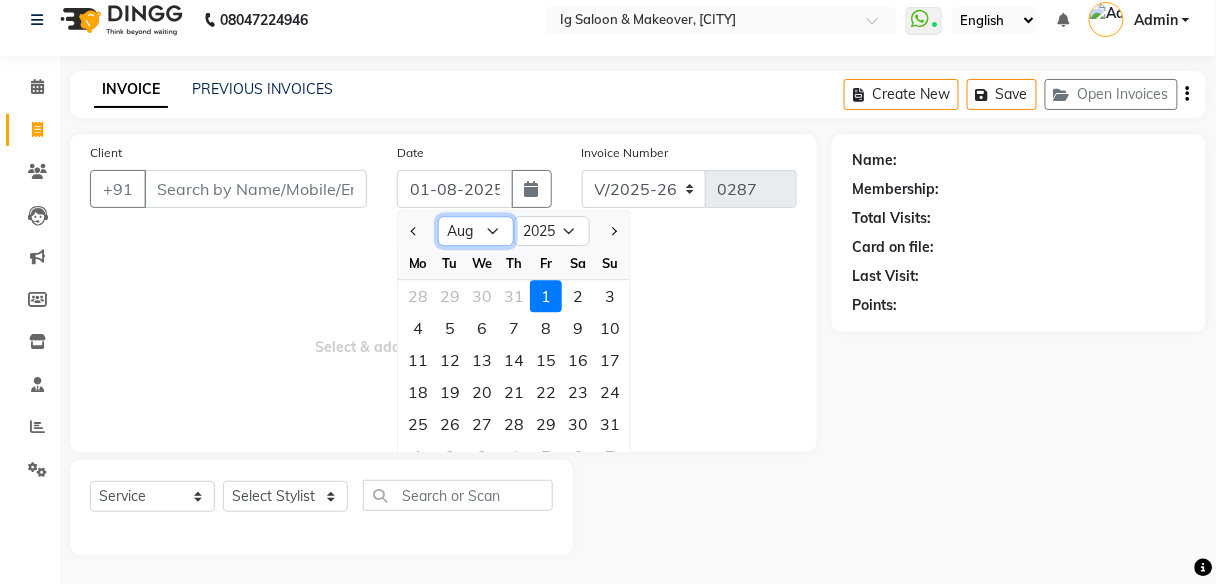 click on "Jan Feb Mar Apr May Jun Jul Aug Sep Oct Nov Dec" 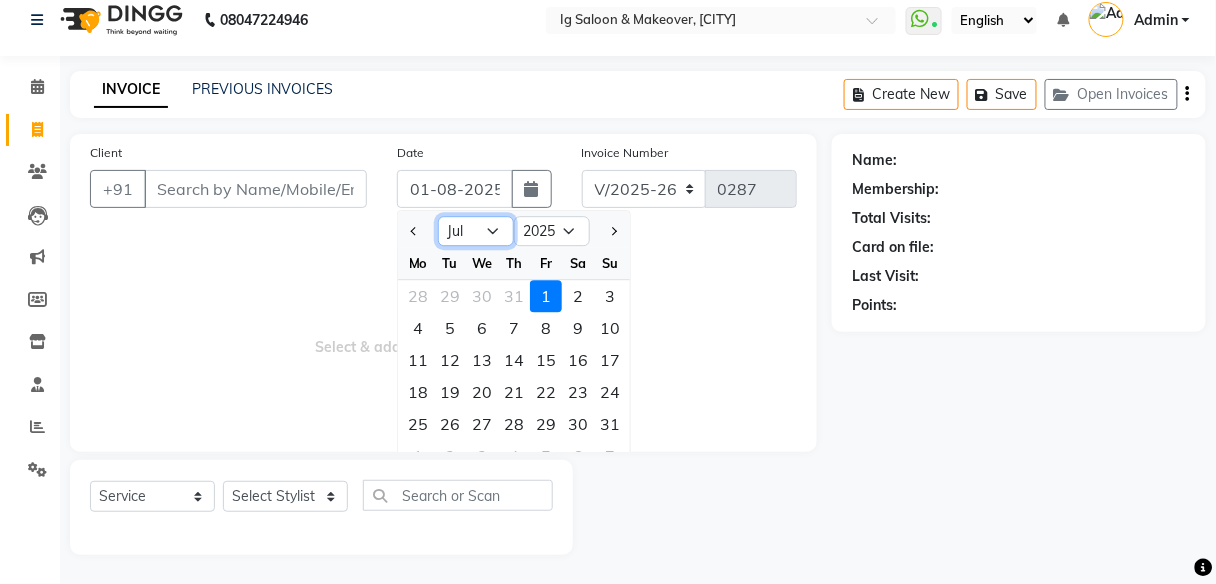 click on "Jan Feb Mar Apr May Jun Jul Aug Sep Oct Nov Dec" 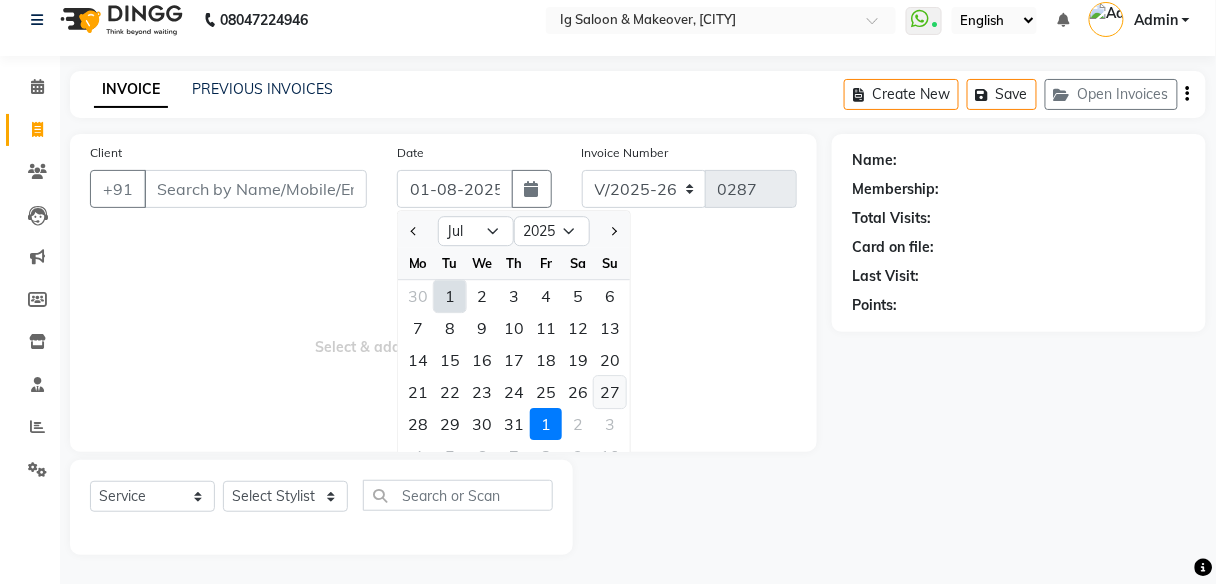 click on "27" 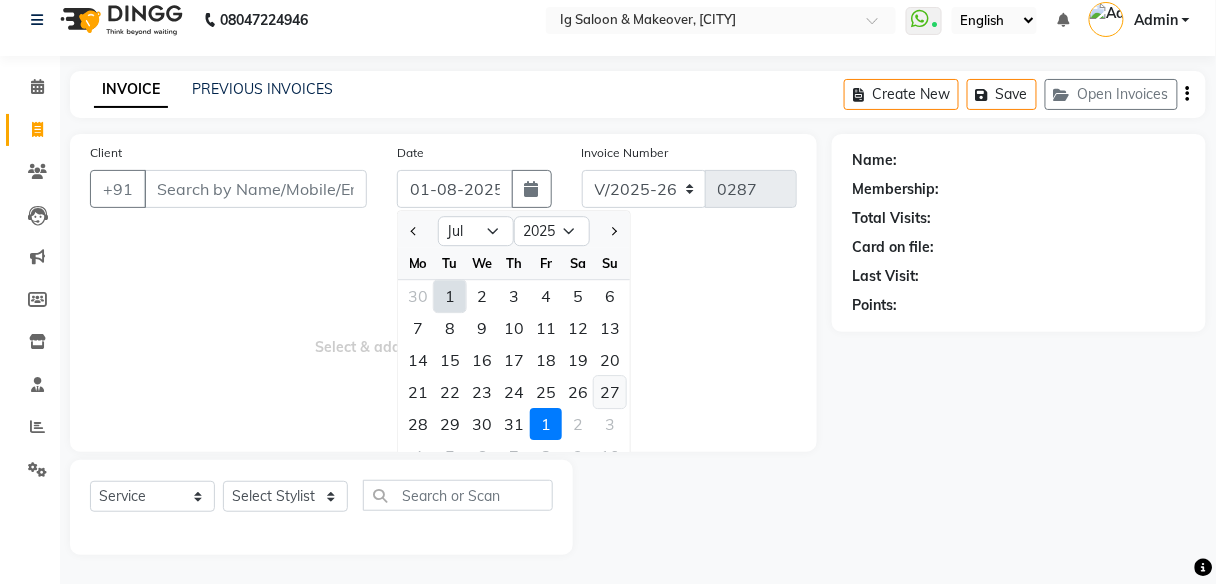 type on "27-07-2025" 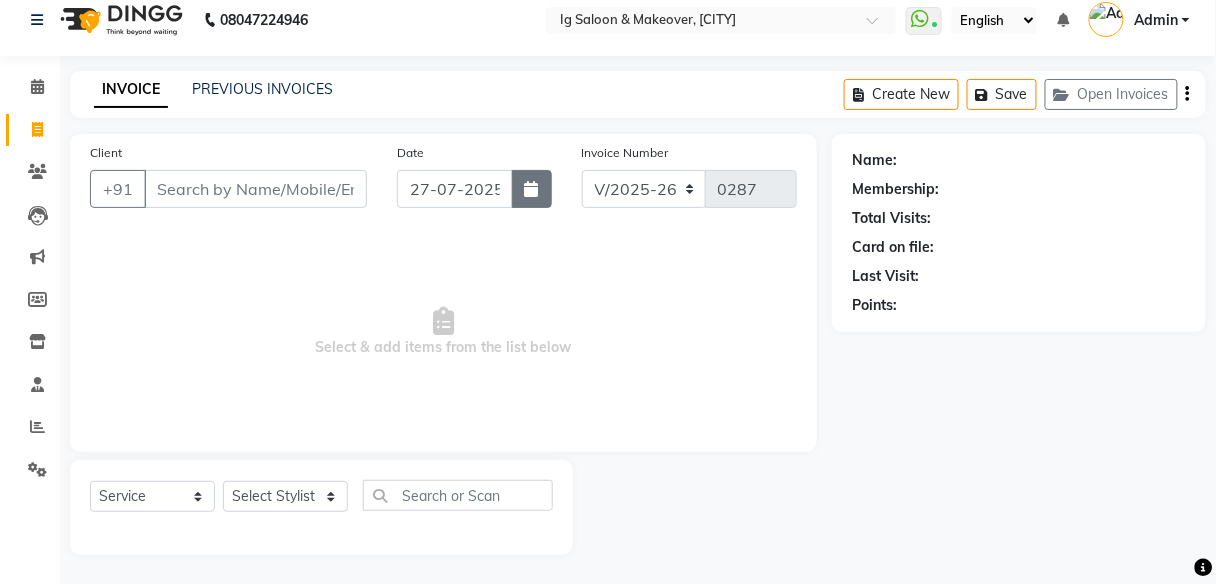 click 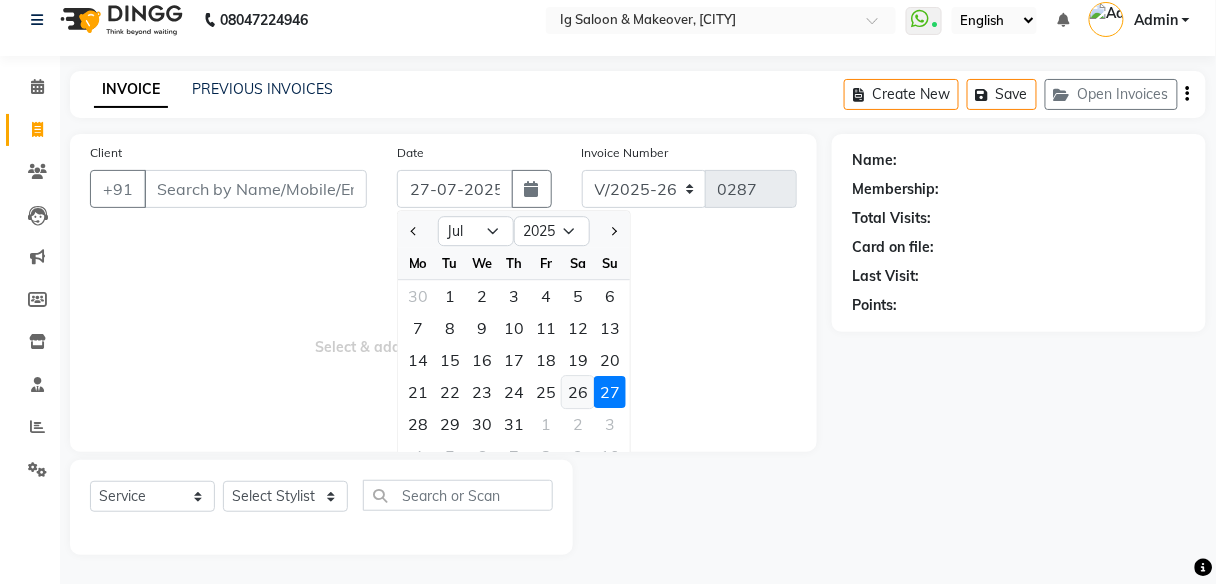 click on "26" 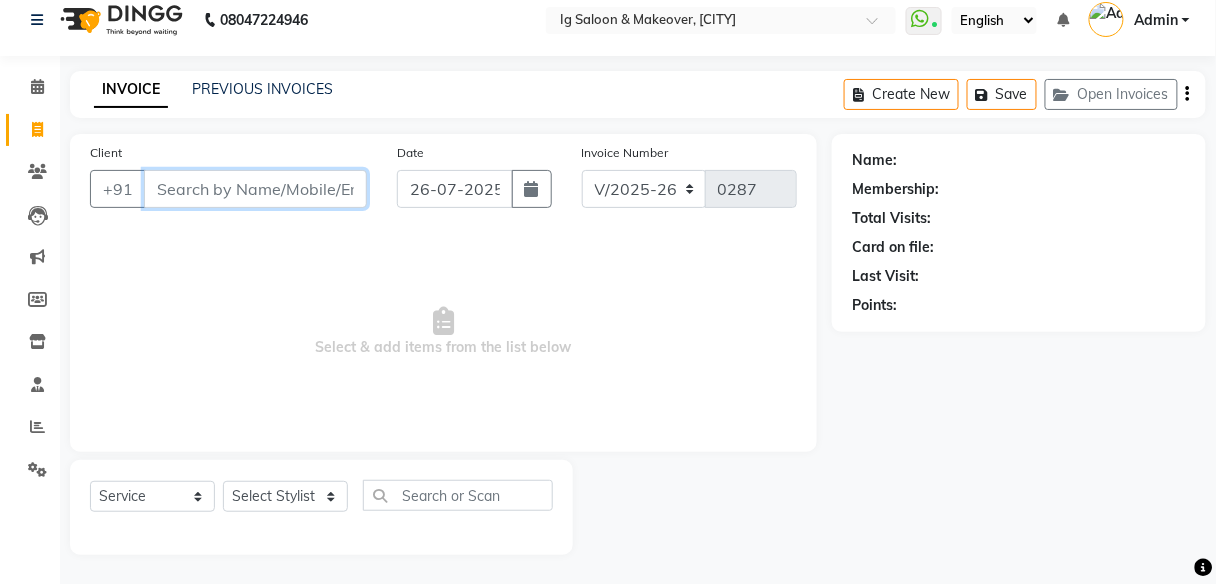 click on "Client" at bounding box center [255, 189] 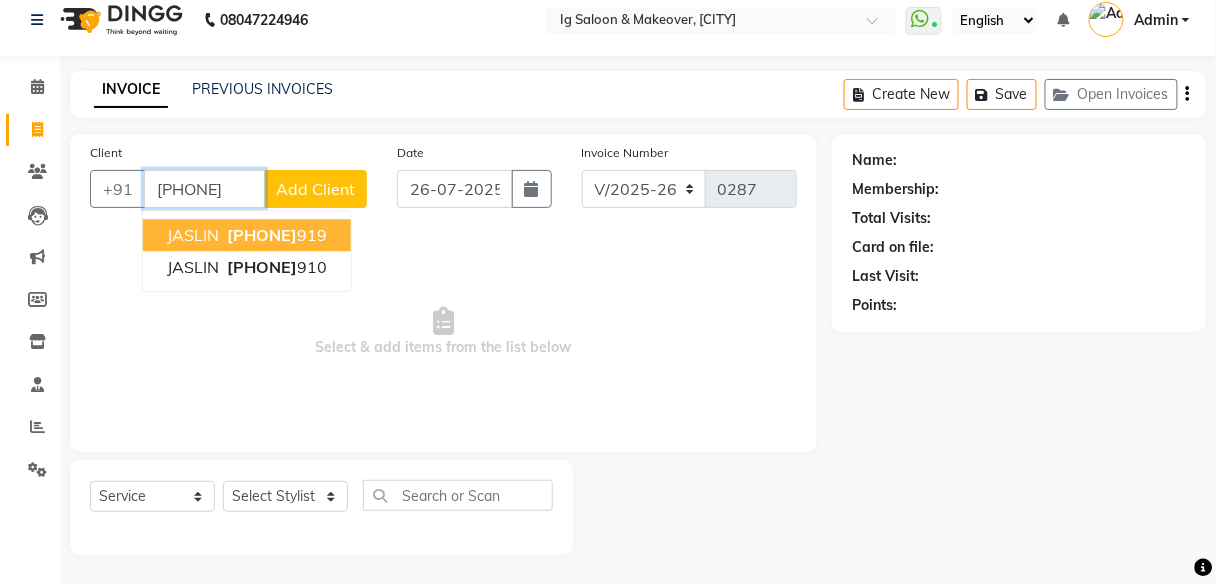 click on "[PHONE]" at bounding box center [262, 235] 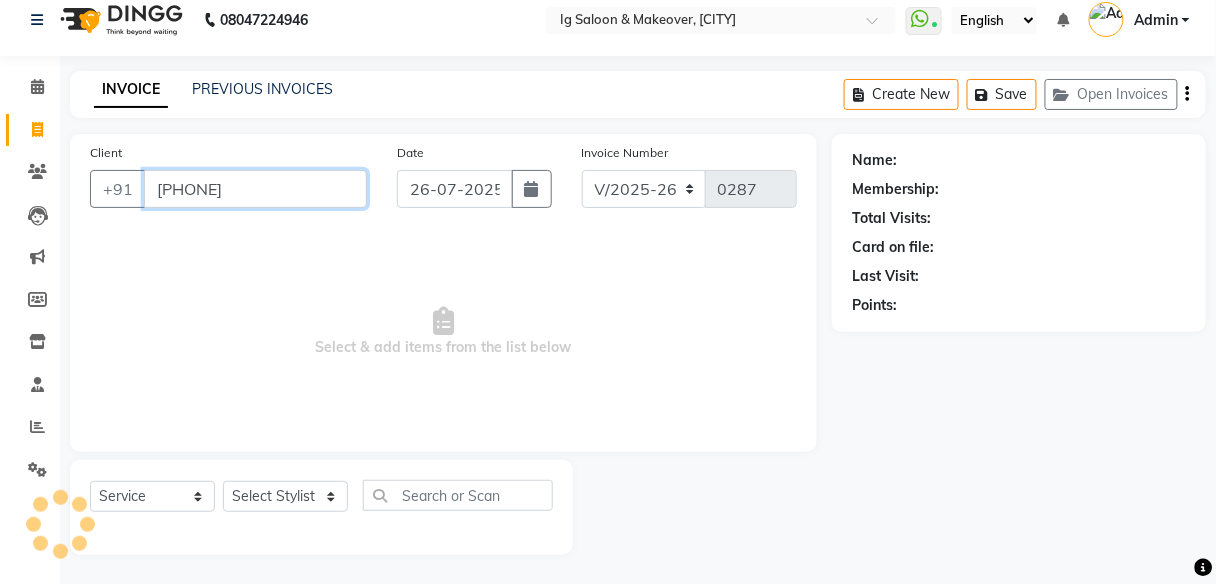 type on "[PHONE]" 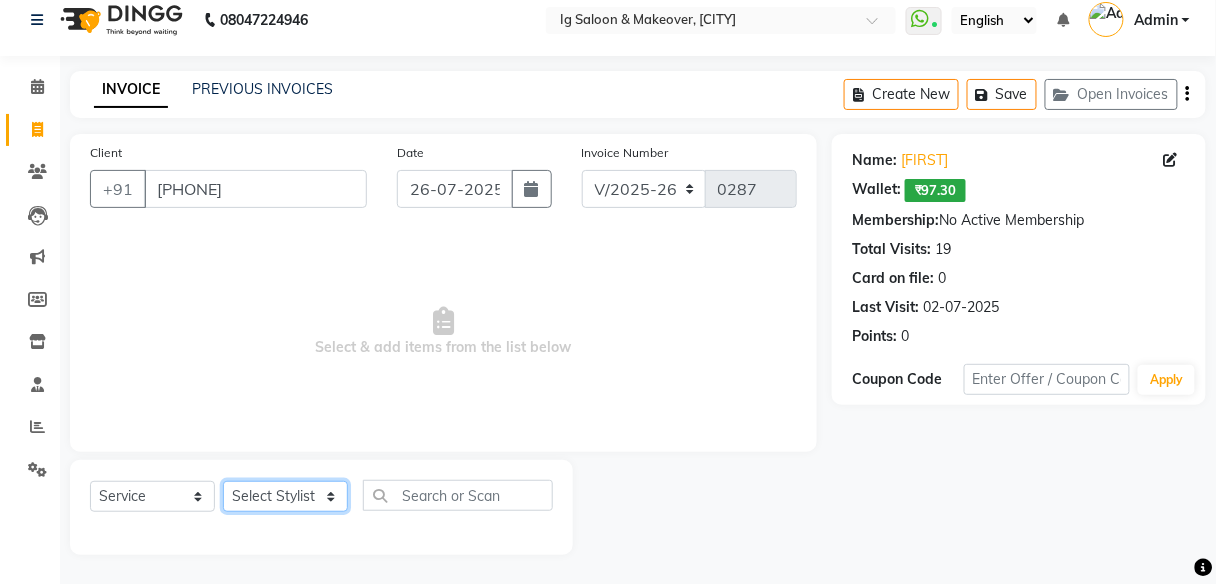 click on "Select Stylist [FIRST] [FIRST] [FIRST] [FIRST] [FIRST] [FIRST] [FIRST]" 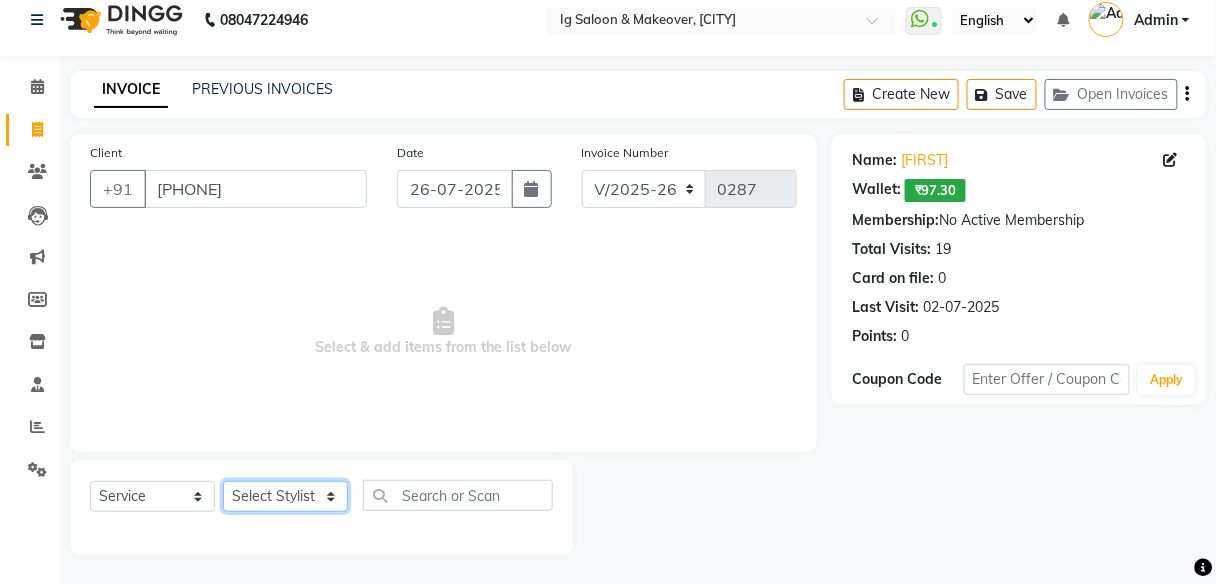 select on "67641" 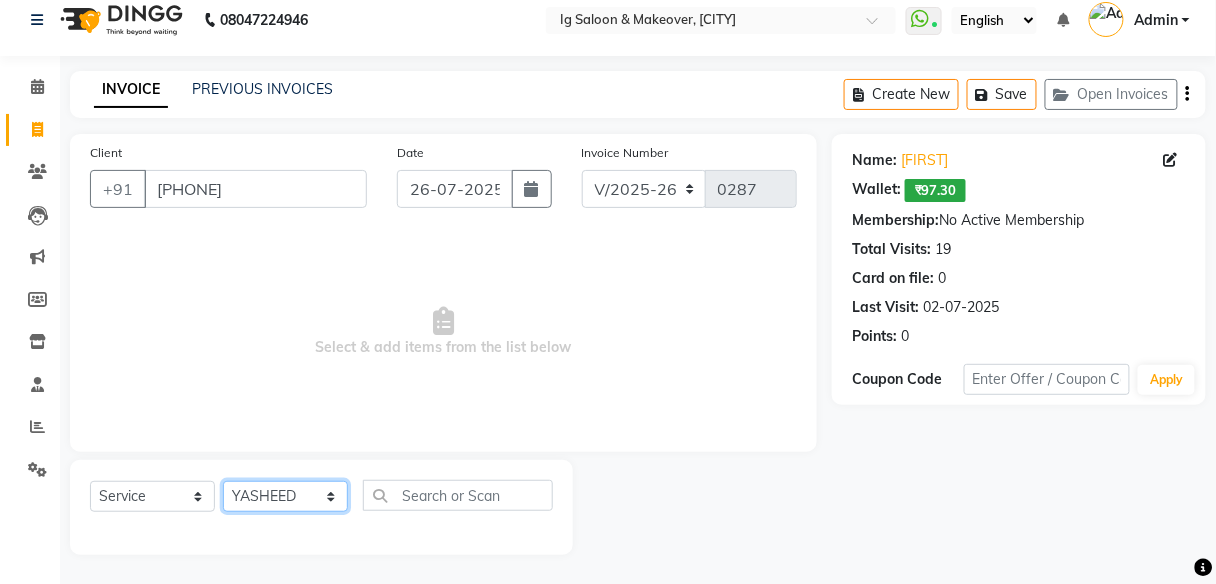 click on "Select Stylist [FIRST] [FIRST] [FIRST] [FIRST] [FIRST] [FIRST] [FIRST]" 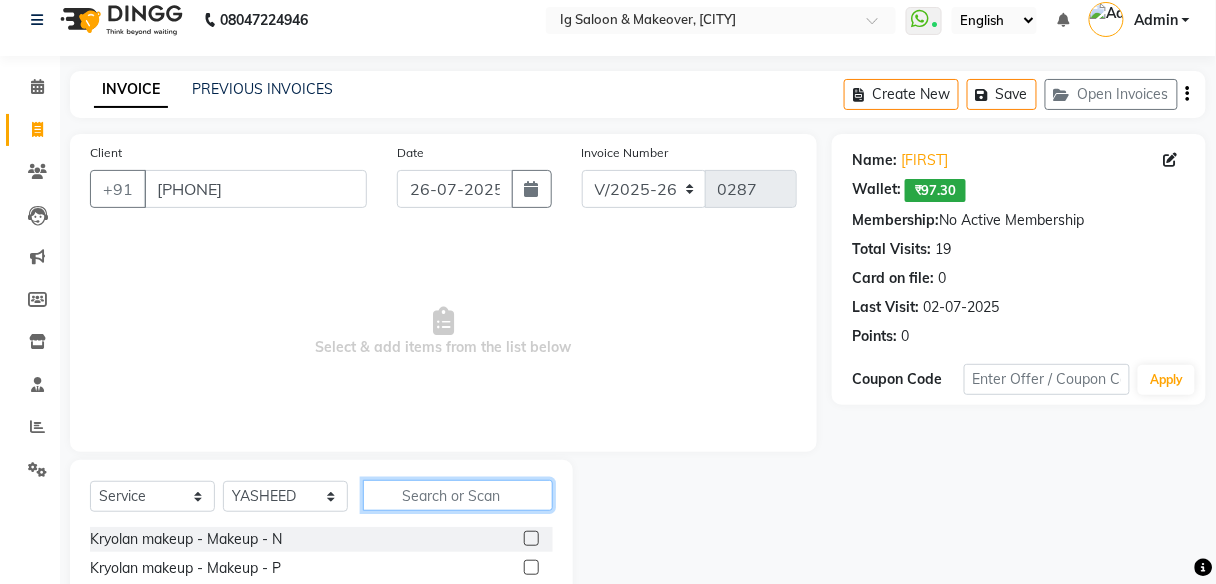 click 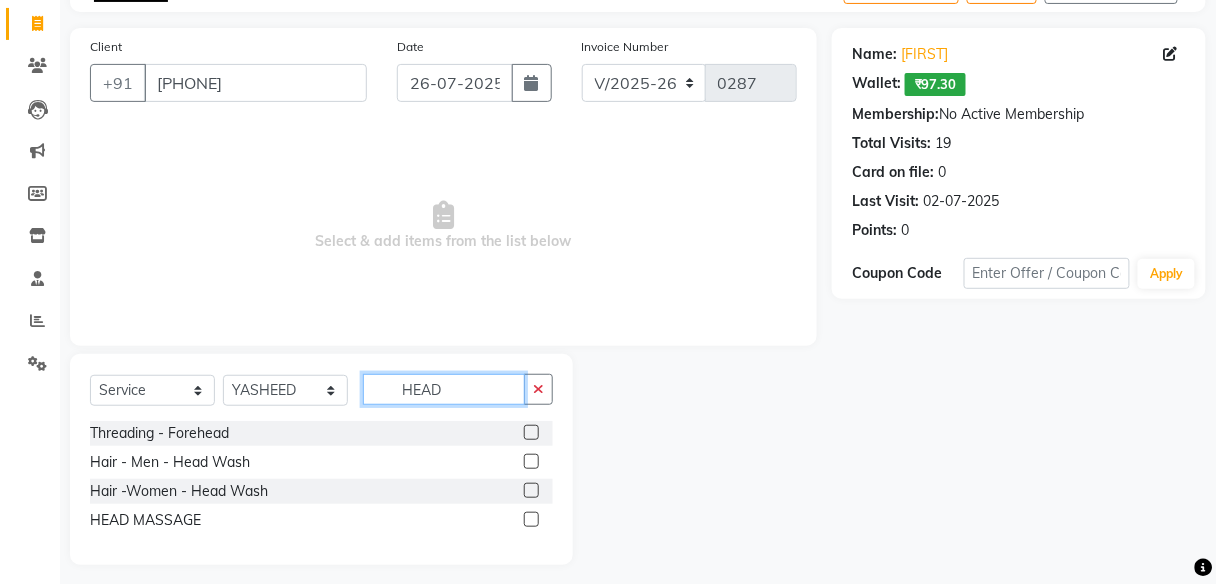 scroll, scrollTop: 132, scrollLeft: 0, axis: vertical 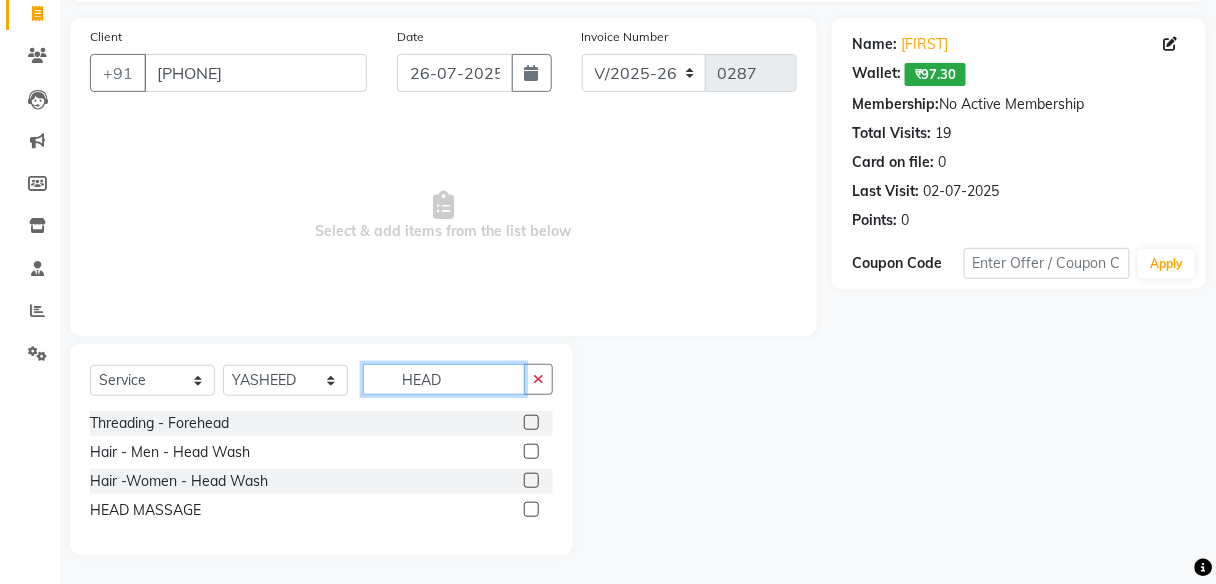 type on "HEAD" 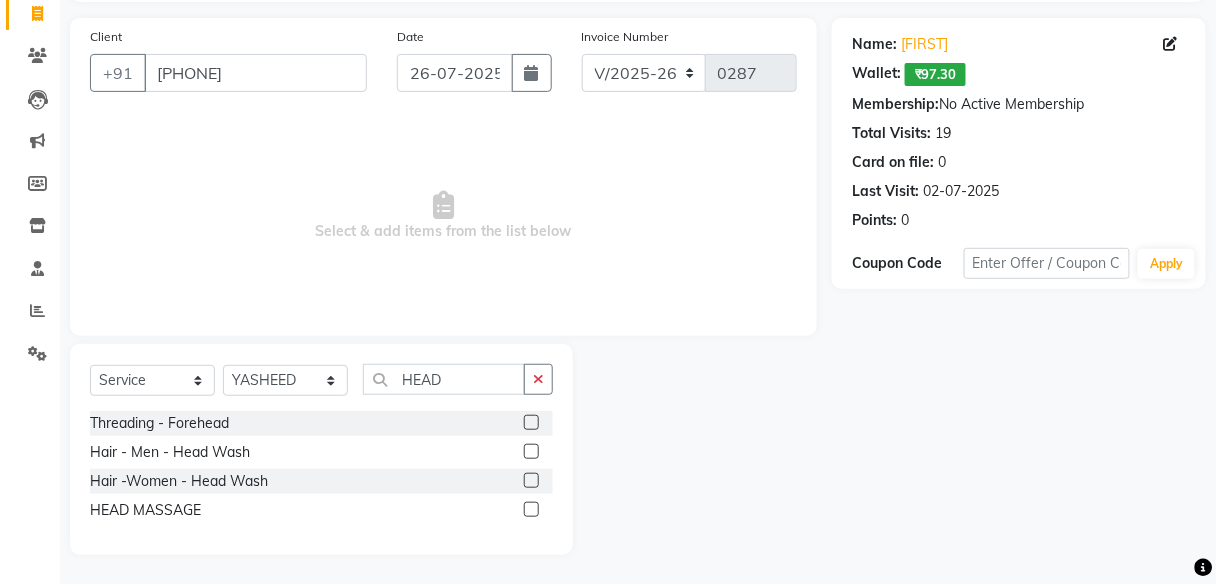 click 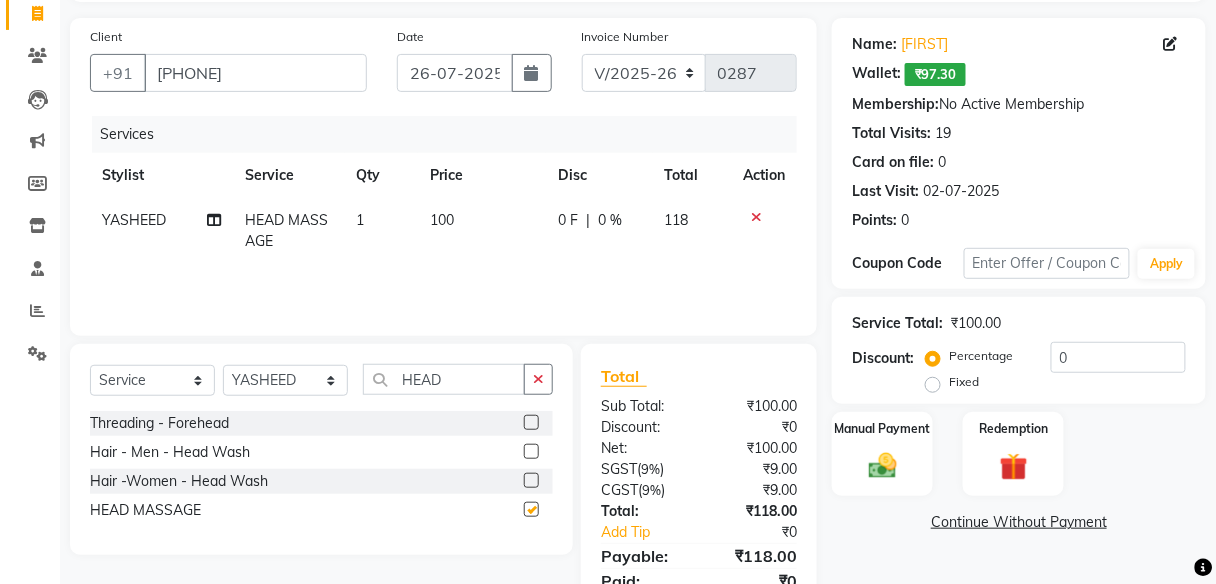 checkbox on "false" 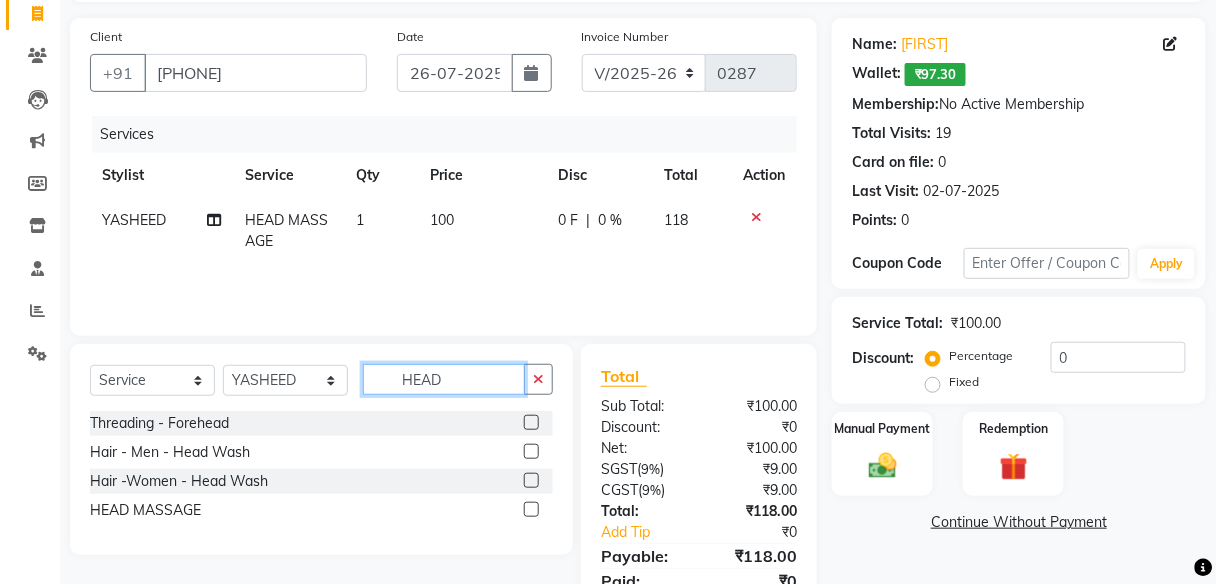 click on "HEAD" 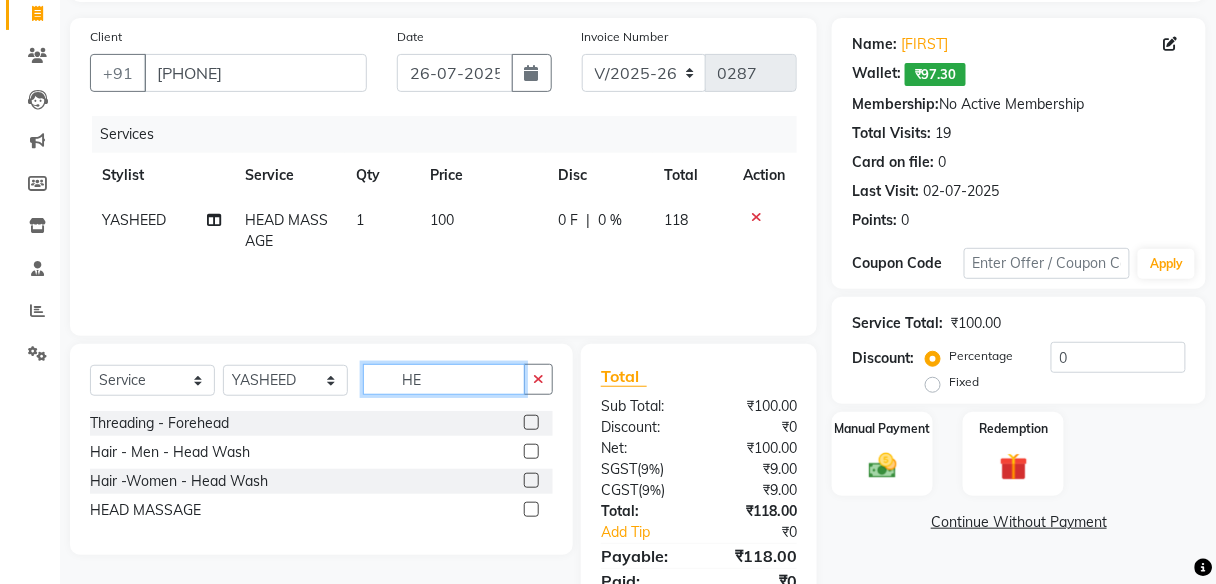 type on "H" 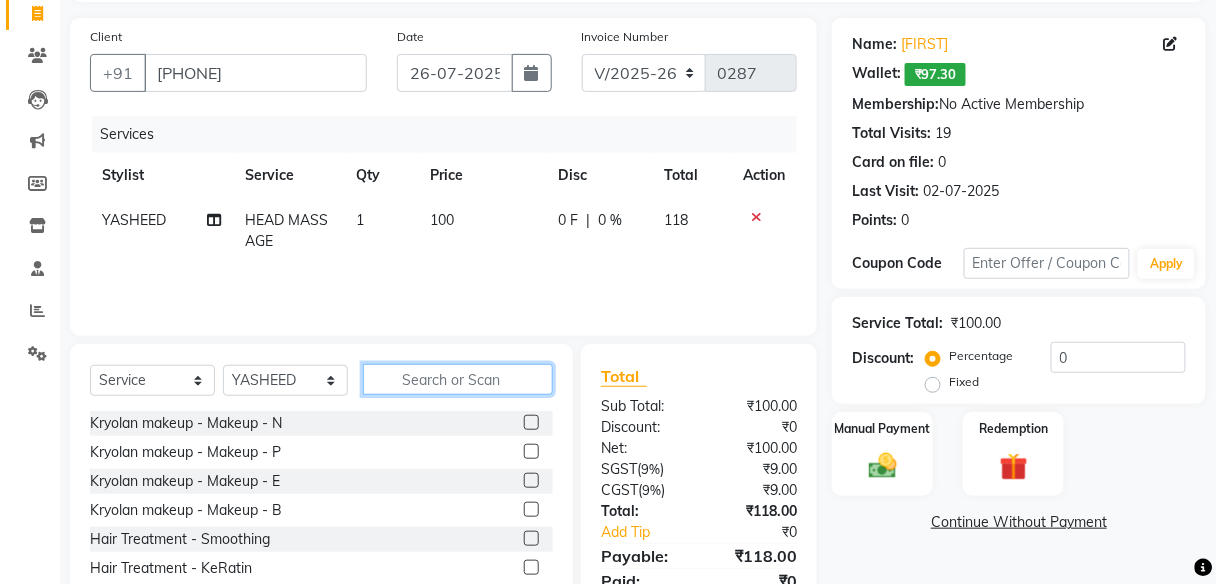 type 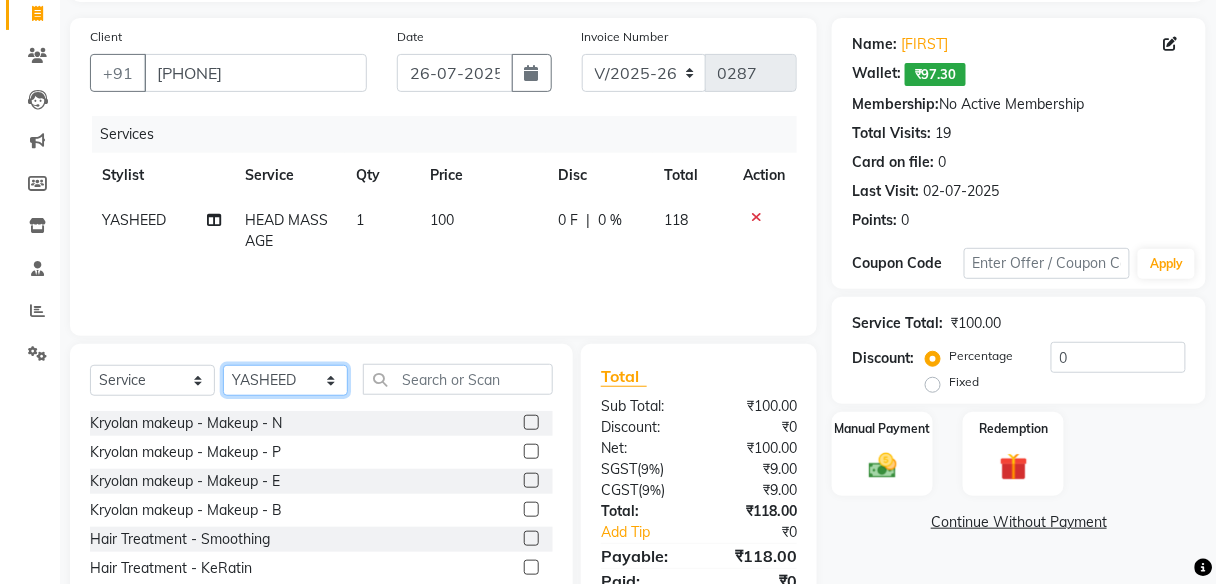 click on "Select Stylist [FIRST] [FIRST] [FIRST] [FIRST] [FIRST] [FIRST] [FIRST]" 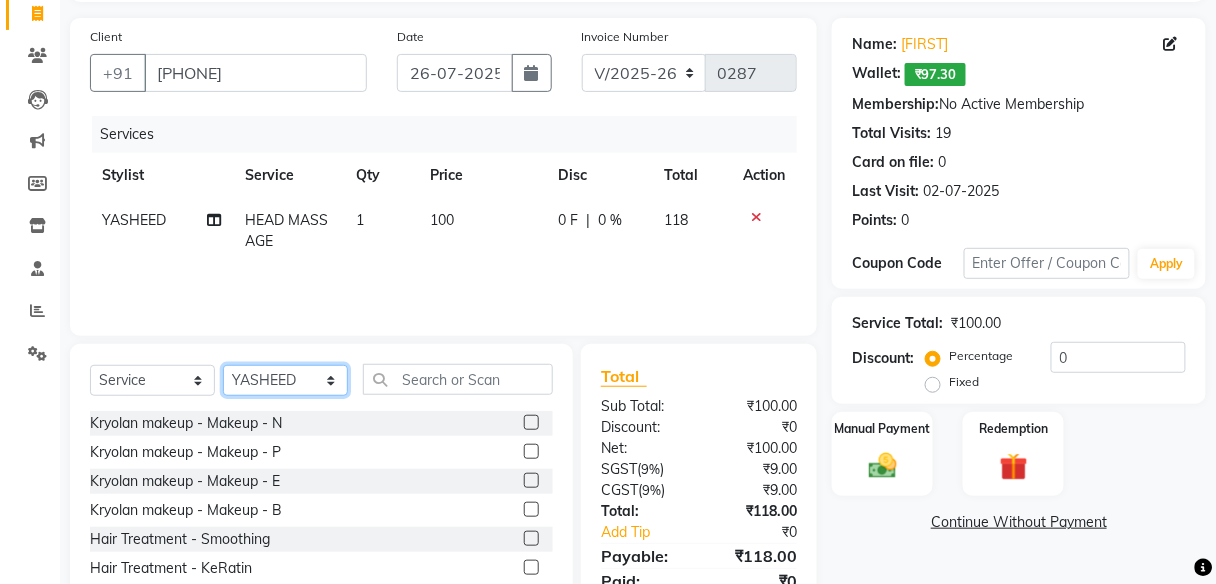 select on "18245" 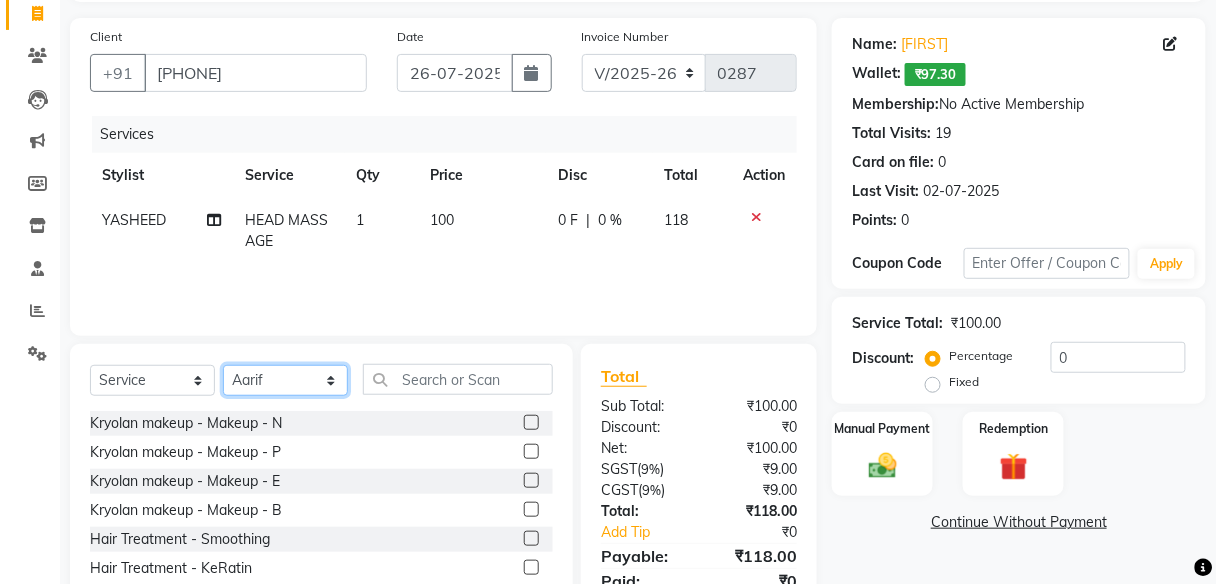 click on "Select Stylist [FIRST] [FIRST] [FIRST] [FIRST] [FIRST] [FIRST] [FIRST]" 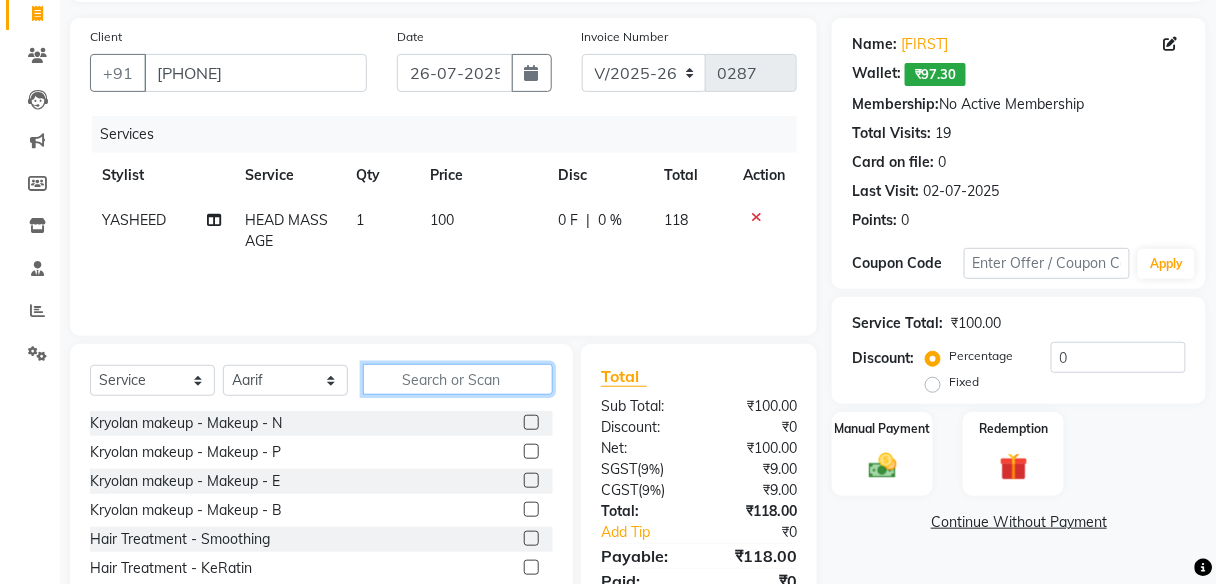 click 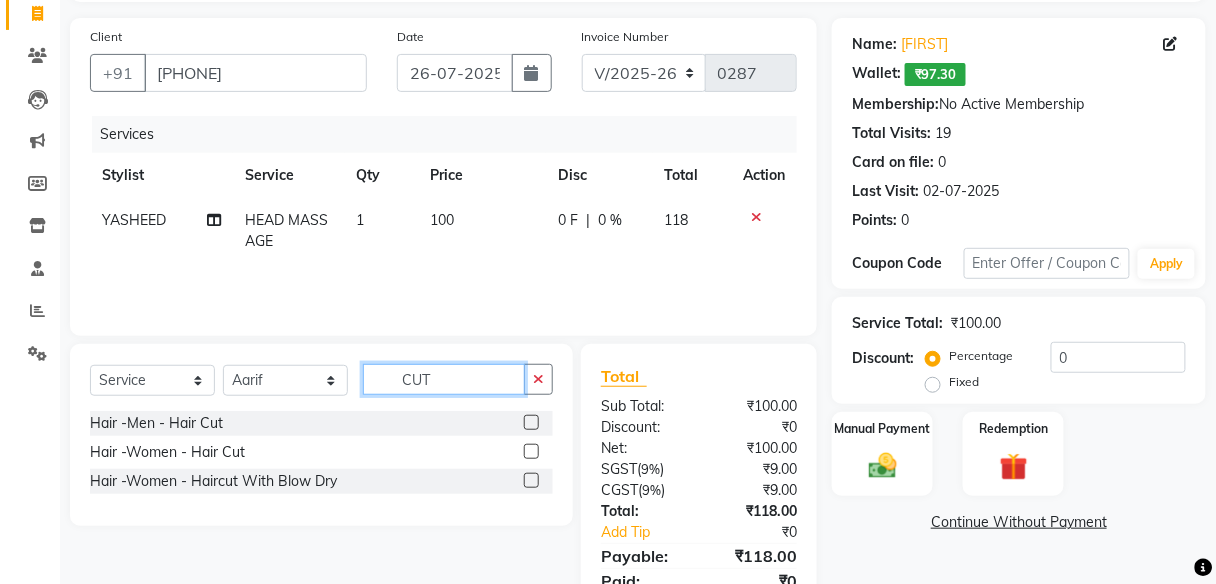 type on "CUT" 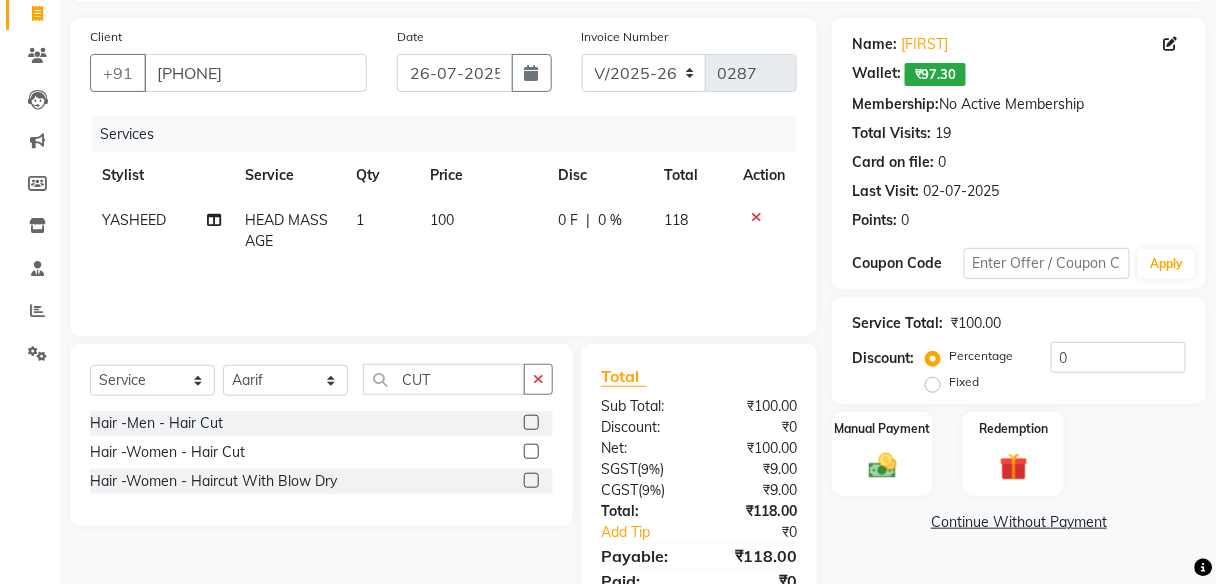 click 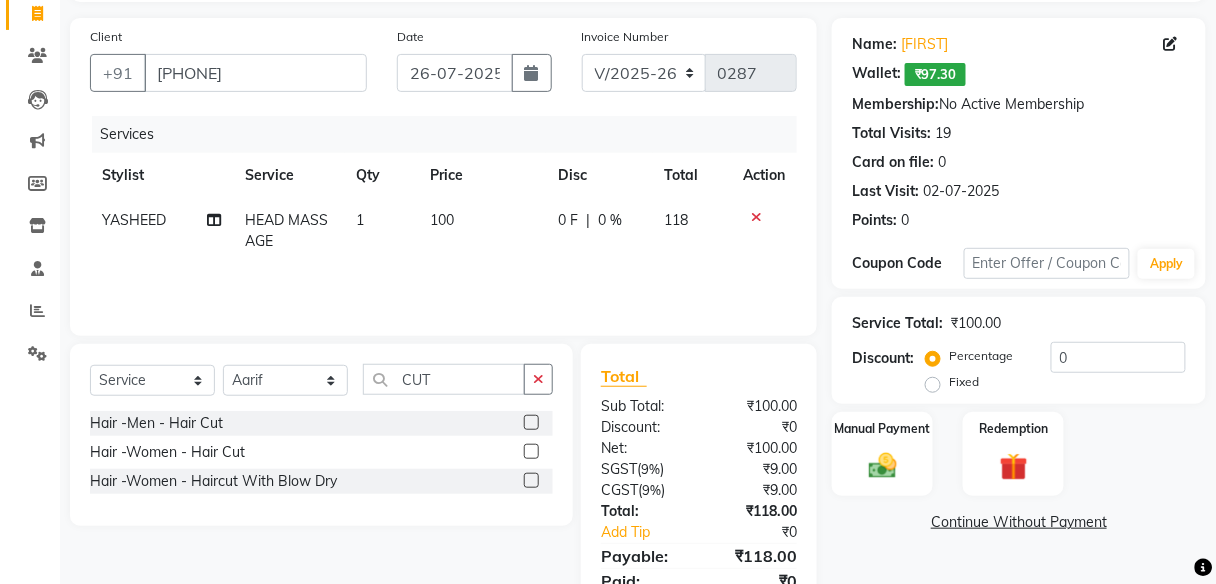 click at bounding box center [530, 423] 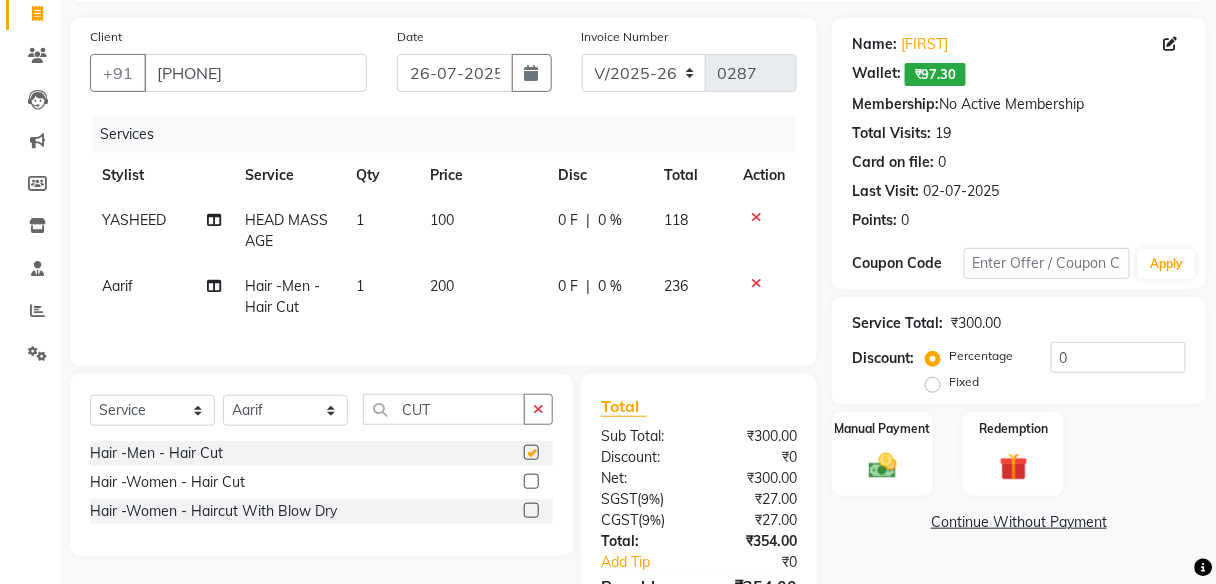checkbox on "false" 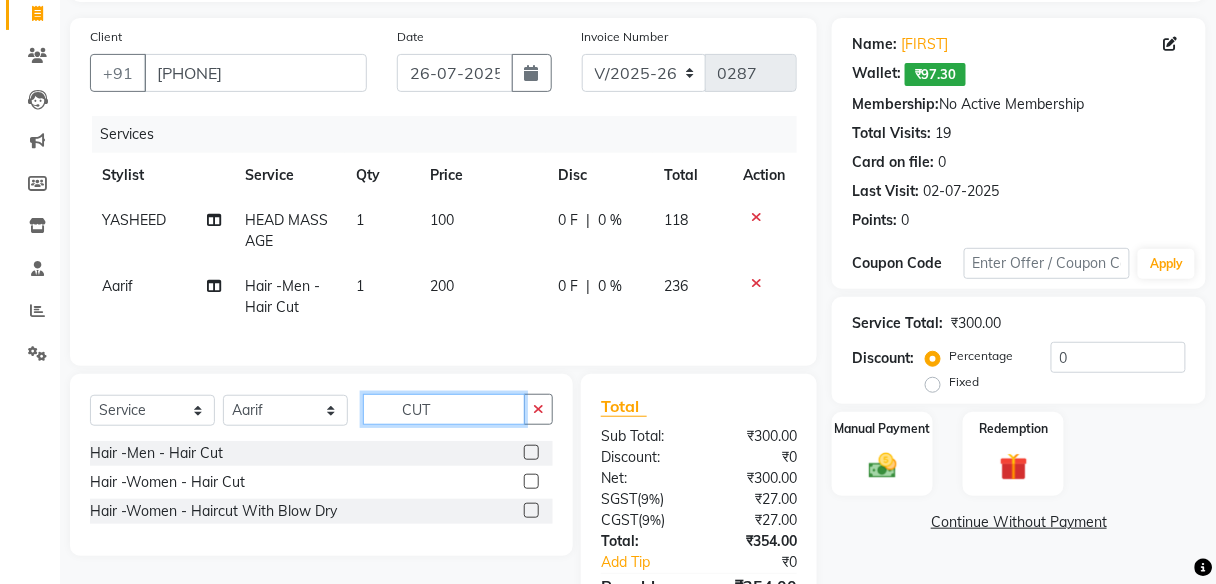 click on "CUT" 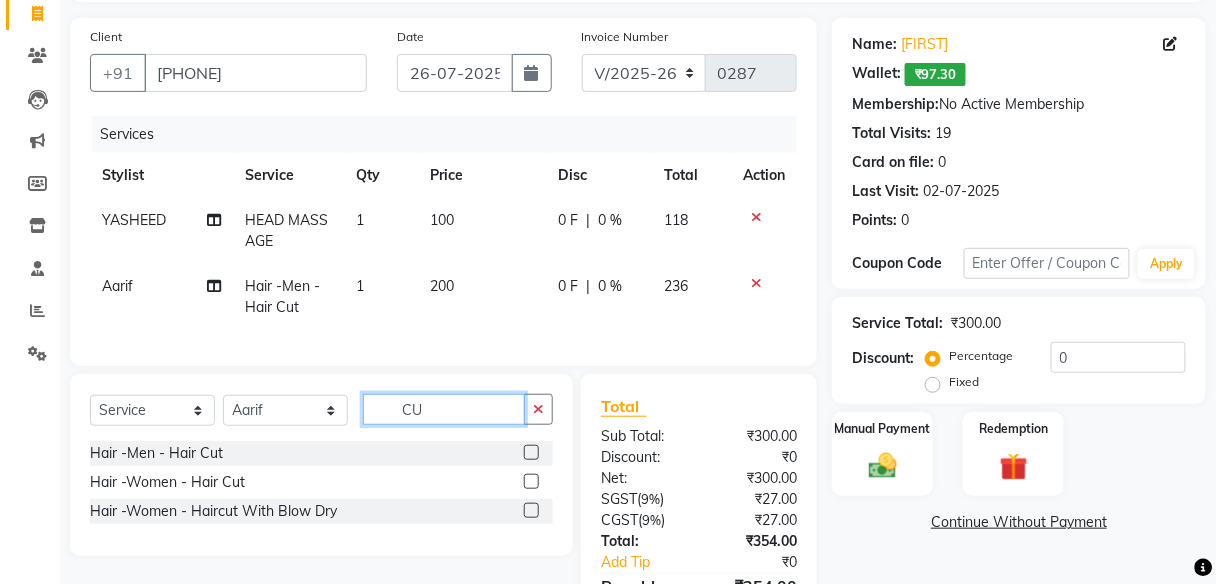 type on "C" 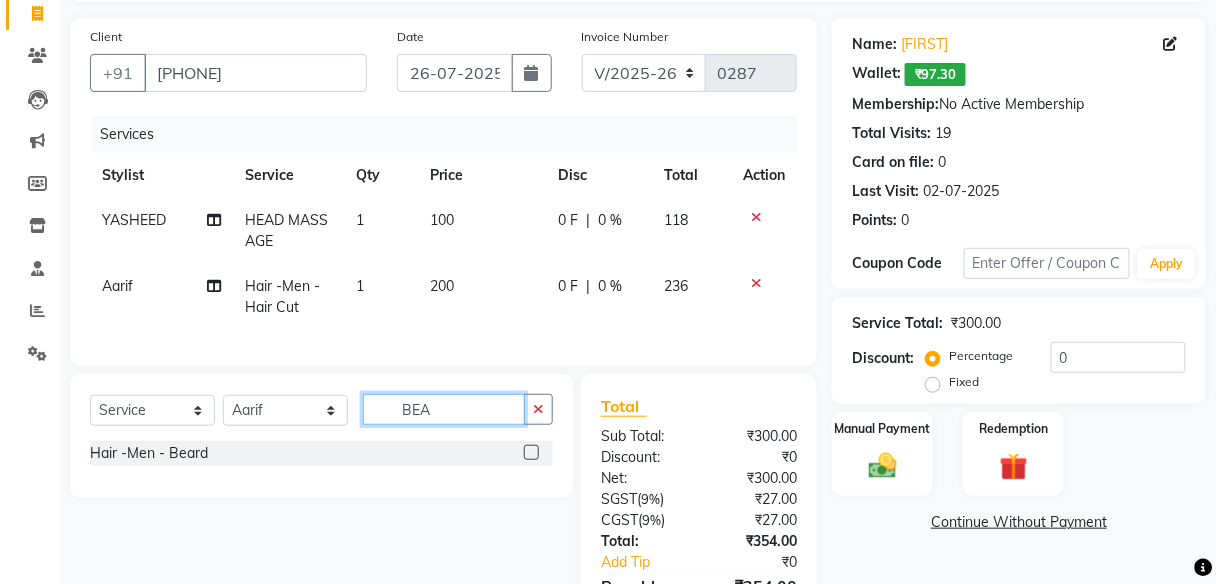 type on "BEA" 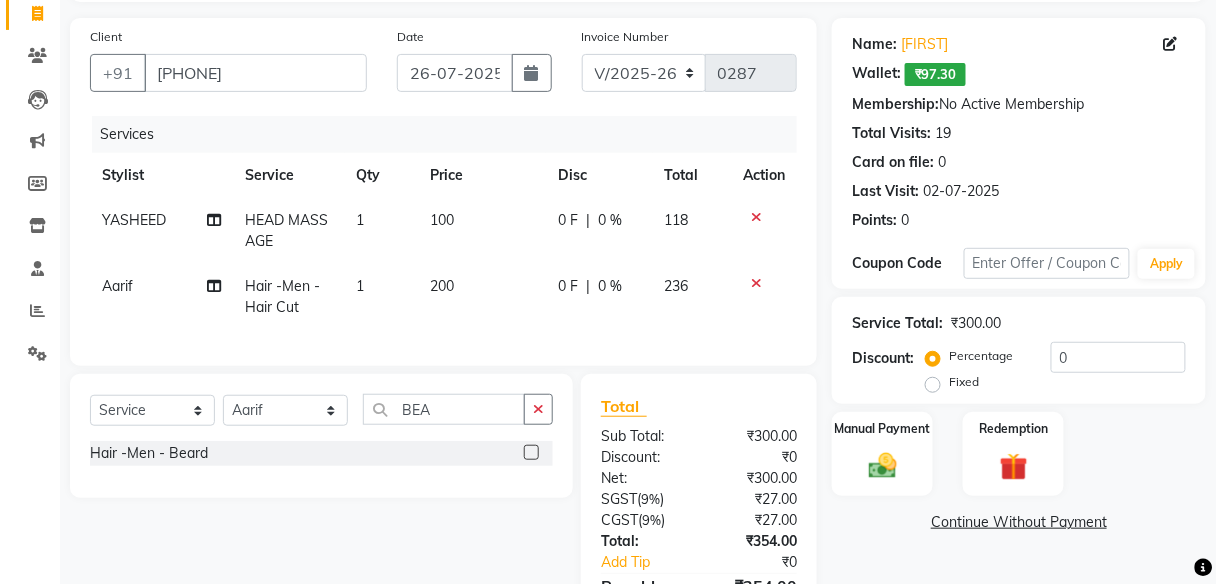 click 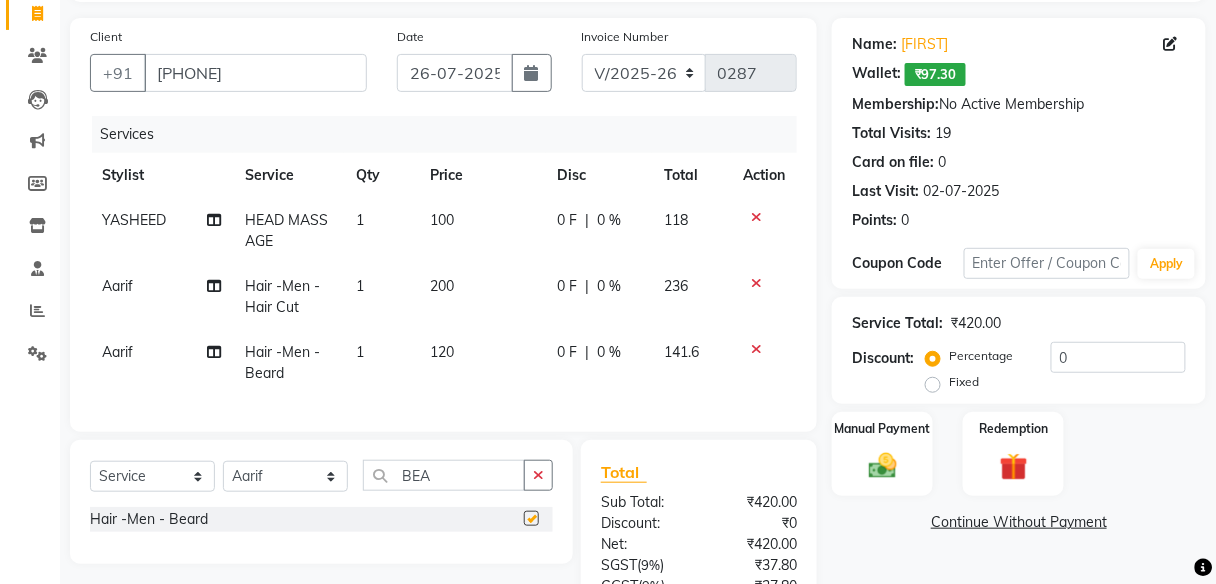 checkbox on "false" 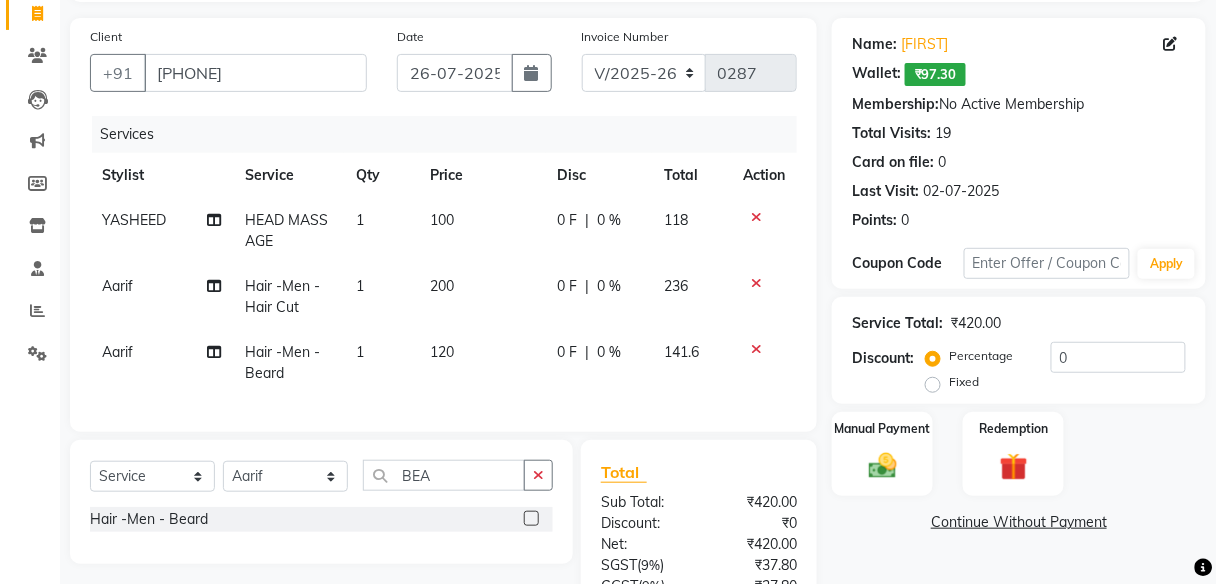 click on "100" 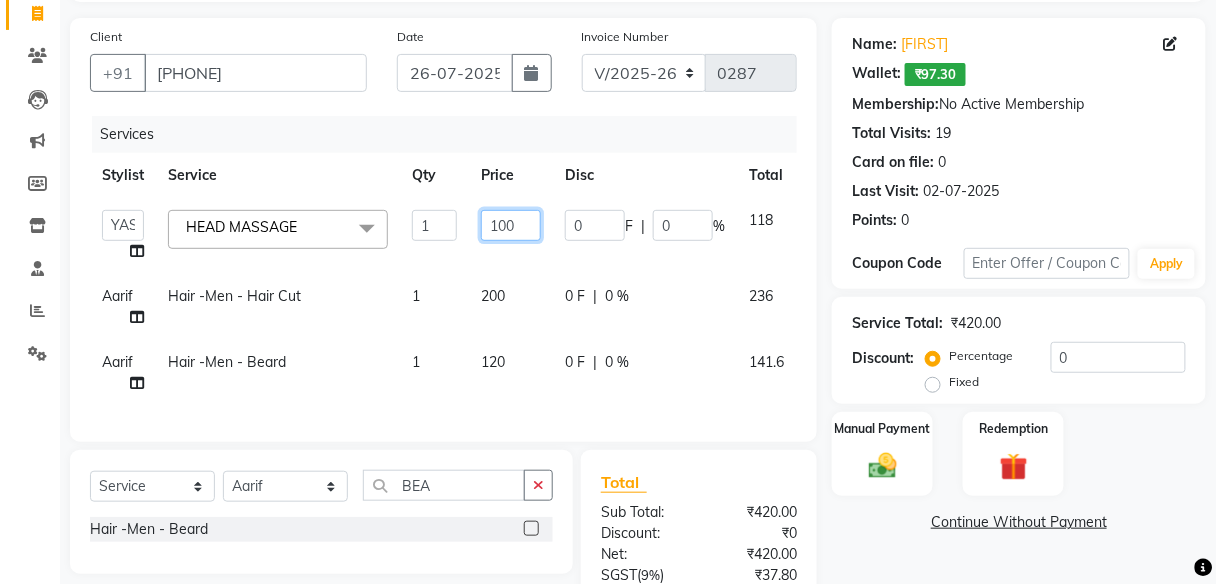 click on "100" 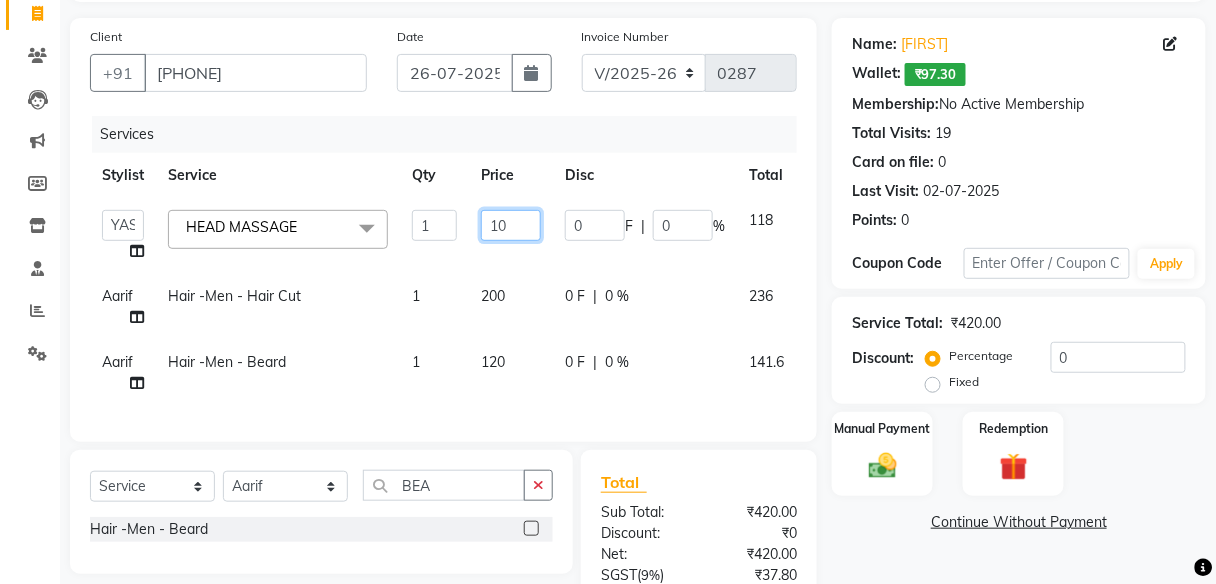 type 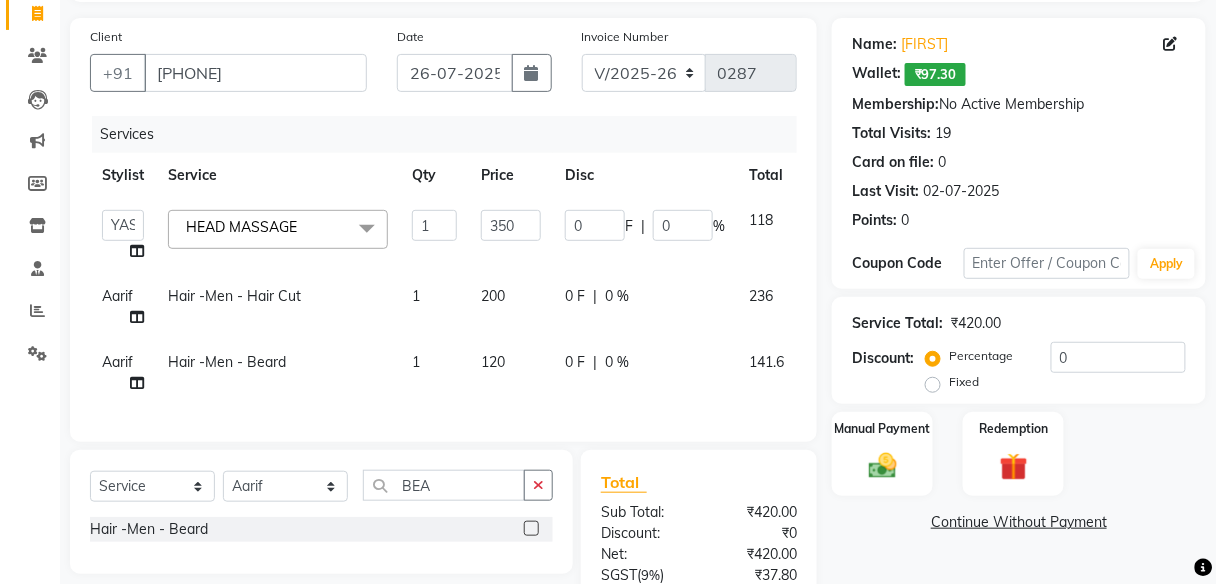click on "200" 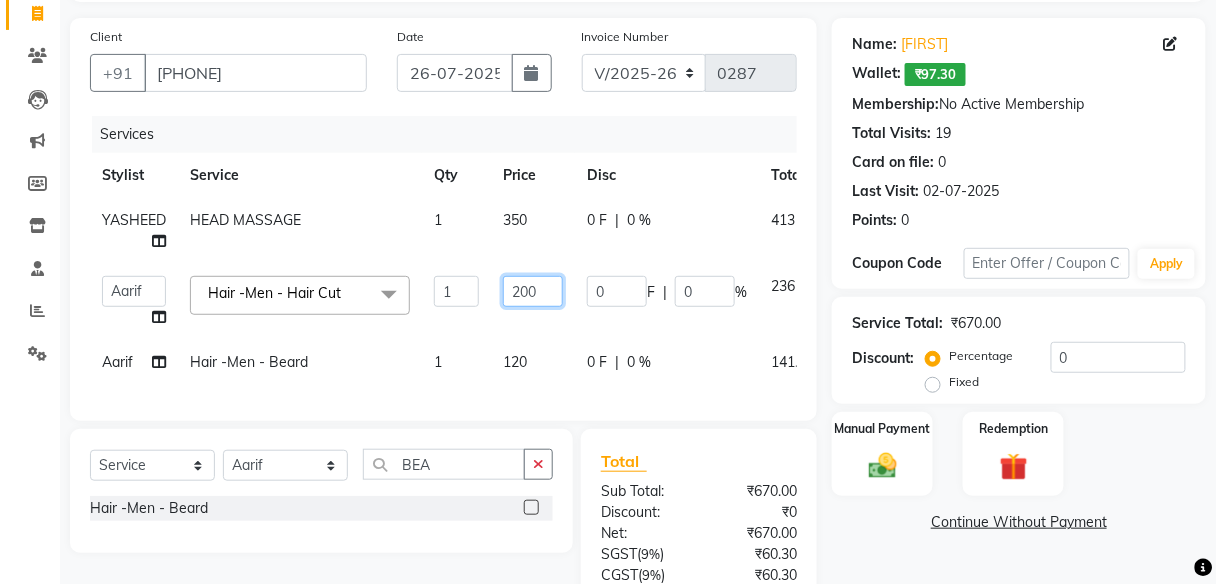 click on "200" 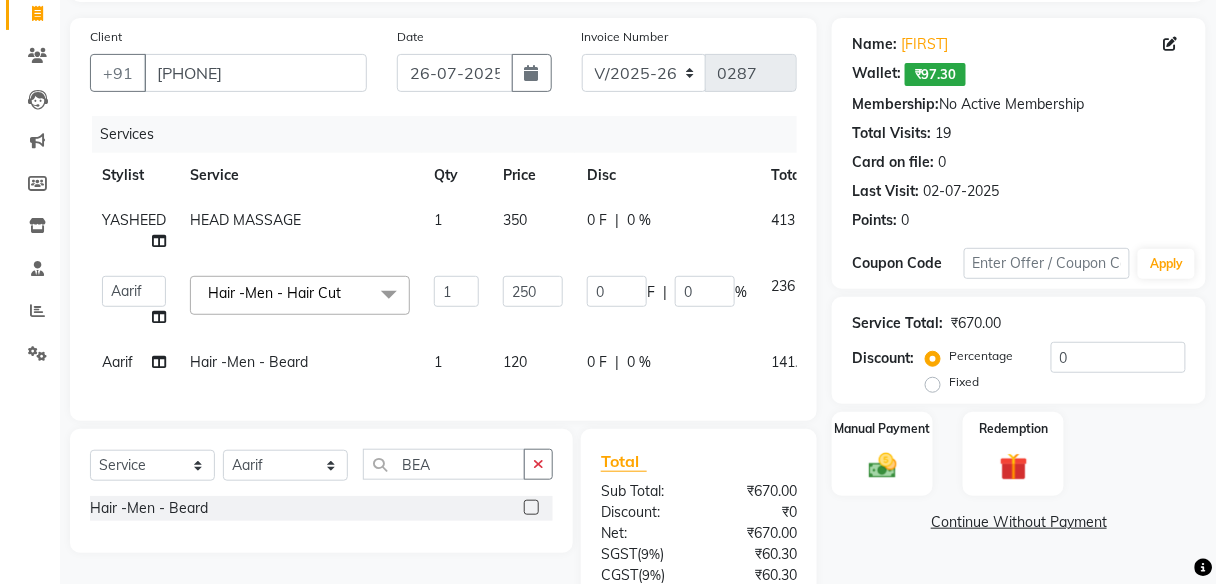 click on "120" 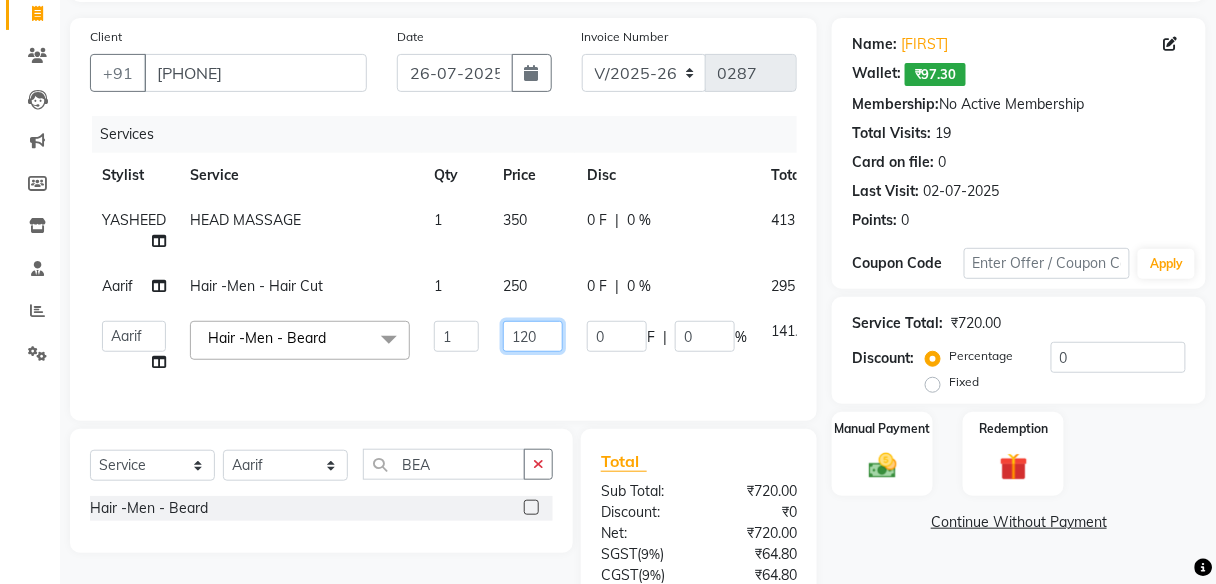 click on "120" 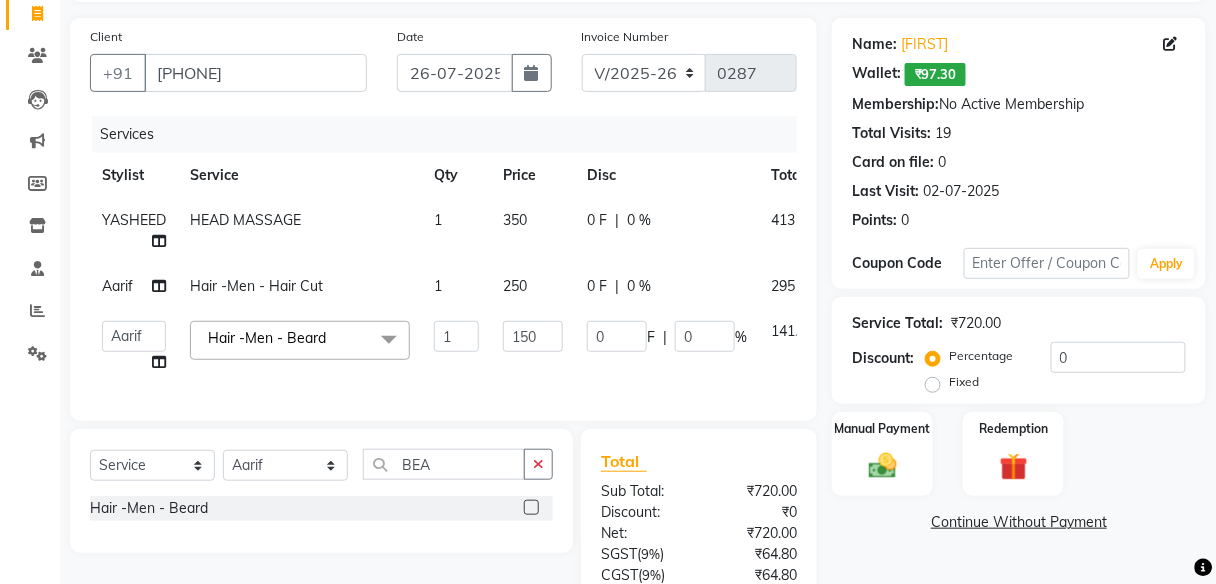 click on "Name: [FIRST]   Wallet:   ₹97.30  Membership:  No Active Membership  Total Visits:  19 Card on file:  0 Last Visit:   [DATE] Points:   0  Coupon Code Apply Service Total:  ₹720.00  Discount:  Percentage   Fixed  0 Manual Payment Redemption  Continue Without Payment" 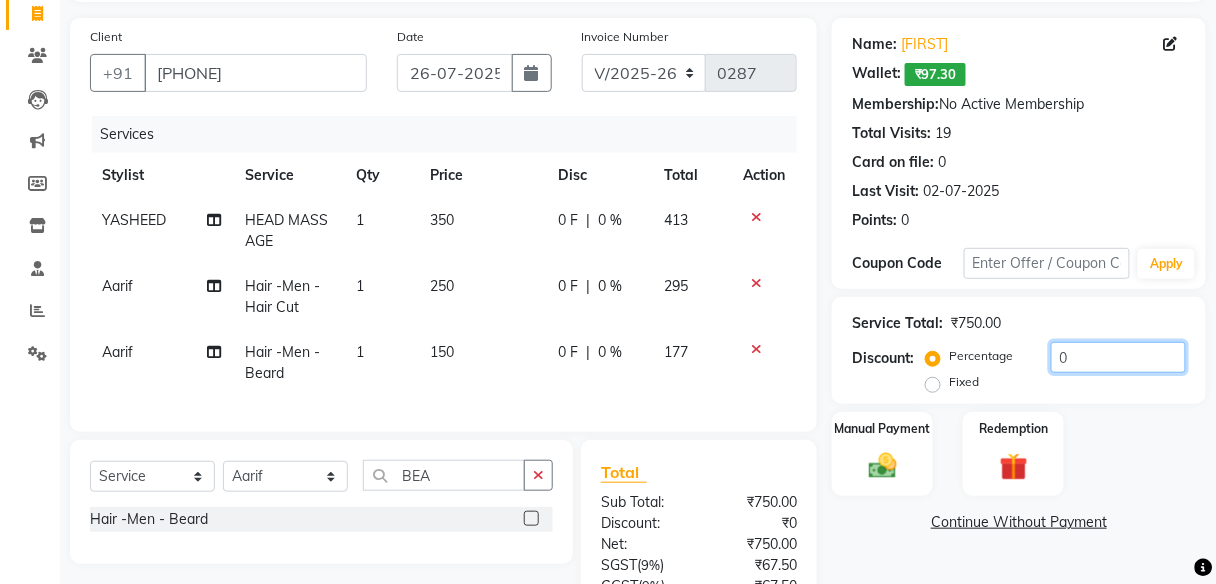 click on "0" 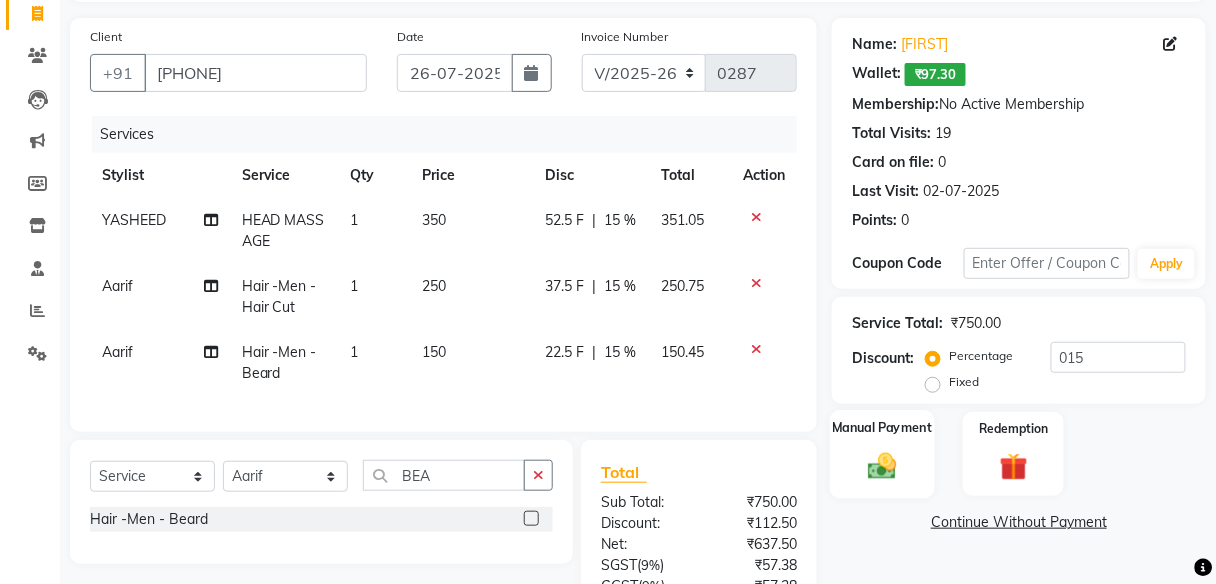 click 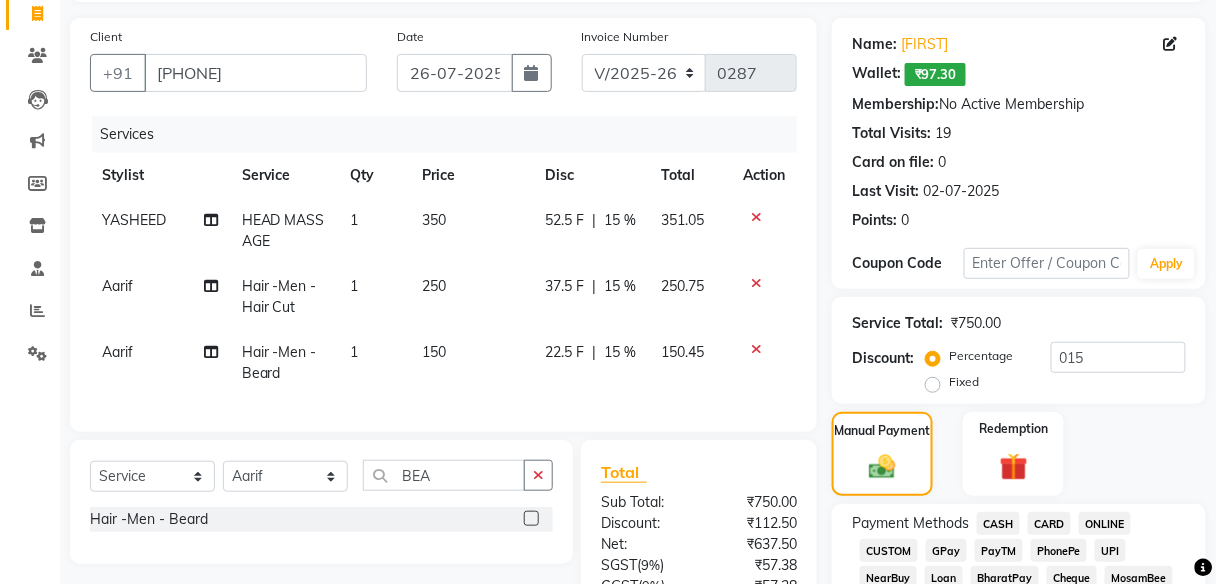 click on "PayTM" 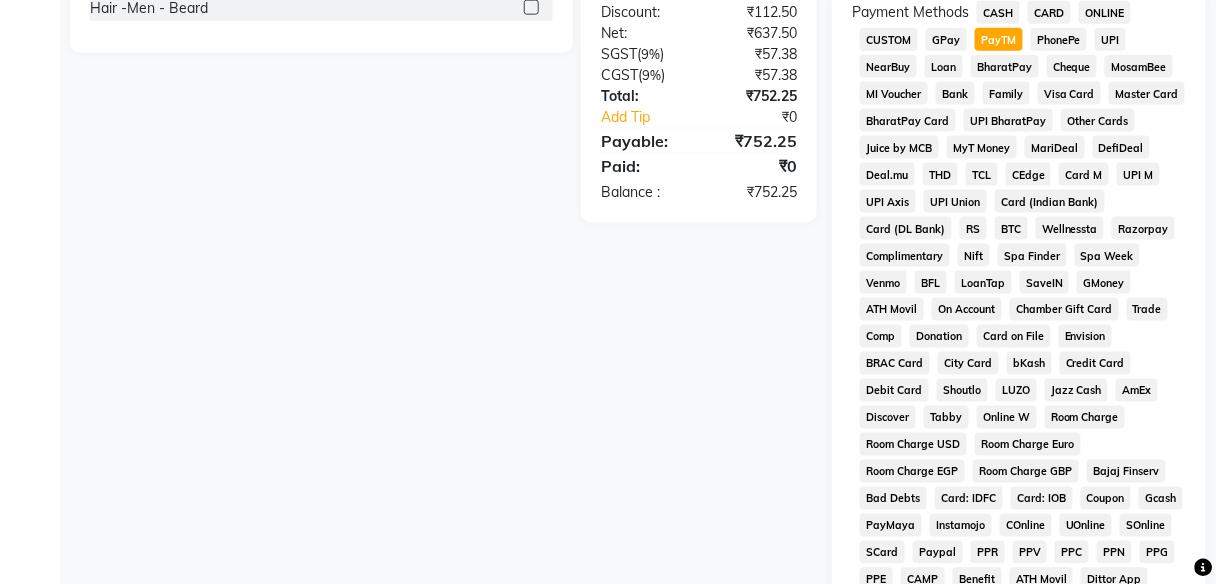scroll, scrollTop: 983, scrollLeft: 0, axis: vertical 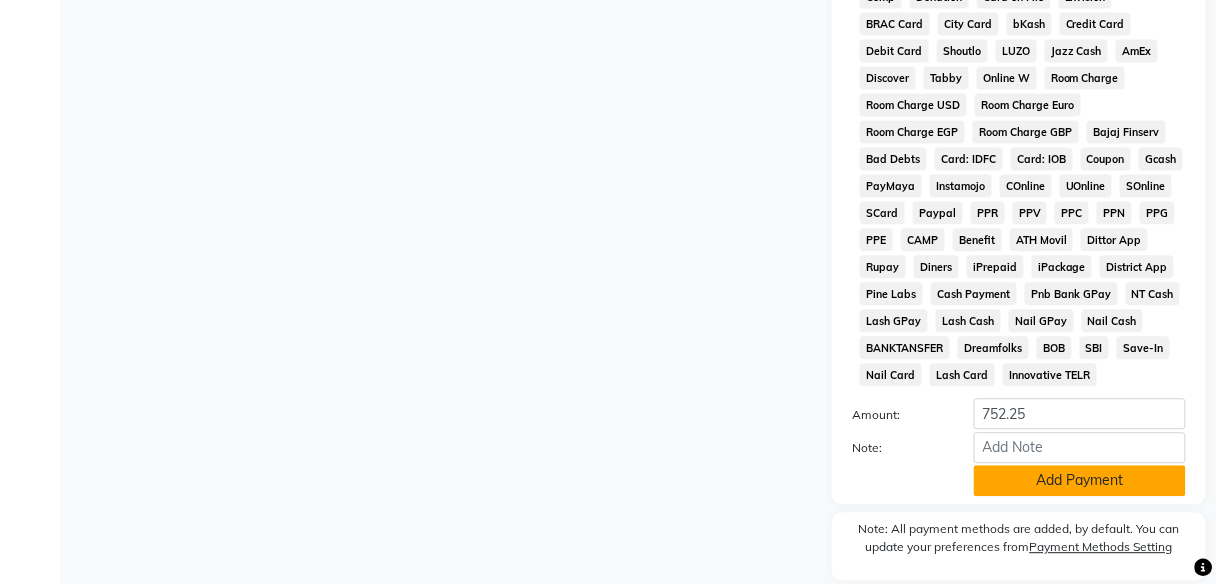 click on "Add Payment" 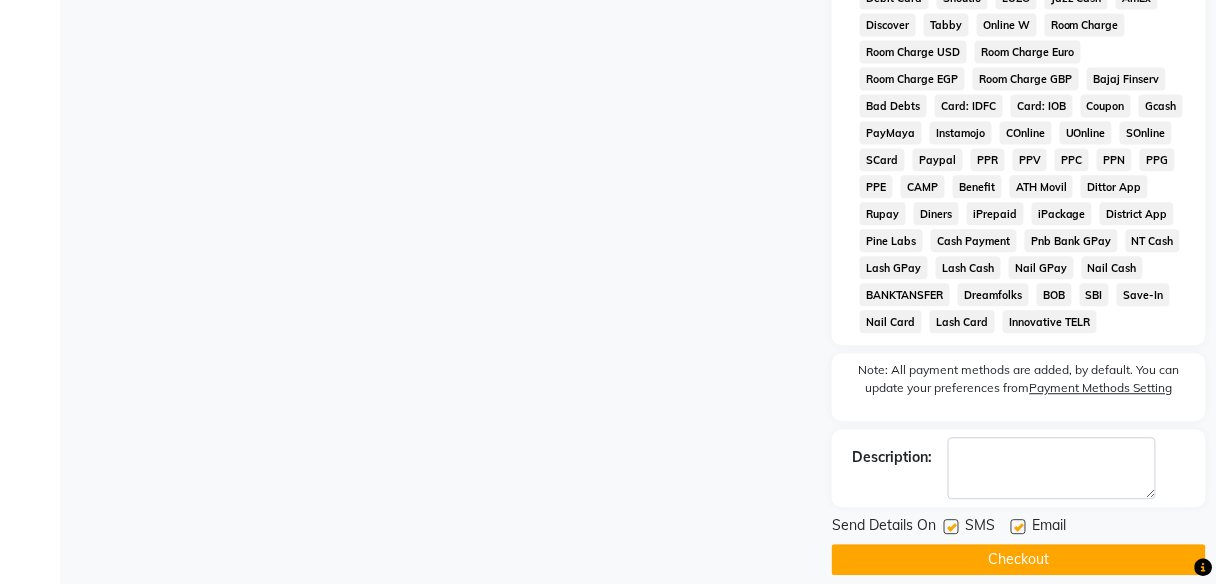 scroll, scrollTop: 1047, scrollLeft: 0, axis: vertical 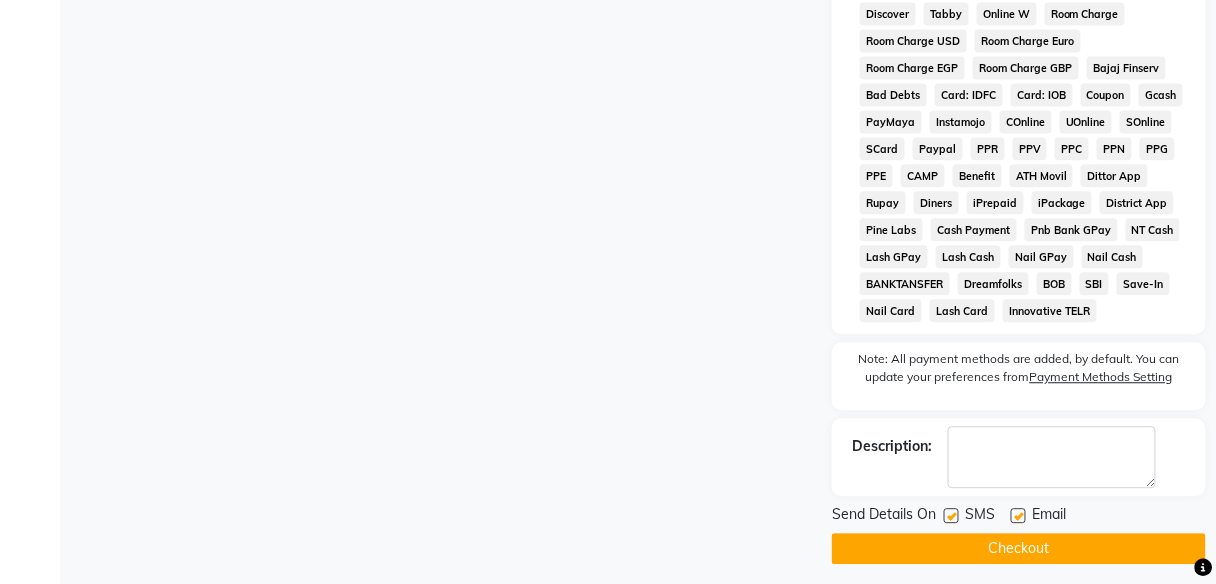 click on "Checkout" 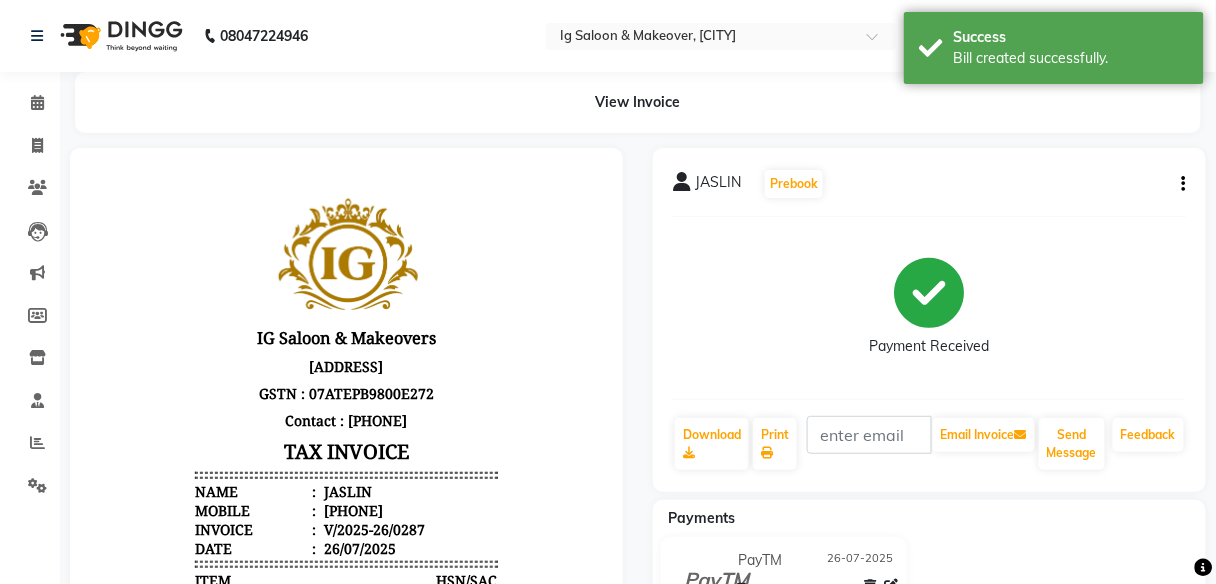 scroll, scrollTop: 0, scrollLeft: 0, axis: both 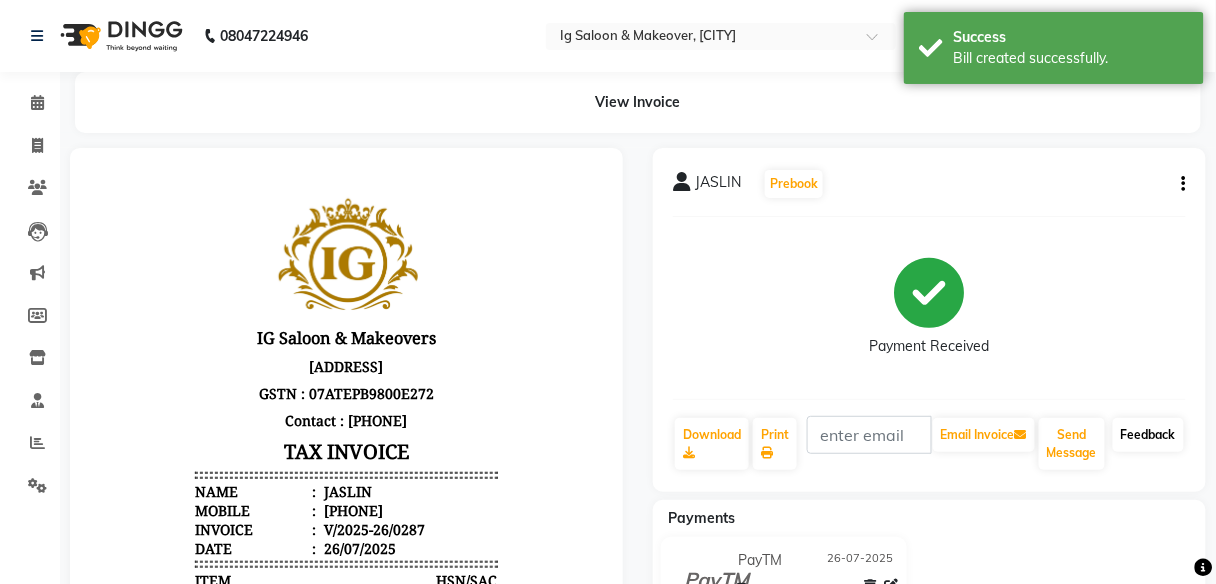 click on "Feedback" 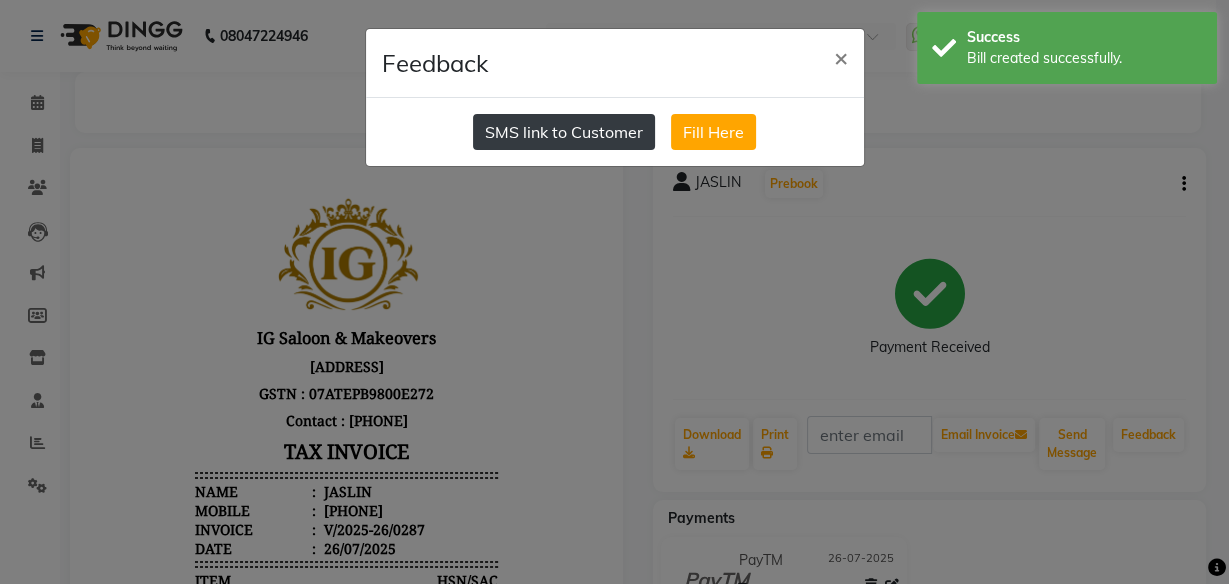 click on "SMS link to Customer" 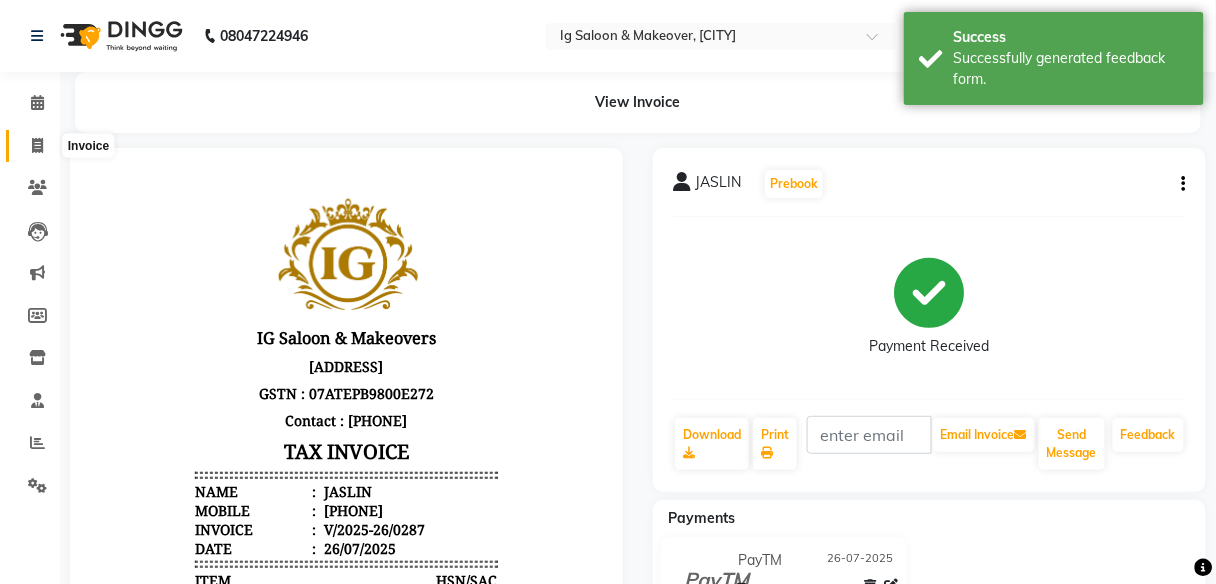 click 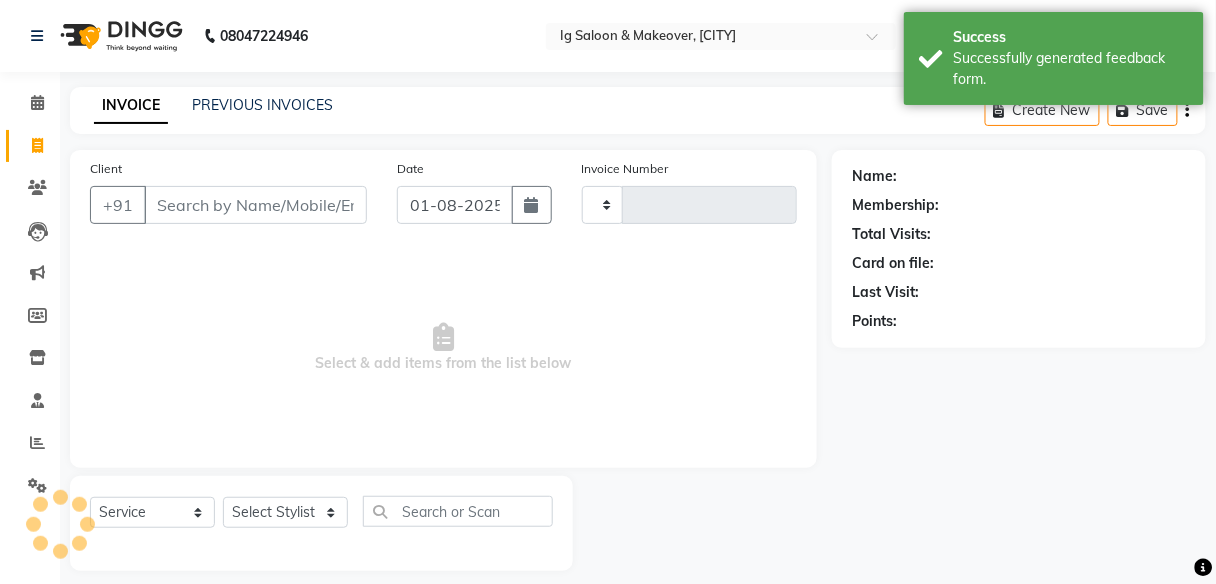 scroll, scrollTop: 16, scrollLeft: 0, axis: vertical 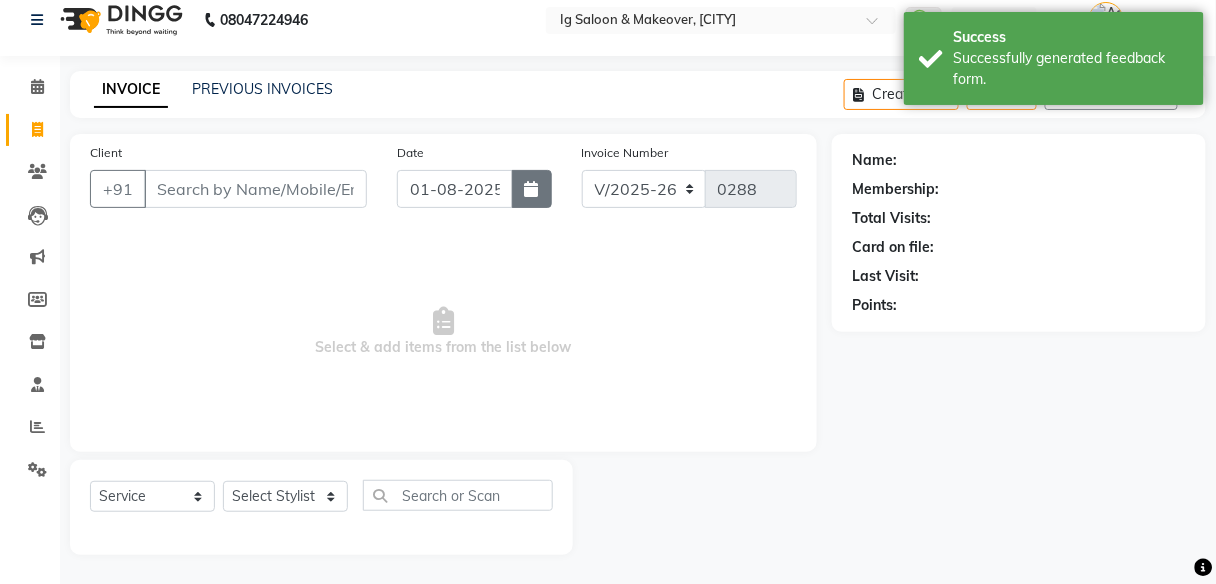click 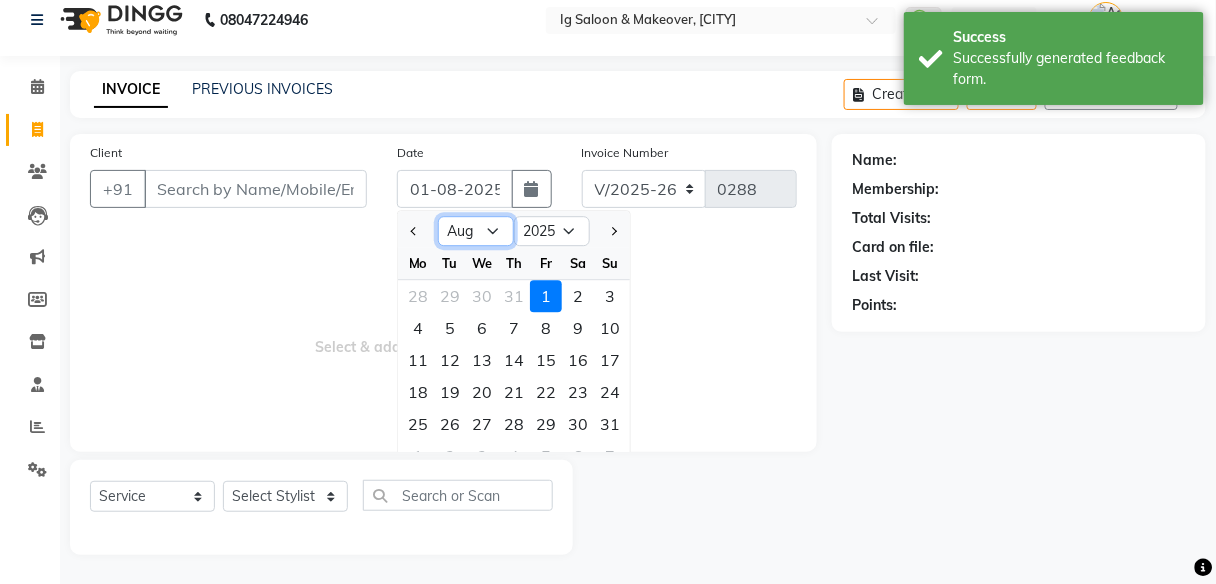 click on "Jan Feb Mar Apr May Jun Jul Aug Sep Oct Nov Dec" 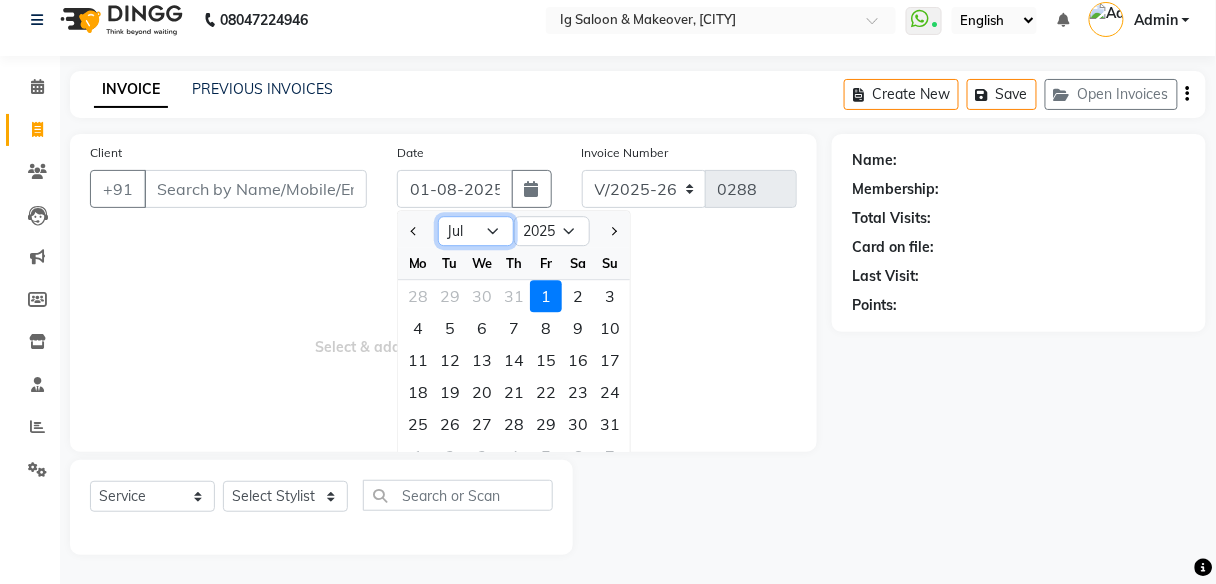 click on "Jan Feb Mar Apr May Jun Jul Aug Sep Oct Nov Dec" 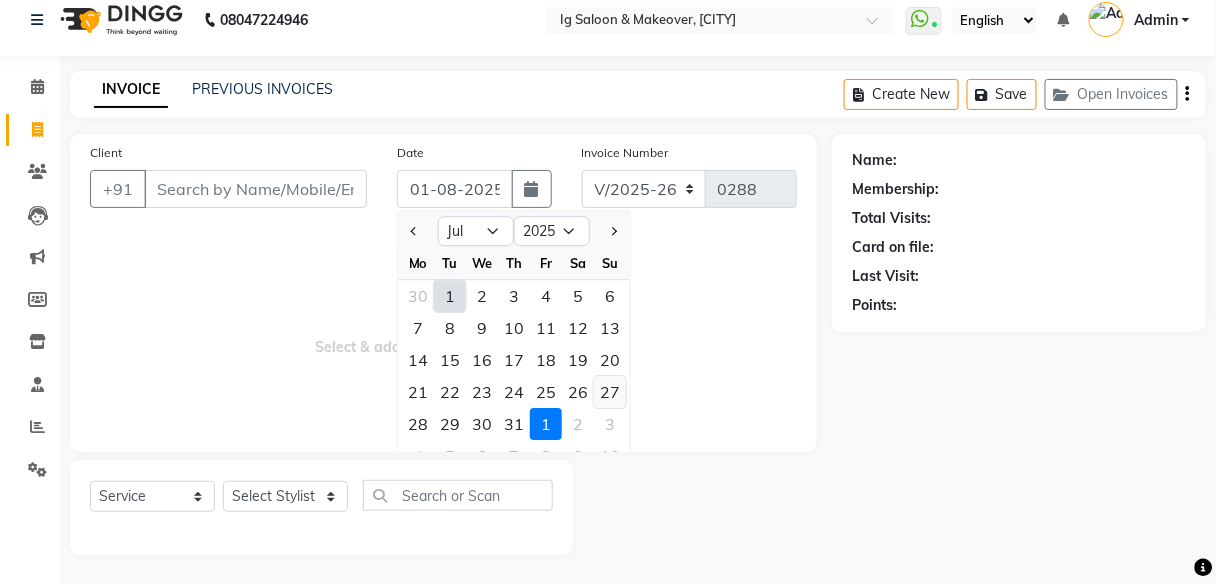 click on "27" 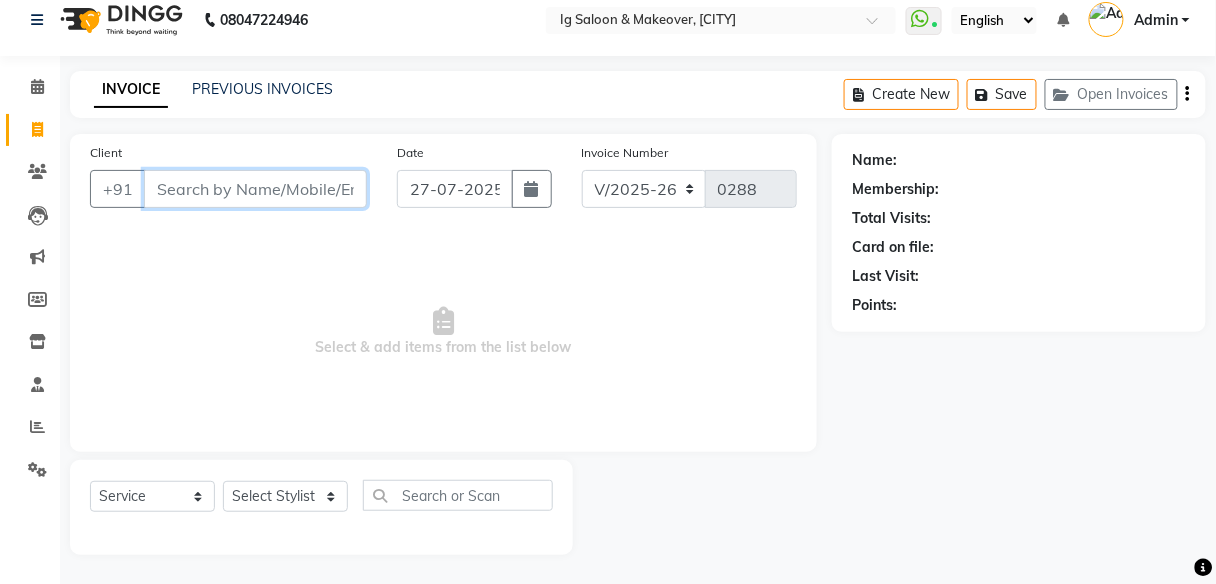 click on "Client" at bounding box center (255, 189) 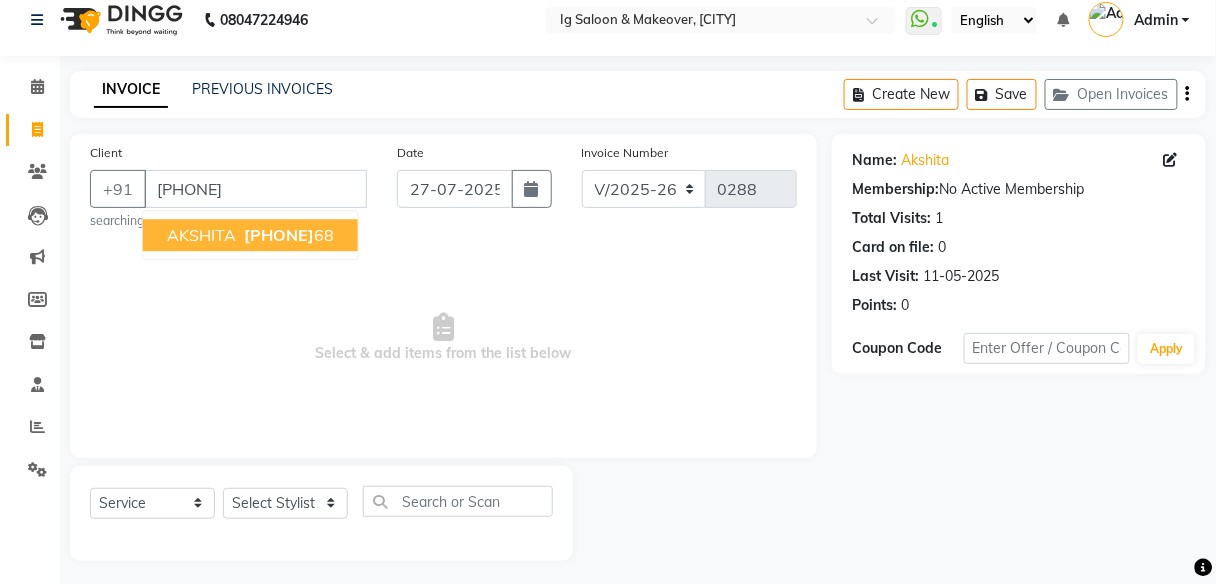 click on "AKSHITA" at bounding box center [201, 235] 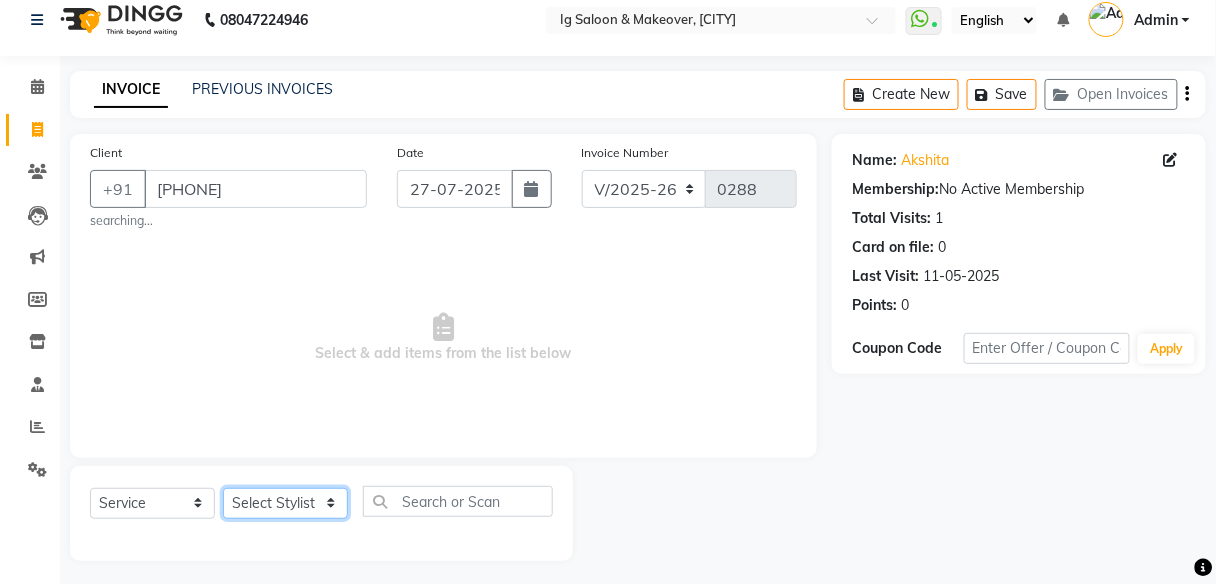 click on "Select Stylist [FIRST] [FIRST] [FIRST] [FIRST] [FIRST] [FIRST] [FIRST]" 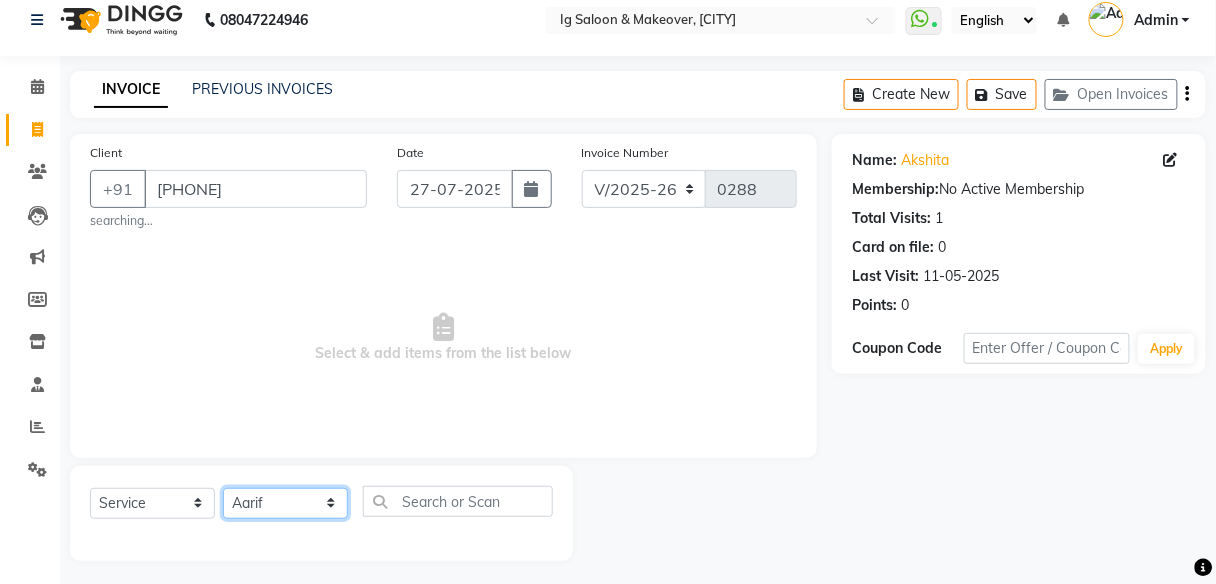 click on "Select Stylist [FIRST] [FIRST] [FIRST] [FIRST] [FIRST] [FIRST] [FIRST]" 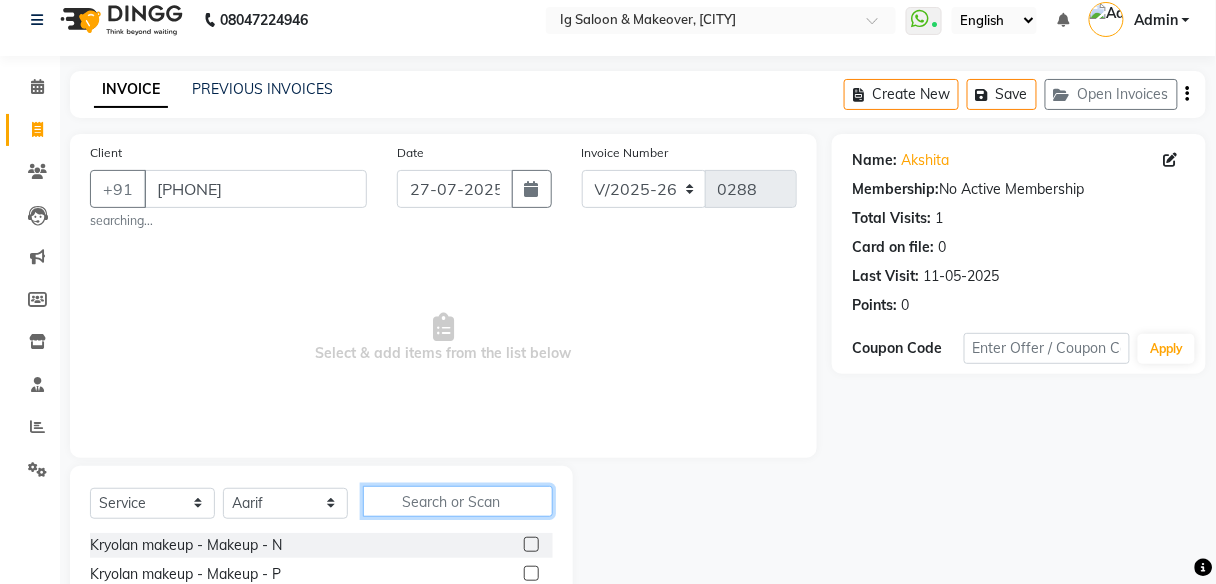 click 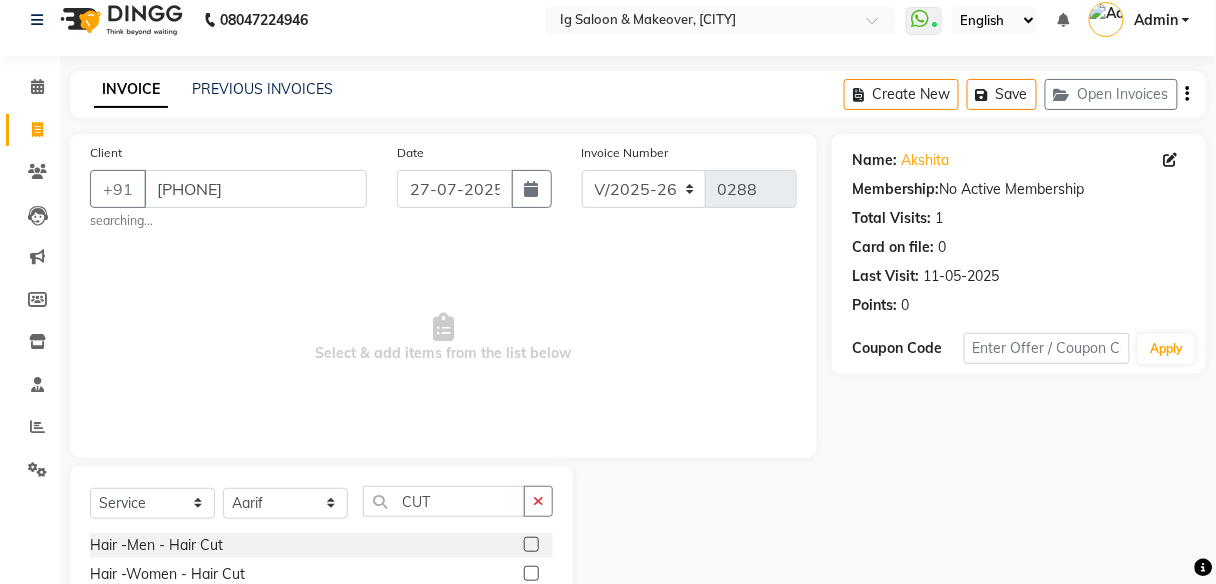 click 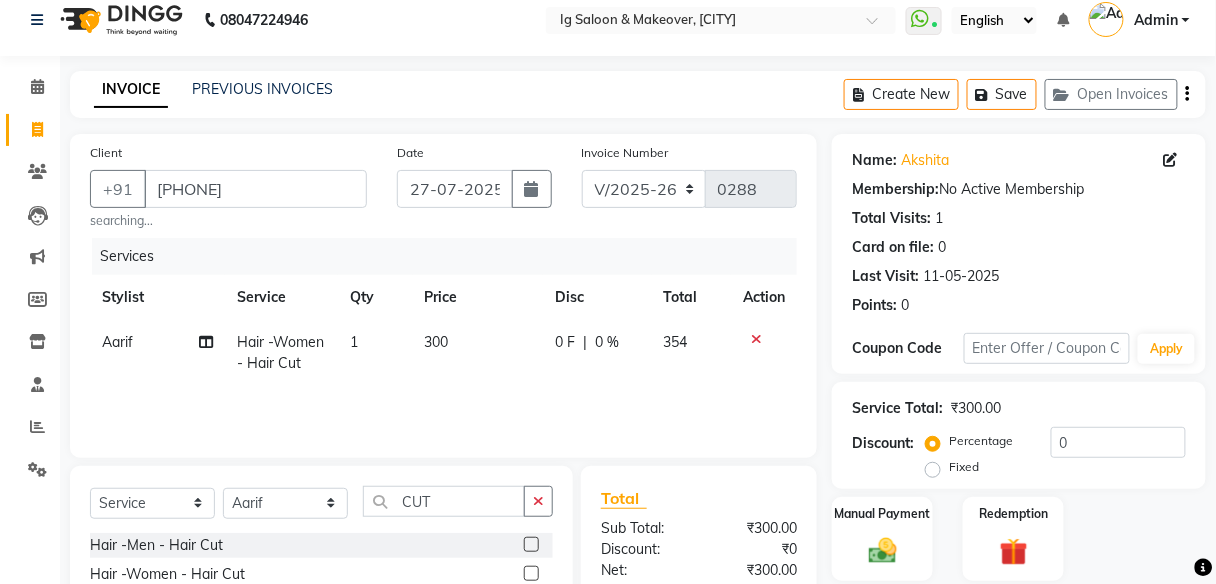 click on "1" 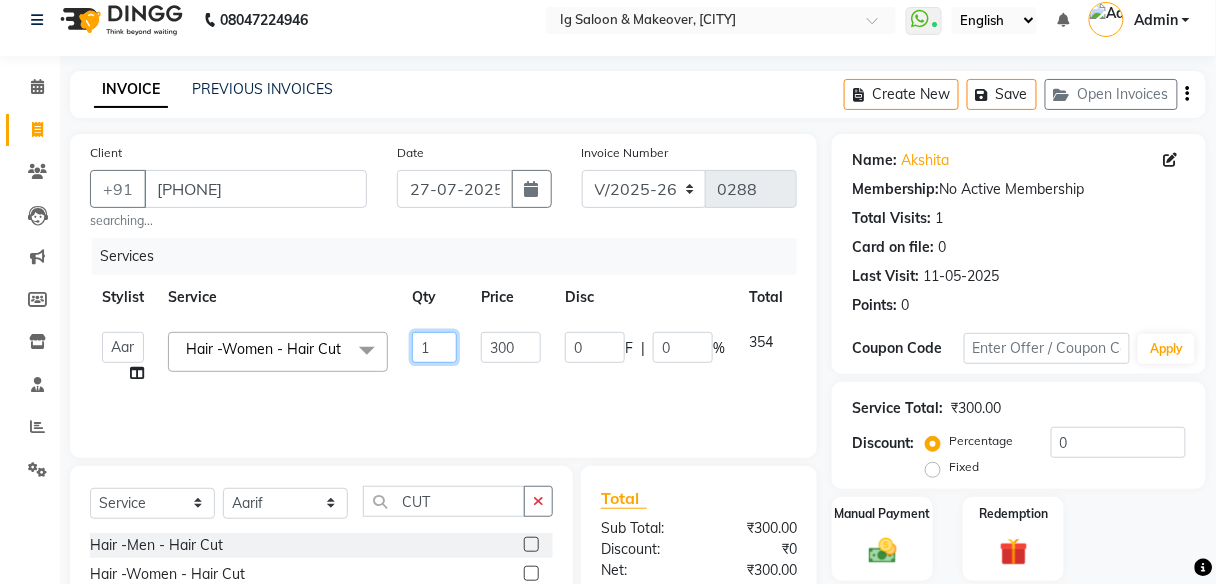 click on "1" 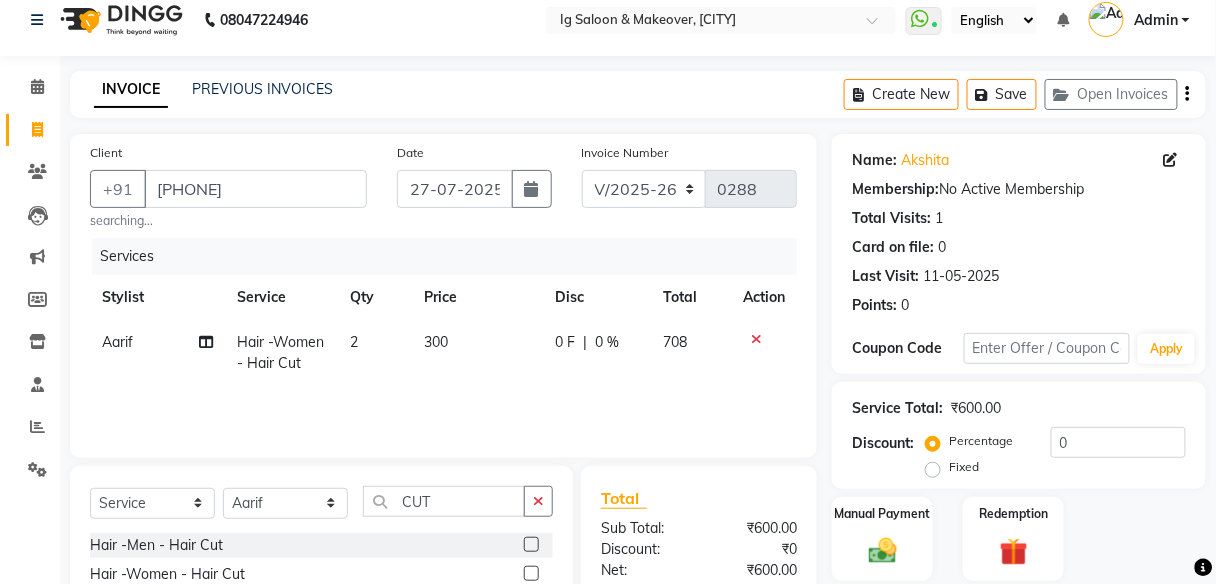 click on "300" 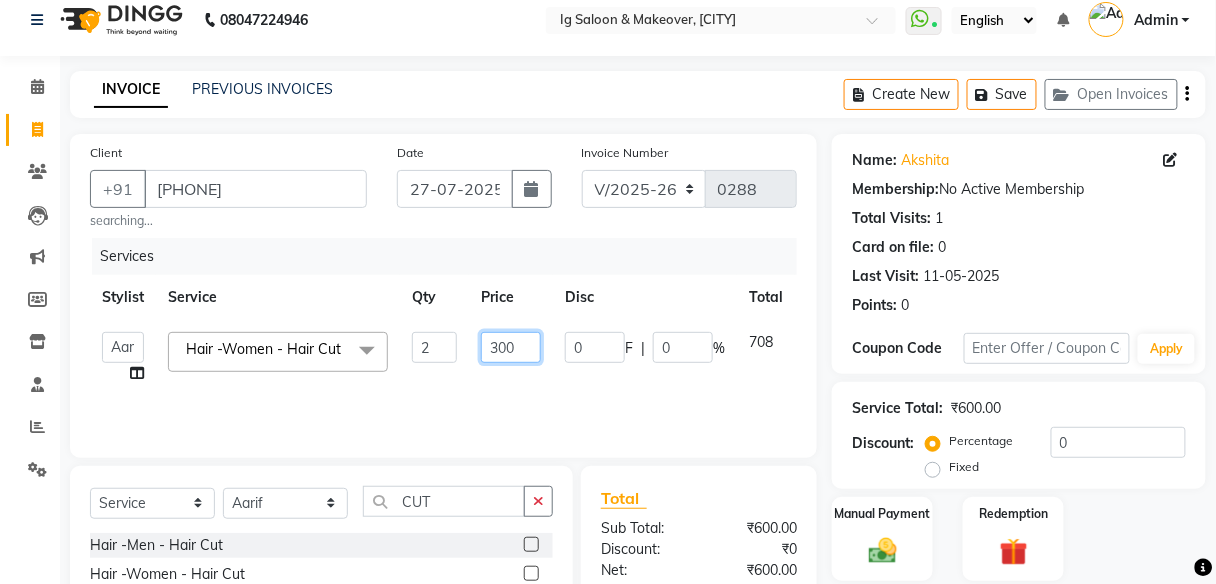 click on "300" 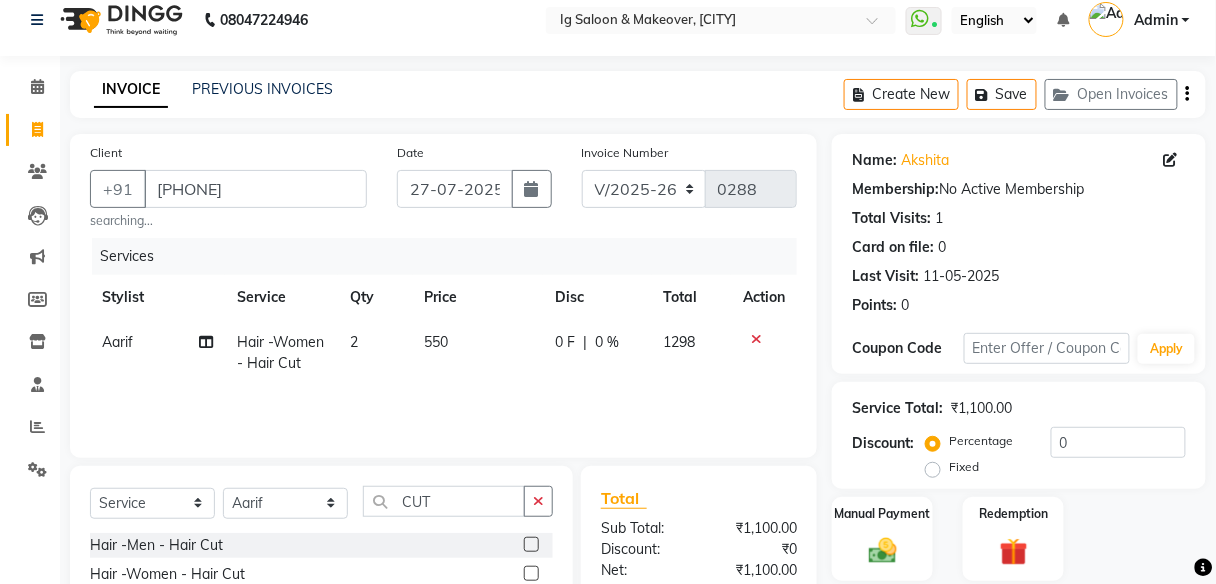 click on "Services Stylist Service Qty Price Disc Total Action [NAME] Hair -Women  - Hair Cut 2 550 0 F | 0 % 1298" 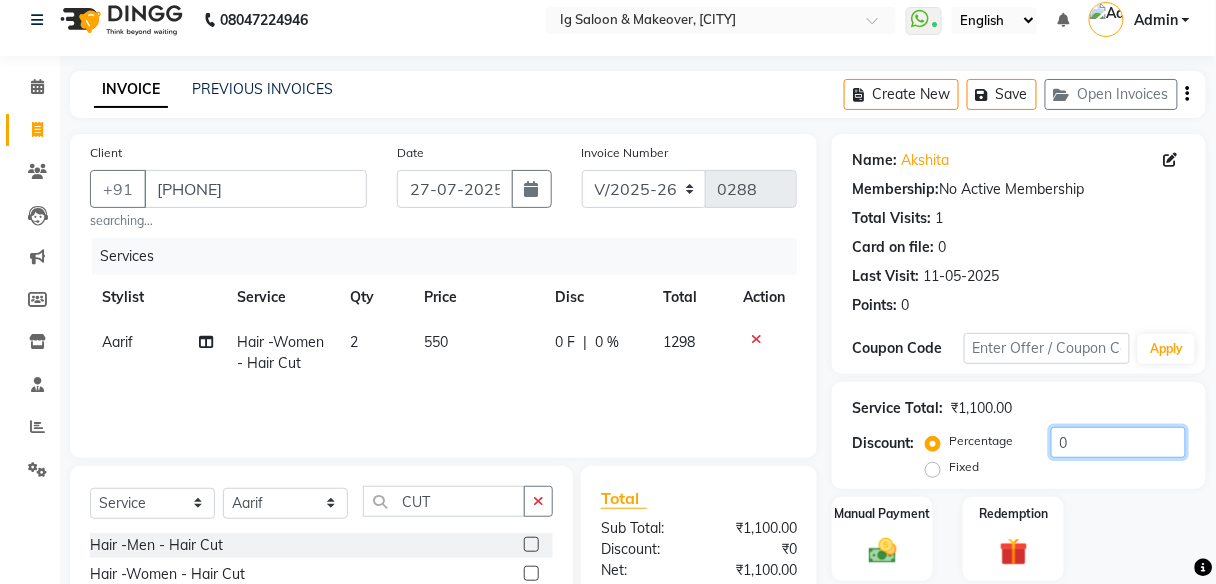 click on "0" 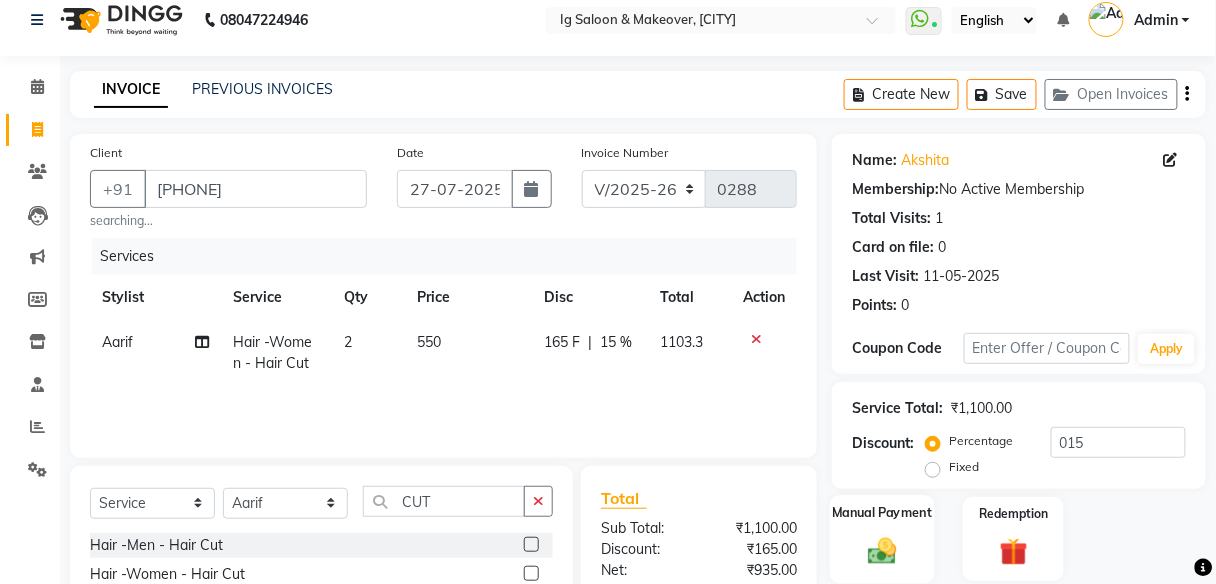 click 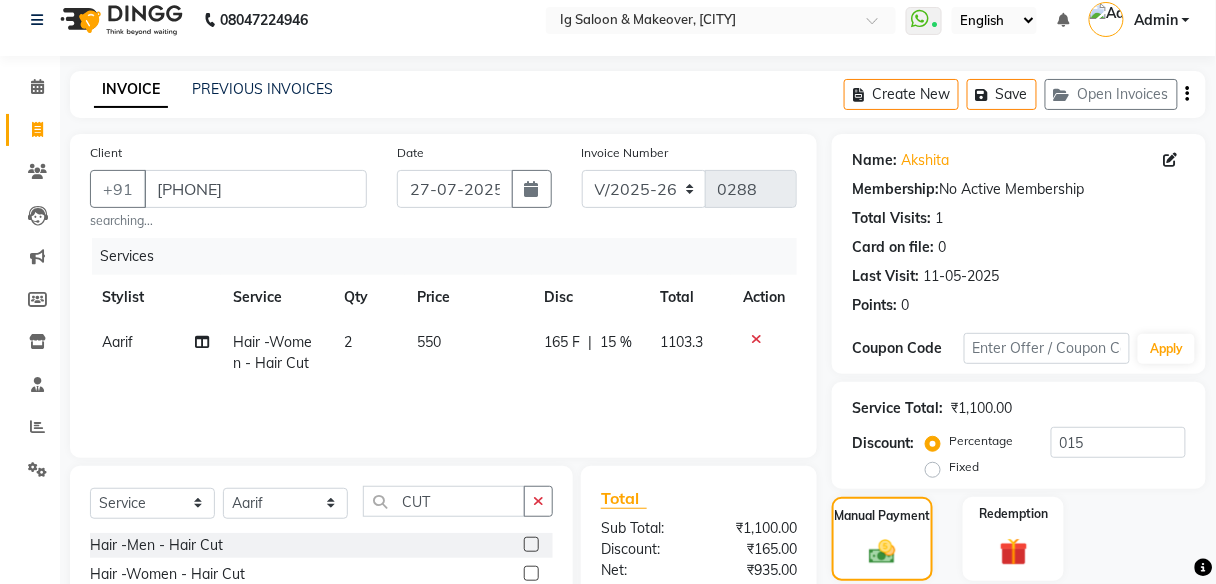 scroll, scrollTop: 527, scrollLeft: 0, axis: vertical 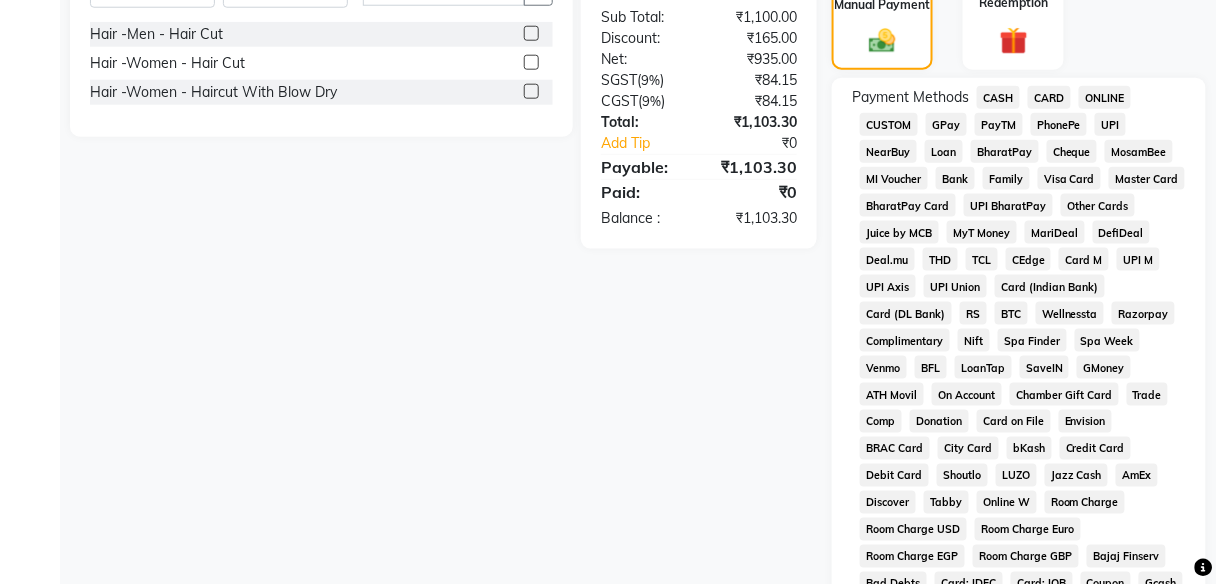 click on "ONLINE" 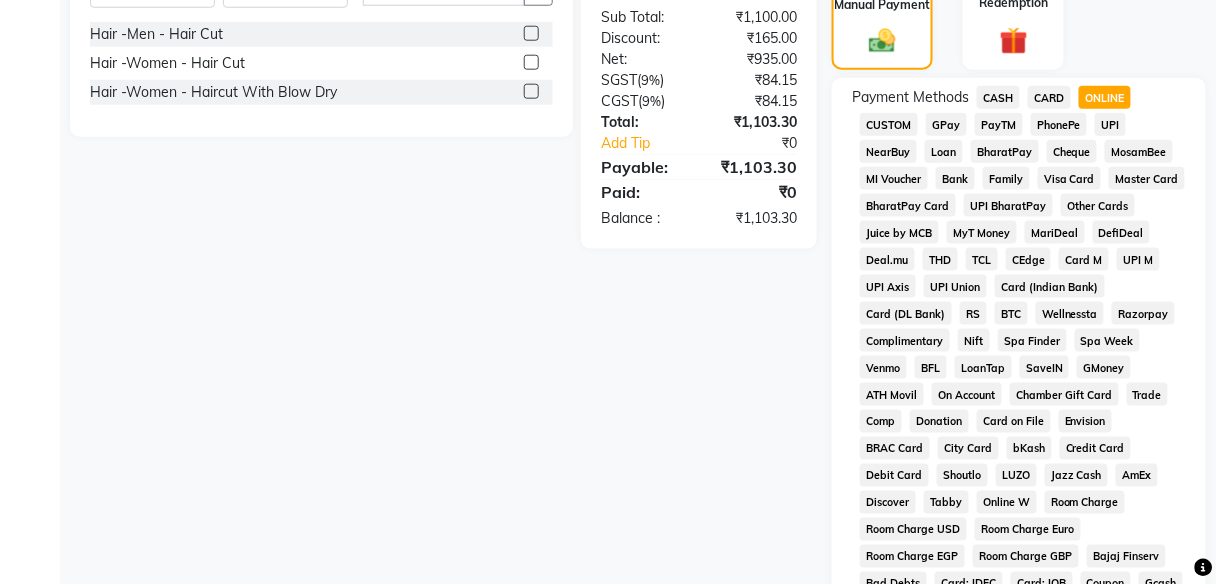 scroll, scrollTop: 1018, scrollLeft: 0, axis: vertical 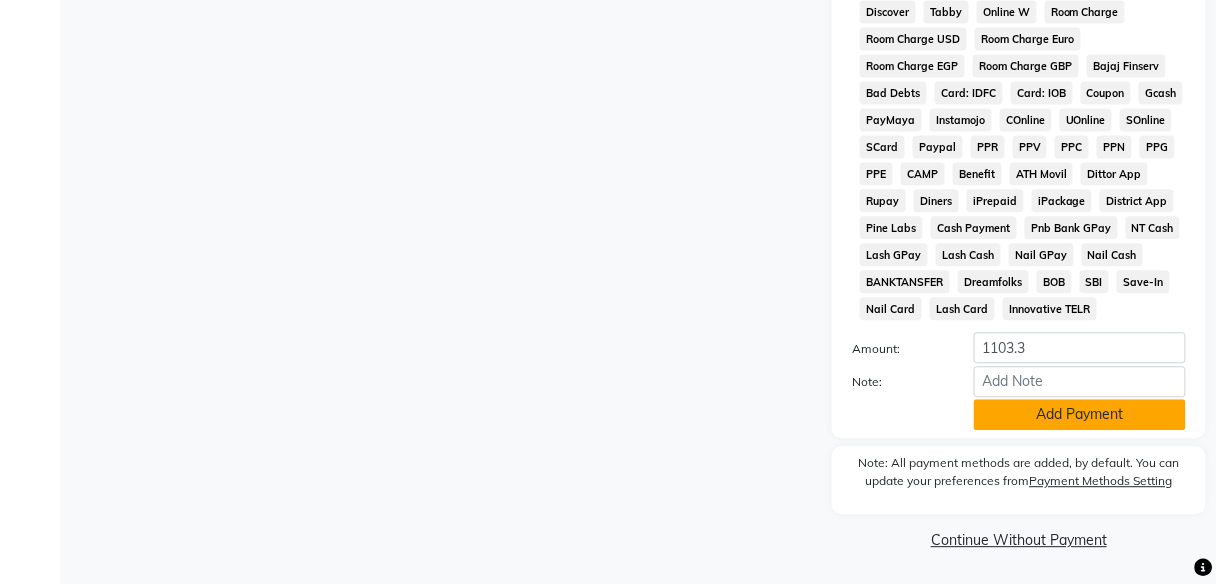 click on "Add Payment" 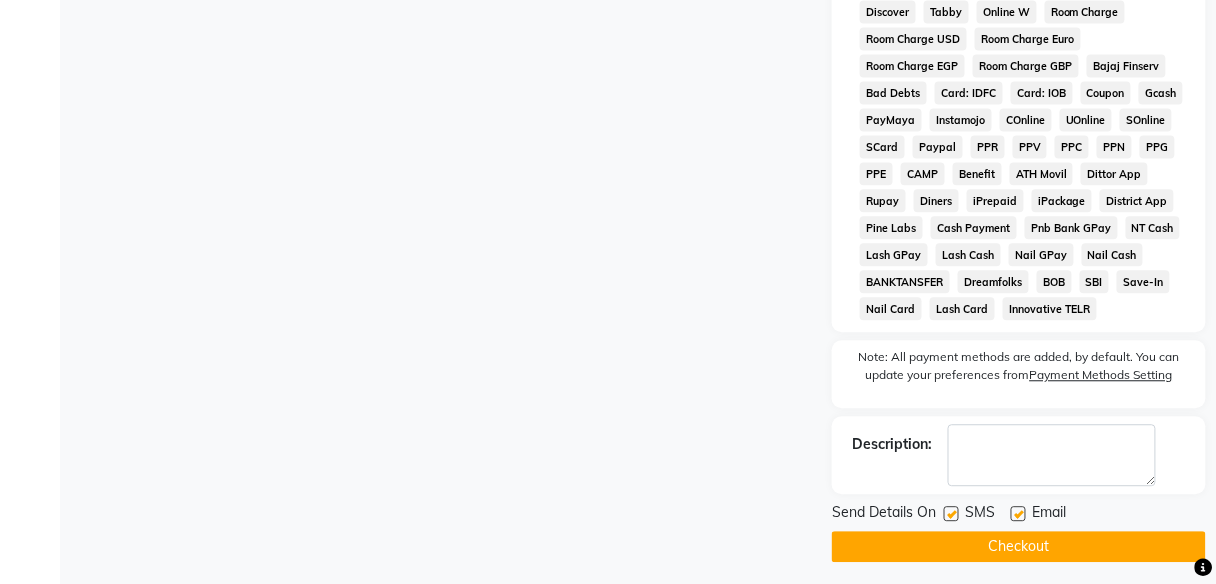 click on "Checkout" 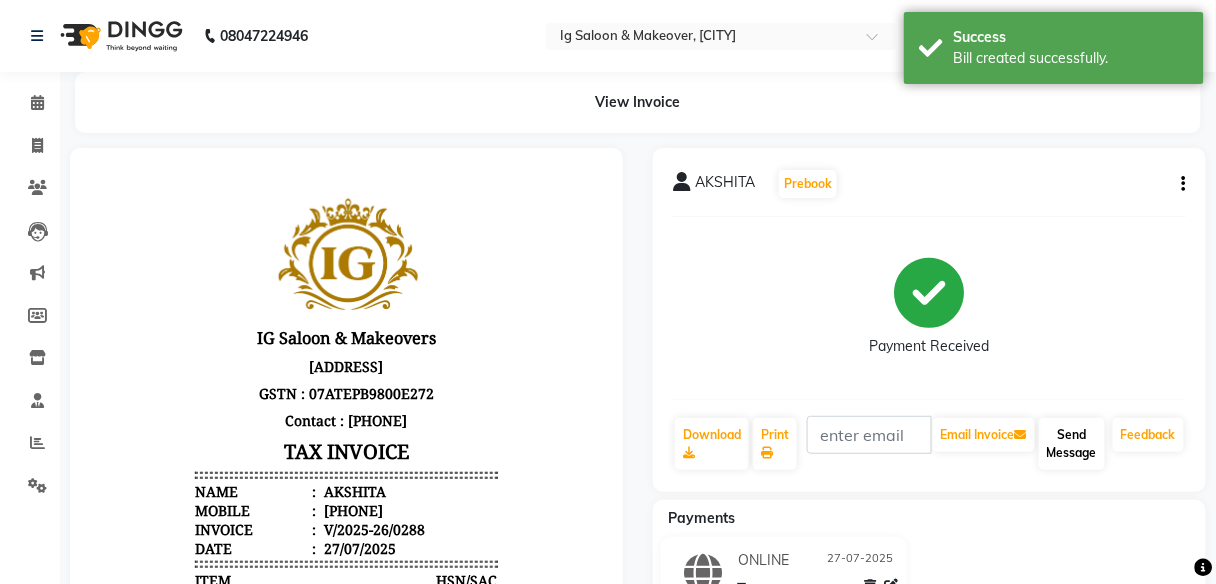 scroll, scrollTop: 0, scrollLeft: 0, axis: both 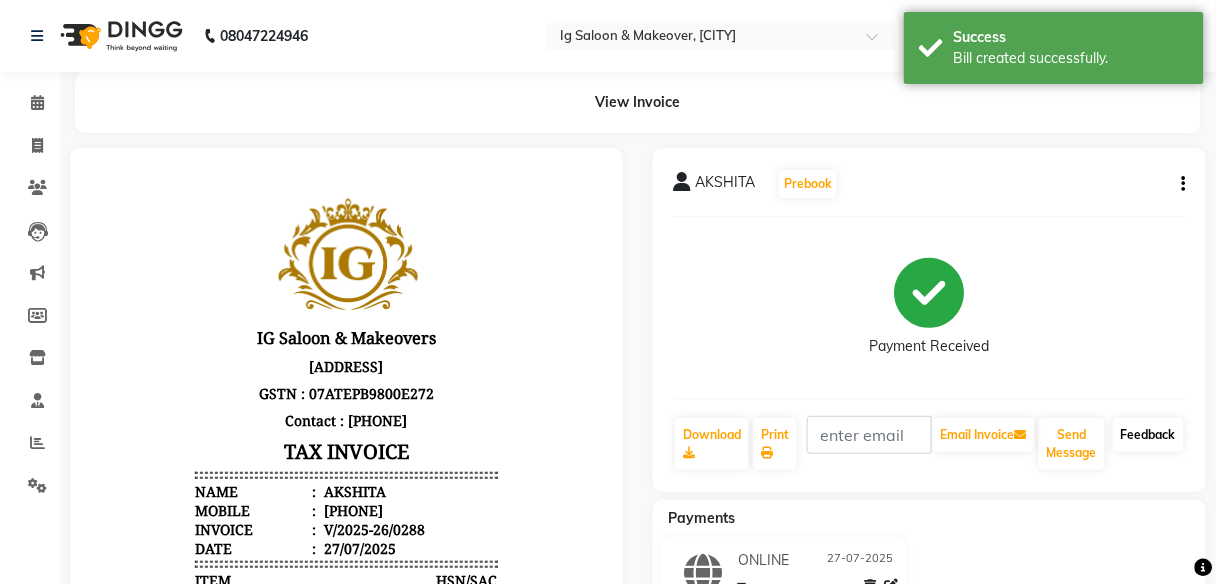 click on "Feedback" 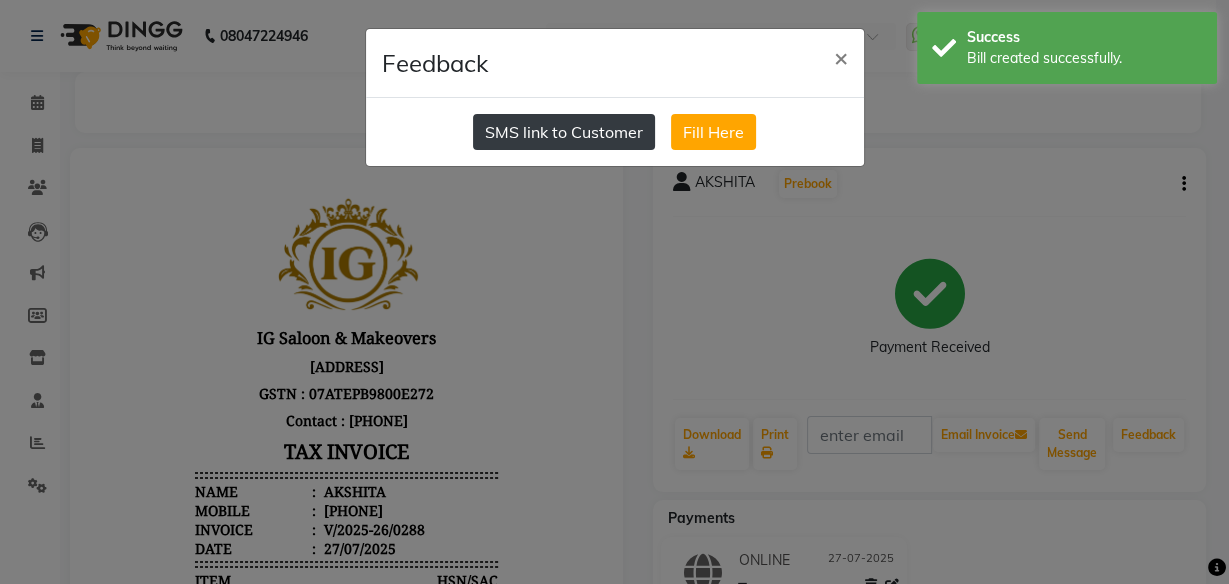 click on "SMS link to Customer" 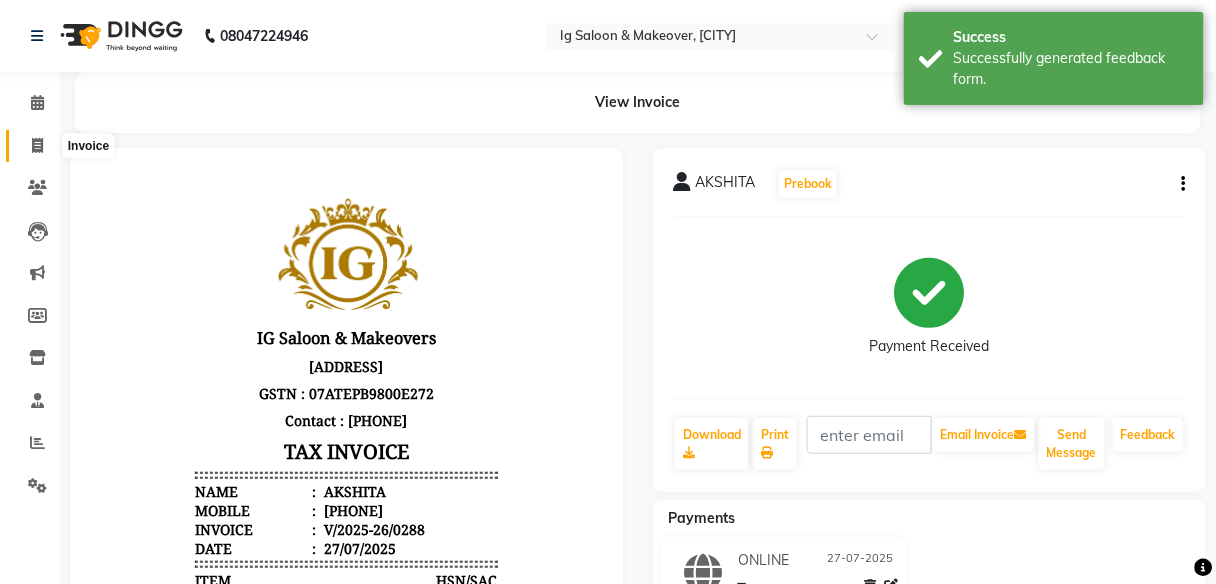 click 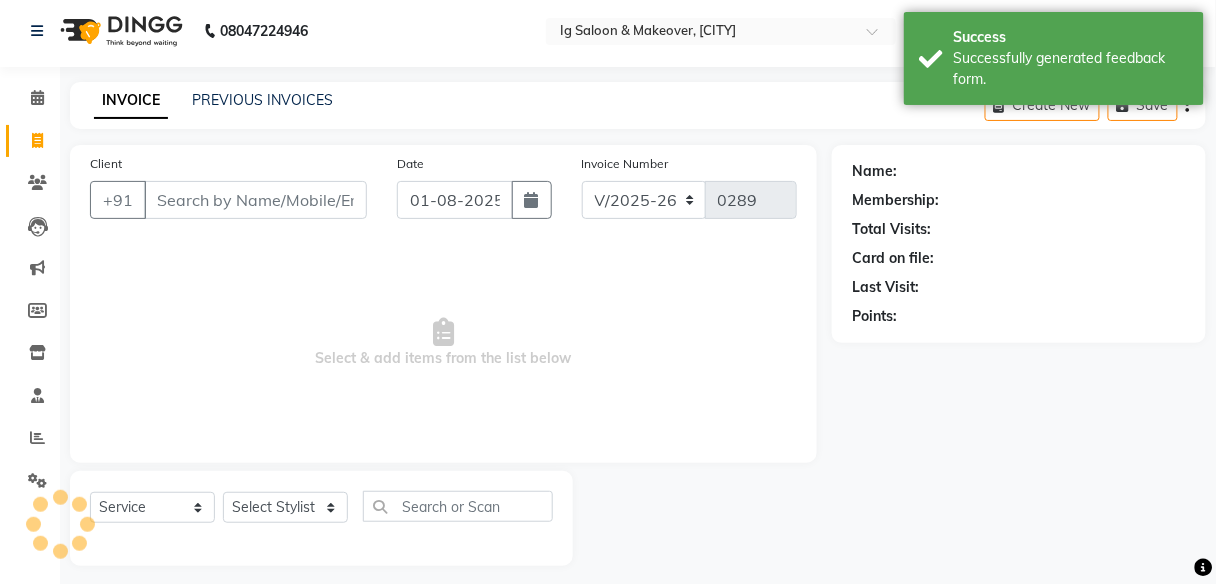 scroll, scrollTop: 16, scrollLeft: 0, axis: vertical 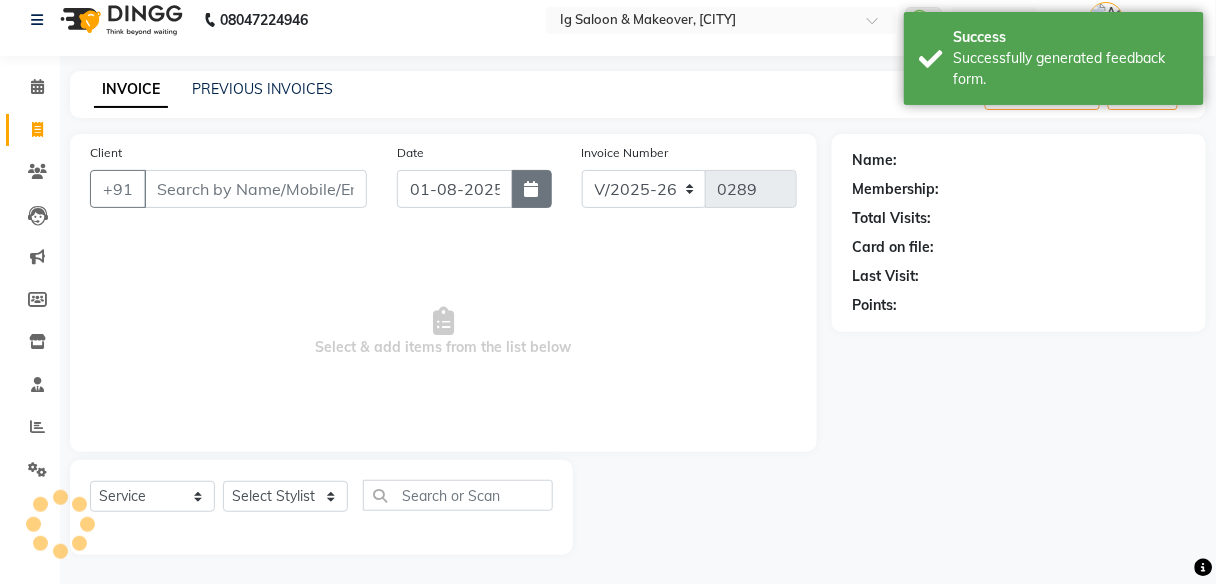 click 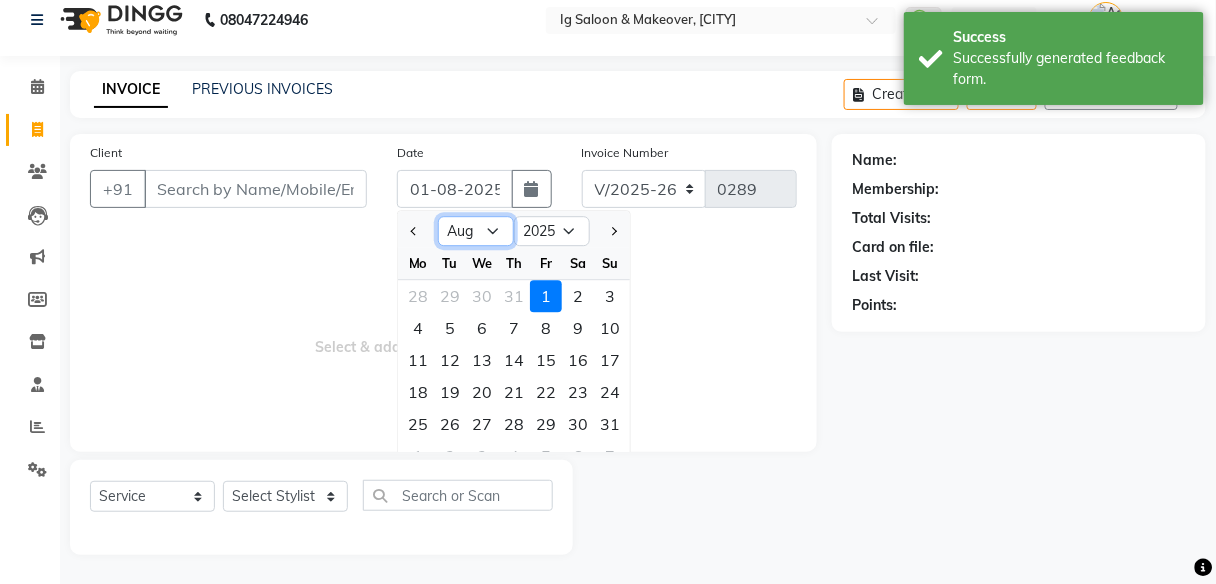 click on "Jan Feb Mar Apr May Jun Jul Aug Sep Oct Nov Dec" 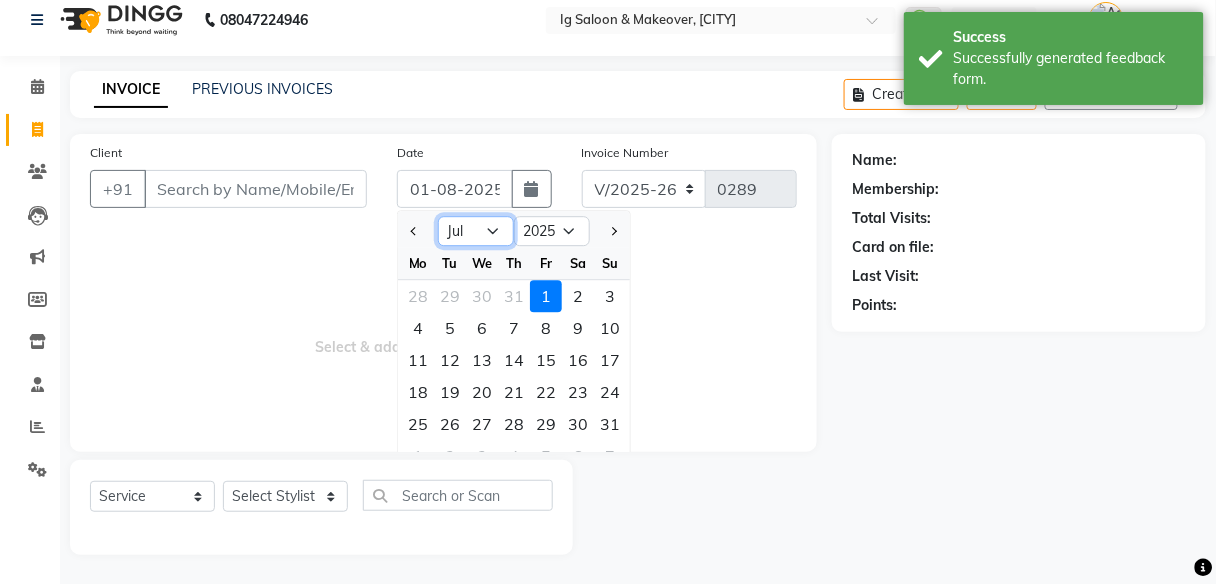 click on "Jan Feb Mar Apr May Jun Jul Aug Sep Oct Nov Dec" 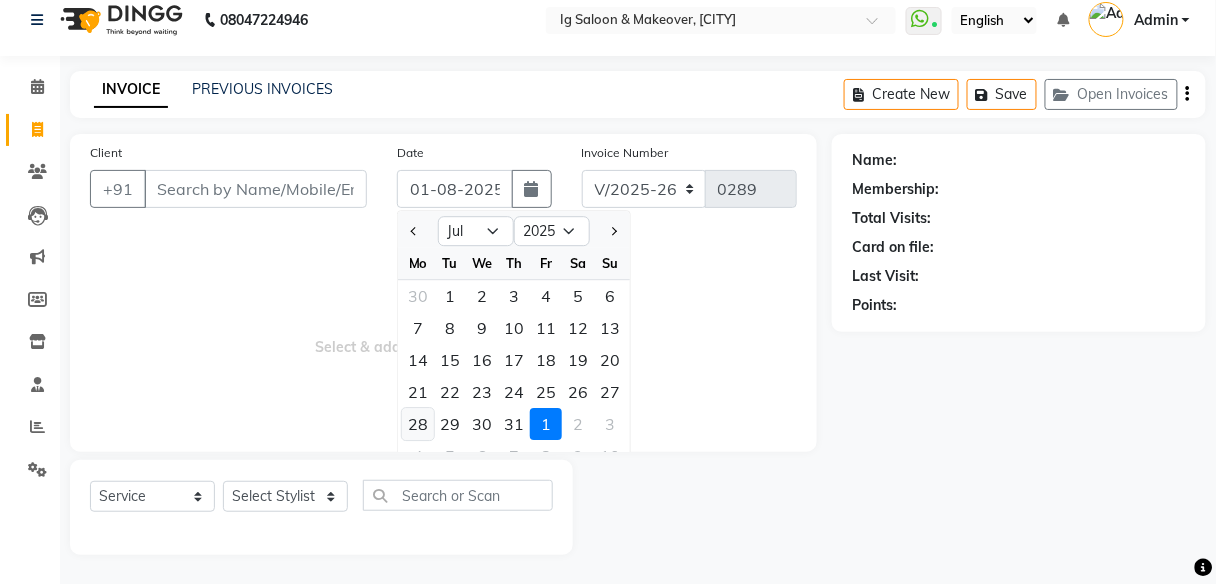 click on "28" 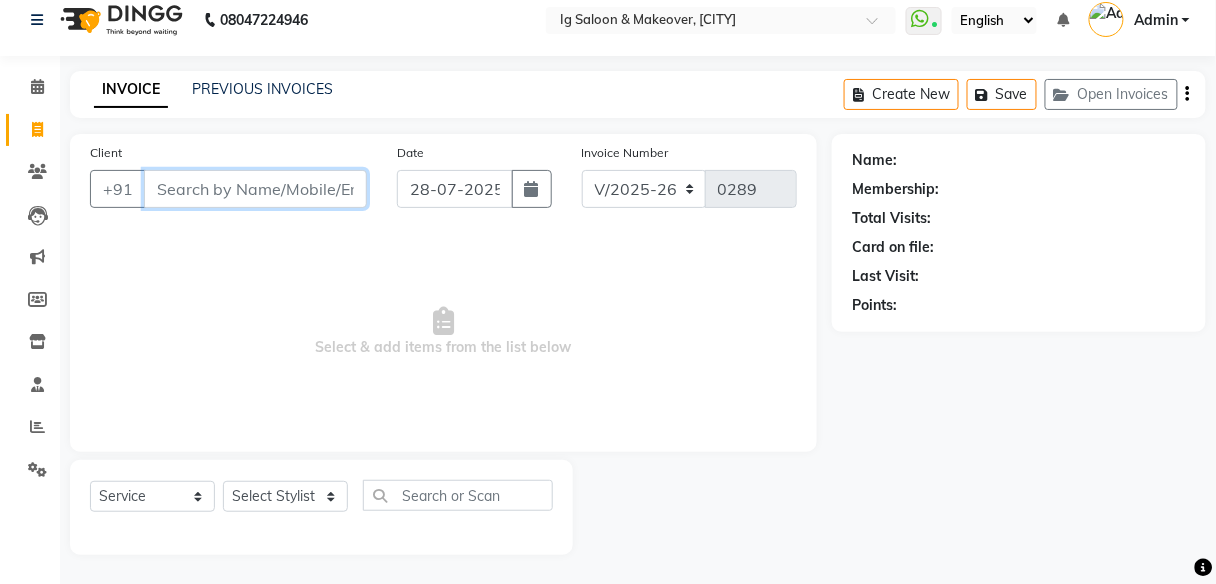 click on "Client" at bounding box center (255, 189) 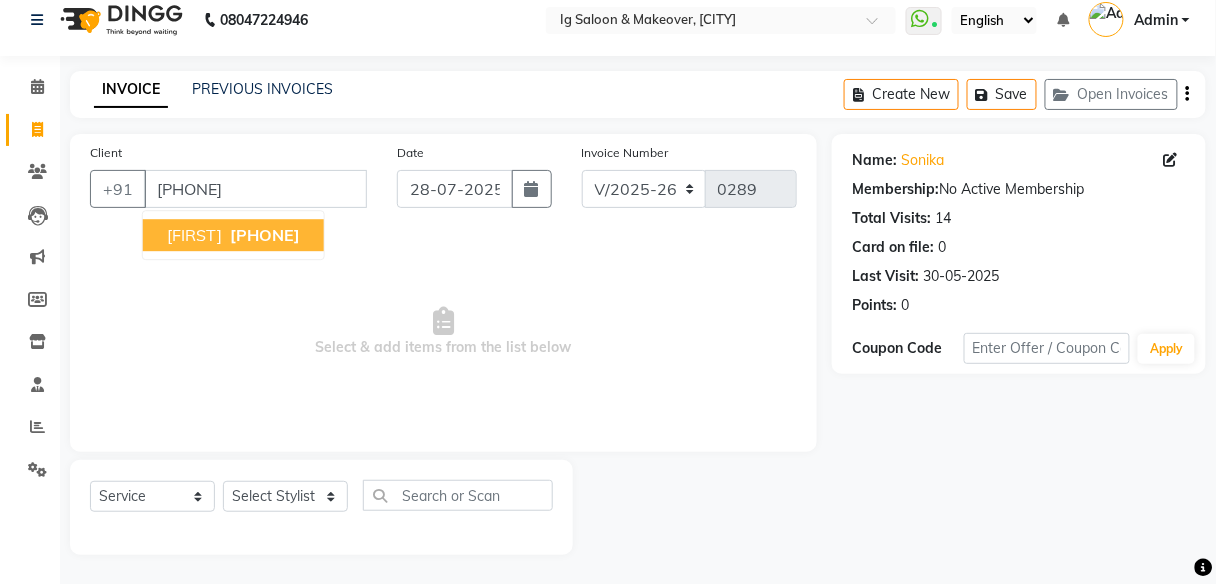 click on "[FIRST]" at bounding box center (194, 235) 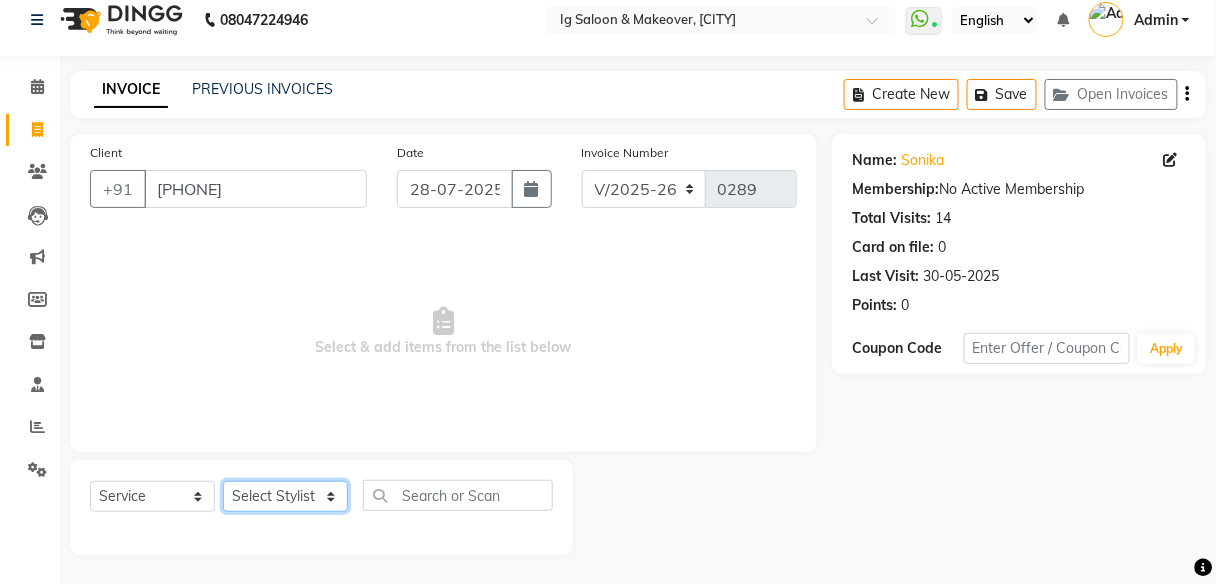 drag, startPoint x: 276, startPoint y: 499, endPoint x: 262, endPoint y: 496, distance: 14.3178215 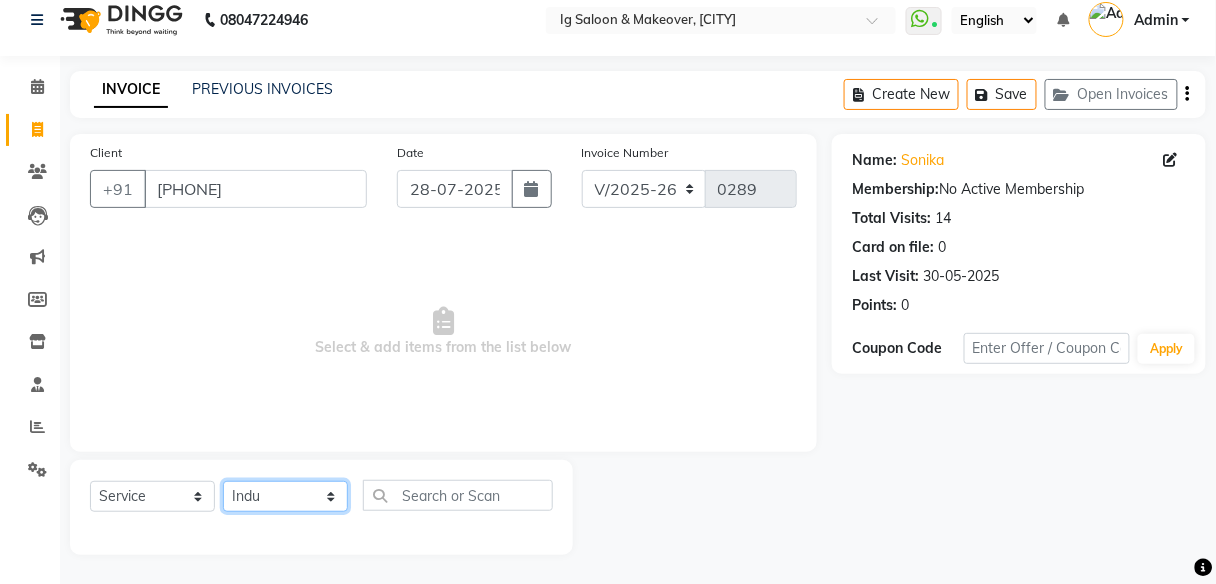 click on "Select Stylist [FIRST] [FIRST] [FIRST] [FIRST] [FIRST] [FIRST] [FIRST]" 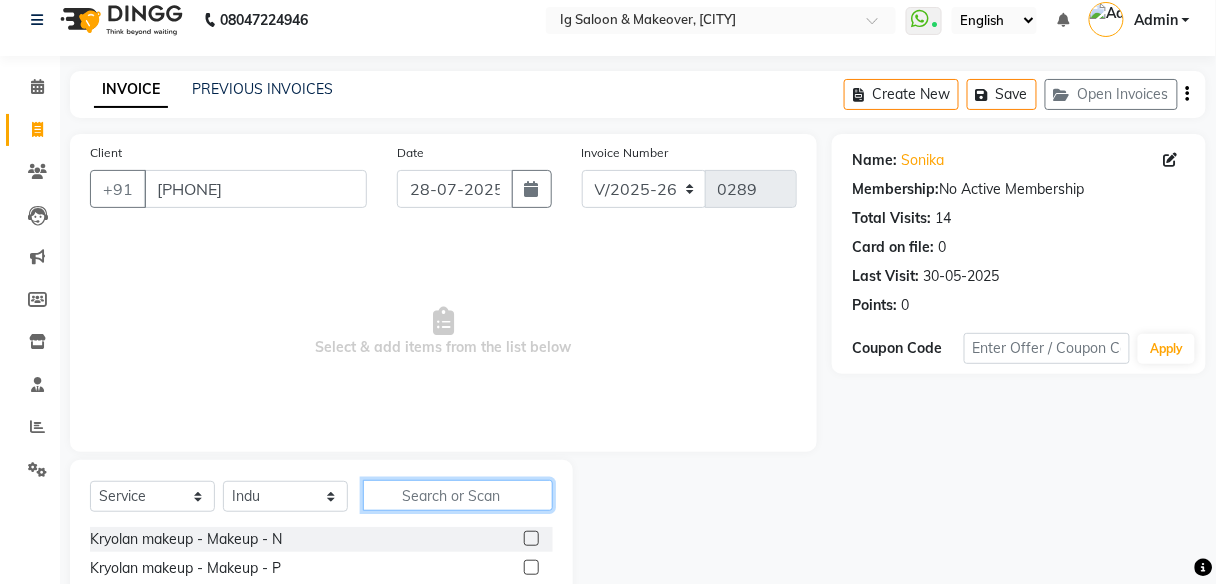 click 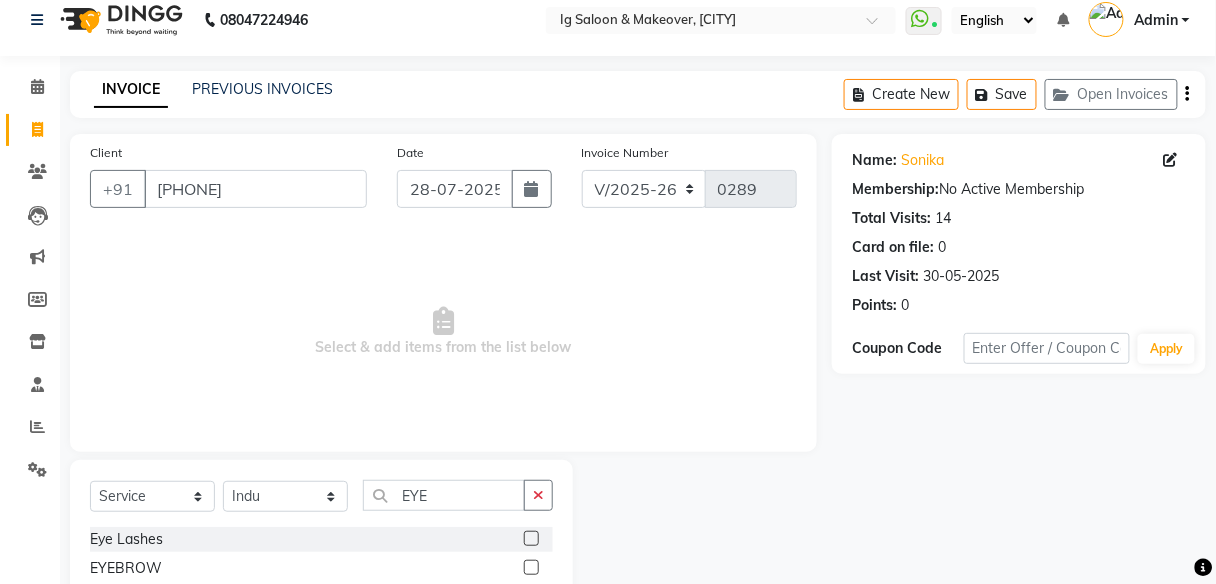 click 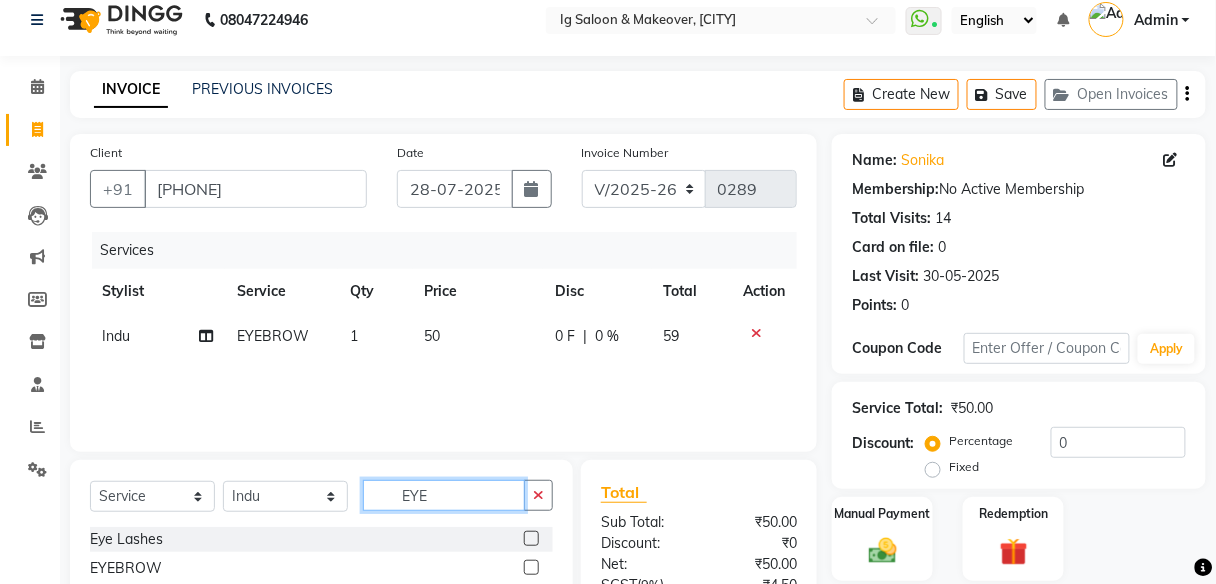click on "EYE" 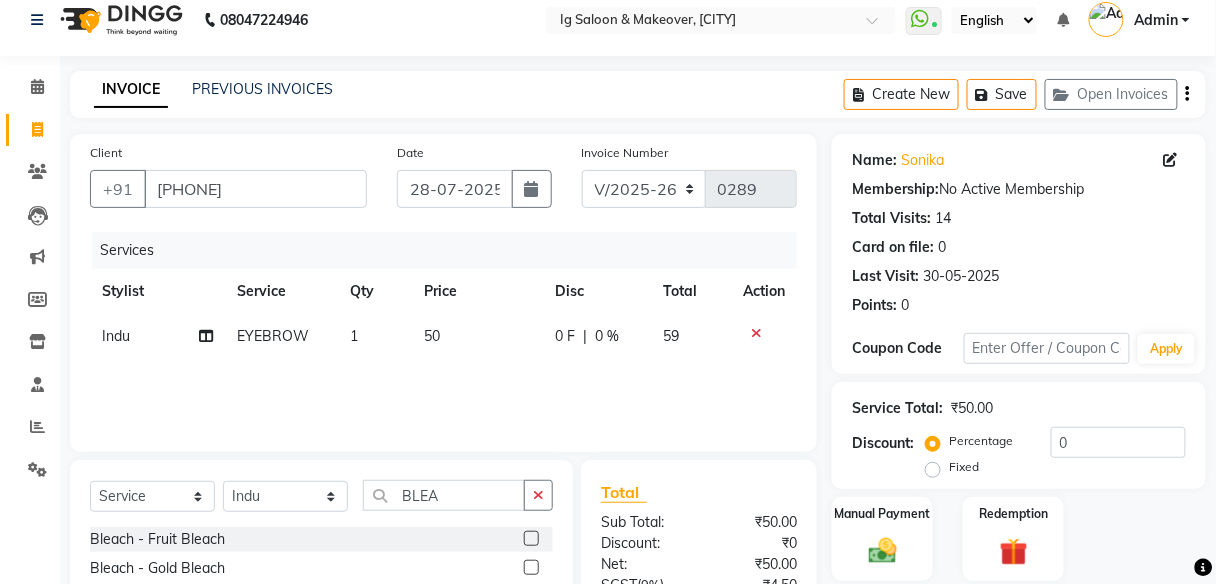 click 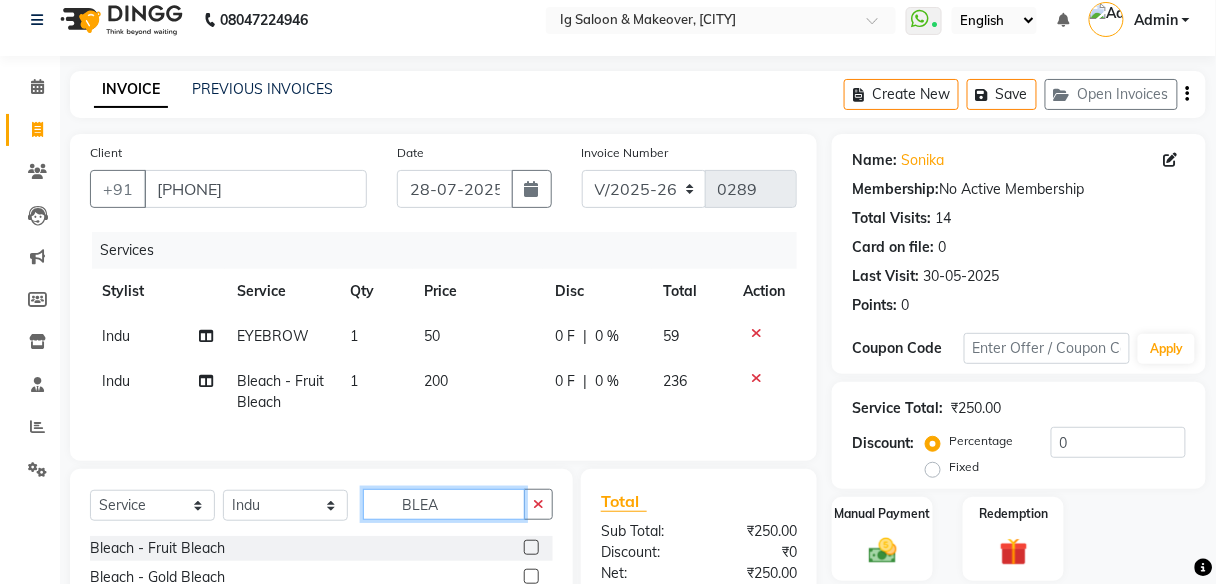 click on "BLEA" 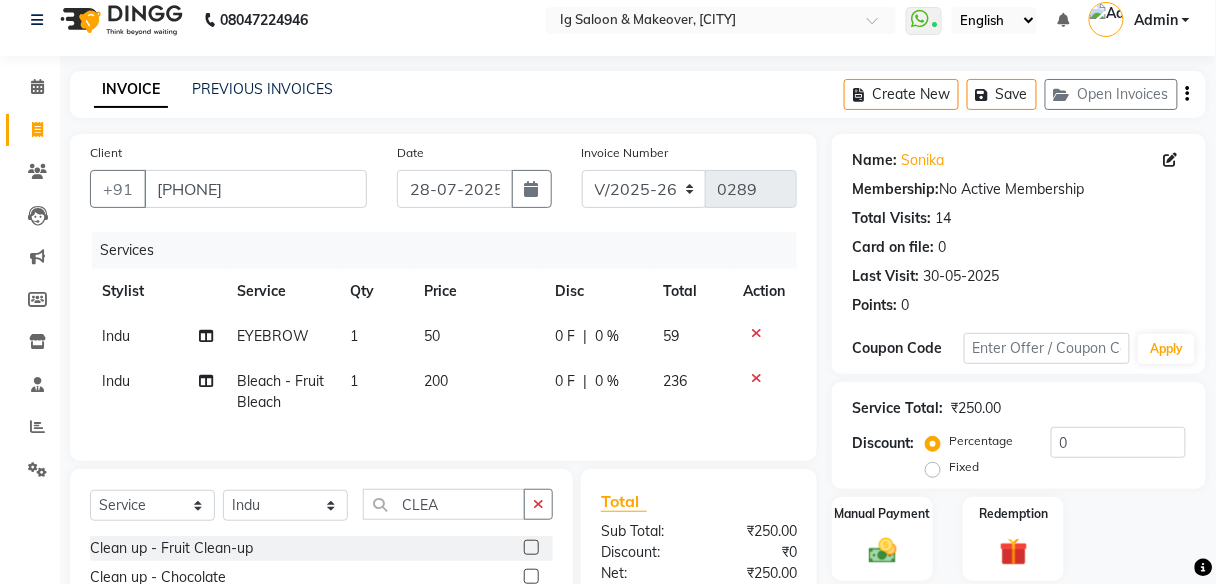 click 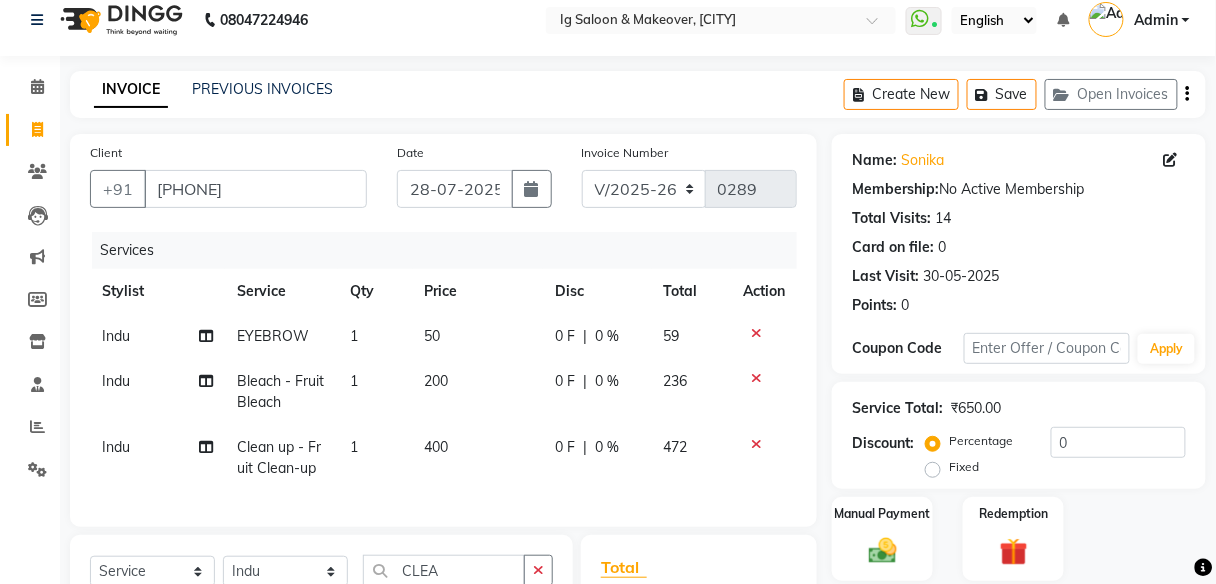 scroll, scrollTop: 304, scrollLeft: 0, axis: vertical 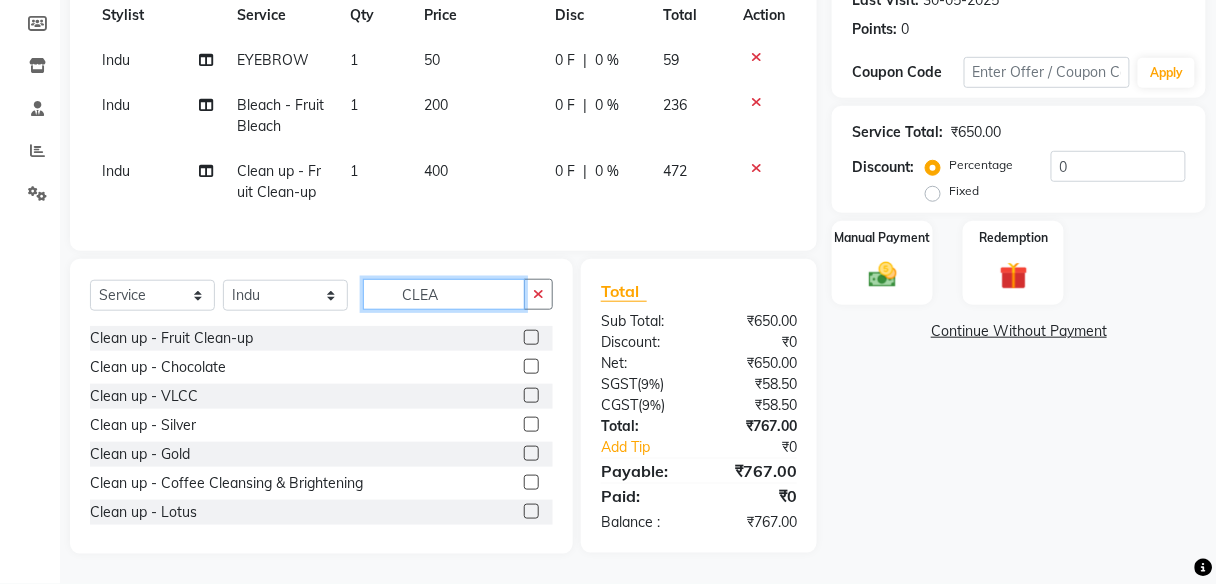 click on "CLEA" 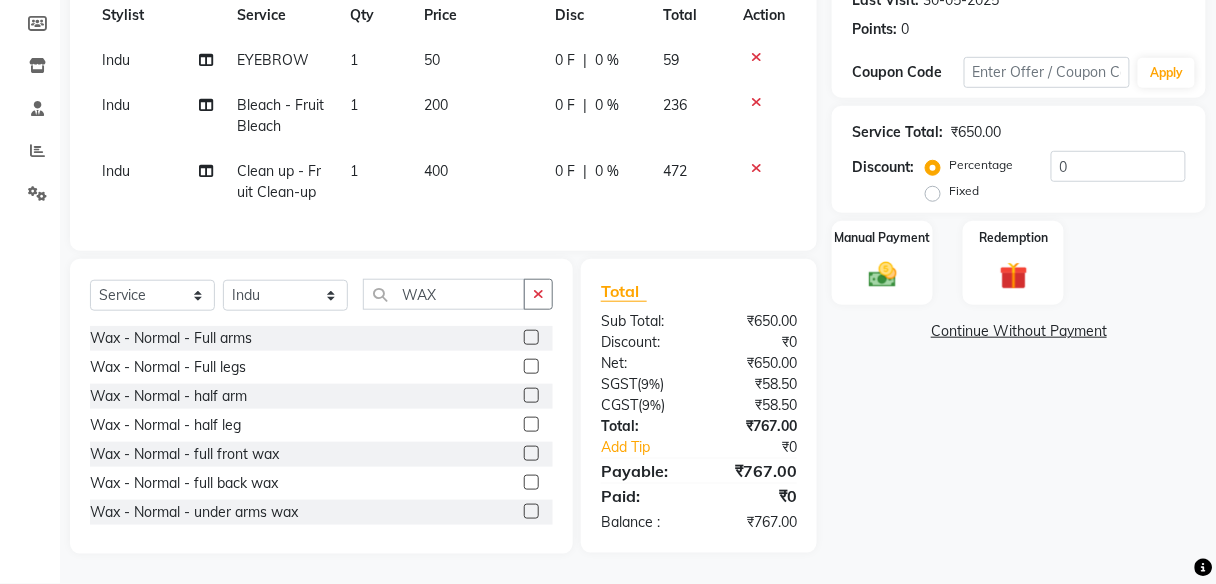 click 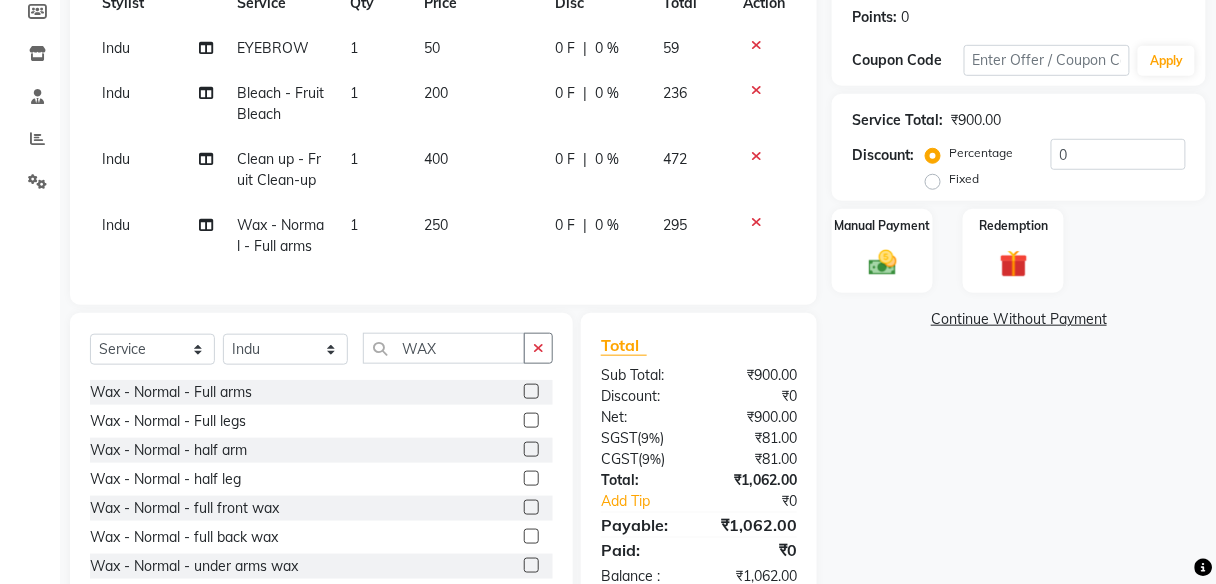 click on "400" 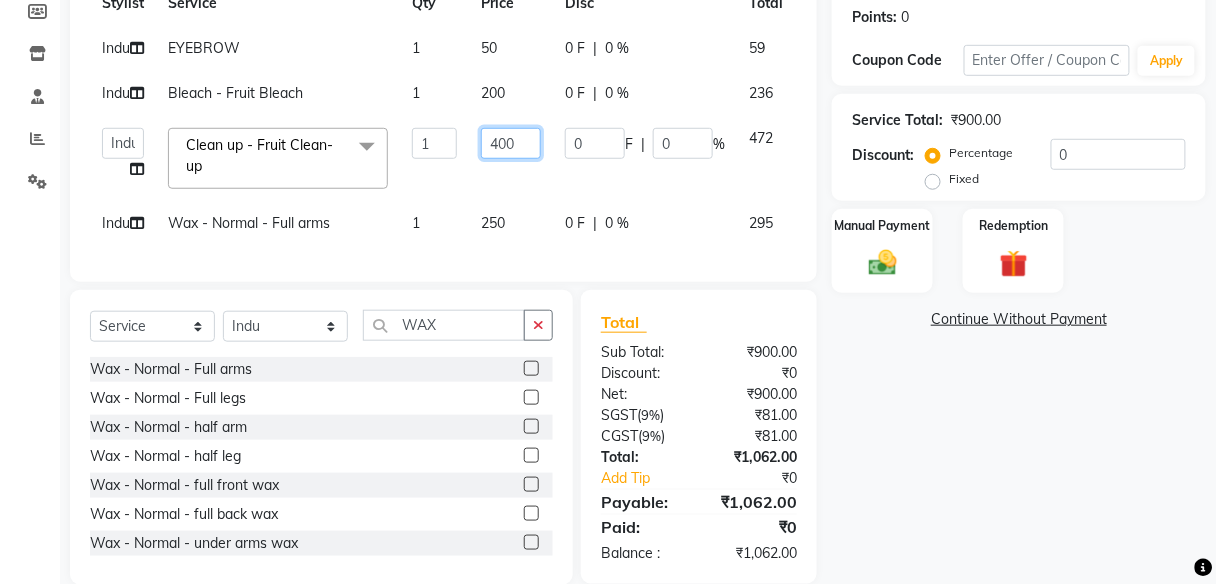 click on "400" 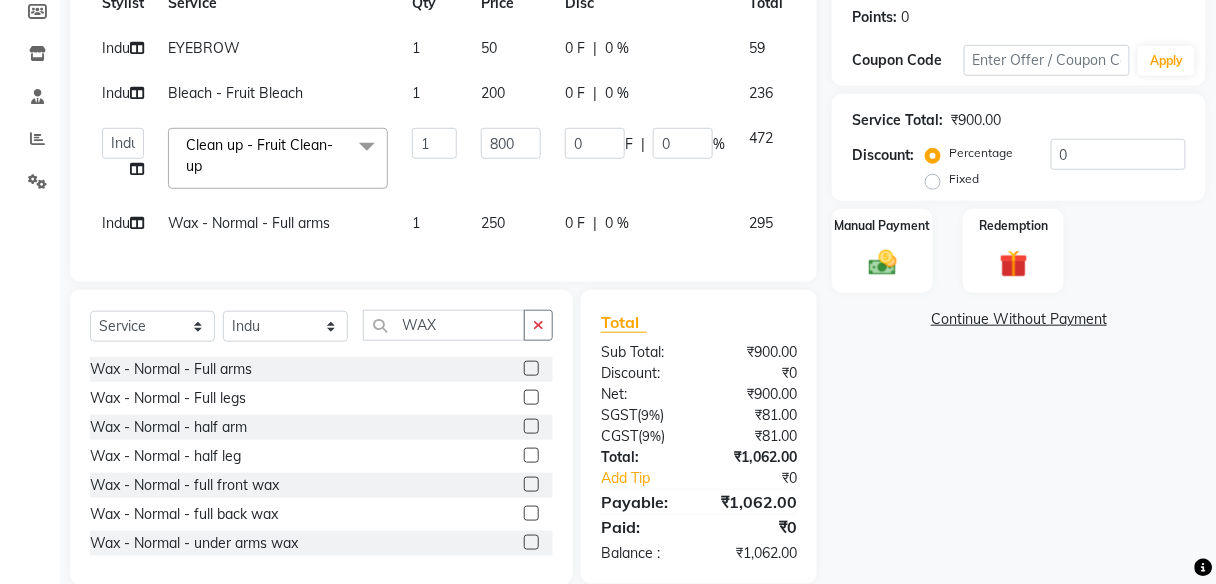 click on "250" 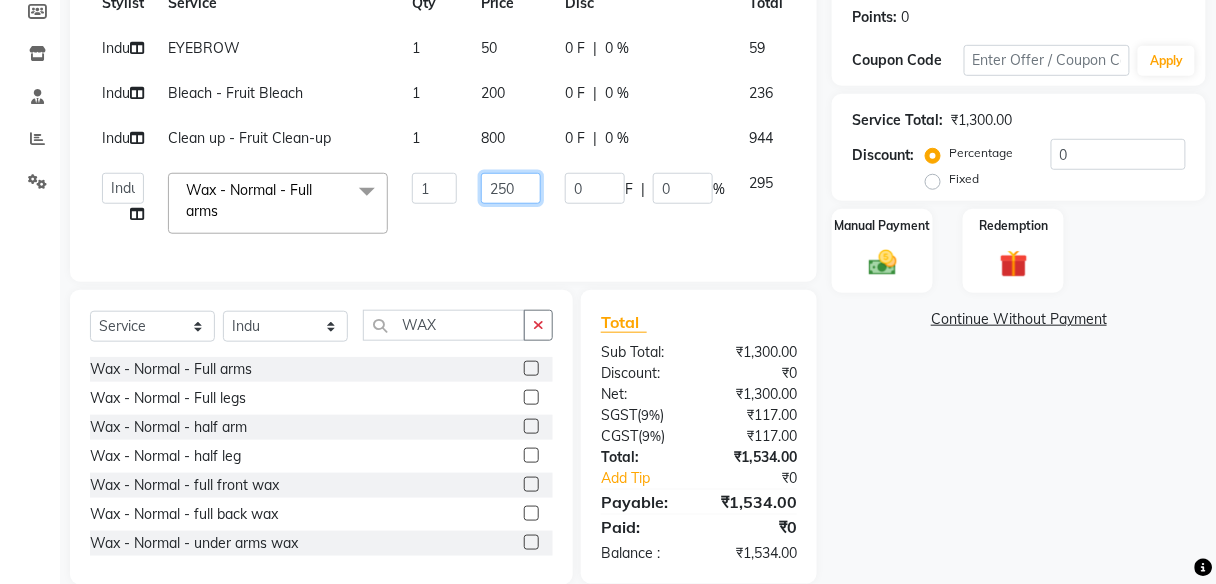 click on "250" 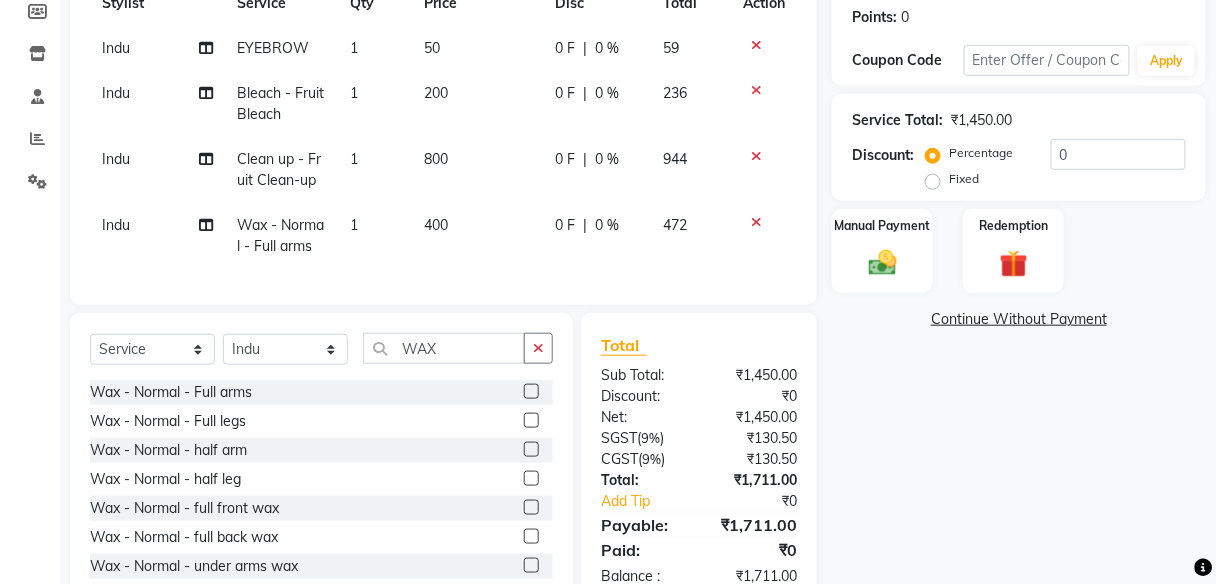click on "Name: [FIRST]  Membership:  No Active Membership  Total Visits:  14 Card on file:  0 Last Visit:   [DATE] Points:   0  Coupon Code Apply Service Total:  ₹1,450.00  Discount:  Percentage   Fixed  0 Manual Payment Redemption  Continue Without Payment" 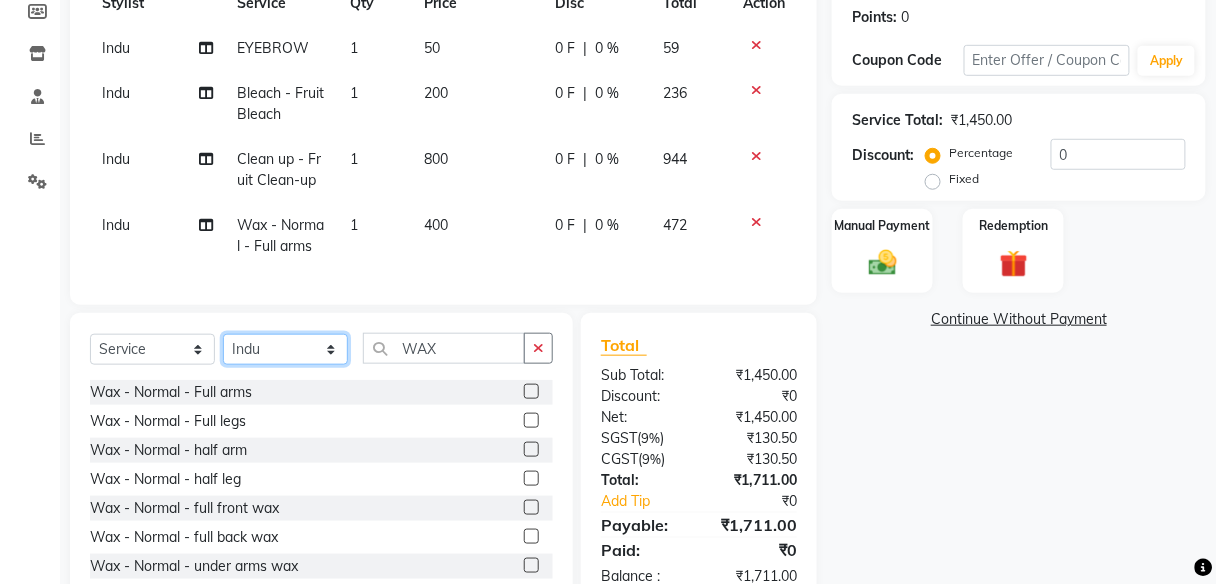 click on "Select Stylist [FIRST] [FIRST] [FIRST] [FIRST] [FIRST] [FIRST] [FIRST]" 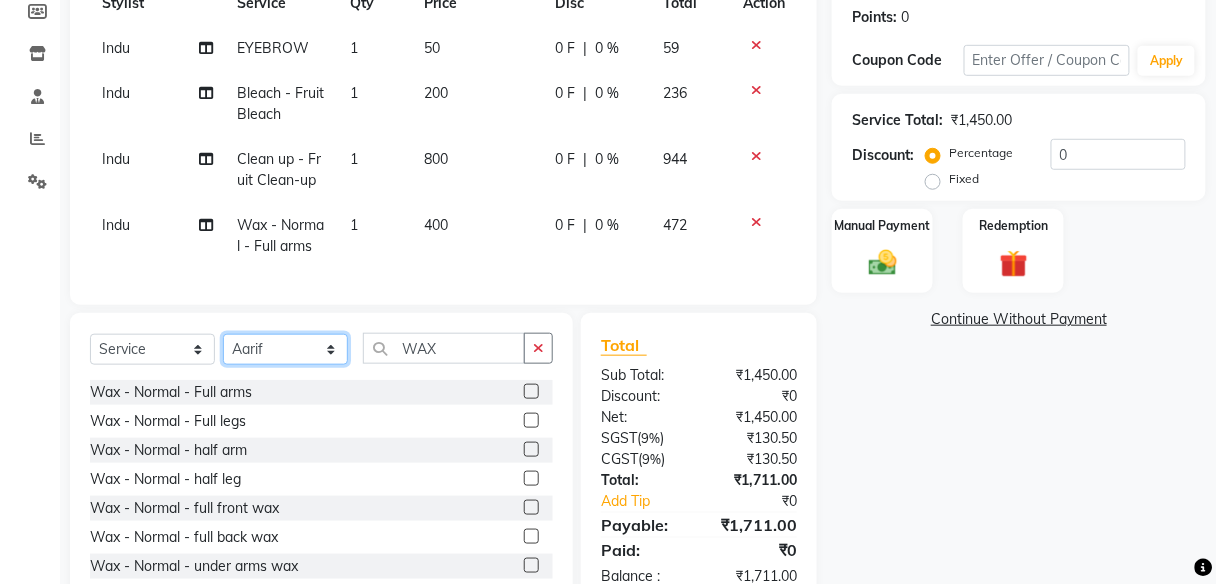 click on "Select Stylist [FIRST] [FIRST] [FIRST] [FIRST] [FIRST] [FIRST] [FIRST]" 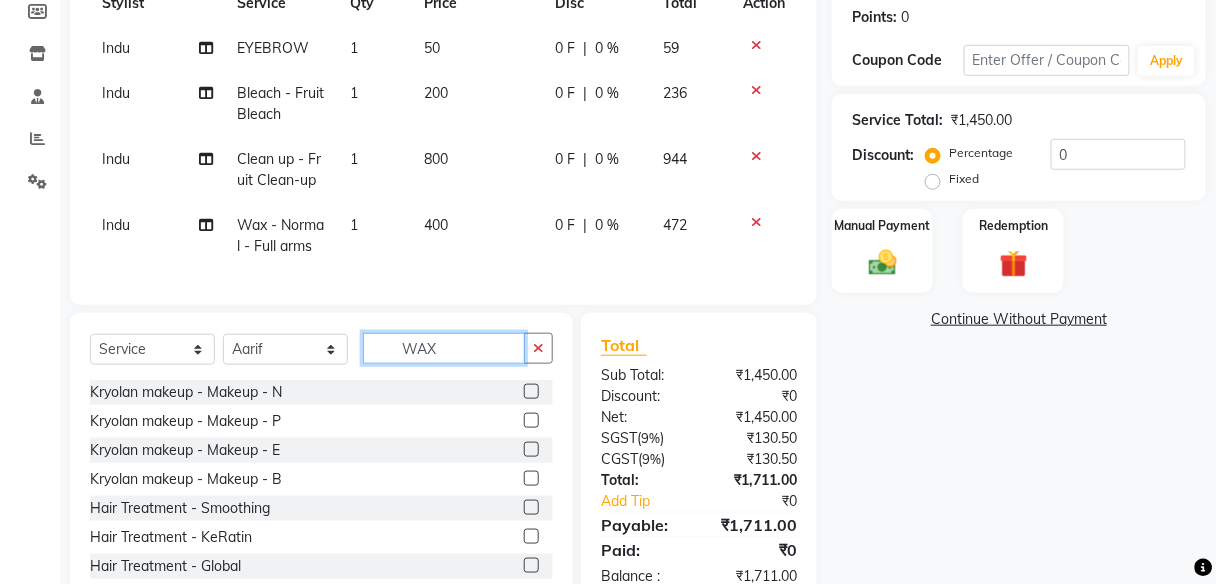 click on "WAX" 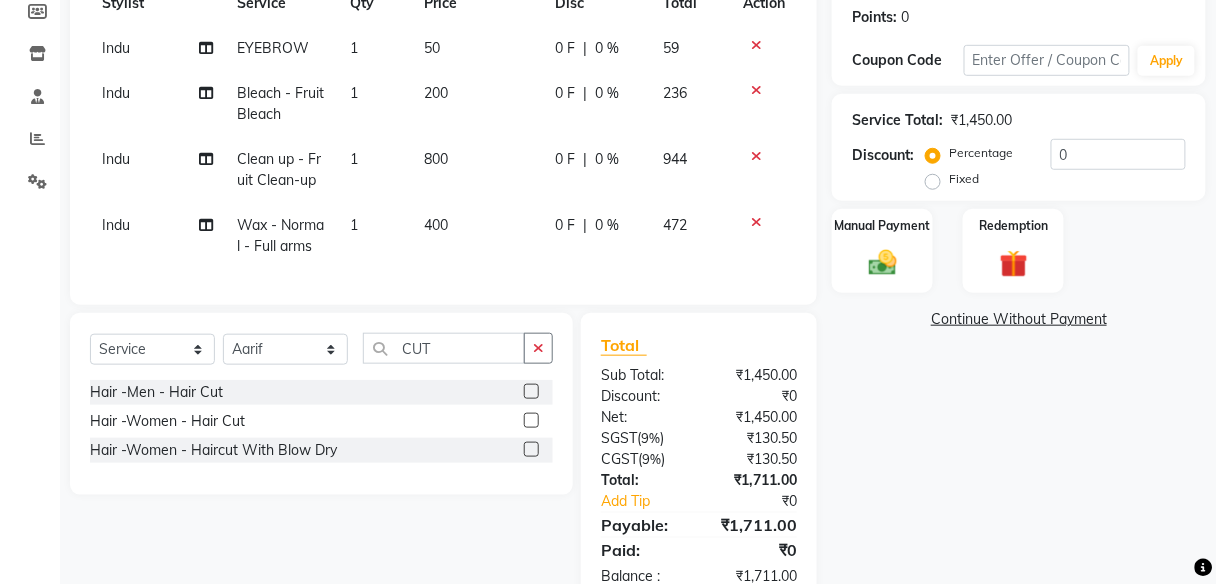 click 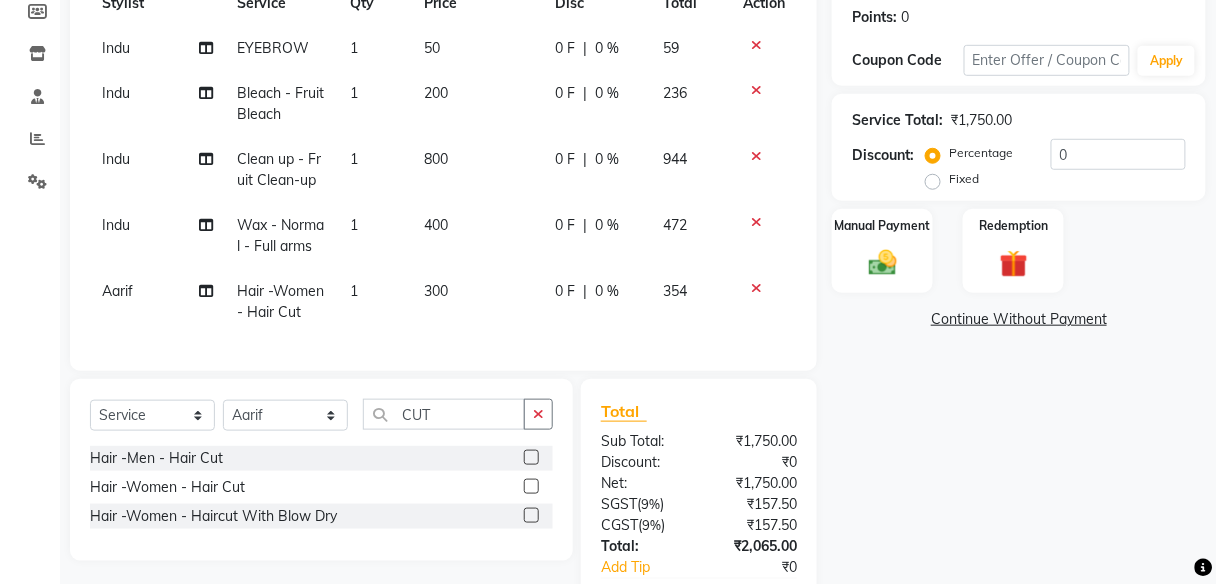 click on "300" 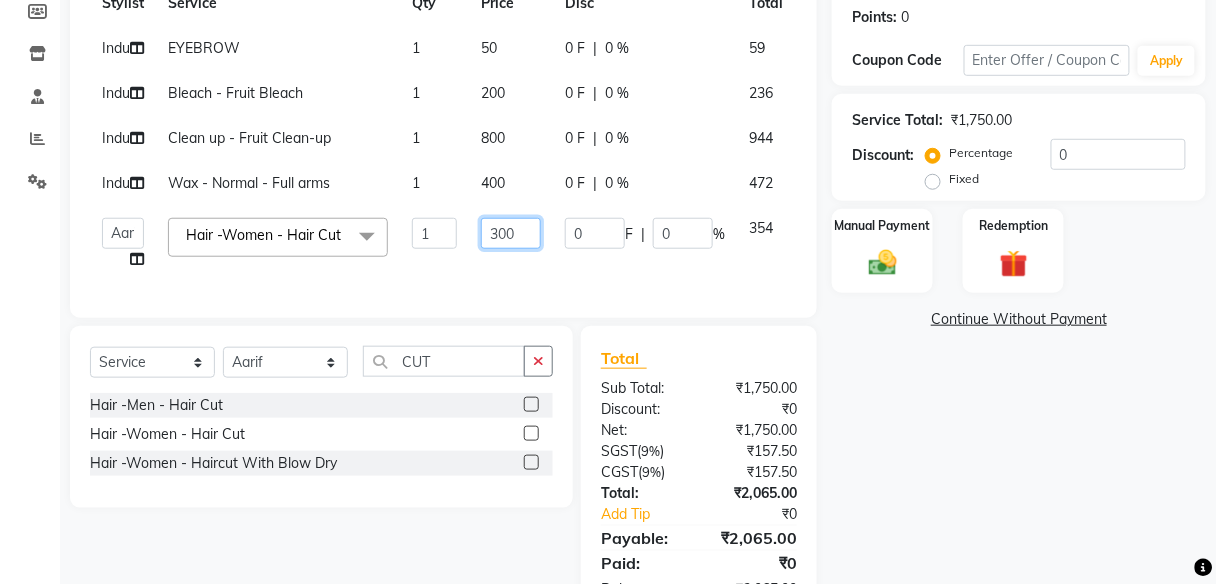 click on "300" 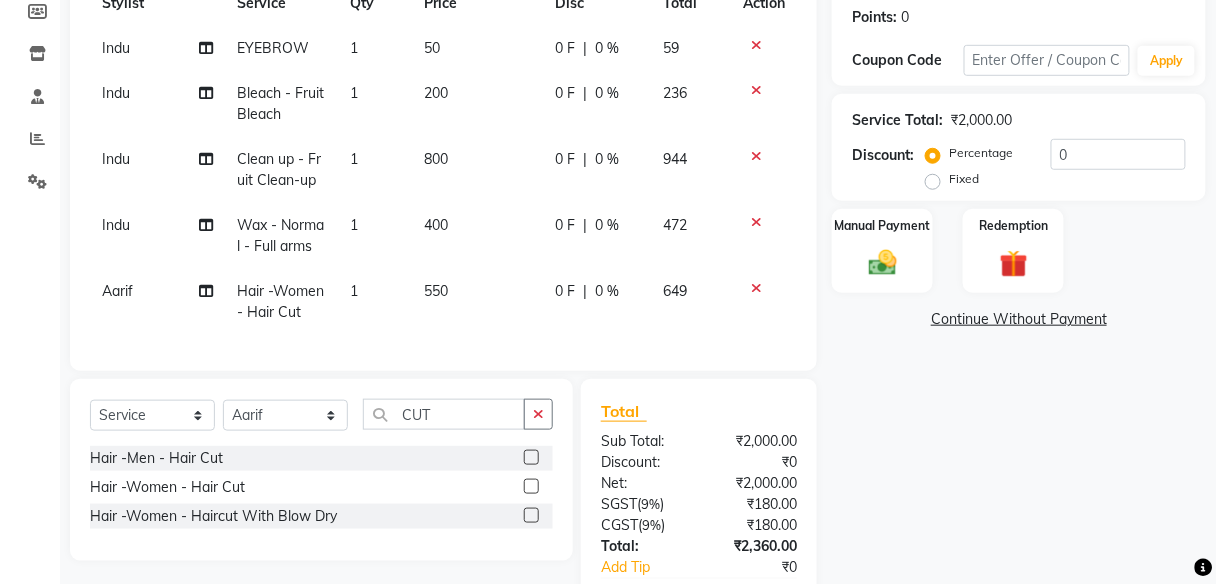click on "Name: [FIRST]  Membership:  No Active Membership  Total Visits:  14 Card on file:  0 Last Visit:   [DATE] Points:   0  Coupon Code Apply Service Total:  ₹2,000.00  Discount:  Percentage   Fixed  0 Manual Payment Redemption  Continue Without Payment" 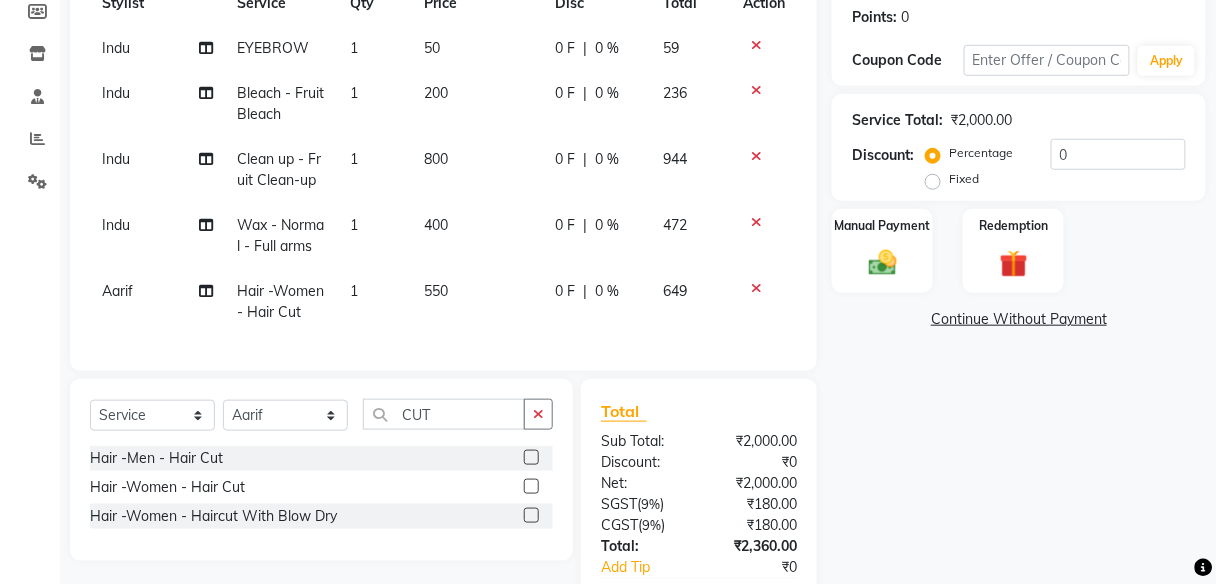 click on "200" 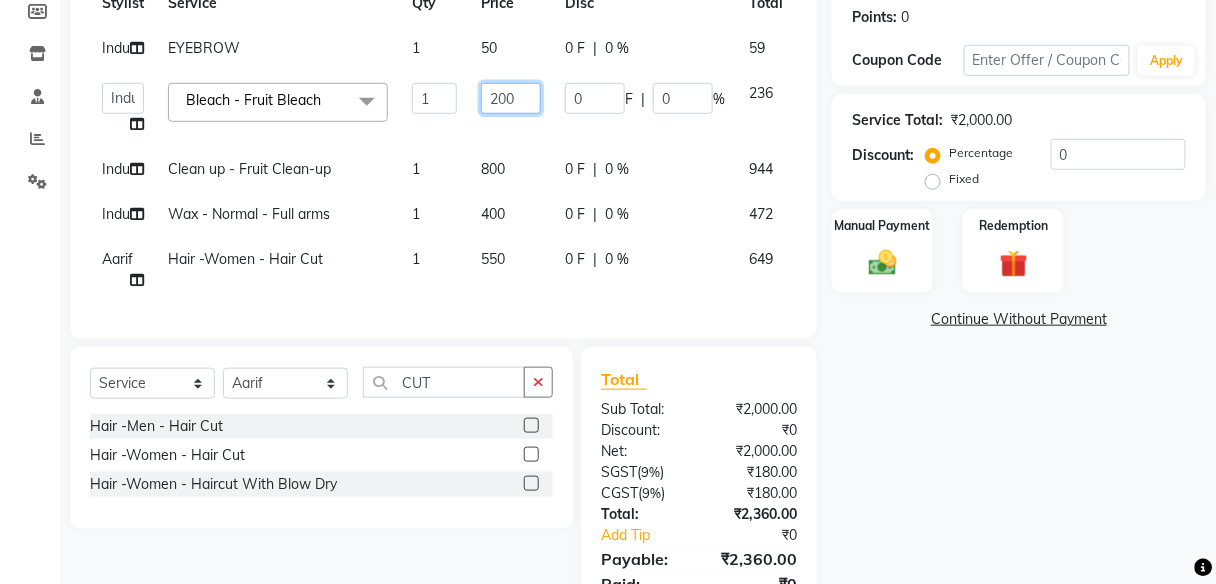 click on "200" 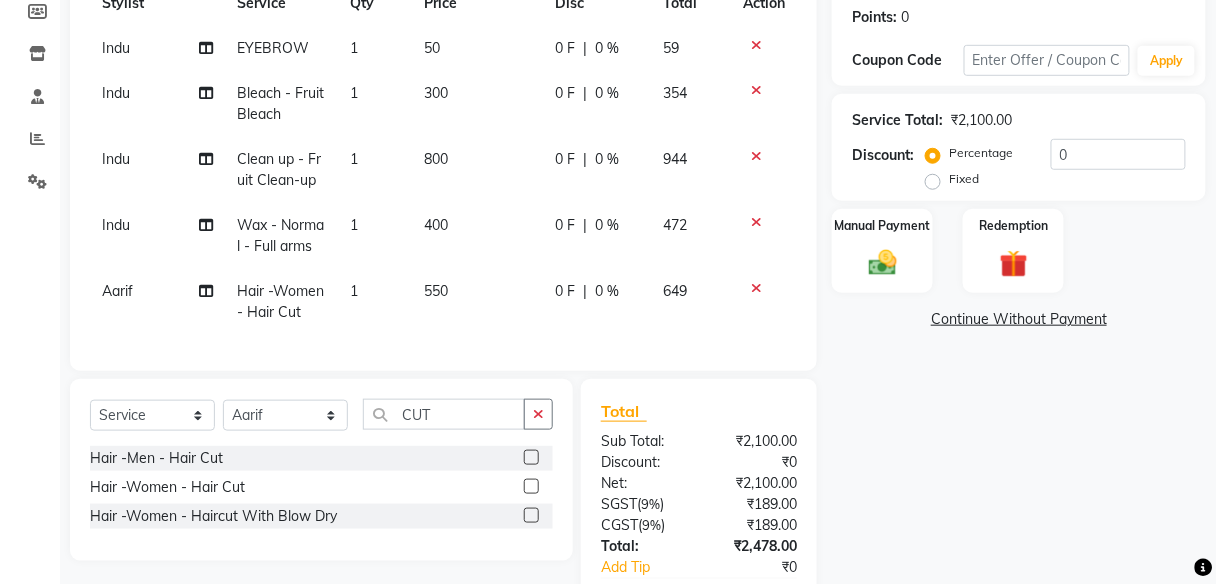 click on "Name: [FIRST]  Membership:  No Active Membership  Total Visits:  14 Card on file:  0 Last Visit:   [DATE] Points:   0  Coupon Code Apply Service Total:  ₹2,100.00  Discount:  Percentage   Fixed  0 Manual Payment Redemption  Continue Without Payment" 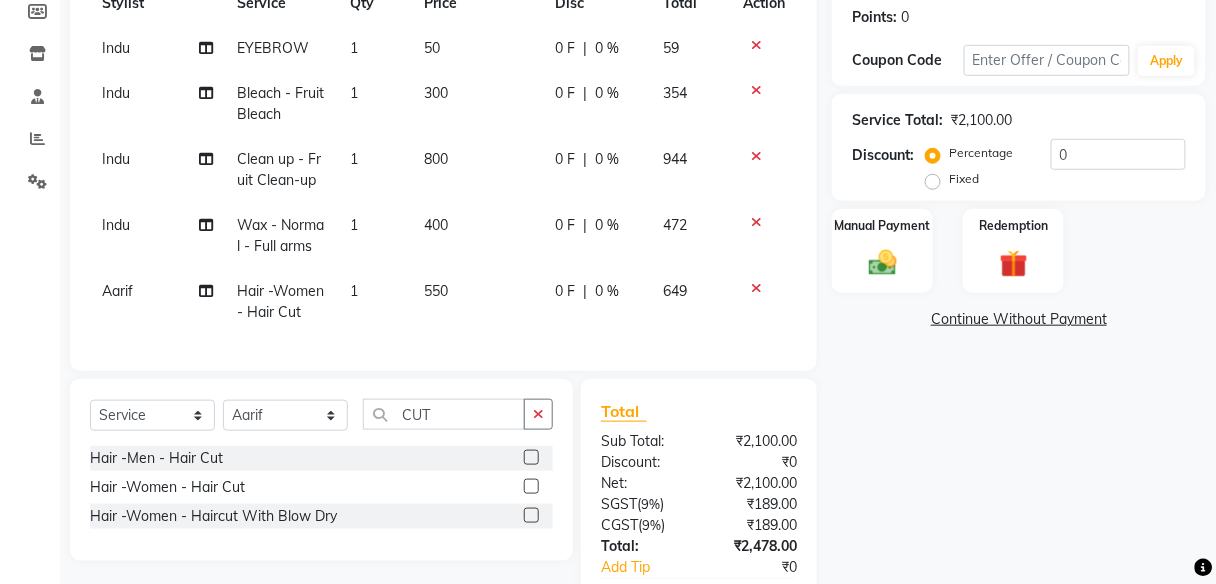 click on "800" 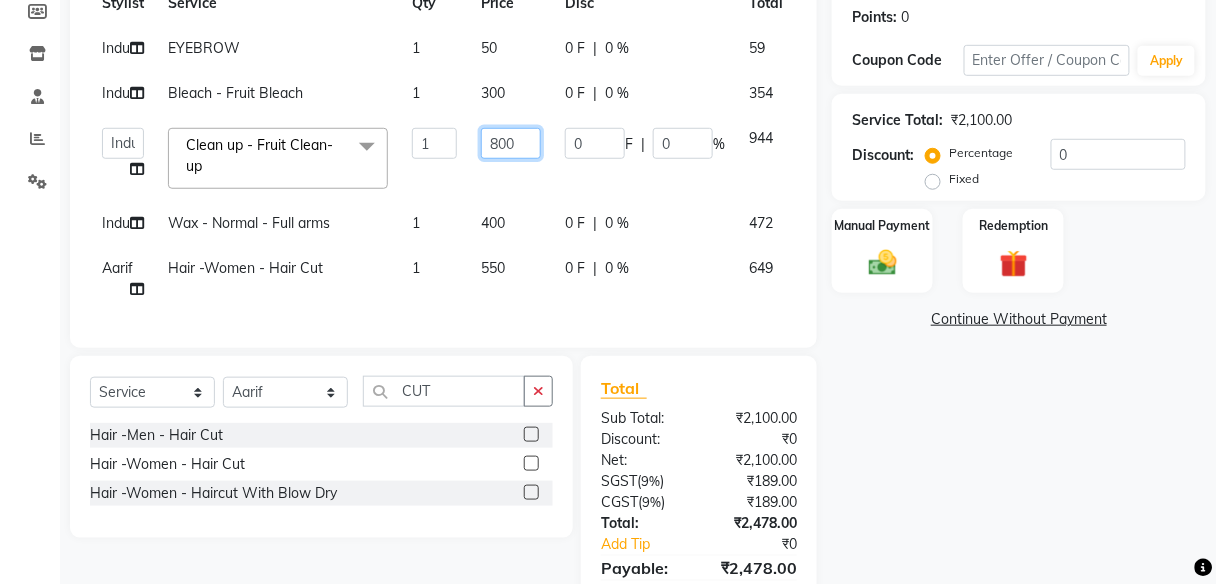 click on "800" 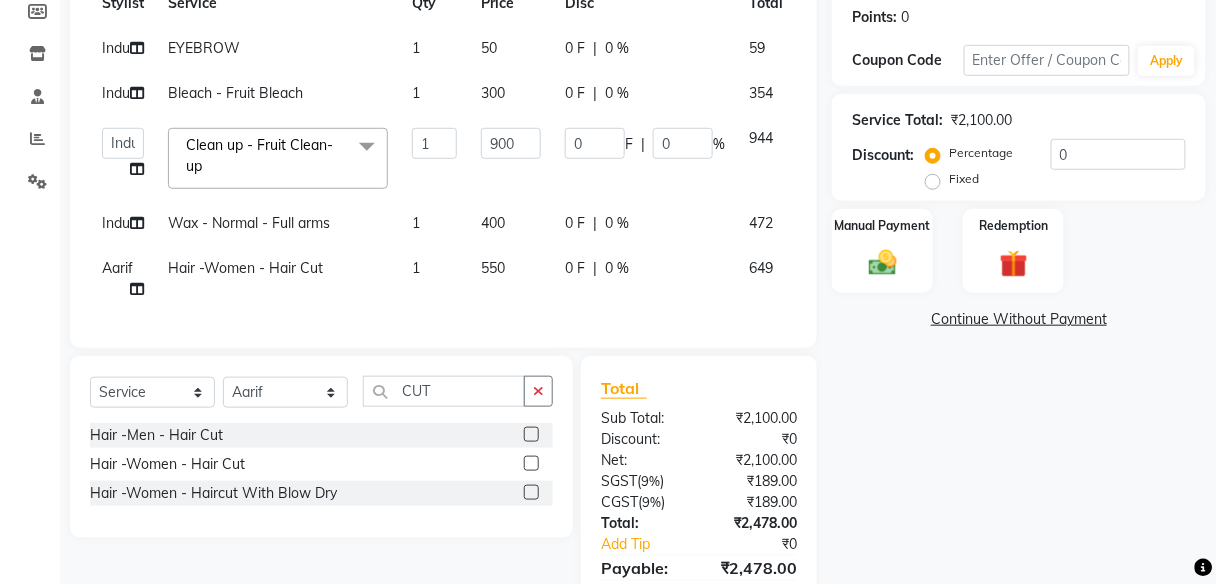 click on "Name: [FIRST]  Membership:  No Active Membership  Total Visits:  14 Card on file:  0 Last Visit:   [DATE] Points:   0  Coupon Code Apply Service Total:  ₹2,100.00  Discount:  Percentage   Fixed  0 Manual Payment Redemption  Continue Without Payment" 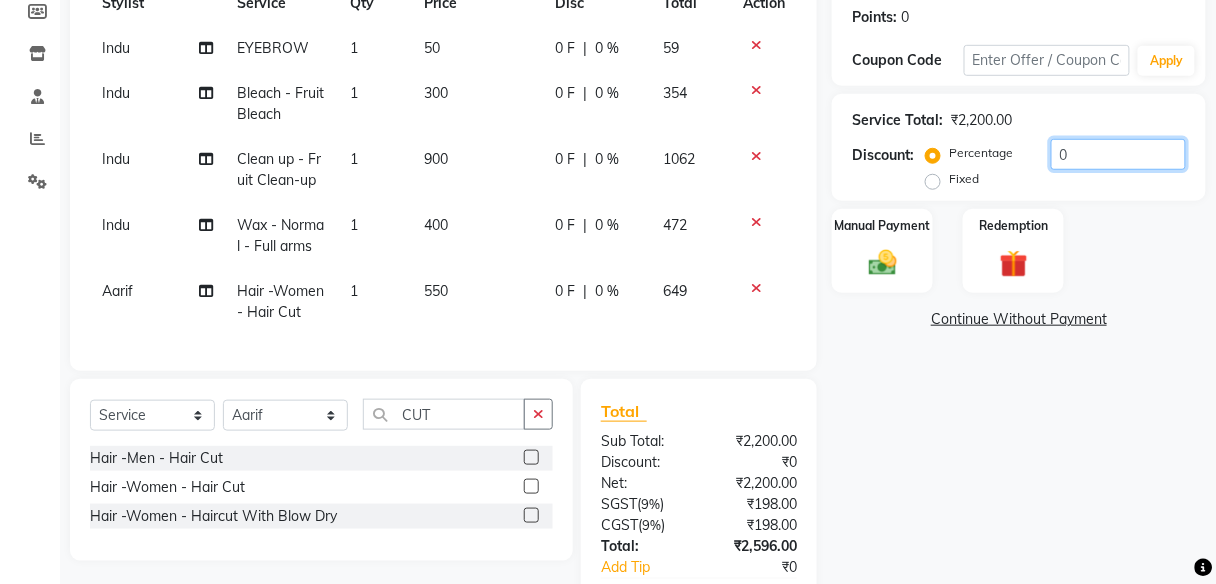 click on "0" 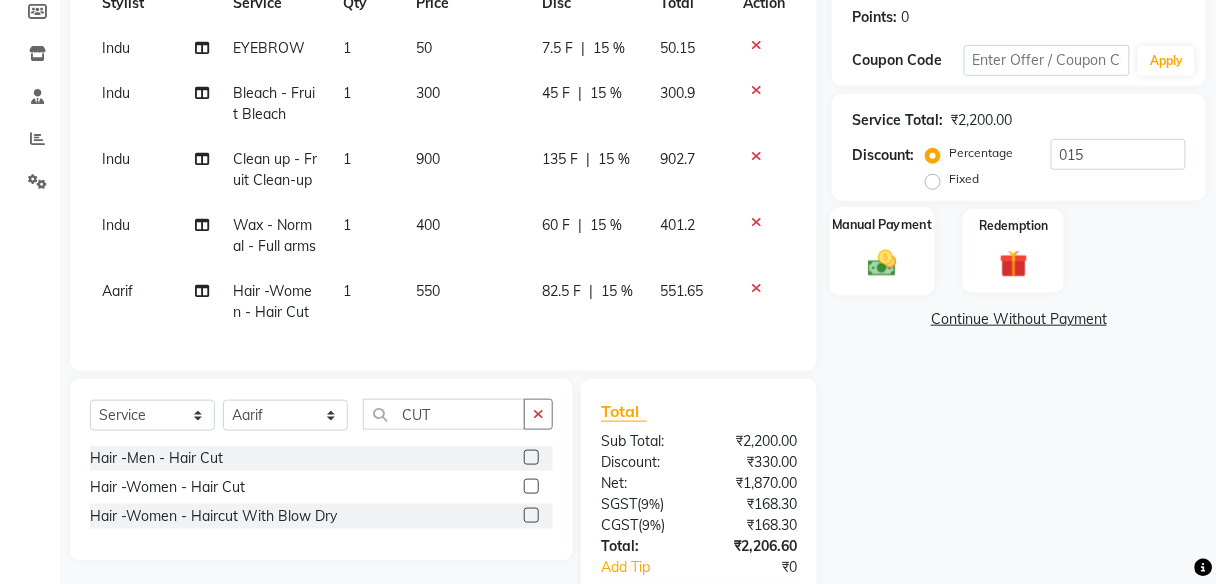 click 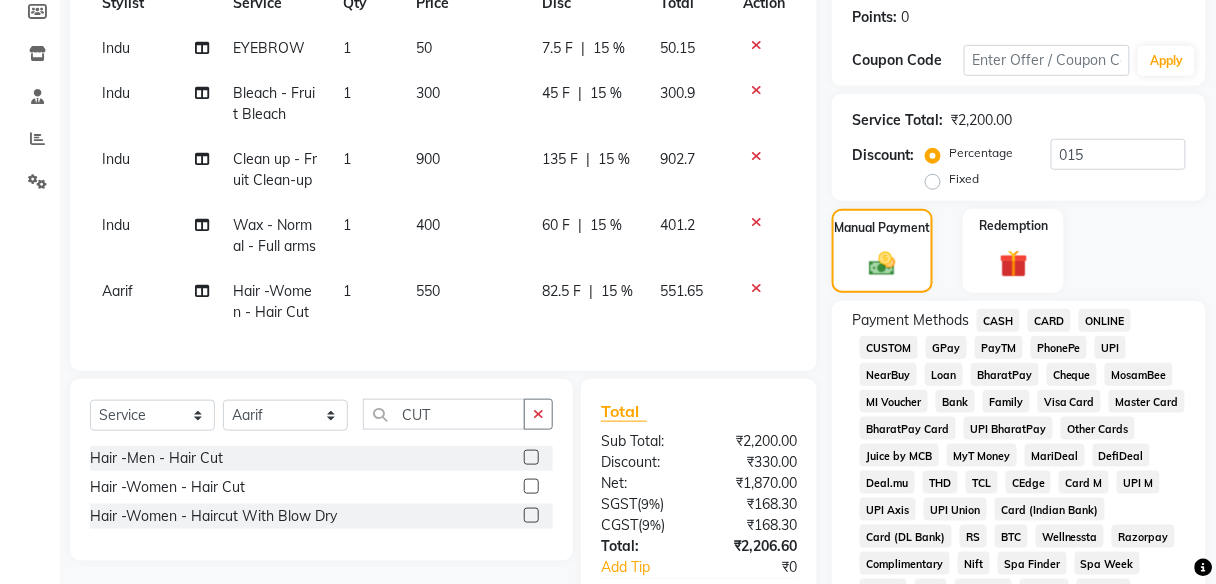 click on "CASH" 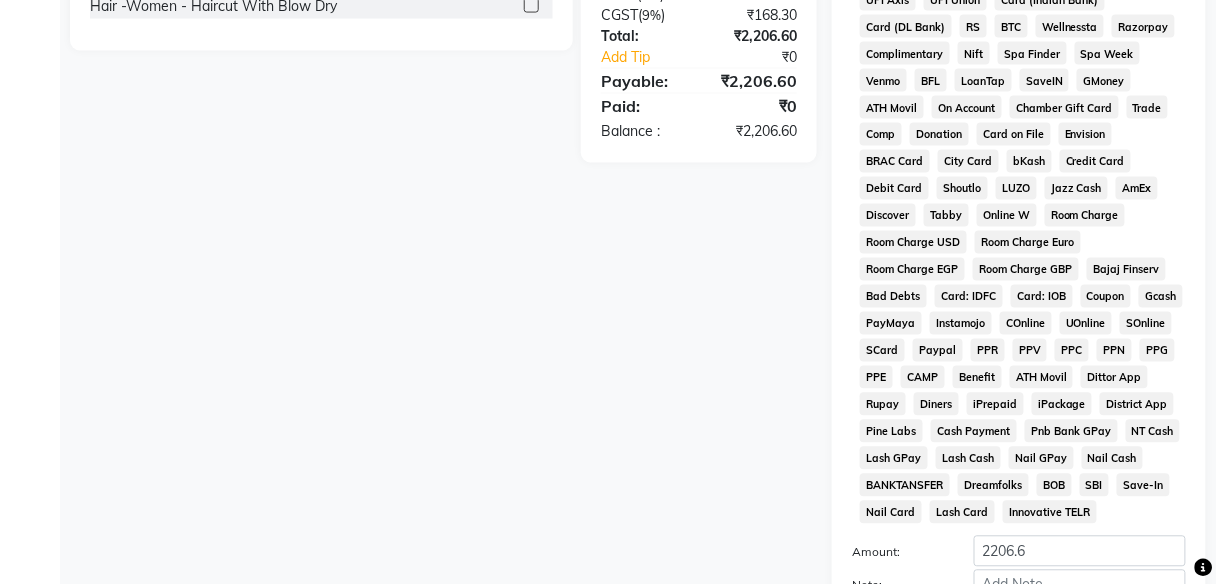 scroll, scrollTop: 984, scrollLeft: 0, axis: vertical 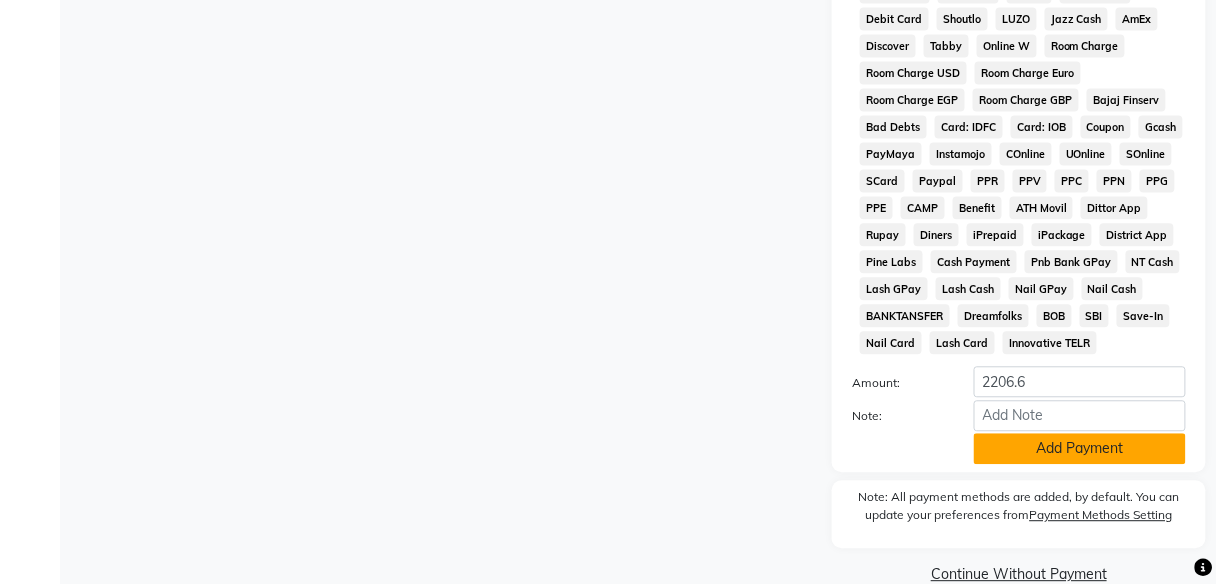 click on "Add Payment" 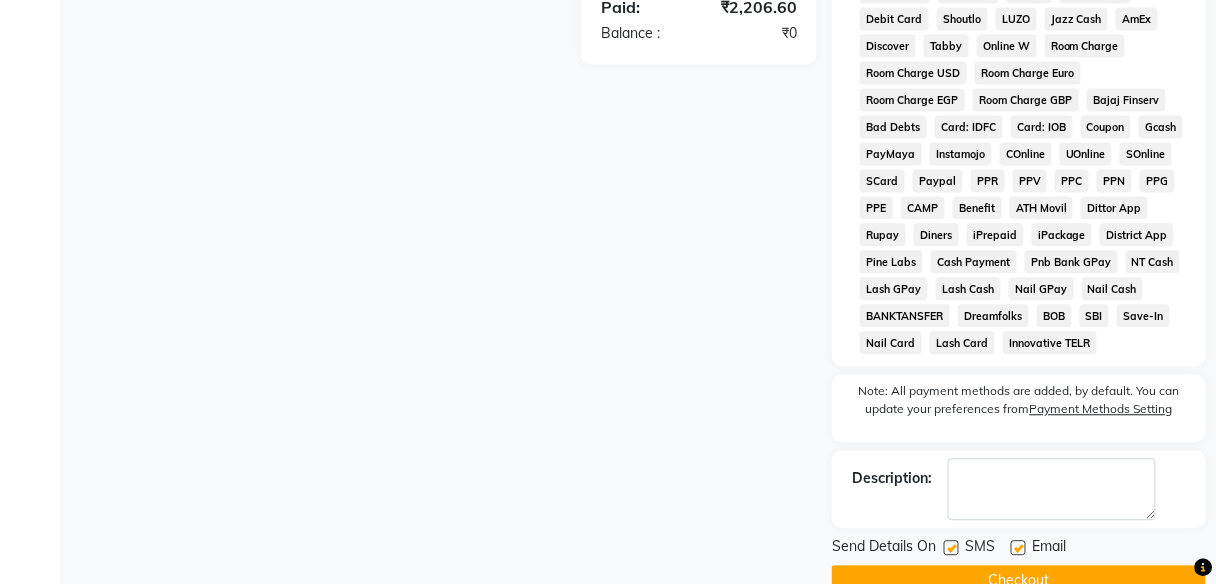 click on "Checkout" 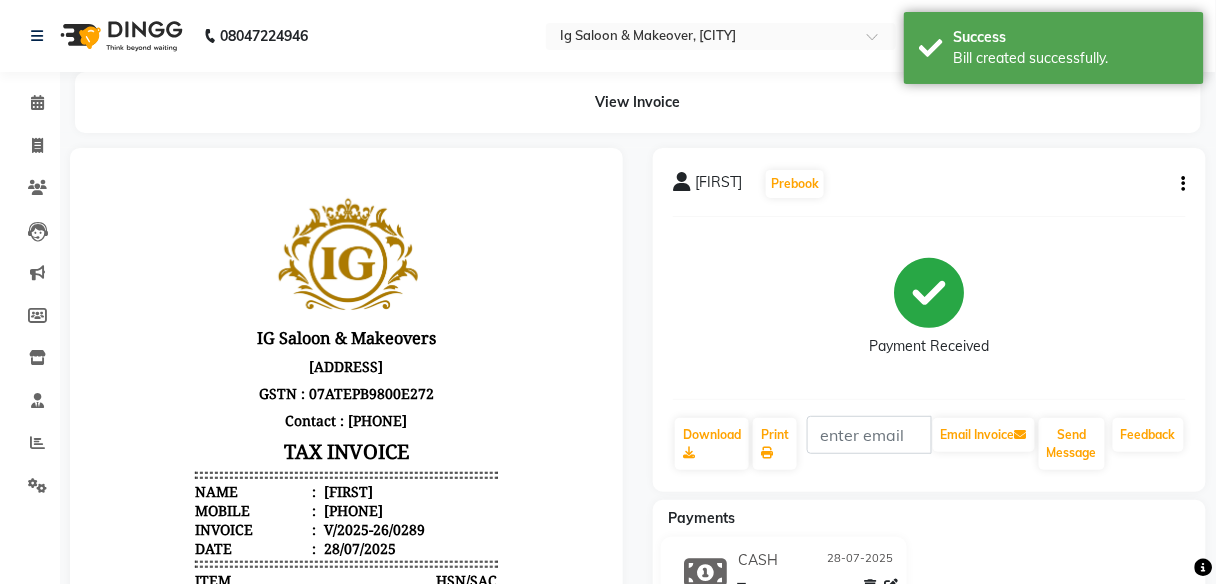 scroll, scrollTop: 0, scrollLeft: 0, axis: both 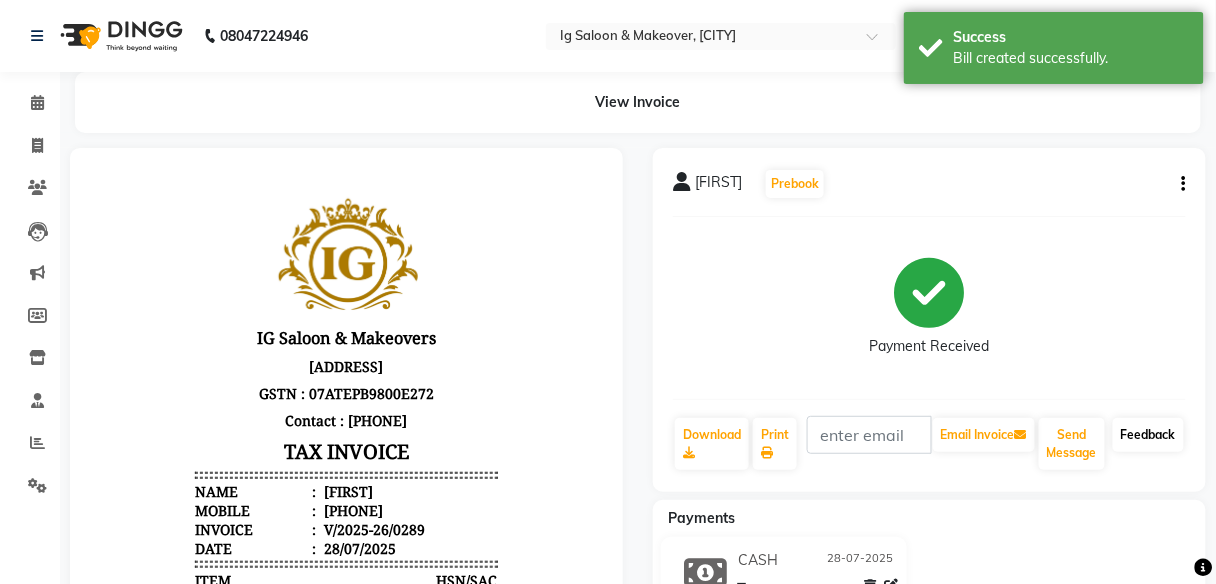 click on "Feedback" 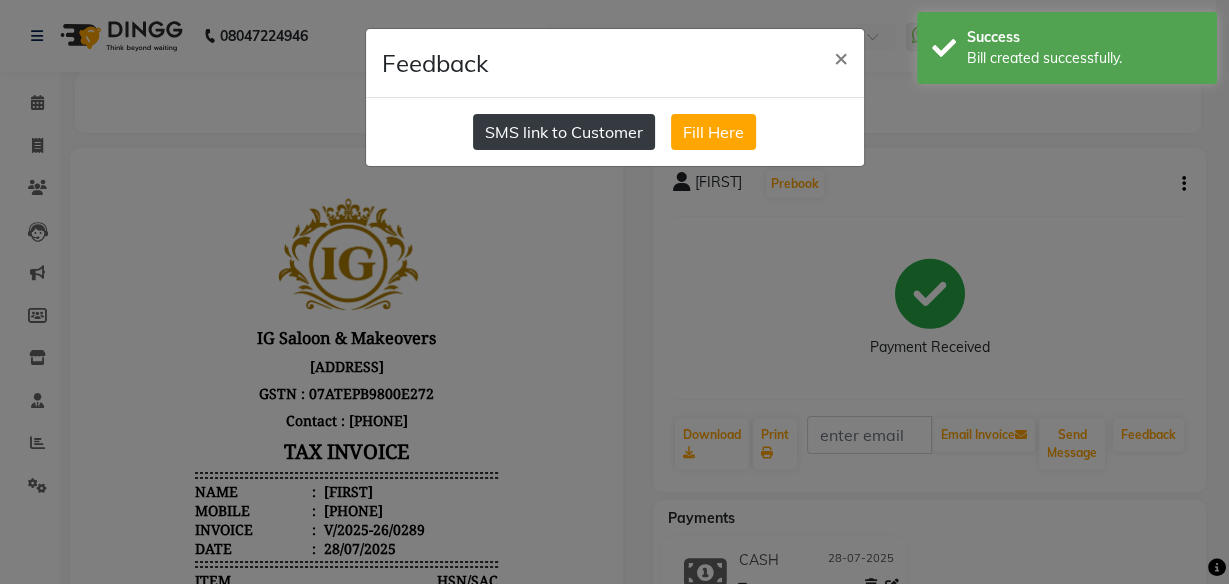 click on "SMS link to Customer" 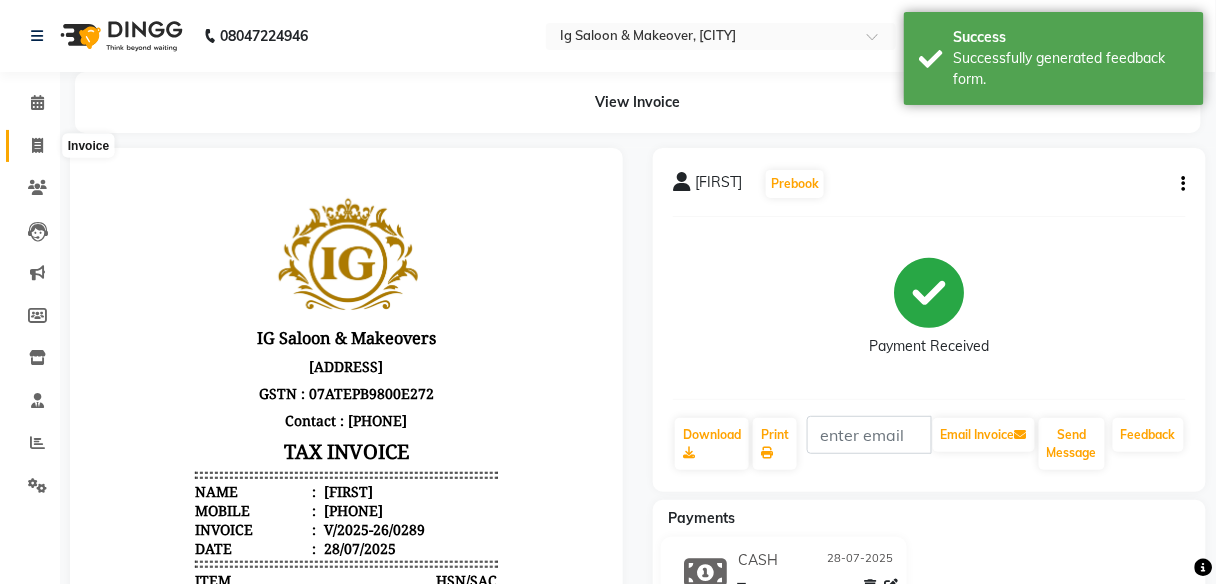click 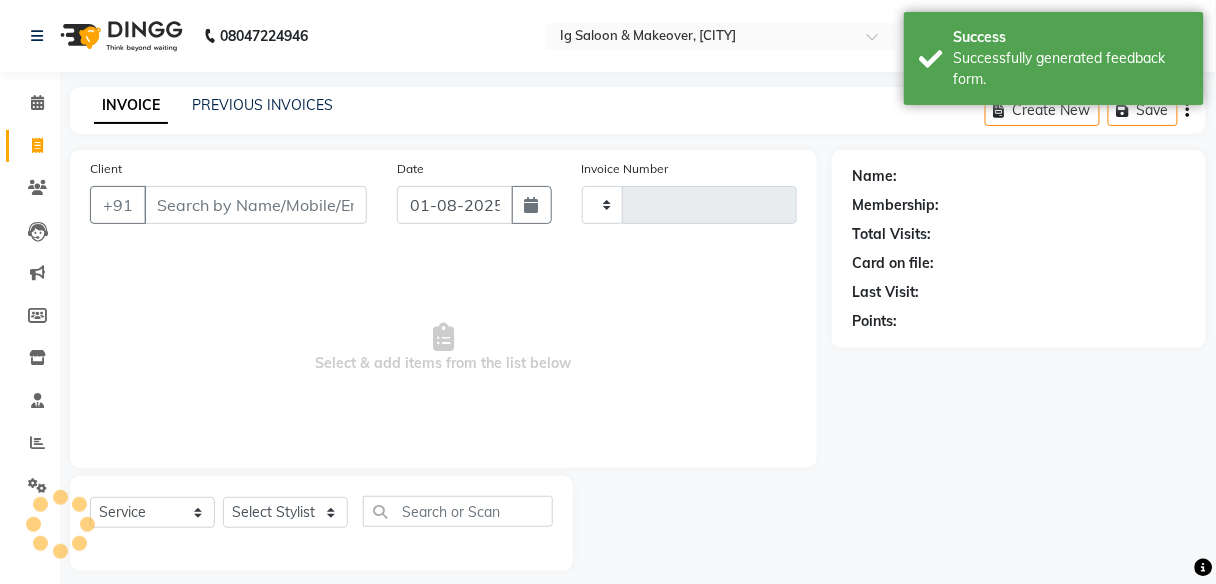 scroll, scrollTop: 16, scrollLeft: 0, axis: vertical 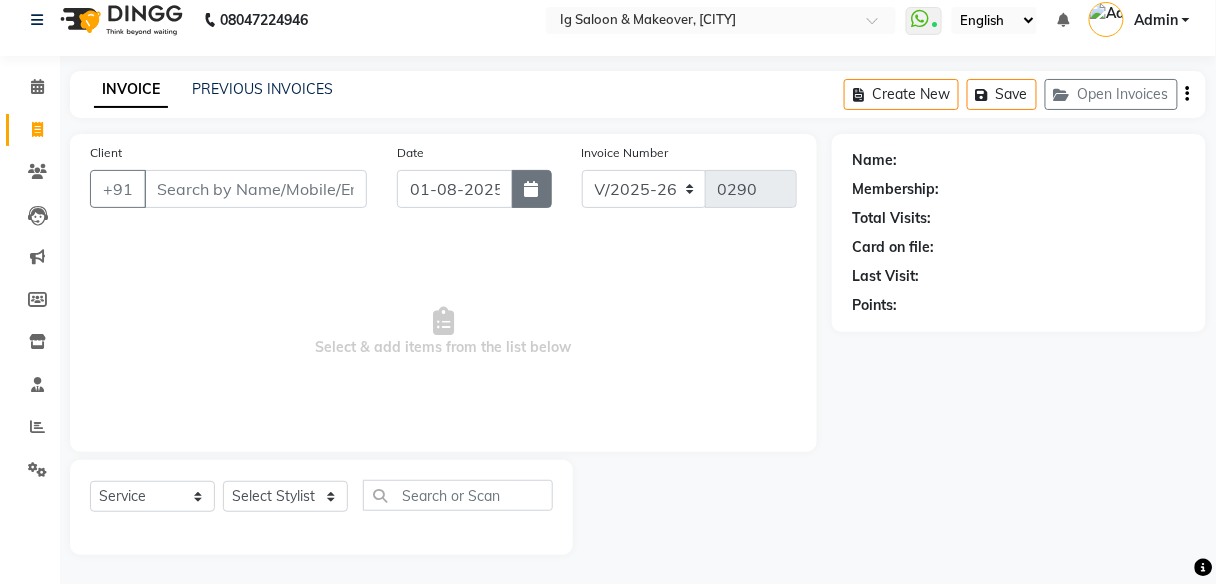 click 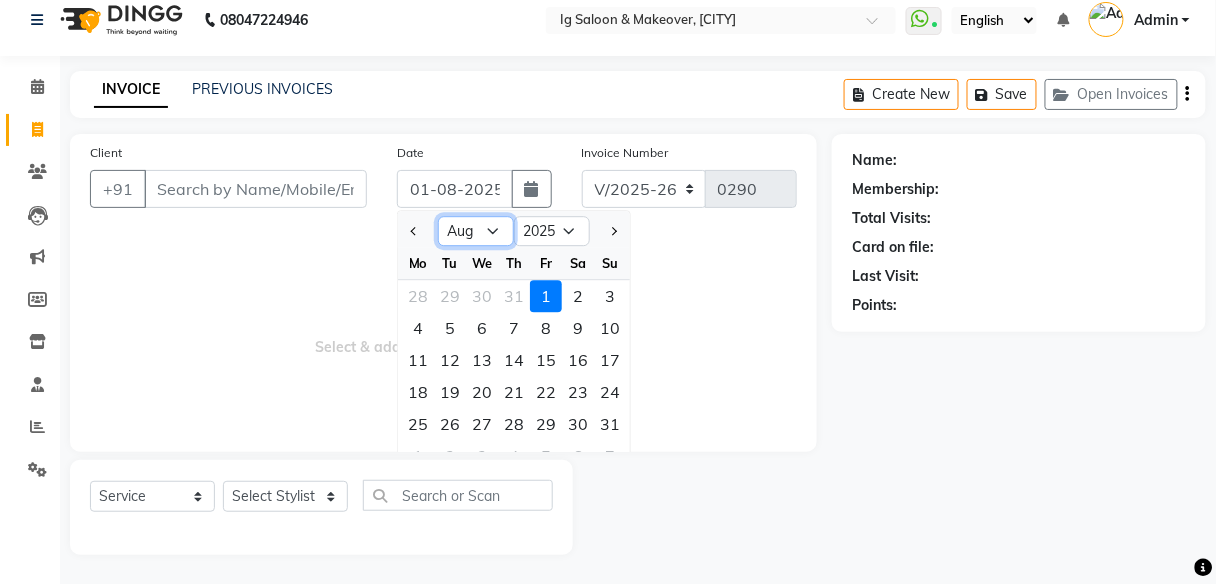 click on "Jan Feb Mar Apr May Jun Jul Aug Sep Oct Nov Dec" 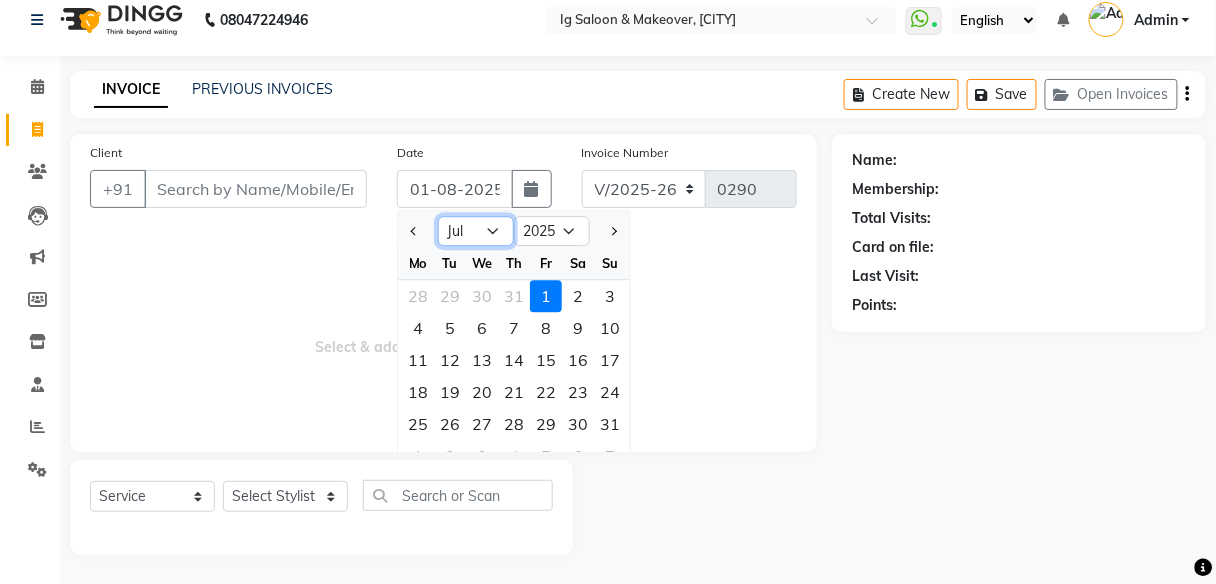 click on "Jan Feb Mar Apr May Jun Jul Aug Sep Oct Nov Dec" 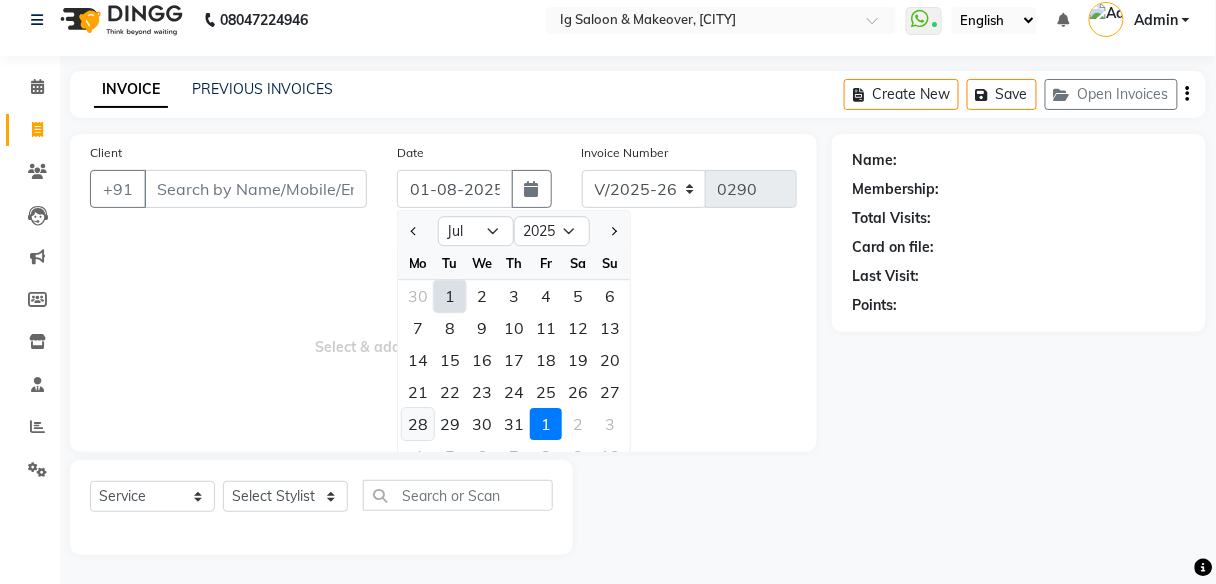 click on "28" 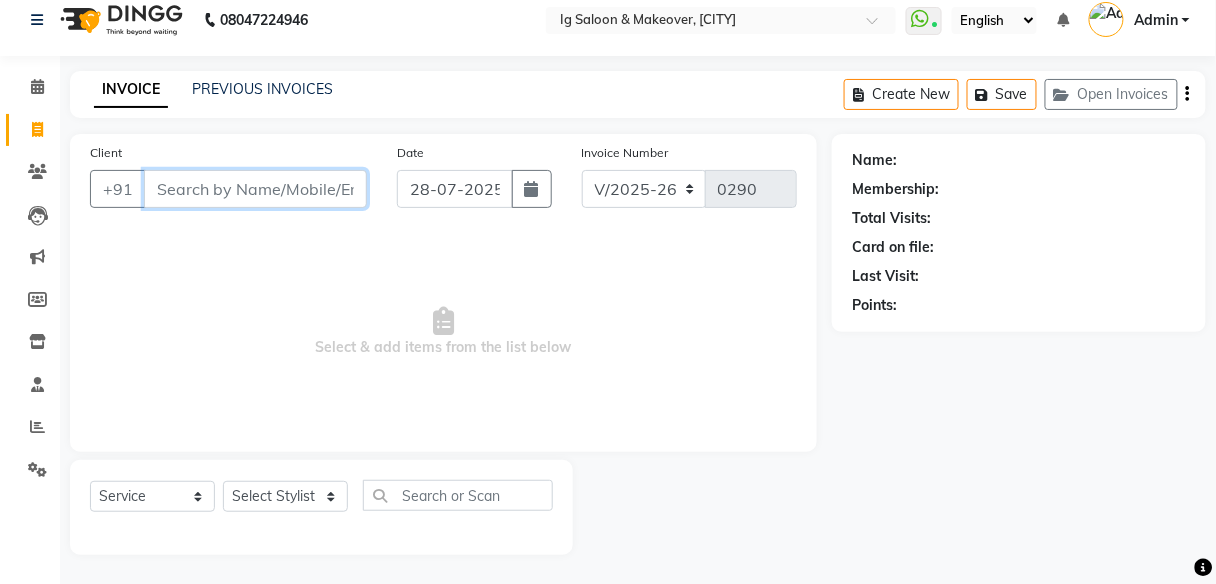 click on "Client" at bounding box center [255, 189] 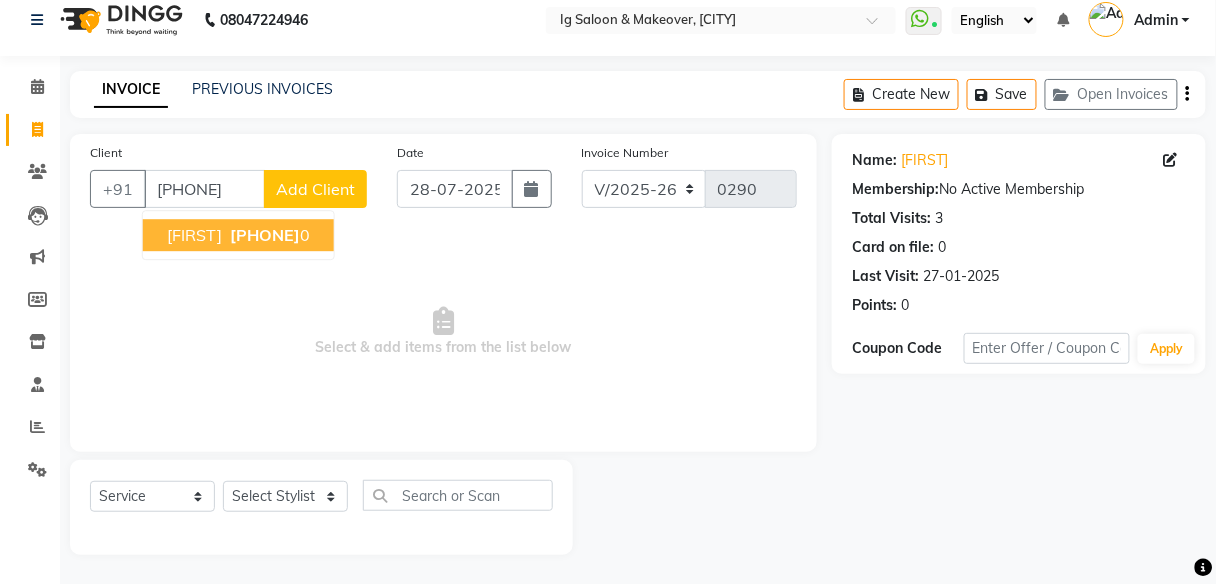 click on "[PHONE]" at bounding box center (265, 235) 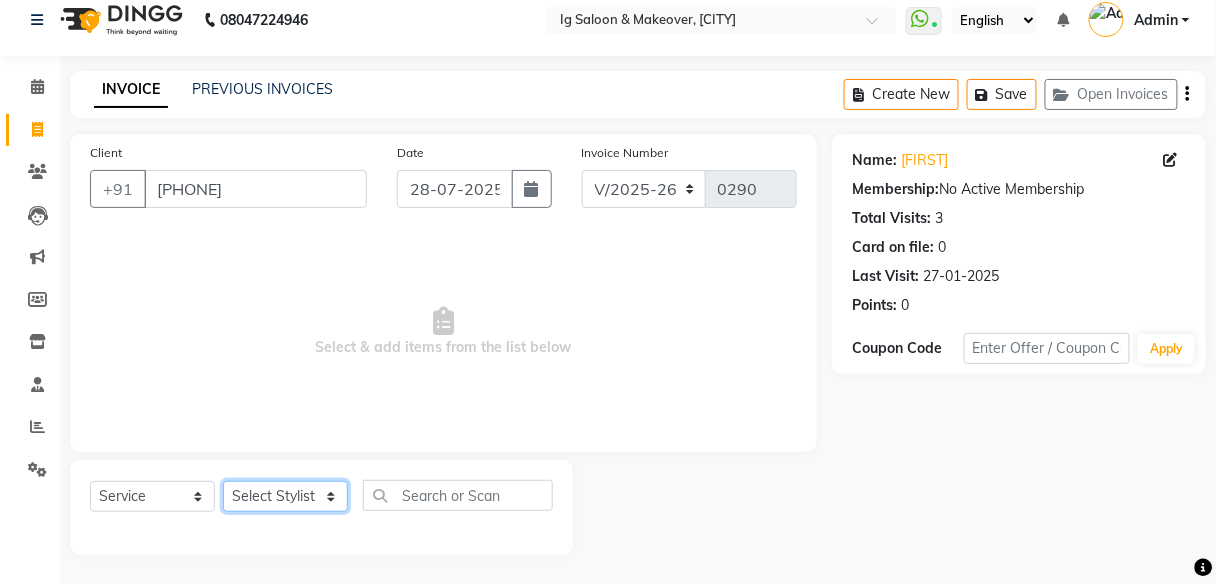 click on "Select Stylist [FIRST] [FIRST] [FIRST] [FIRST] [FIRST] [FIRST] [FIRST]" 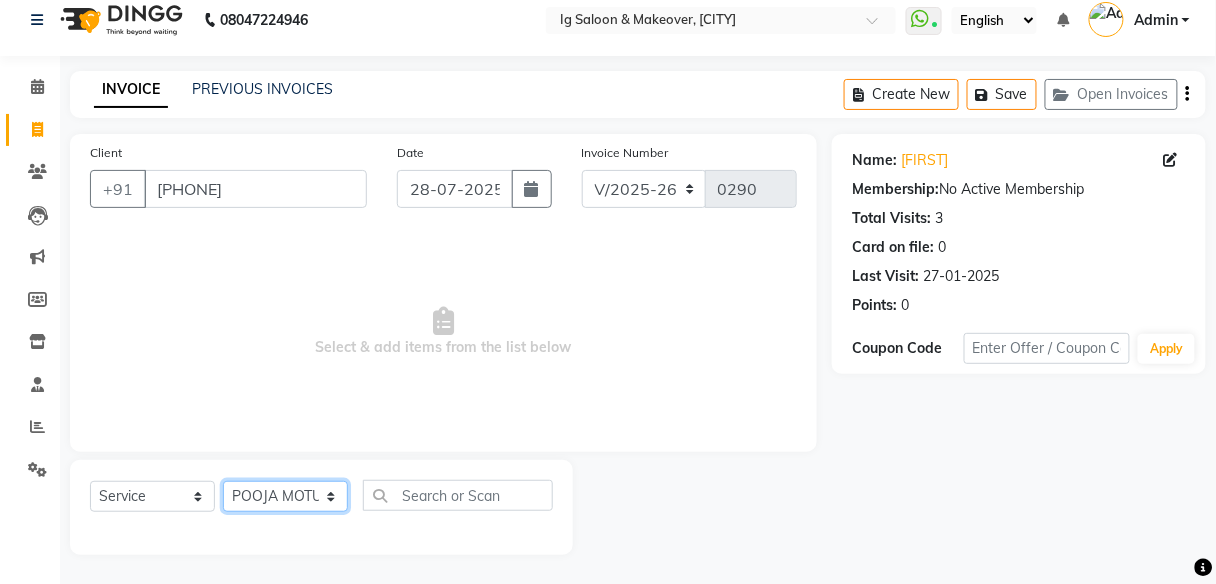 click on "Select Stylist [FIRST] [FIRST] [FIRST] [FIRST] [FIRST] [FIRST] [FIRST]" 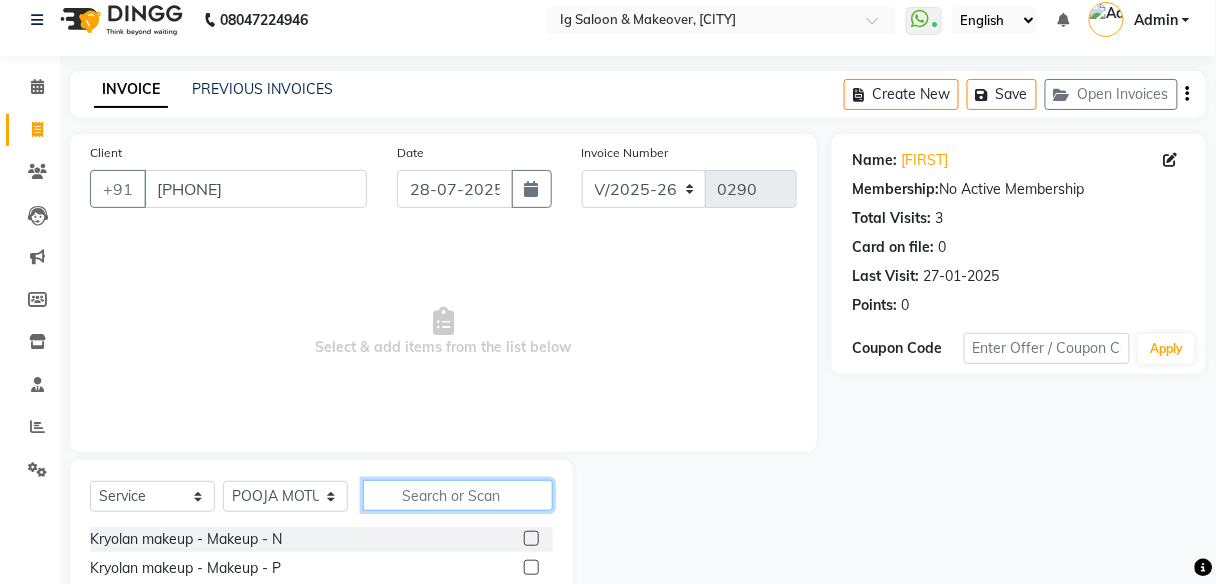 click 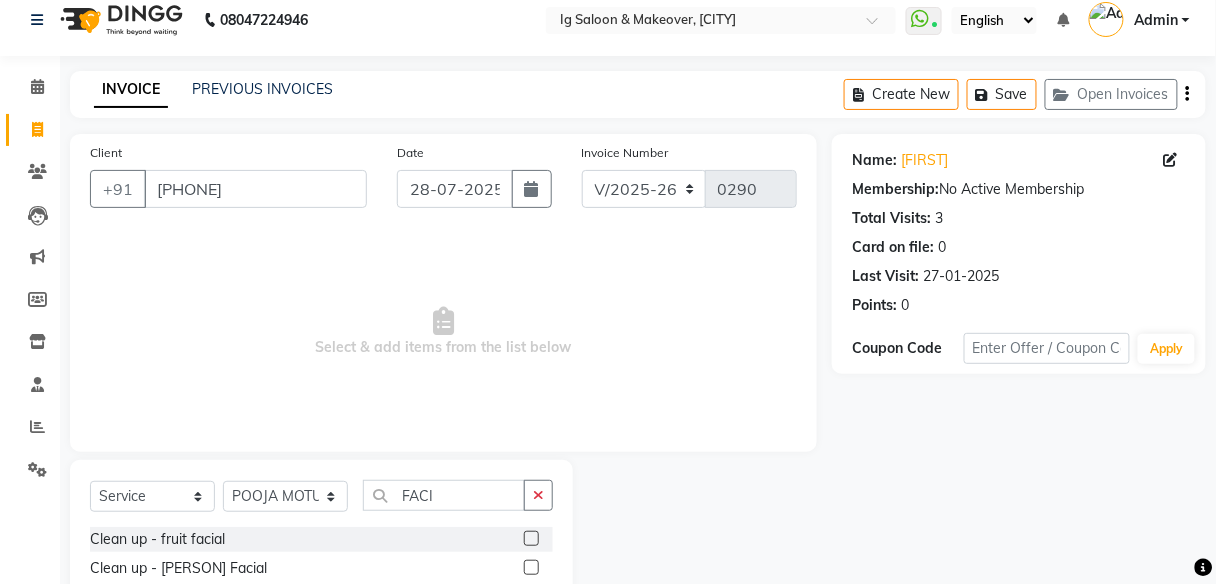 click 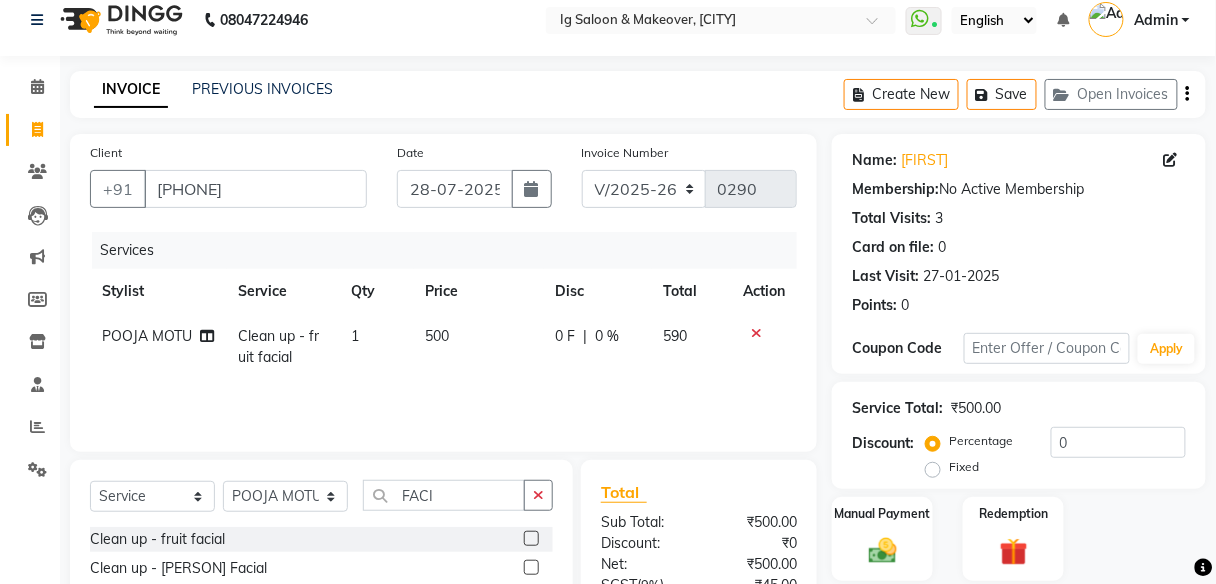 click on "500" 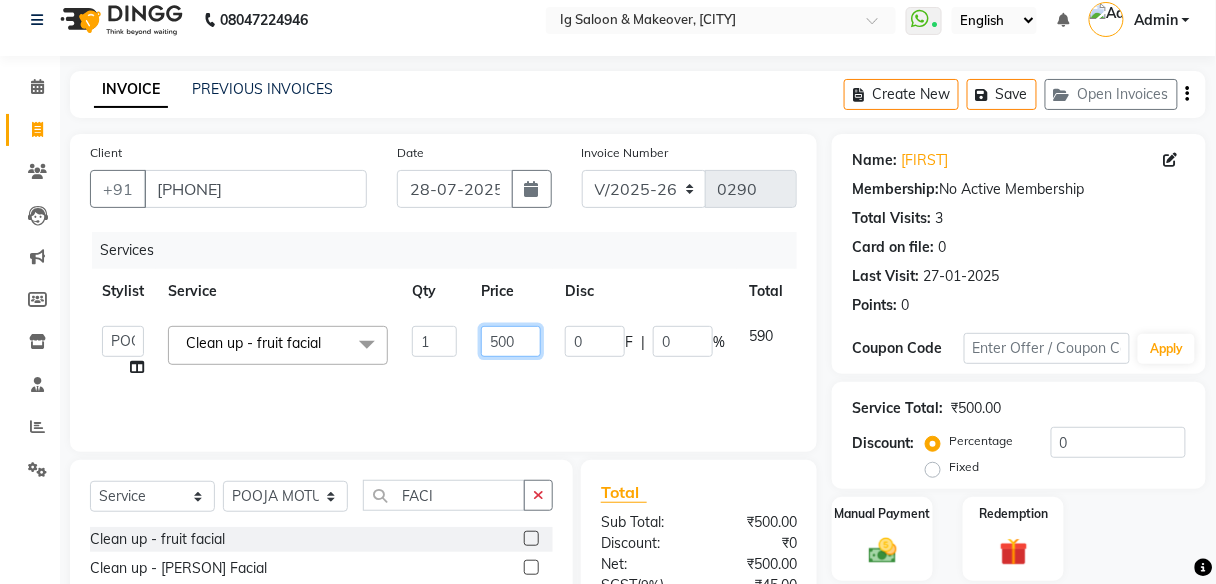 click on "500" 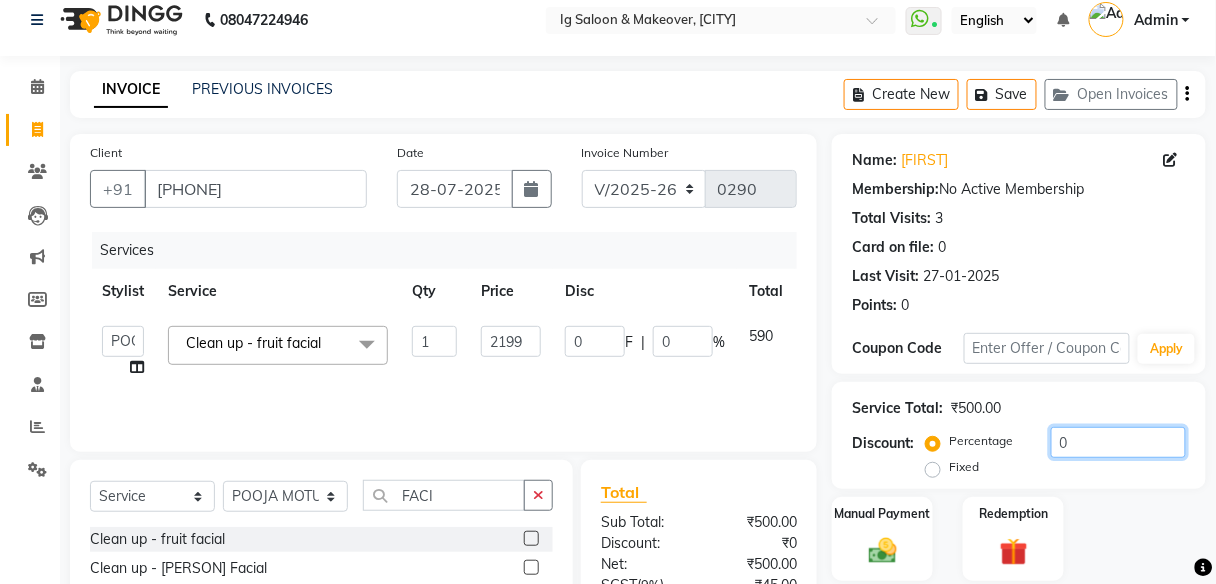 click on "0" 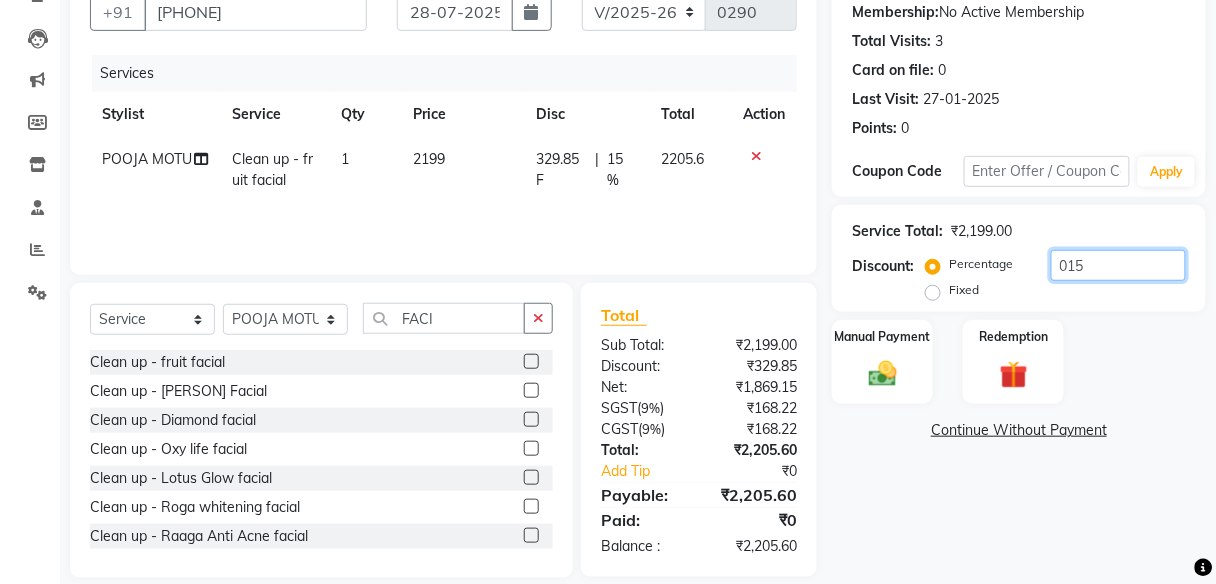 scroll, scrollTop: 216, scrollLeft: 0, axis: vertical 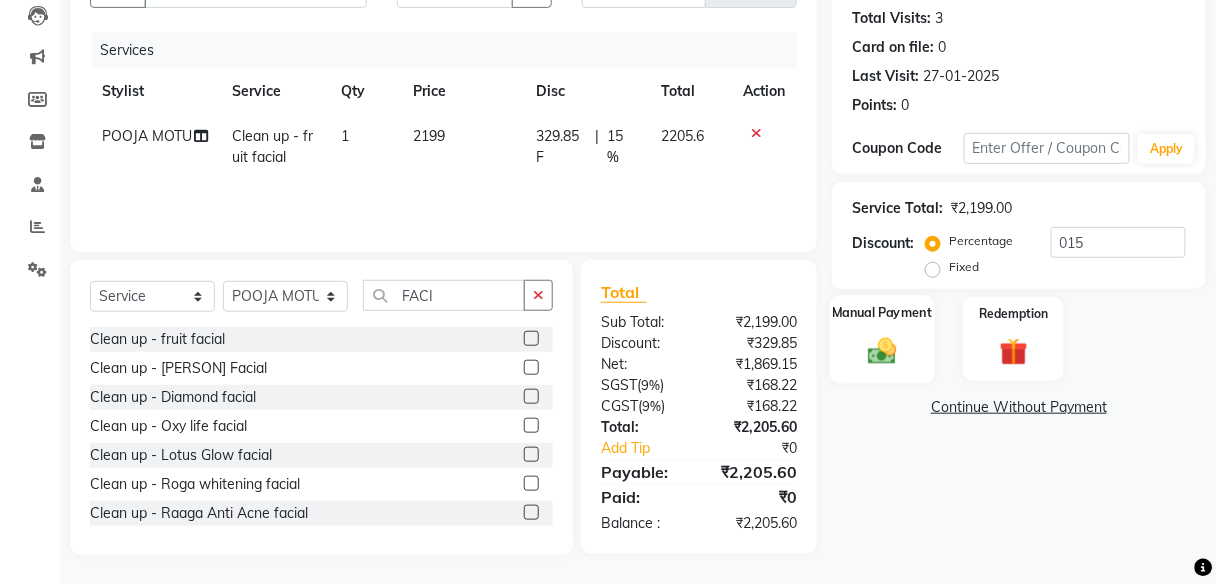 click on "Manual Payment" 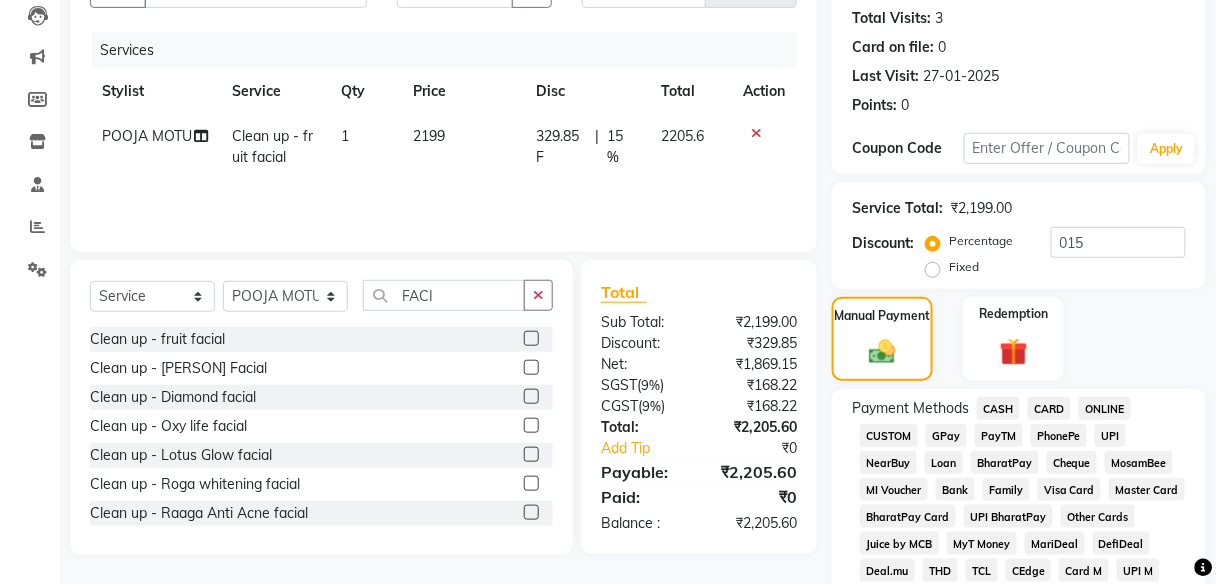 click on "PayTM" 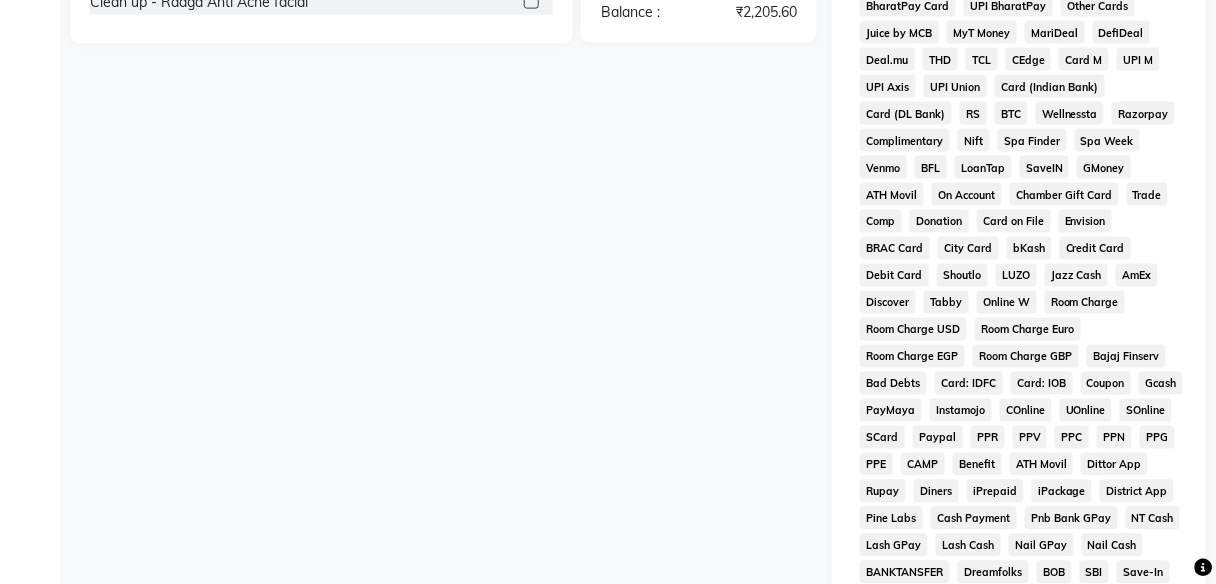 scroll, scrollTop: 897, scrollLeft: 0, axis: vertical 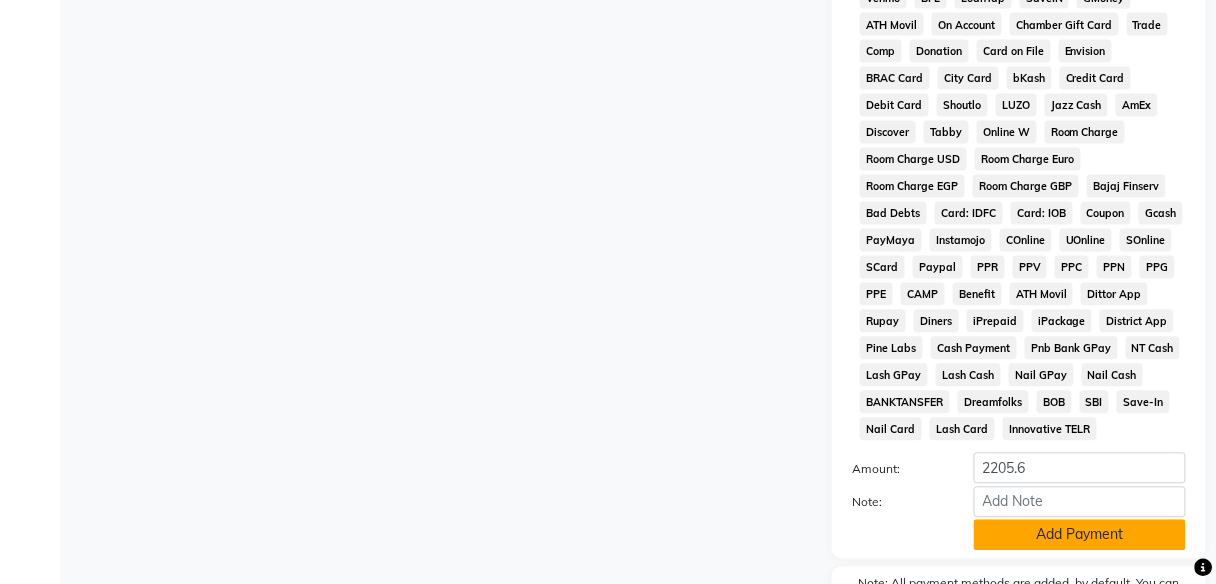 click on "Add Payment" 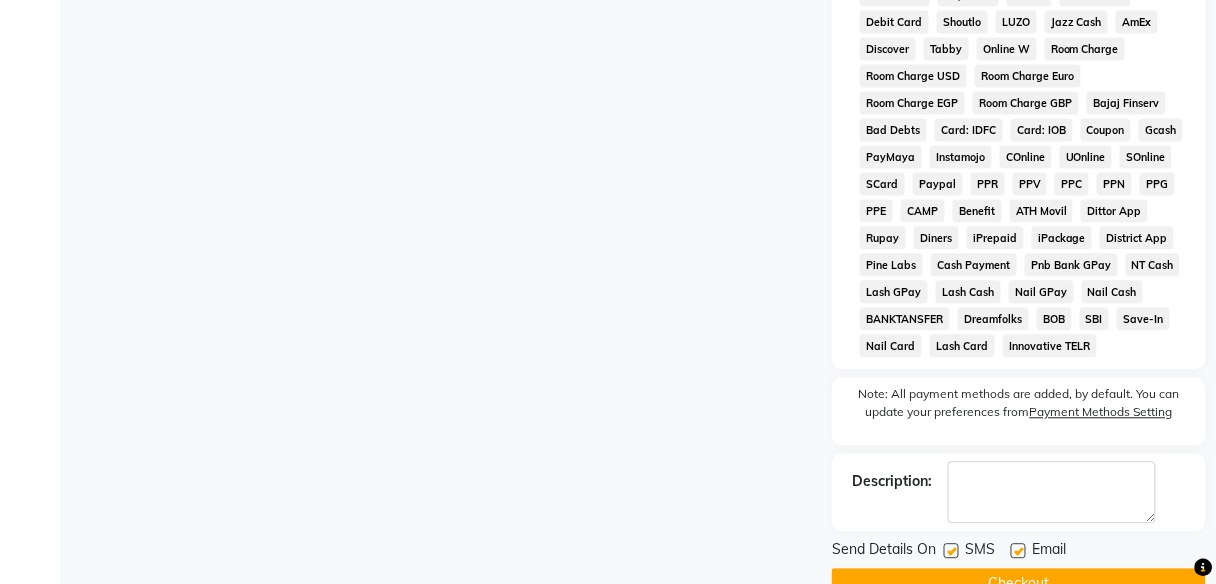 scroll, scrollTop: 1025, scrollLeft: 0, axis: vertical 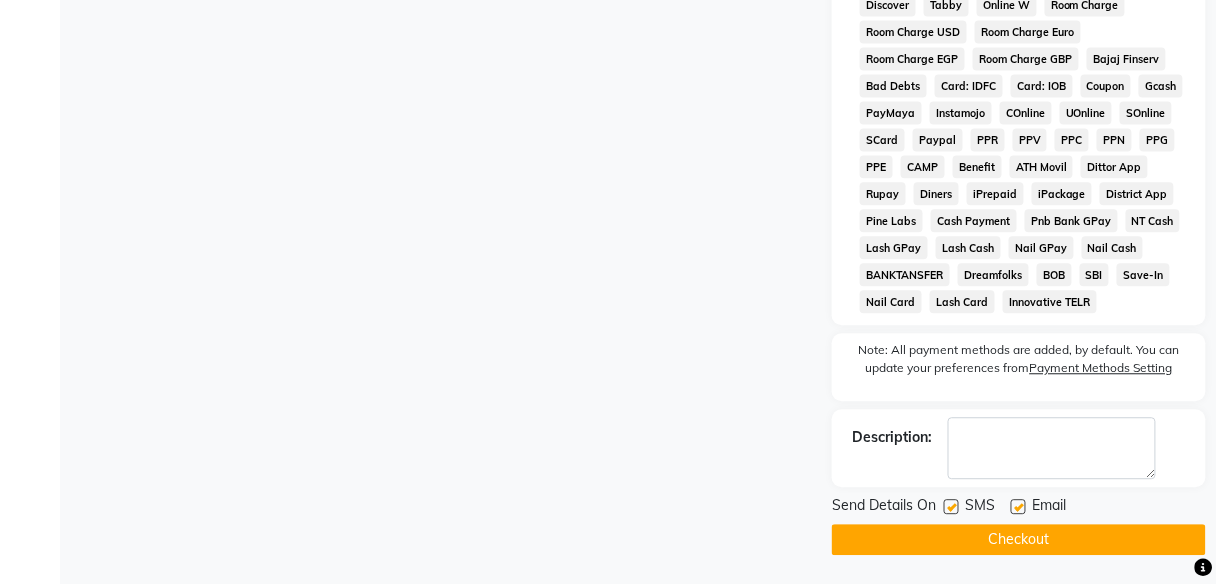 click on "Checkout" 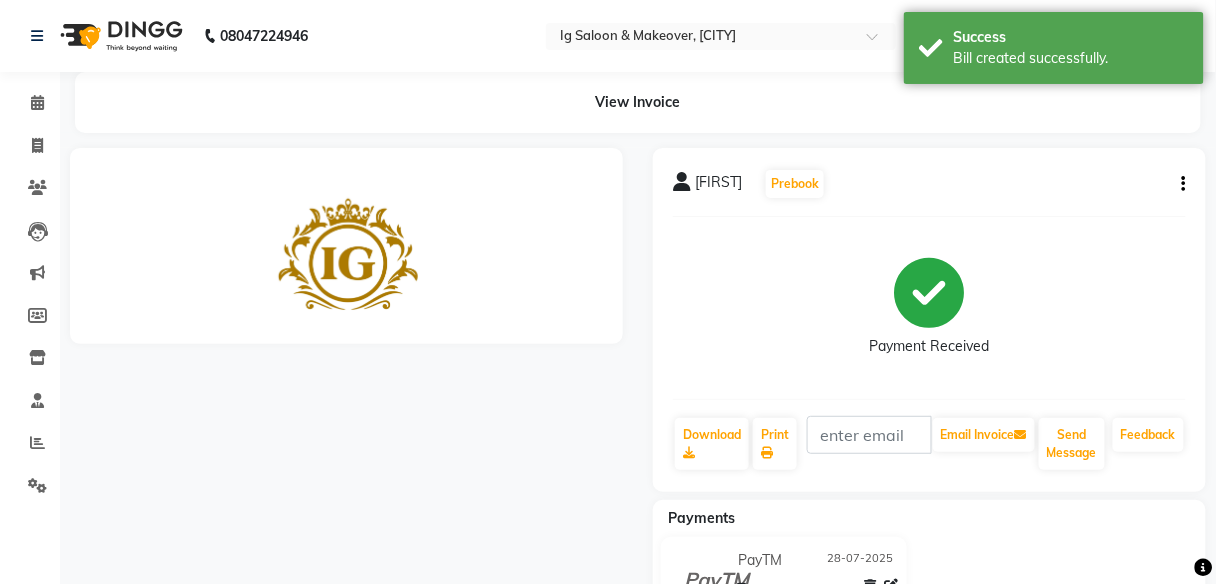 scroll, scrollTop: 0, scrollLeft: 0, axis: both 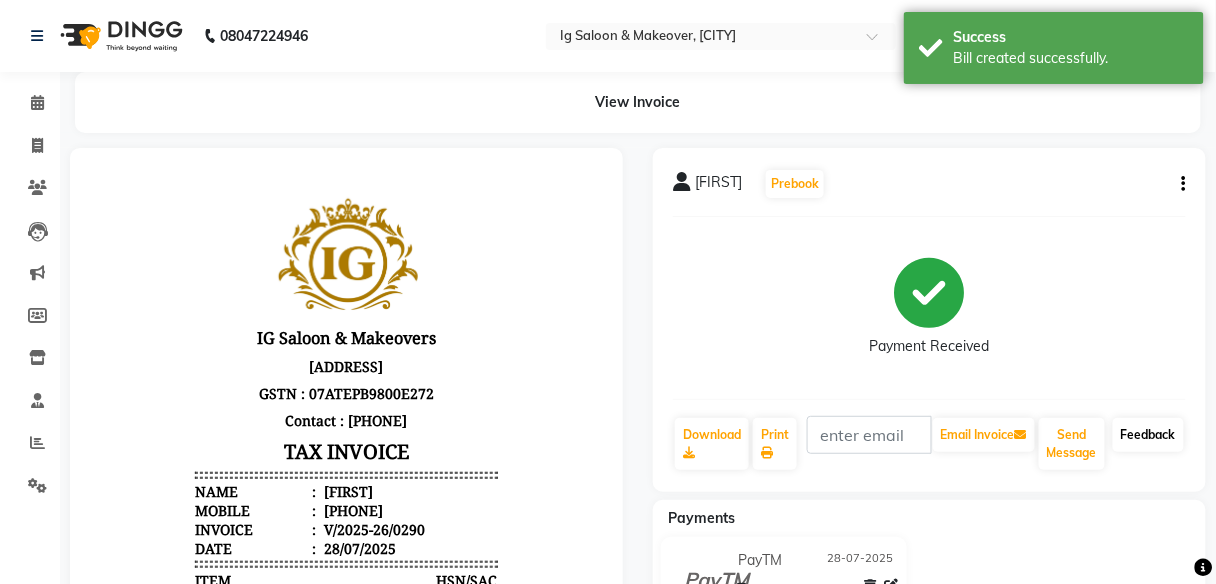 click on "Feedback" 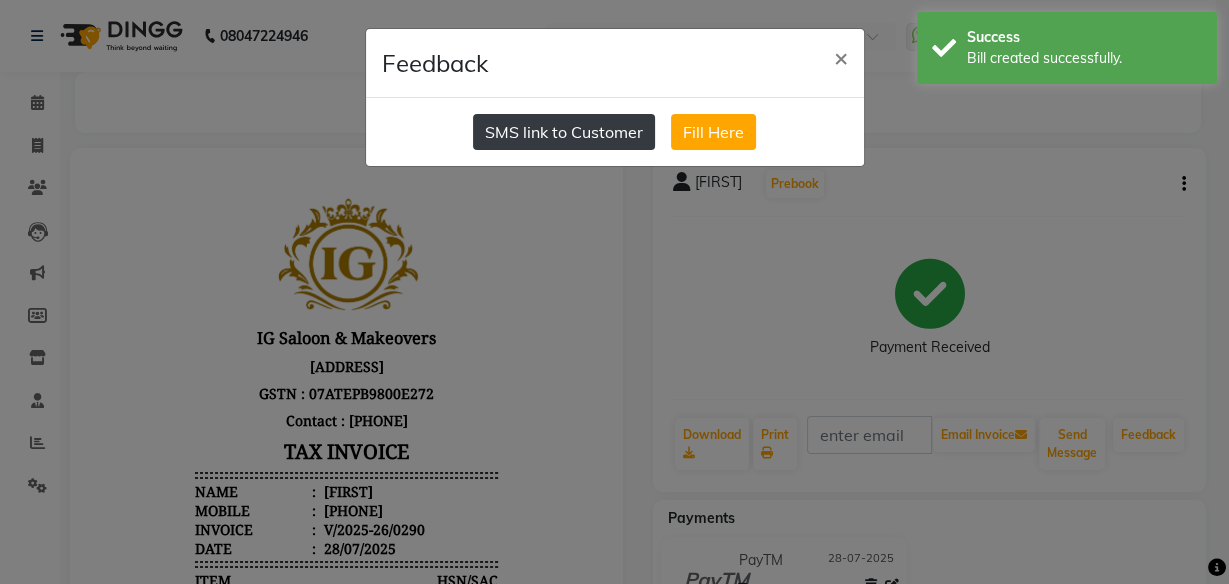 click on "SMS link to Customer" 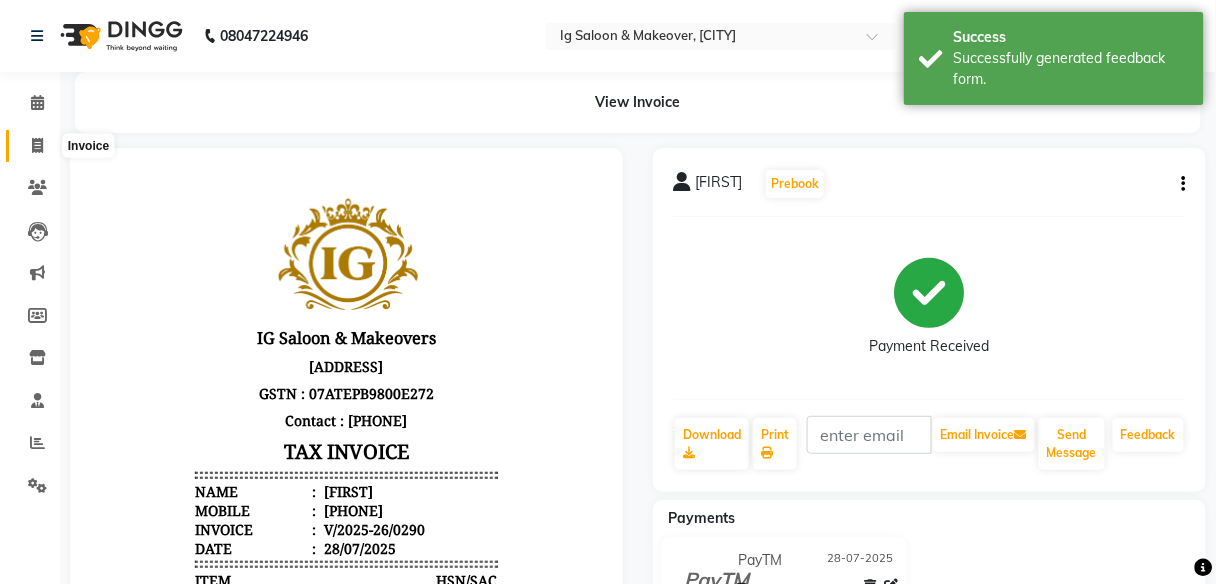 click 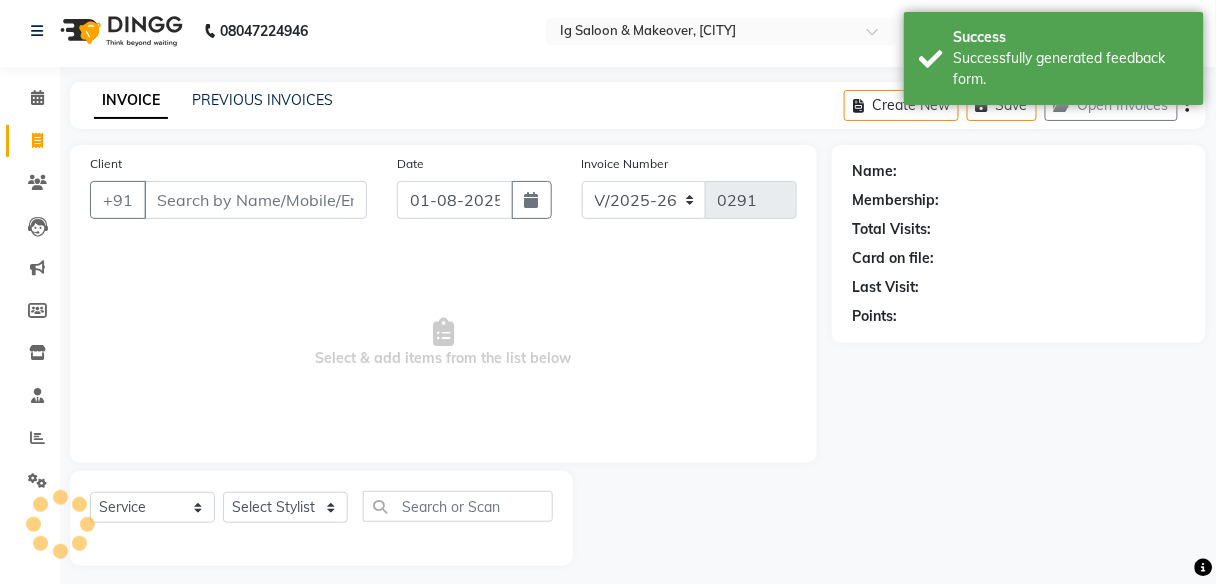 scroll, scrollTop: 16, scrollLeft: 0, axis: vertical 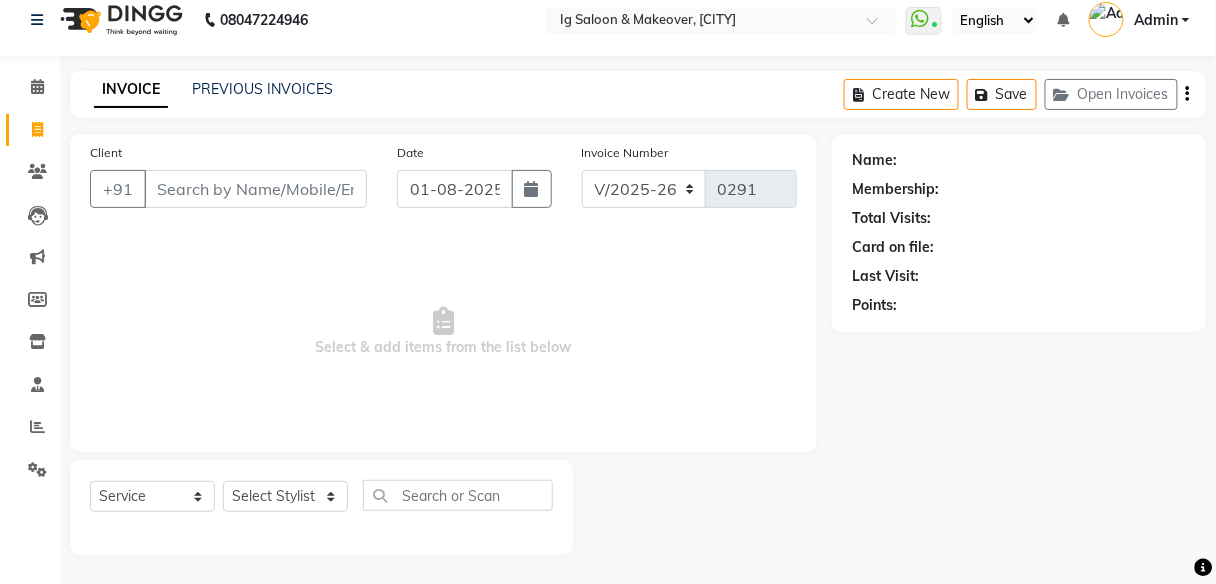 click on "Client" at bounding box center (255, 189) 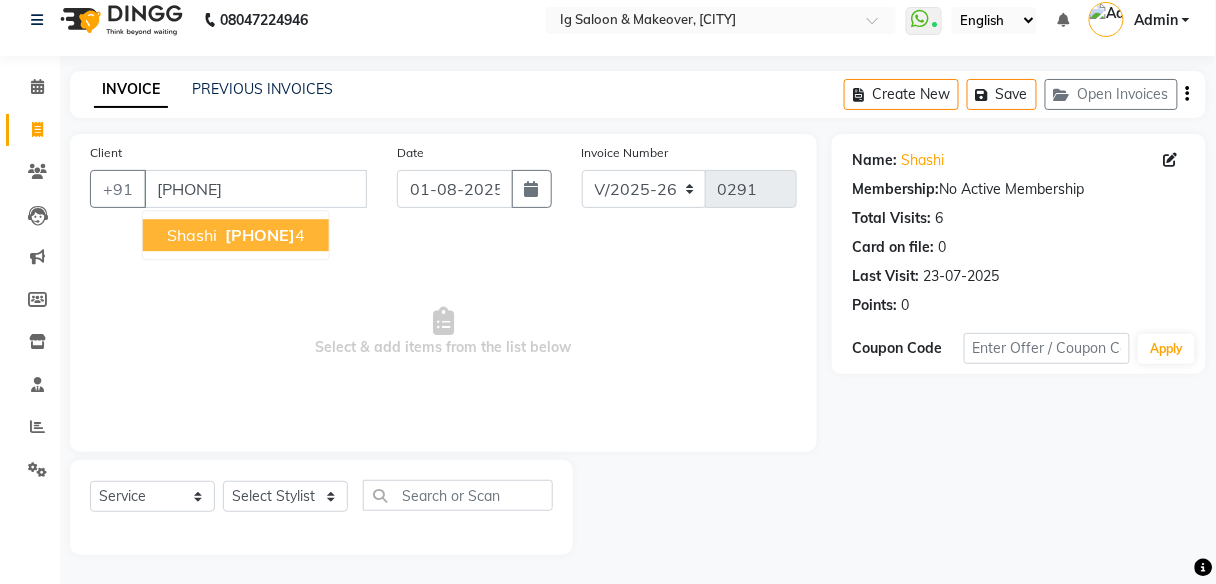 click on "[PHONE]" at bounding box center [260, 235] 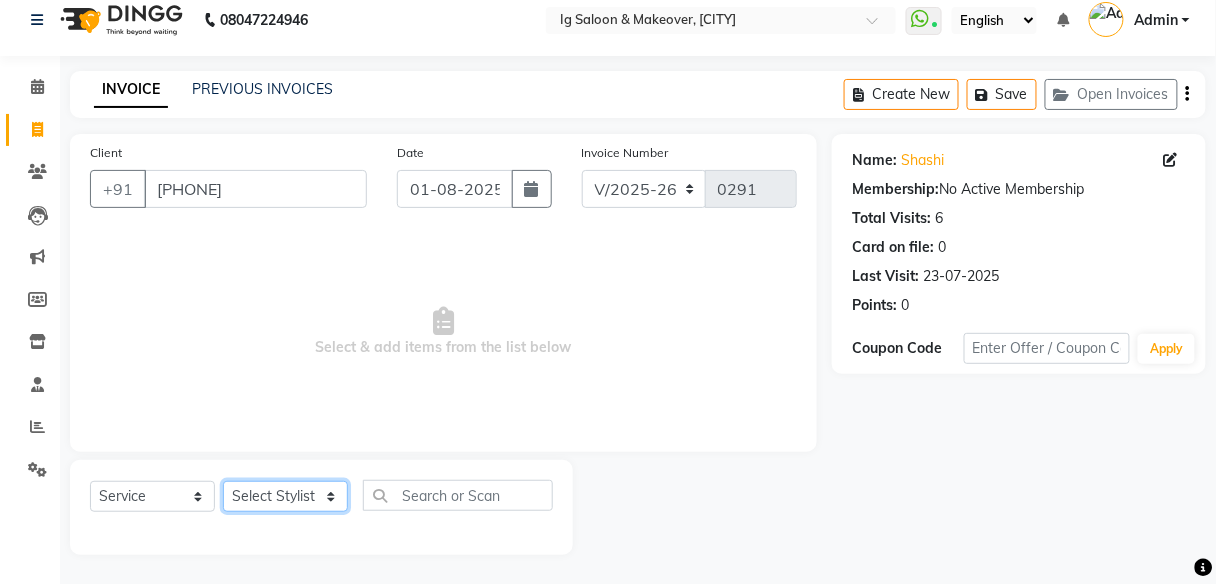 click on "Select Stylist [FIRST] [FIRST] [FIRST] [FIRST] [FIRST] [FIRST] [FIRST]" 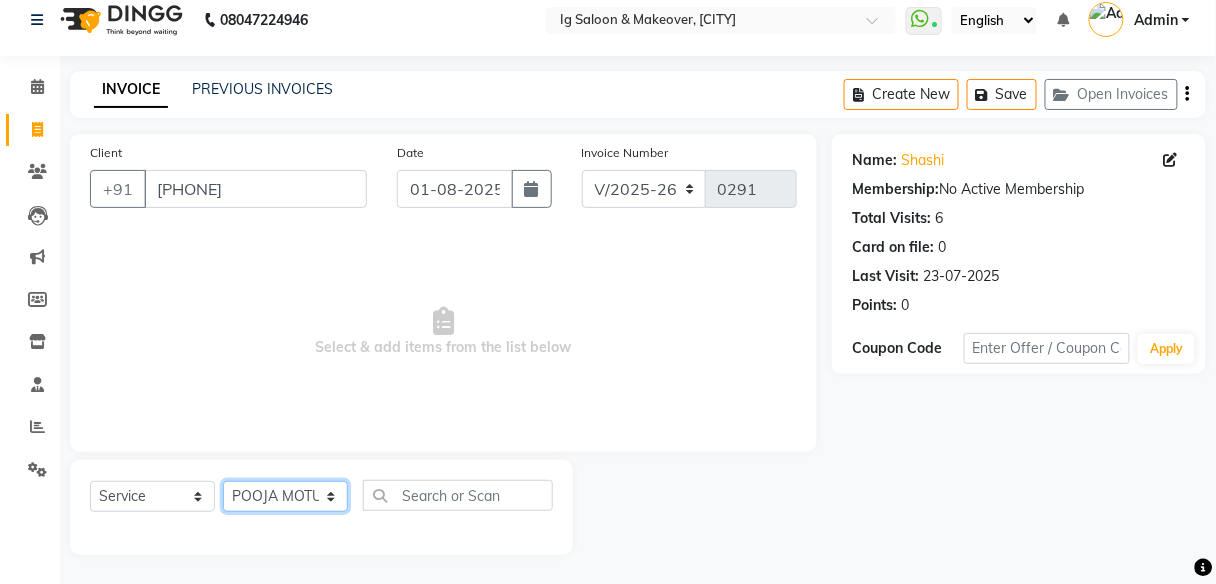 click on "Select Stylist [FIRST] [FIRST] [FIRST] [FIRST] [FIRST] [FIRST] [FIRST]" 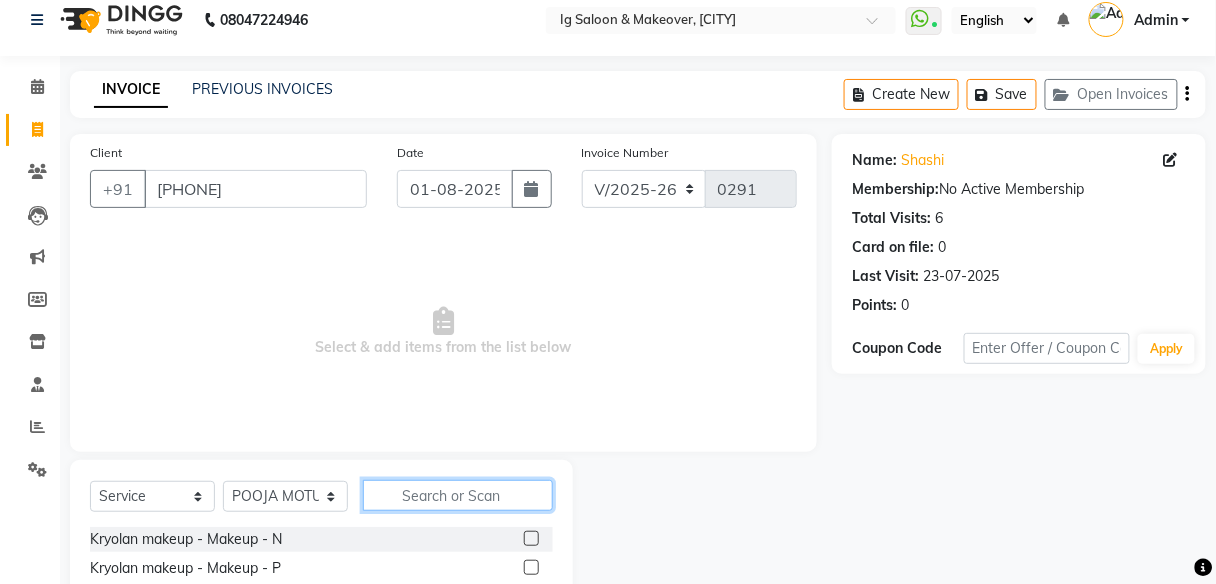 click 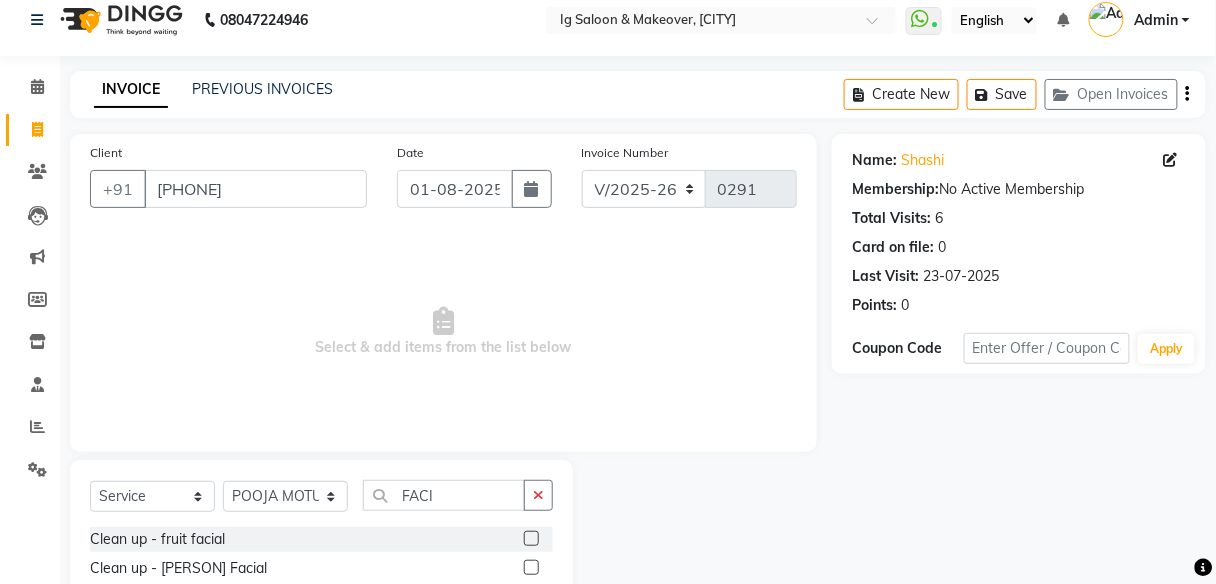 click 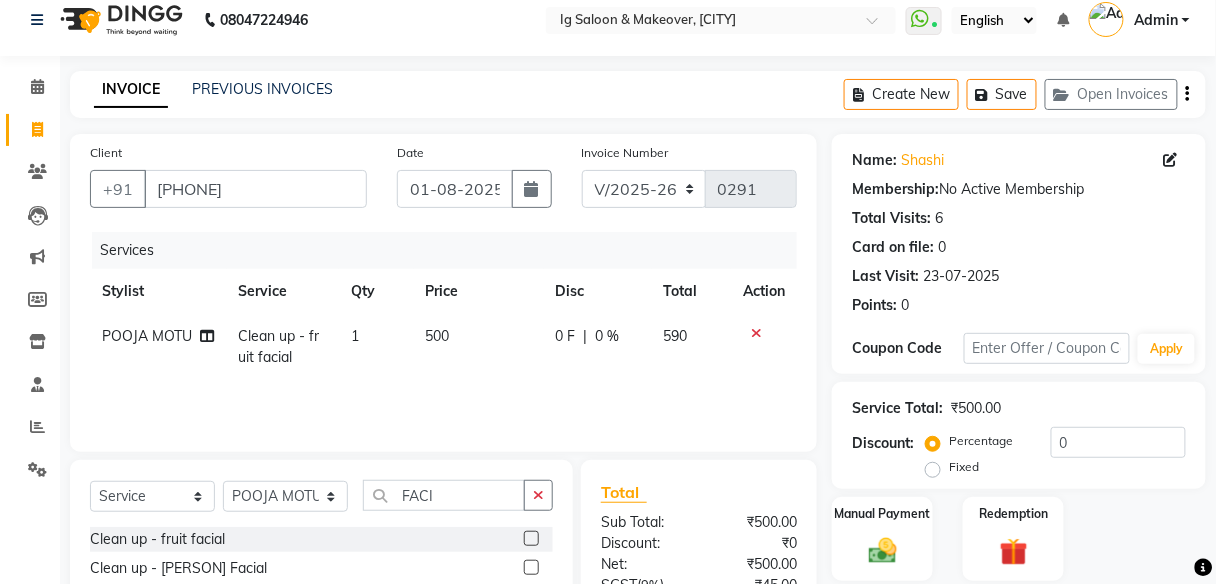 click on "500" 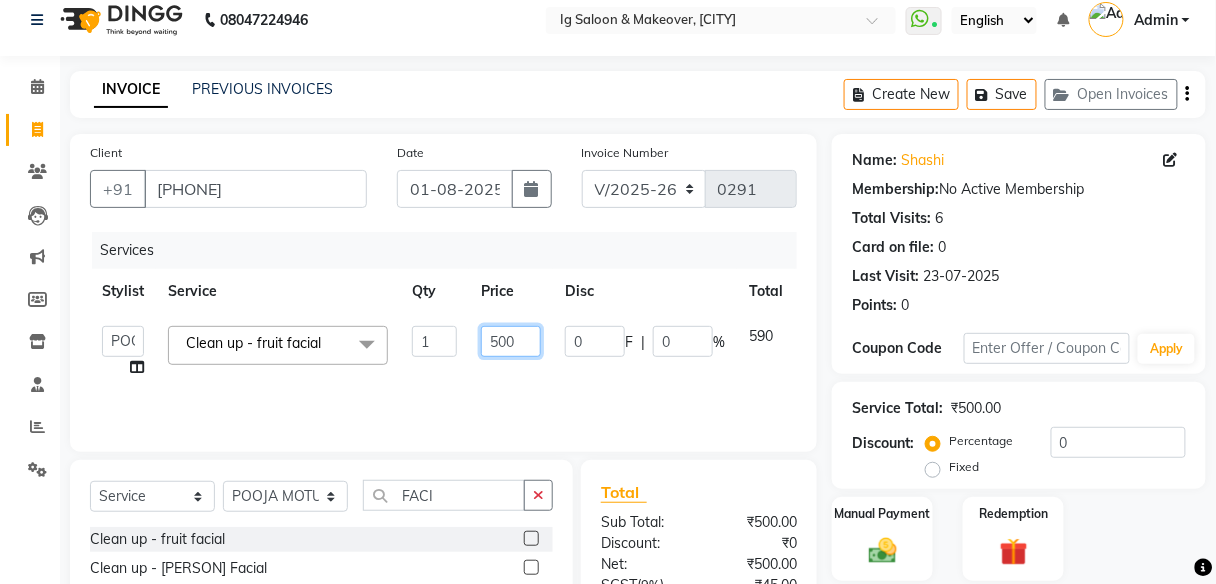 click on "500" 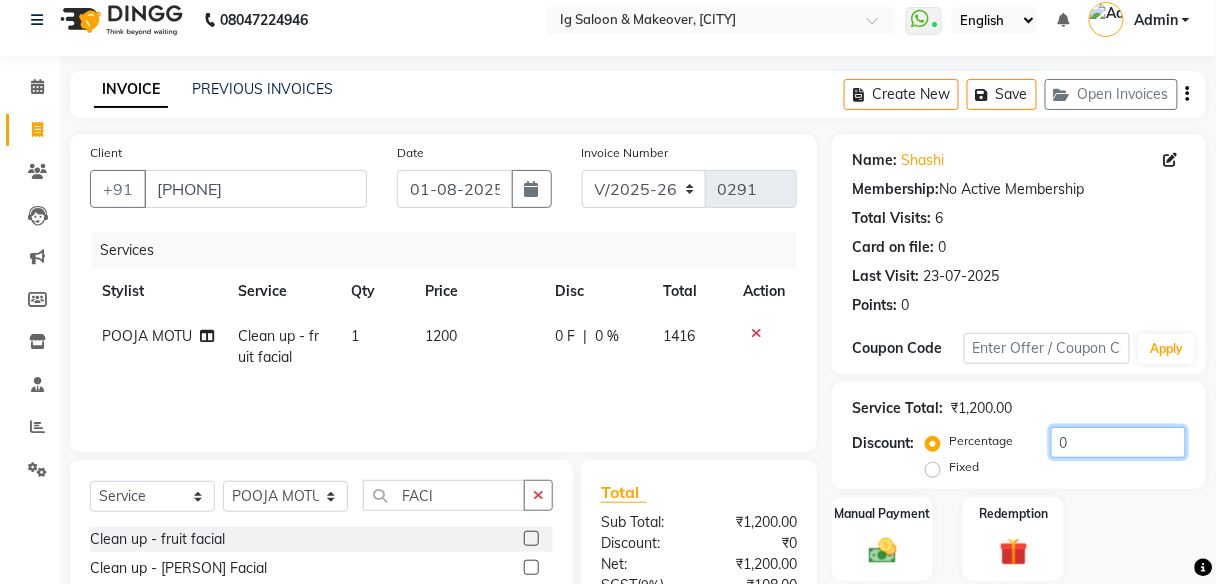 click on "0" 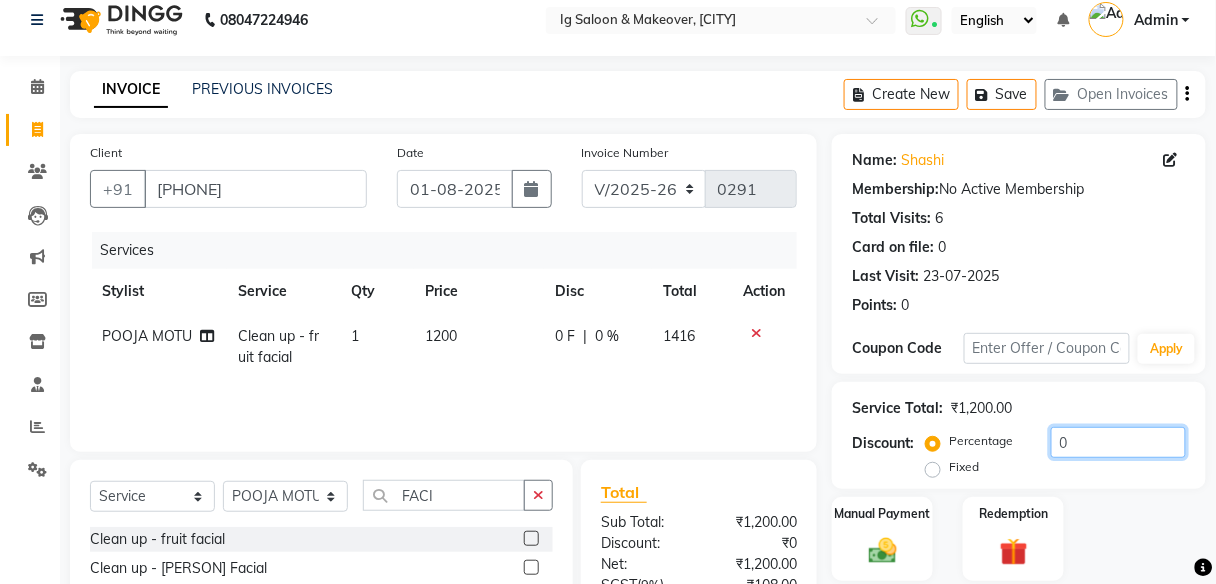 scroll, scrollTop: 216, scrollLeft: 0, axis: vertical 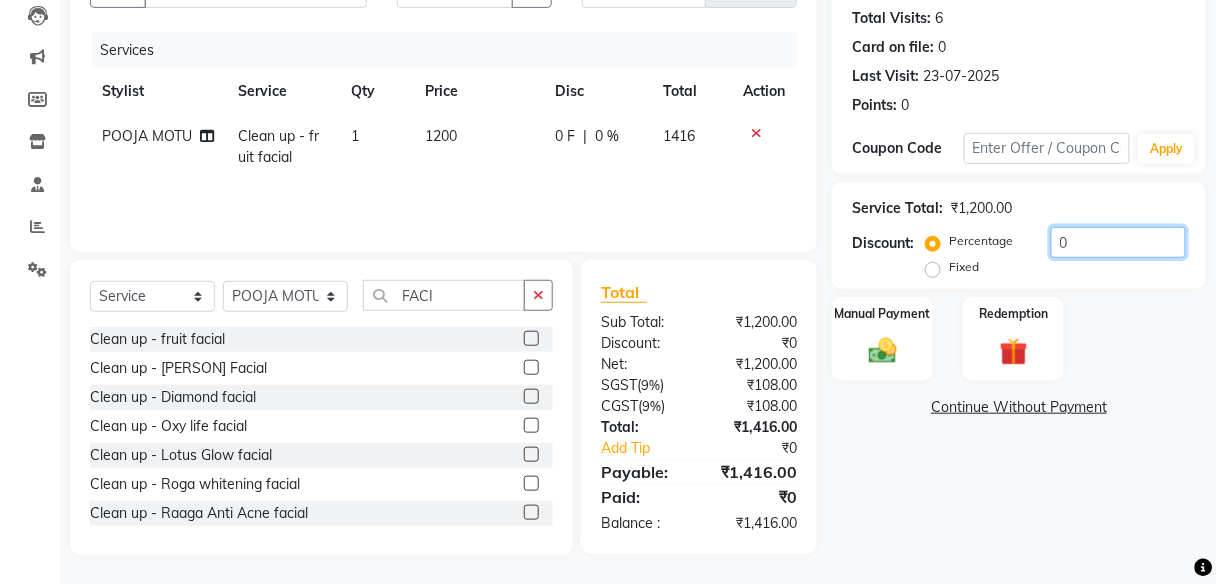 click on "0" 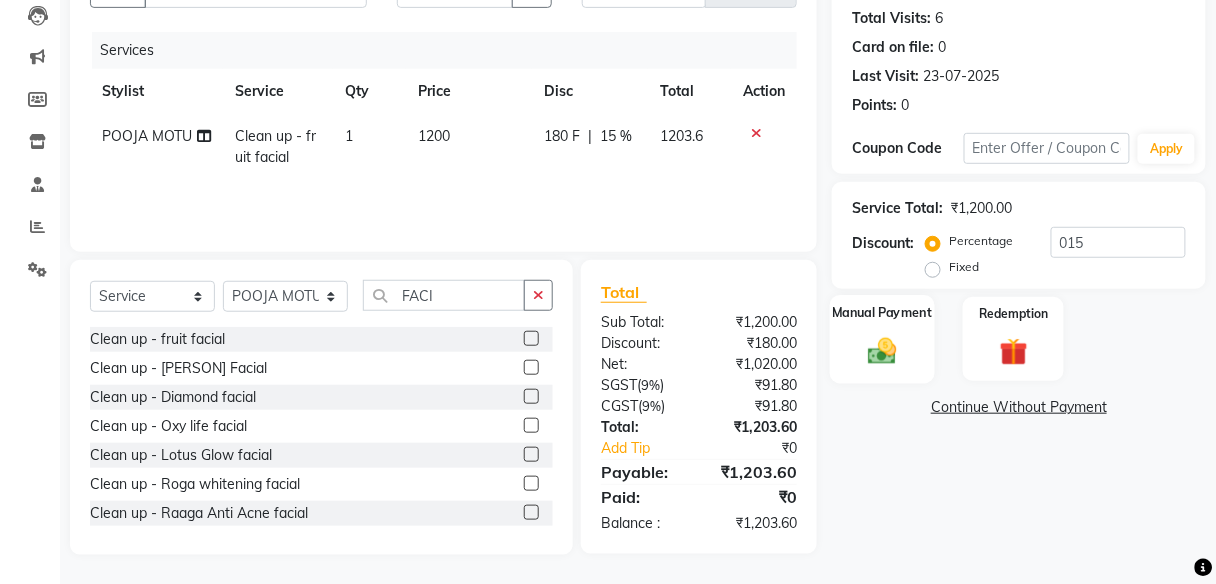 click 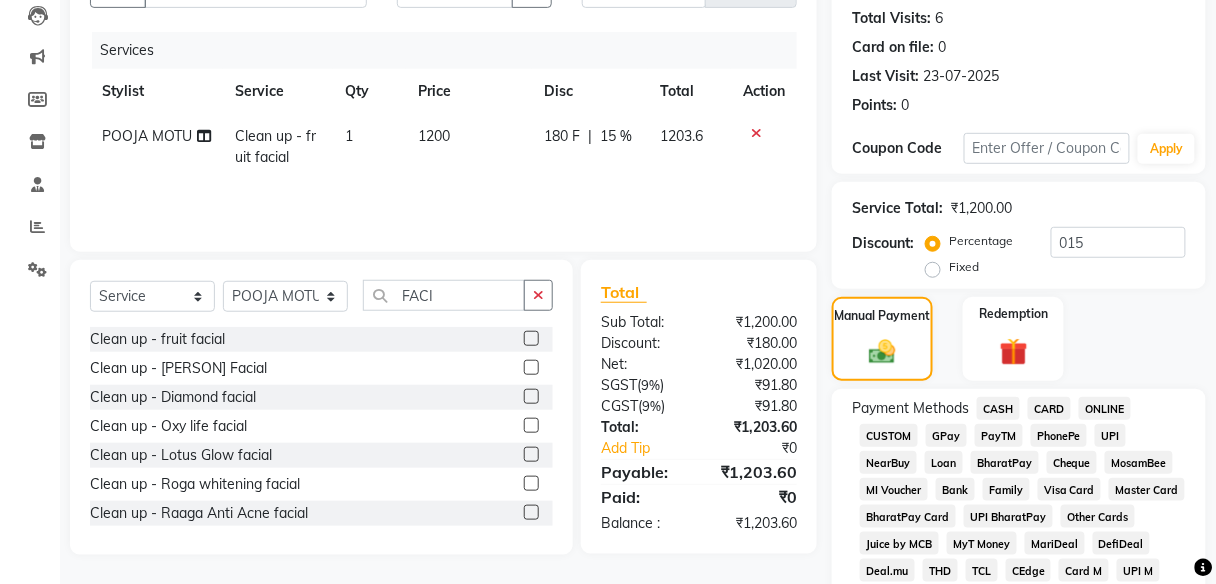 click on "CASH" 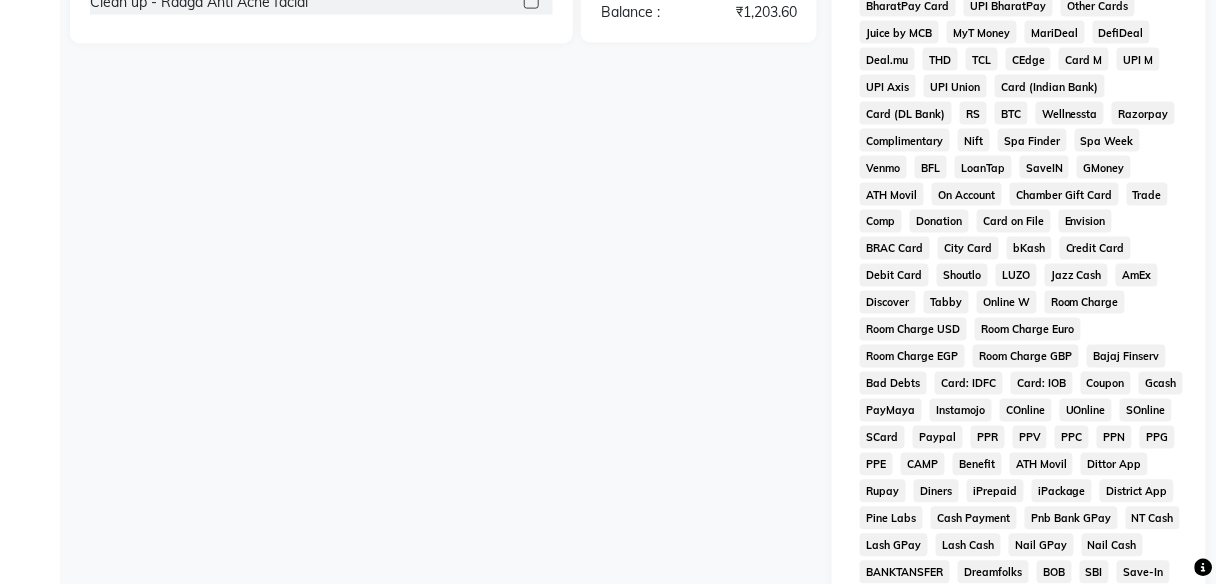 scroll, scrollTop: 897, scrollLeft: 0, axis: vertical 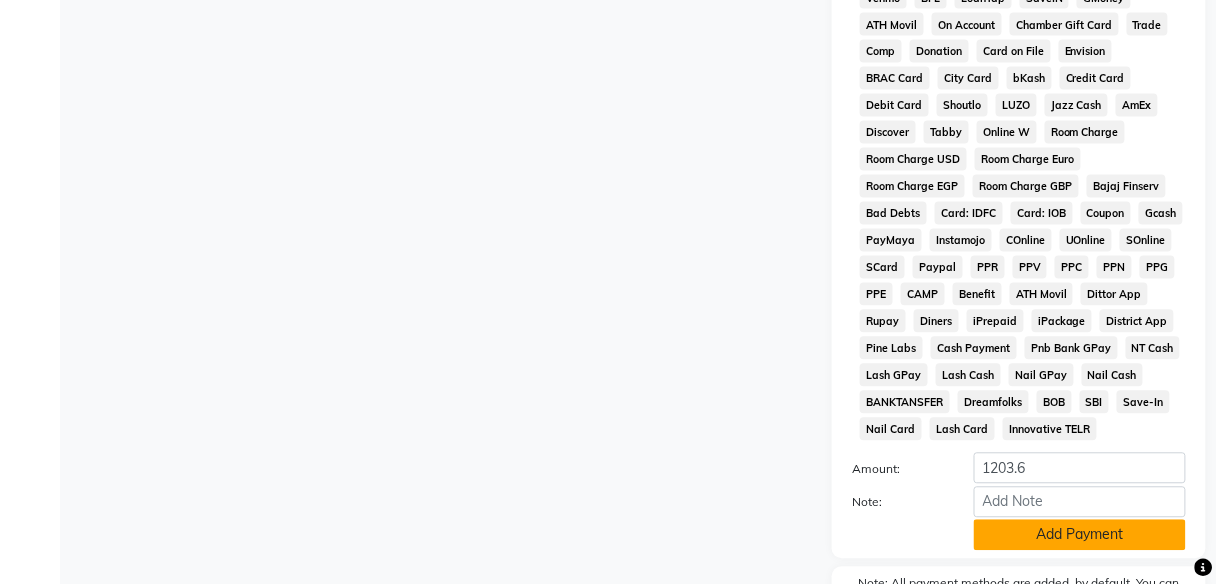 click on "Add Payment" 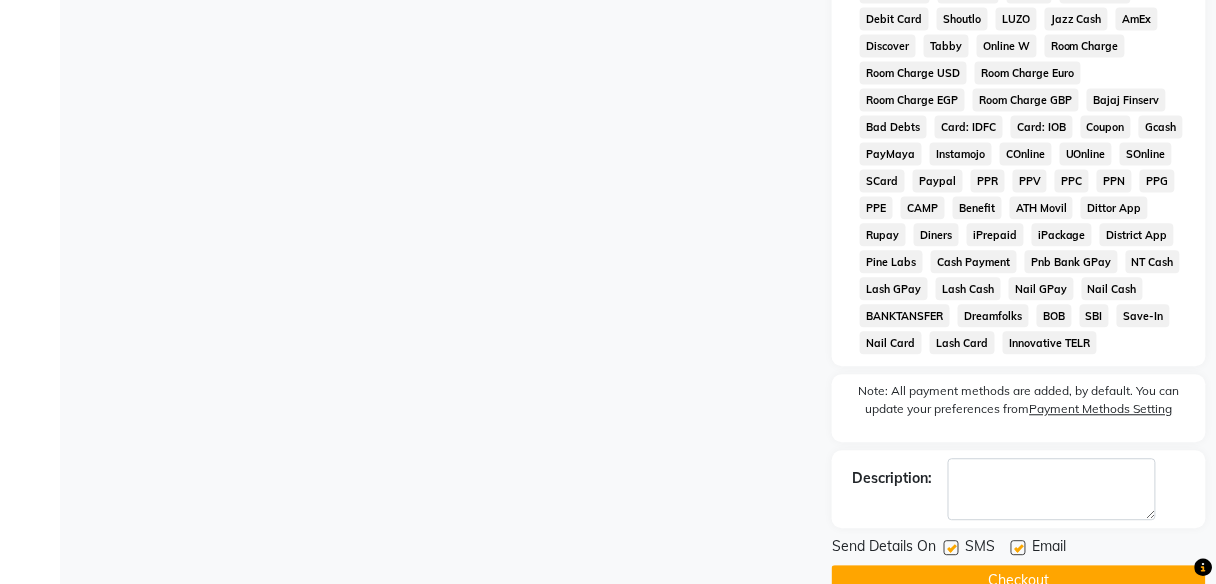scroll, scrollTop: 1025, scrollLeft: 0, axis: vertical 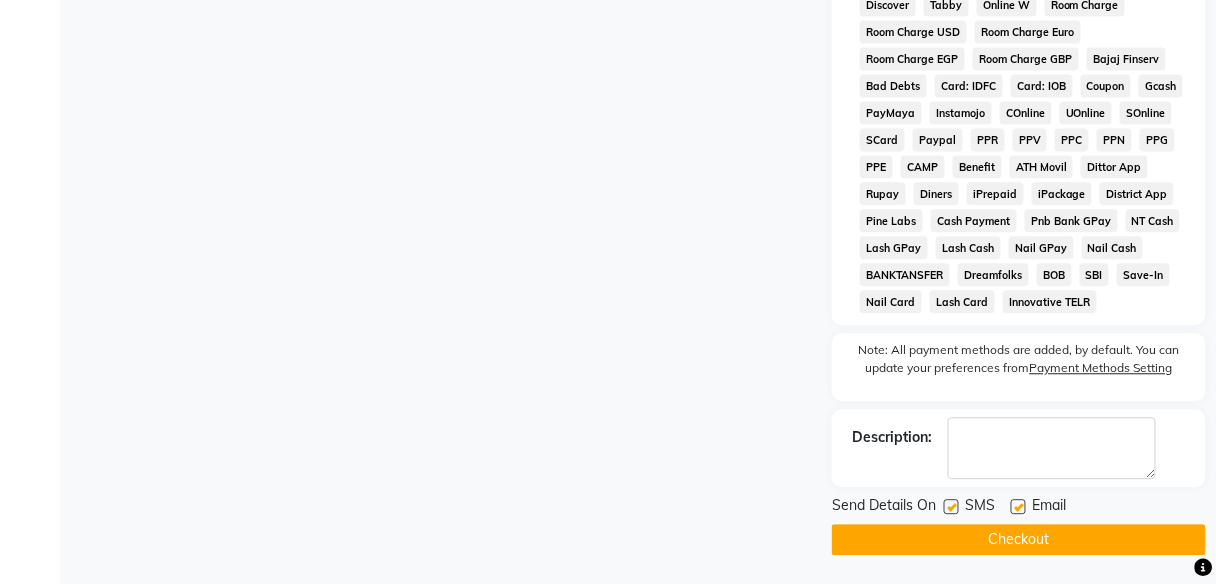 click on "Checkout" 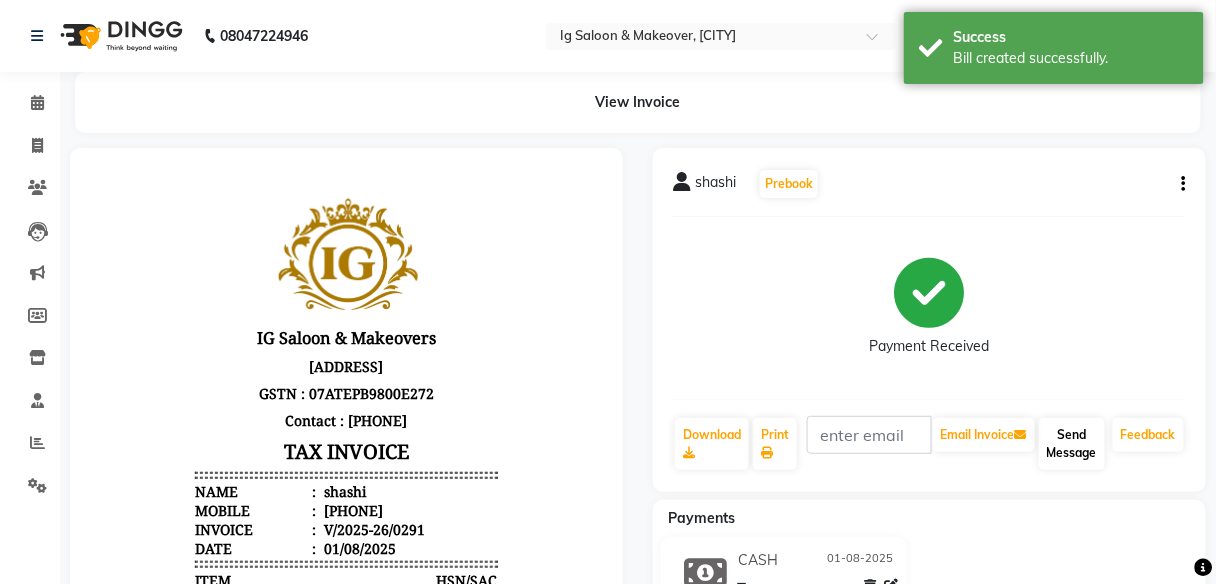 scroll, scrollTop: 0, scrollLeft: 0, axis: both 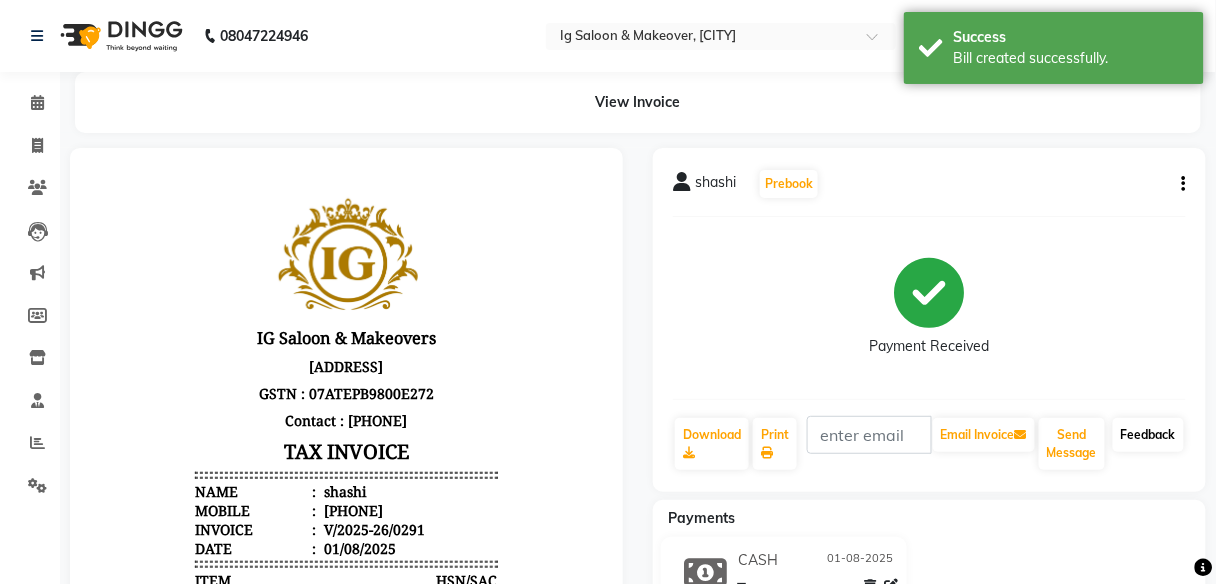 click on "Feedback" 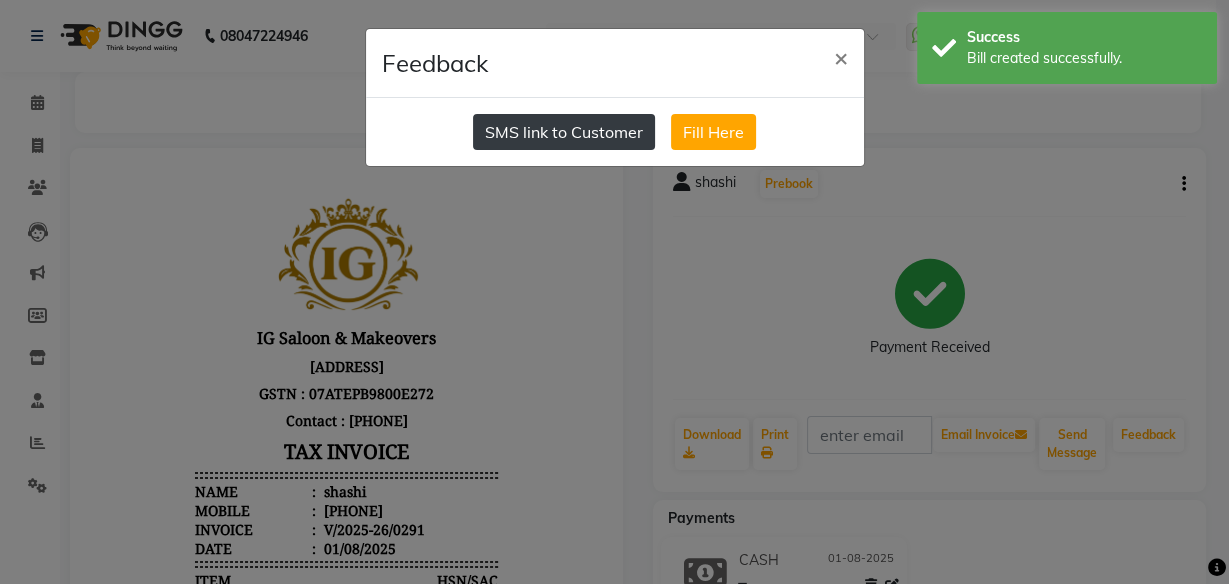 click on "SMS link to Customer" 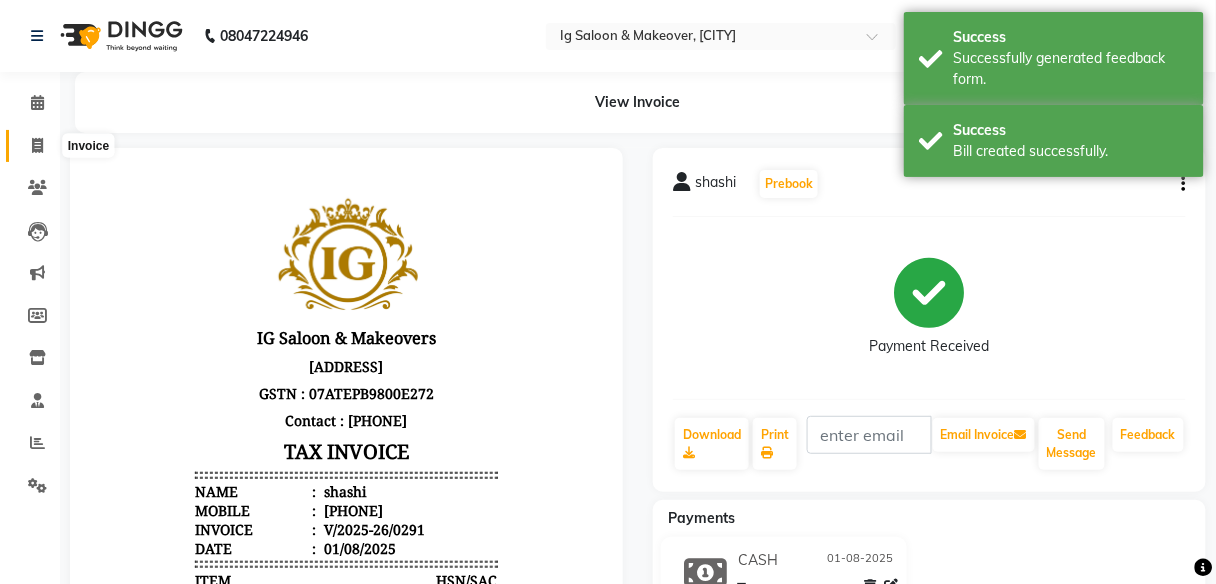 click 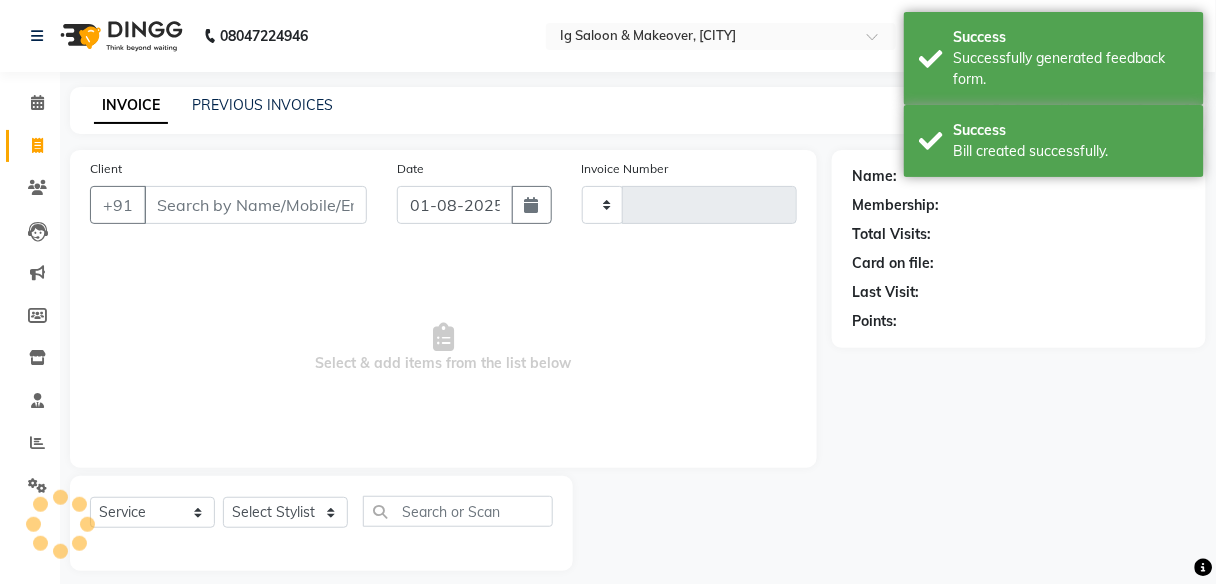 scroll, scrollTop: 16, scrollLeft: 0, axis: vertical 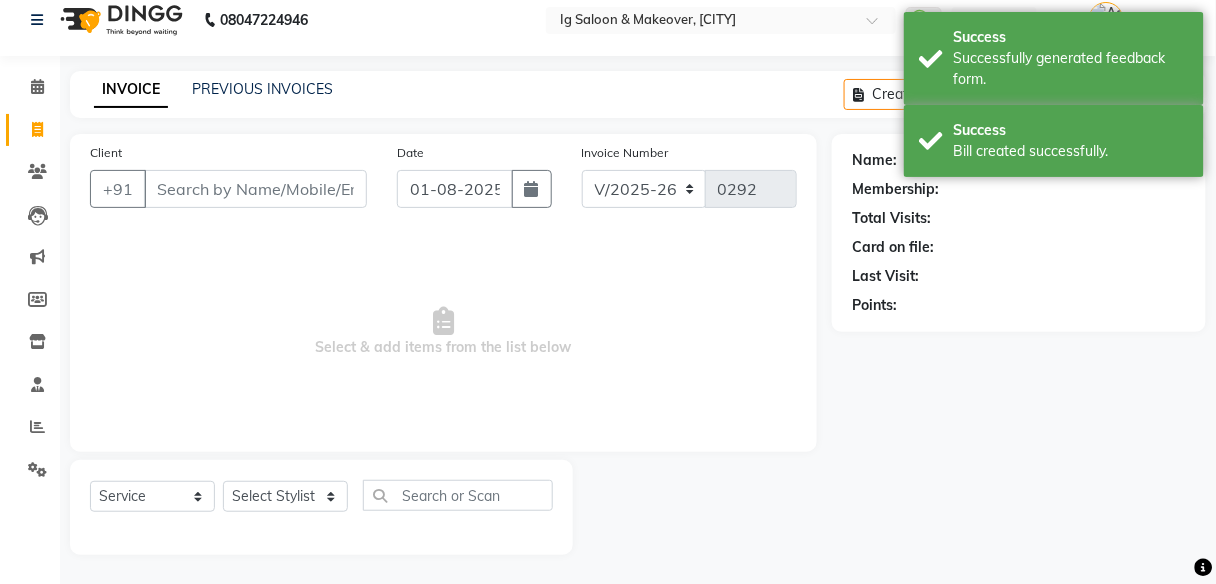 click on "Client" at bounding box center [255, 189] 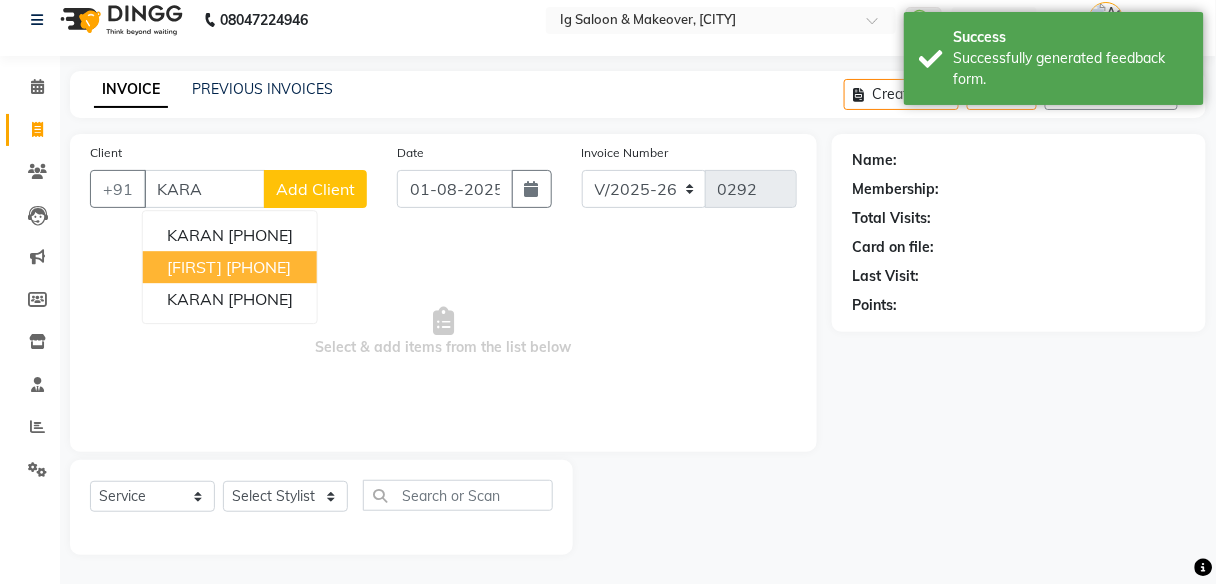 click on "[FIRST]" at bounding box center (194, 267) 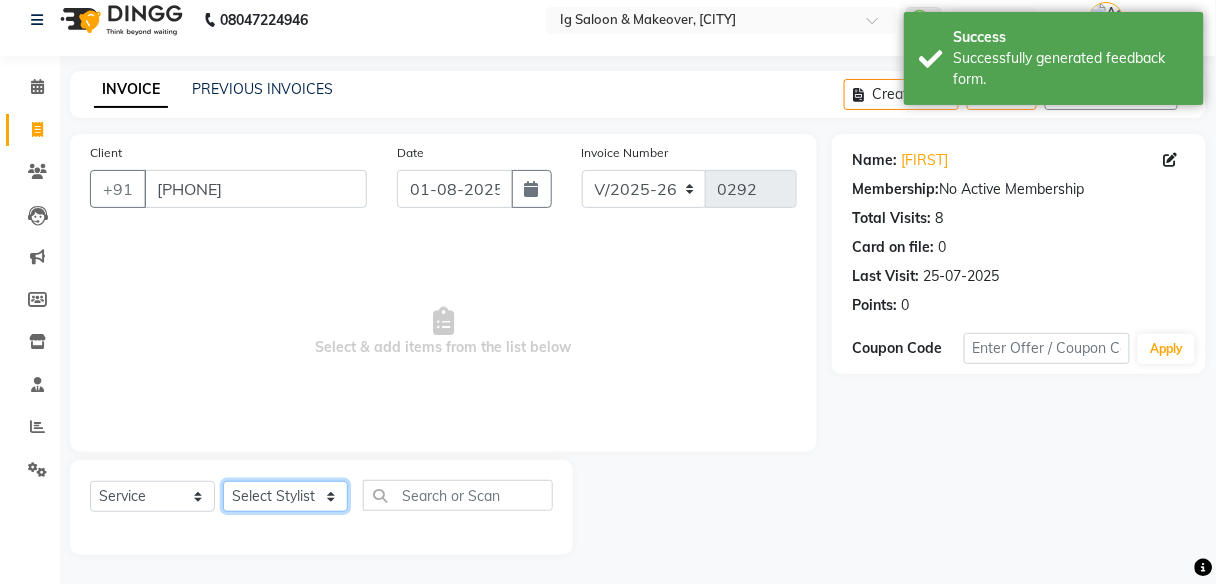 click on "Select Stylist [FIRST] [FIRST] [FIRST] [FIRST] [FIRST] [FIRST] [FIRST]" 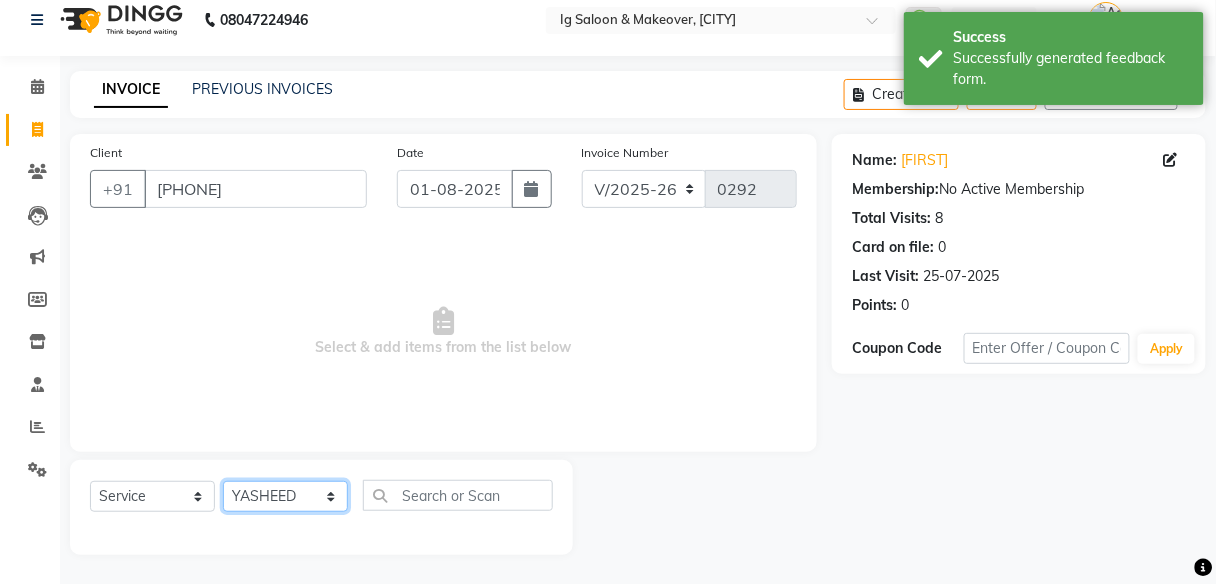 click on "Select Stylist [FIRST] [FIRST] [FIRST] [FIRST] [FIRST] [FIRST] [FIRST]" 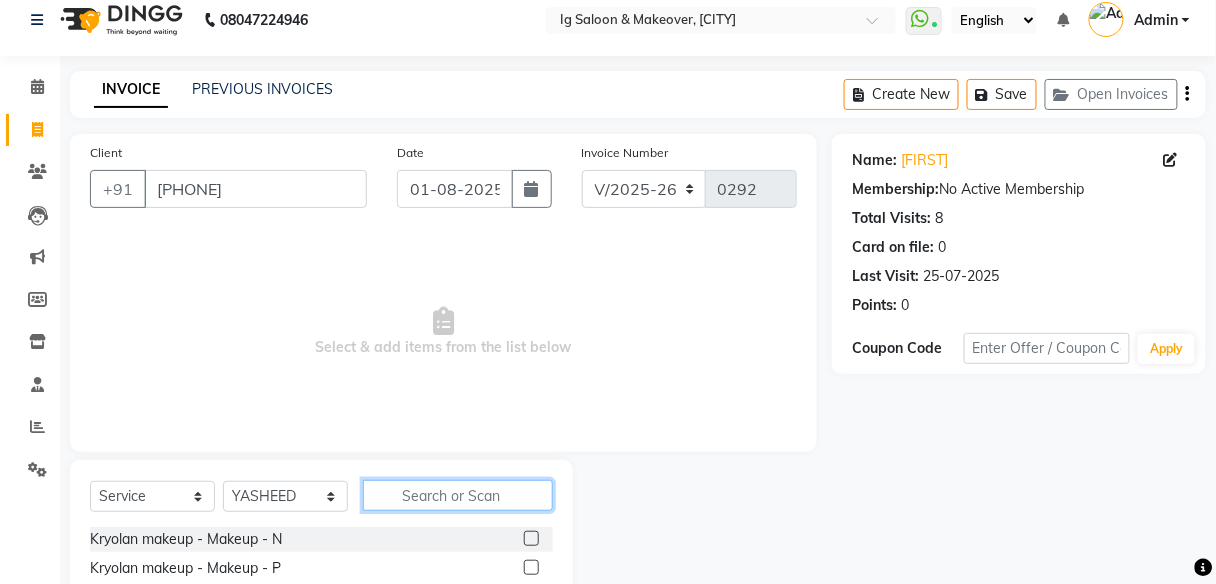 click 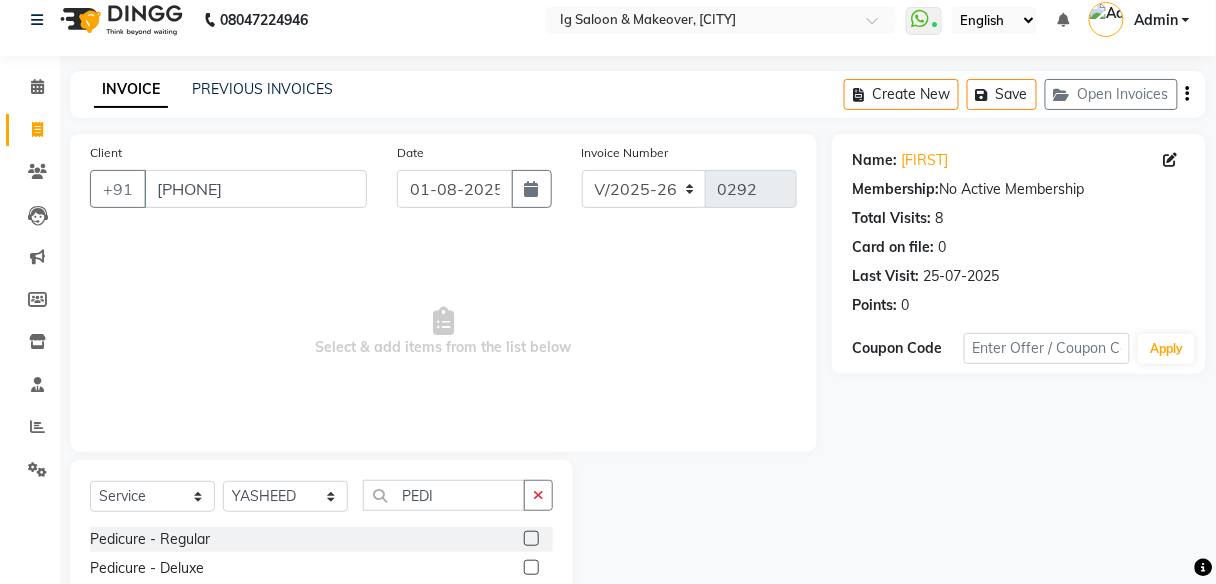 click 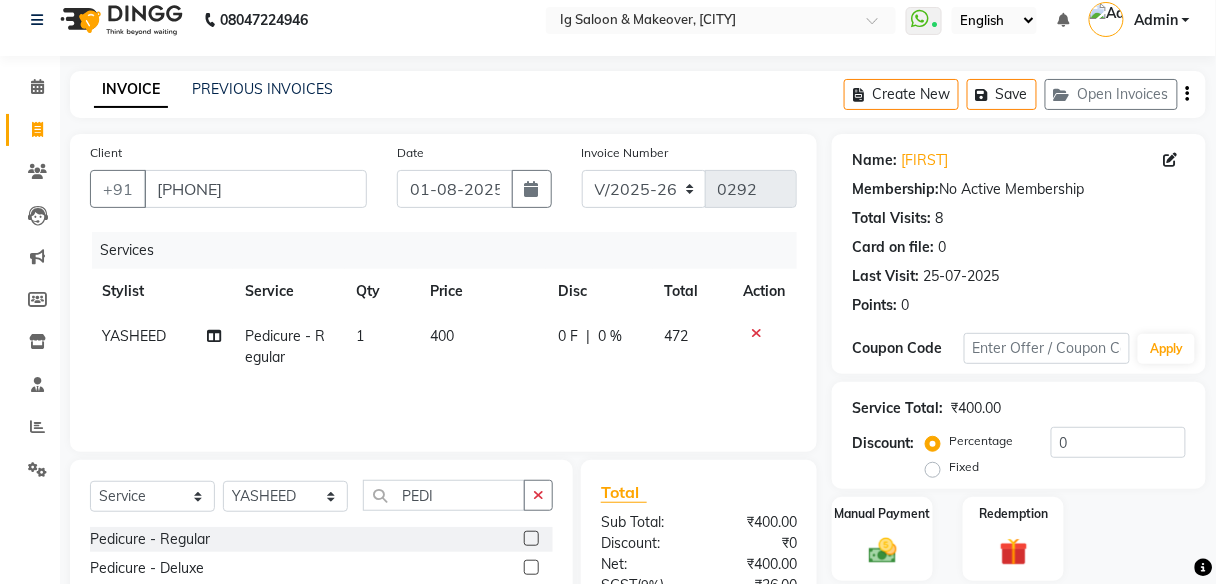 click on "400" 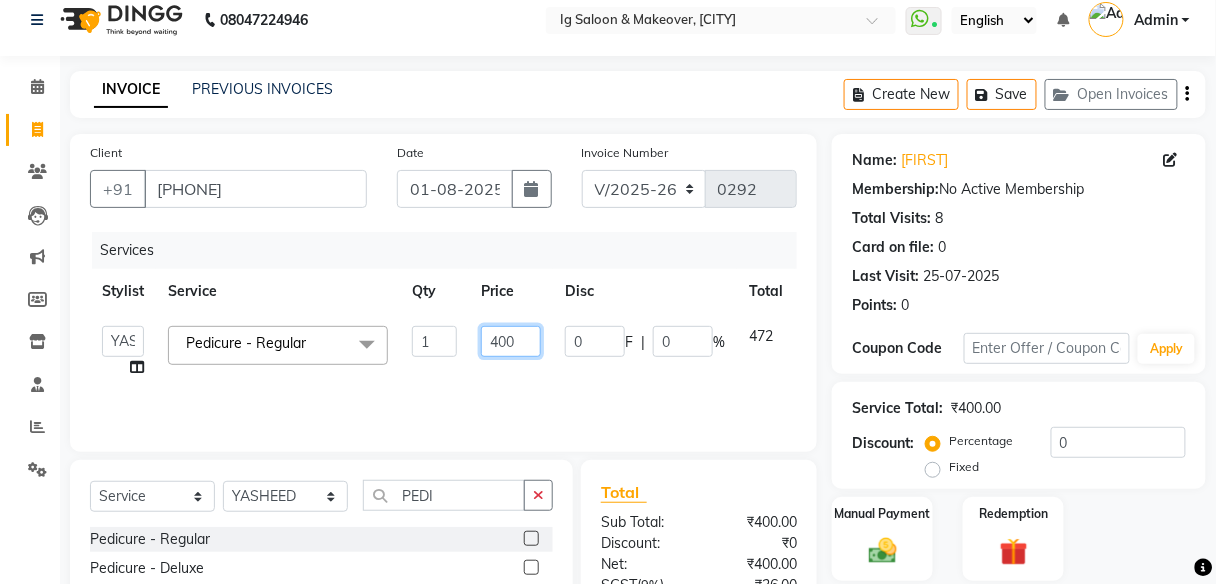 click on "400" 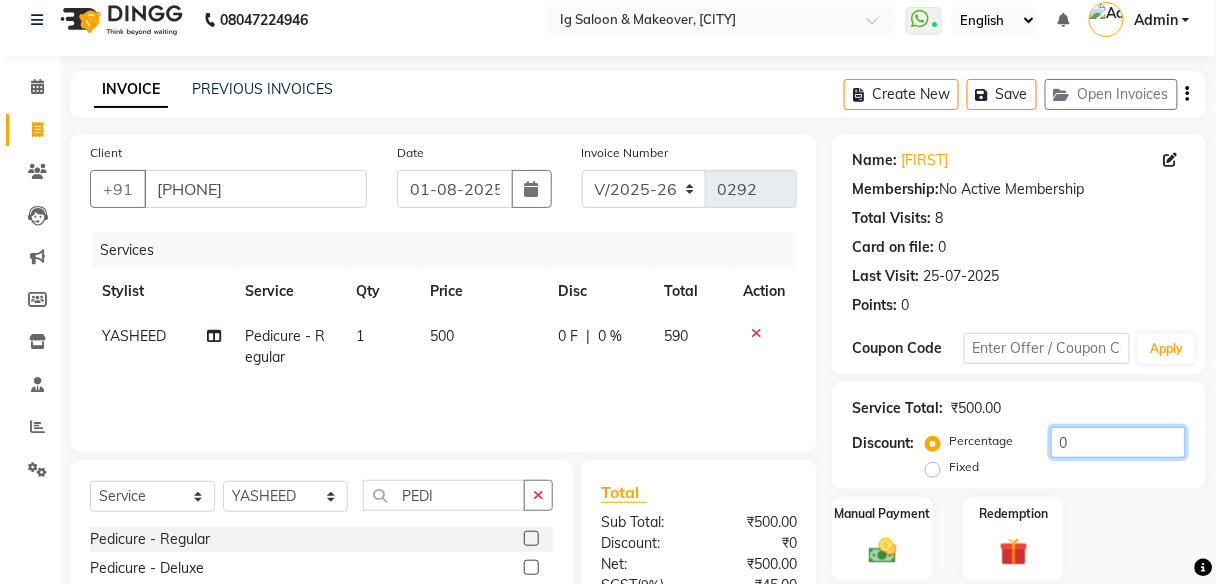 click on "0" 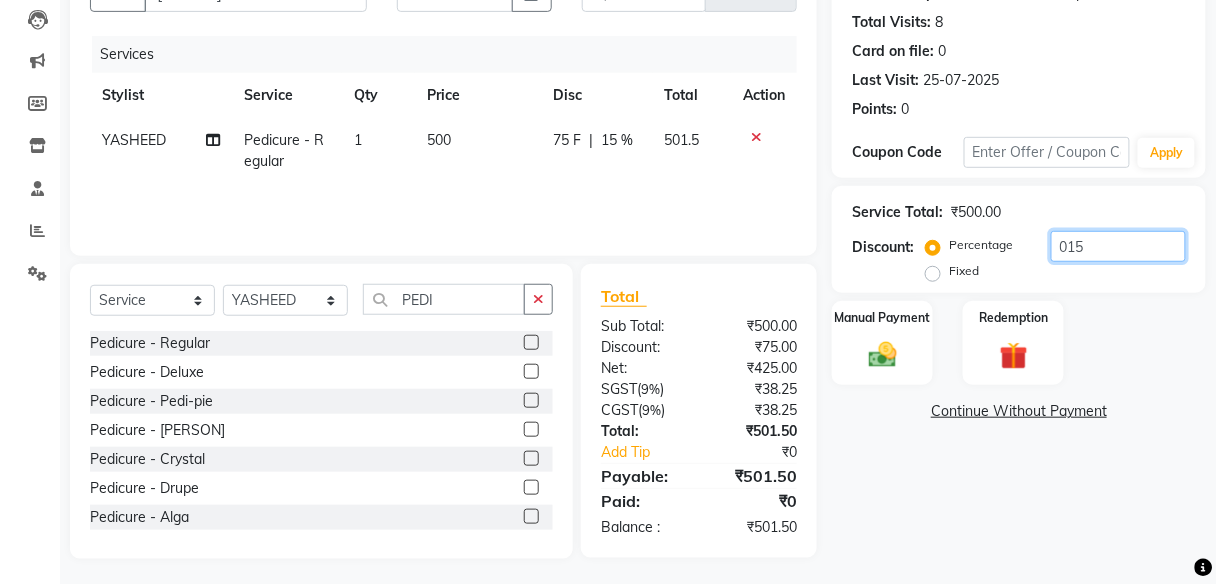 scroll, scrollTop: 216, scrollLeft: 0, axis: vertical 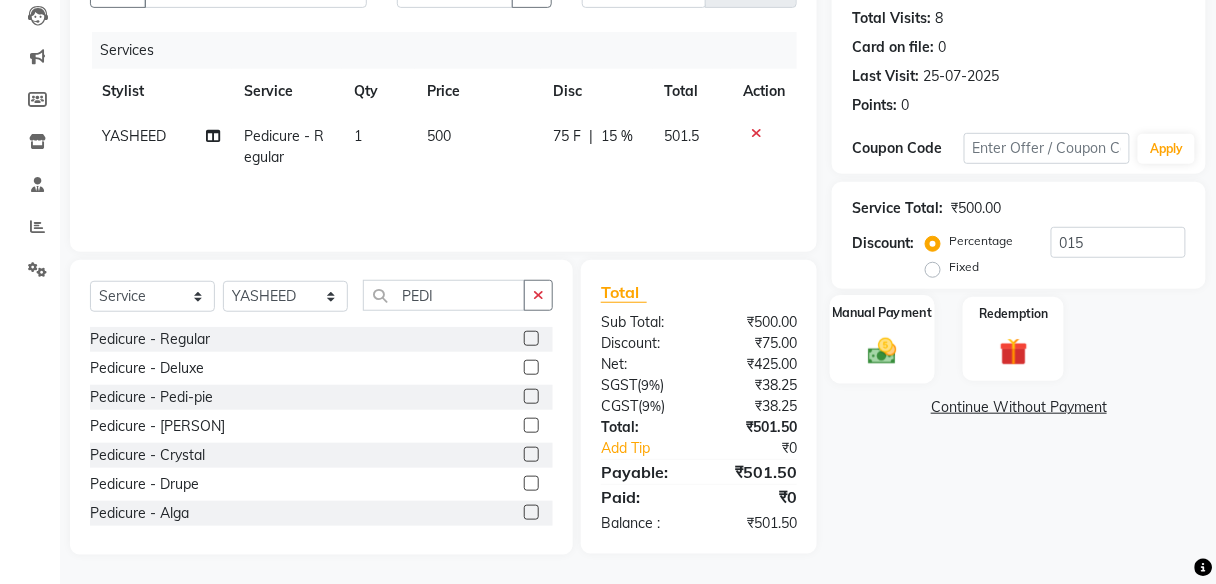 click 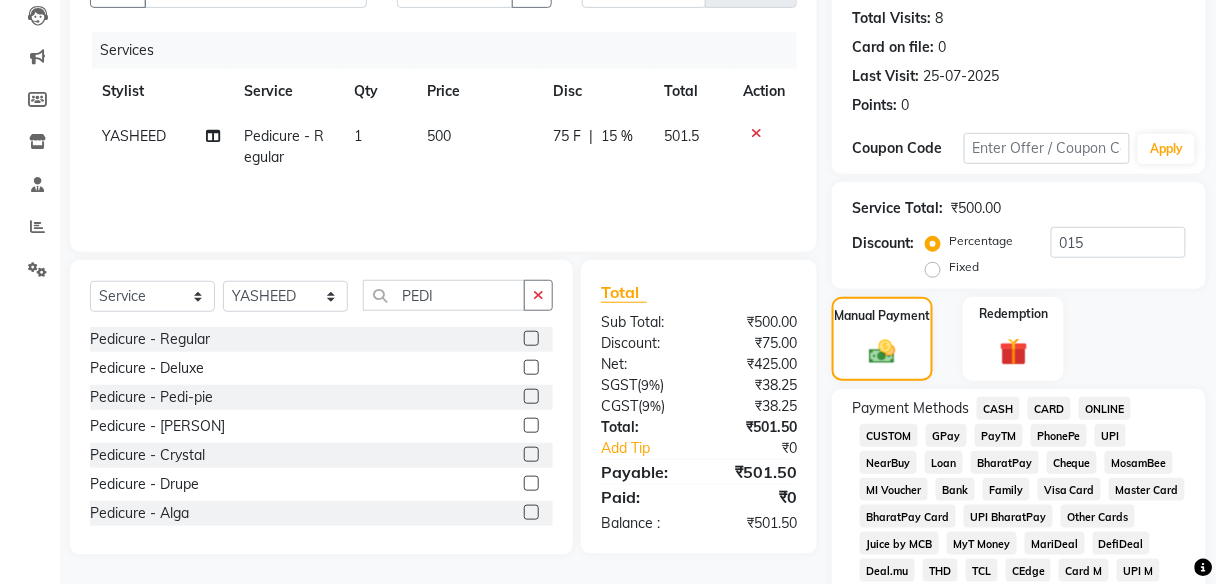 click on "PayTM" 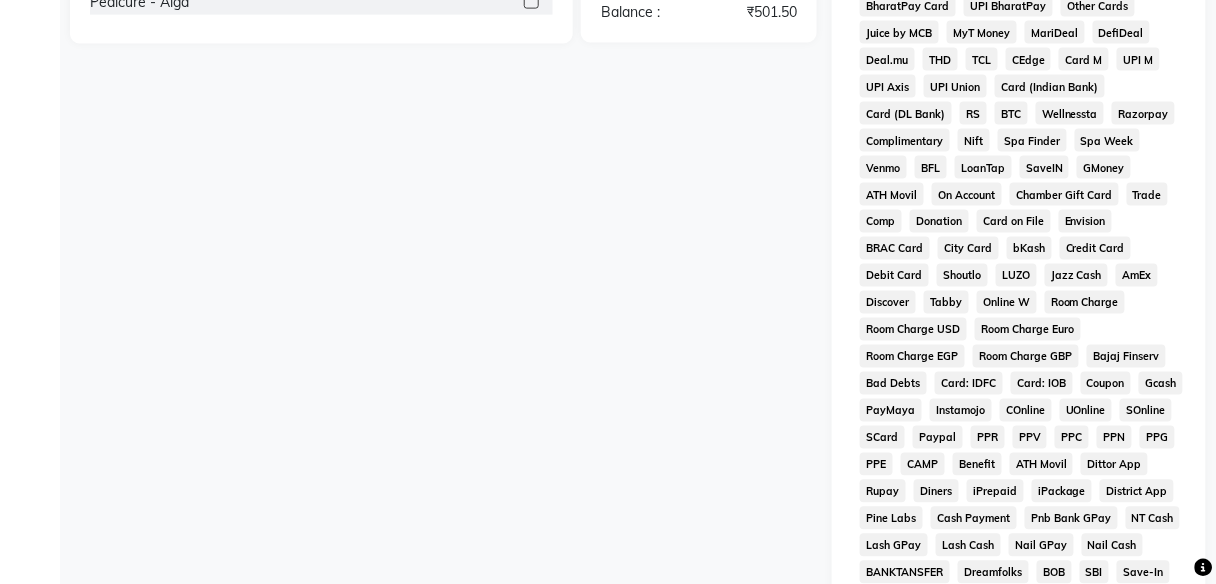 scroll, scrollTop: 897, scrollLeft: 0, axis: vertical 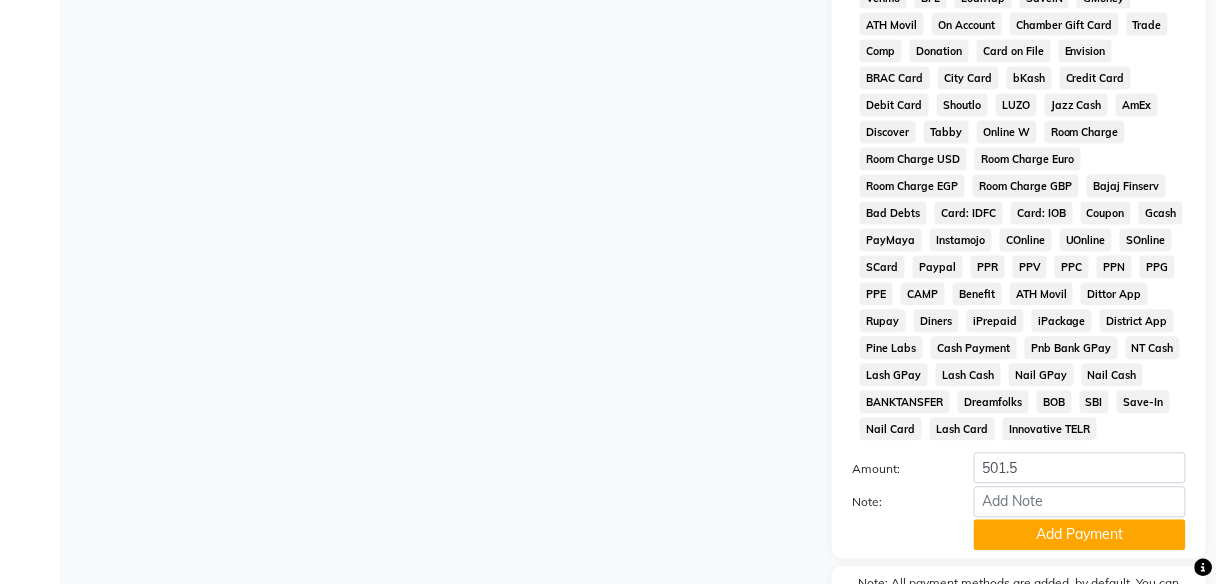 click on "Payment Methods  CASH   CARD   ONLINE   CUSTOM   GPay   PayTM   PhonePe   UPI   NearBuy   Loan   BharatPay   Cheque   MosamBee   MI Voucher   Bank   Family   Visa Card   Master Card   BharatPay Card   UPI BharatPay   Other Cards   Juice by MCB   MyT Money   MariDeal   DefiDeal   Deal.mu   THD   TCL   CEdge   Card M   UPI M   UPI Axis   UPI Union   Card (Indian Bank)   Card (DL Bank)   RS   BTC   Wellnessta   Razorpay   Complimentary   Nift   Spa Finder   Spa Week   Venmo   BFL   LoanTap   SaveIN   GMoney   ATH Movil   On Account   Chamber Gift Card   Trade   Comp   Donation   Card on File   Envision   BRAC Card   City Card   bKash   Credit Card   Debit Card   Shoutlo   LUZO   Jazz Cash   AmEx   Discover   Tabby   Online W   Room Charge   Room Charge USD   Room Charge Euro   Room Charge EGP   Room Charge GBP   Bajaj Finserv   Bad Debts   Card: IDFC   Card: IOB   Coupon   Gcash   PayMaya   Instamojo   COnline   UOnline   SOnline   SCard   Paypal   PPR   PPV   PPC   PPN   PPG   PPE   CAMP   Benefit   ATH Movil" 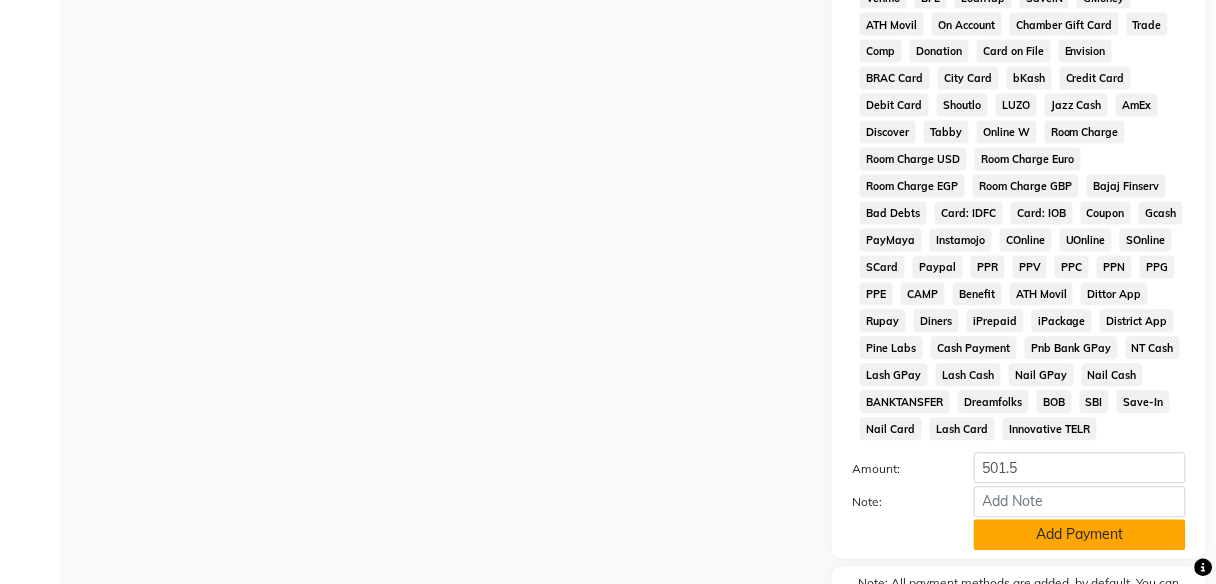 click on "Add Payment" 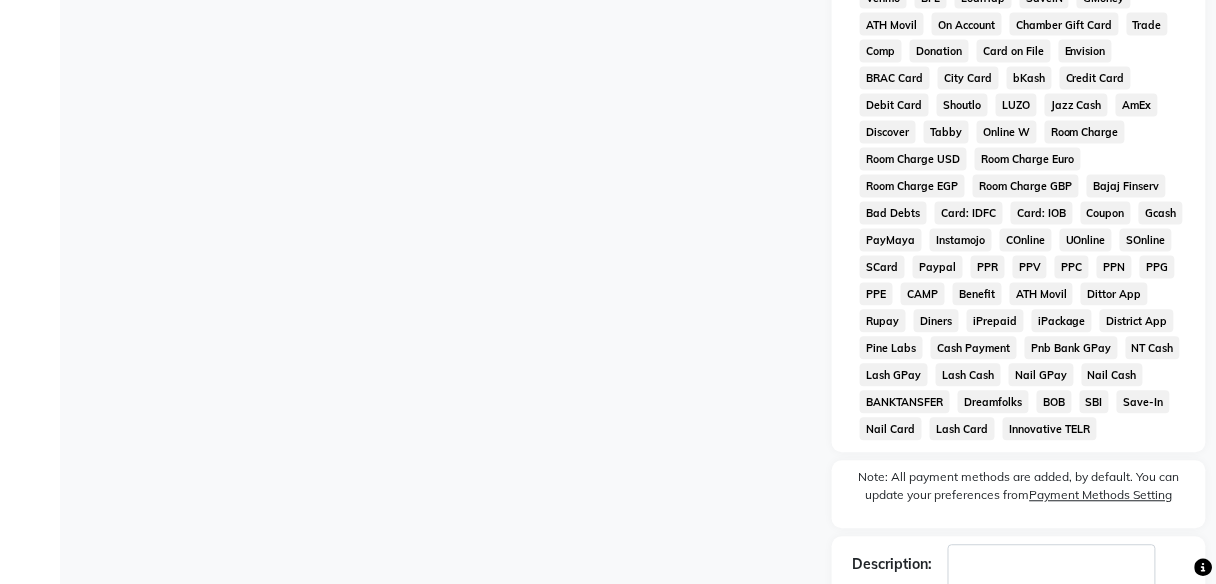 scroll, scrollTop: 1025, scrollLeft: 0, axis: vertical 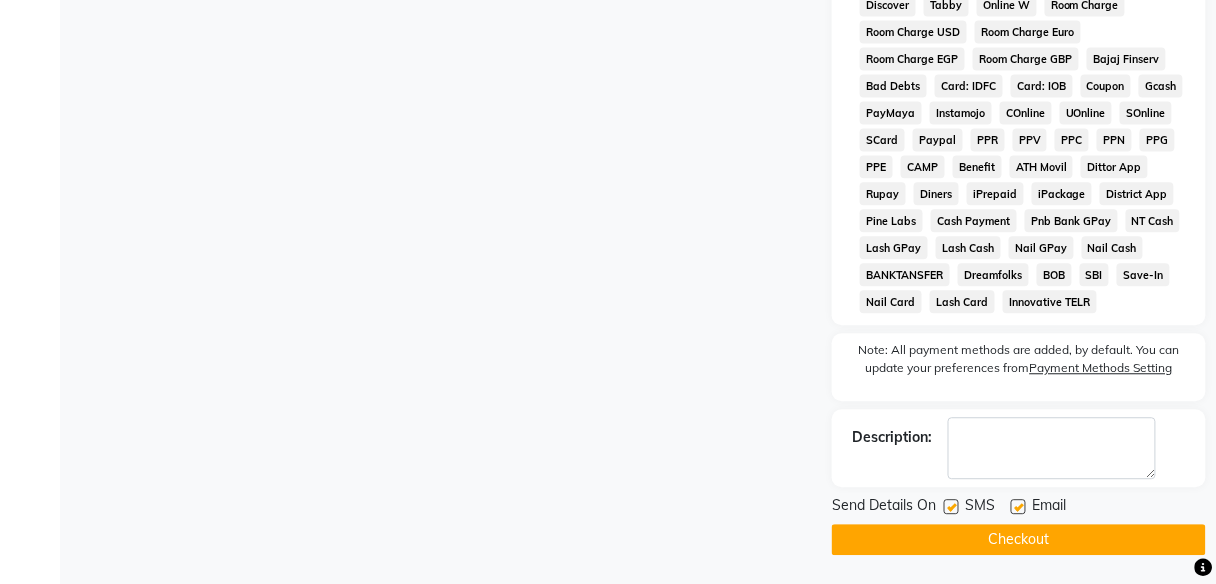 click on "Checkout" 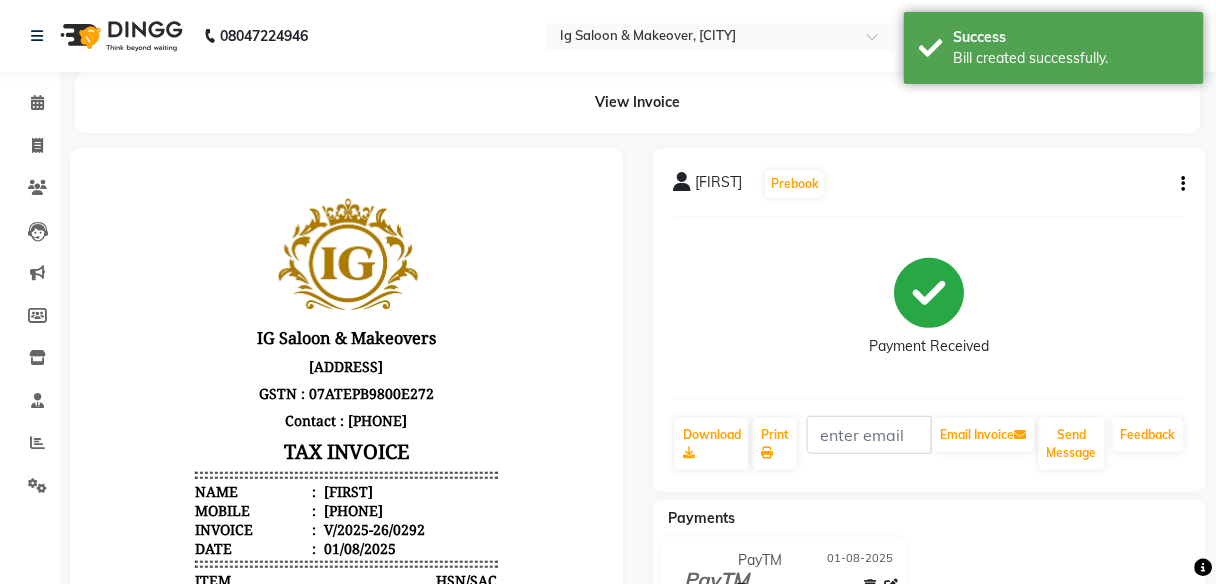 scroll, scrollTop: 0, scrollLeft: 0, axis: both 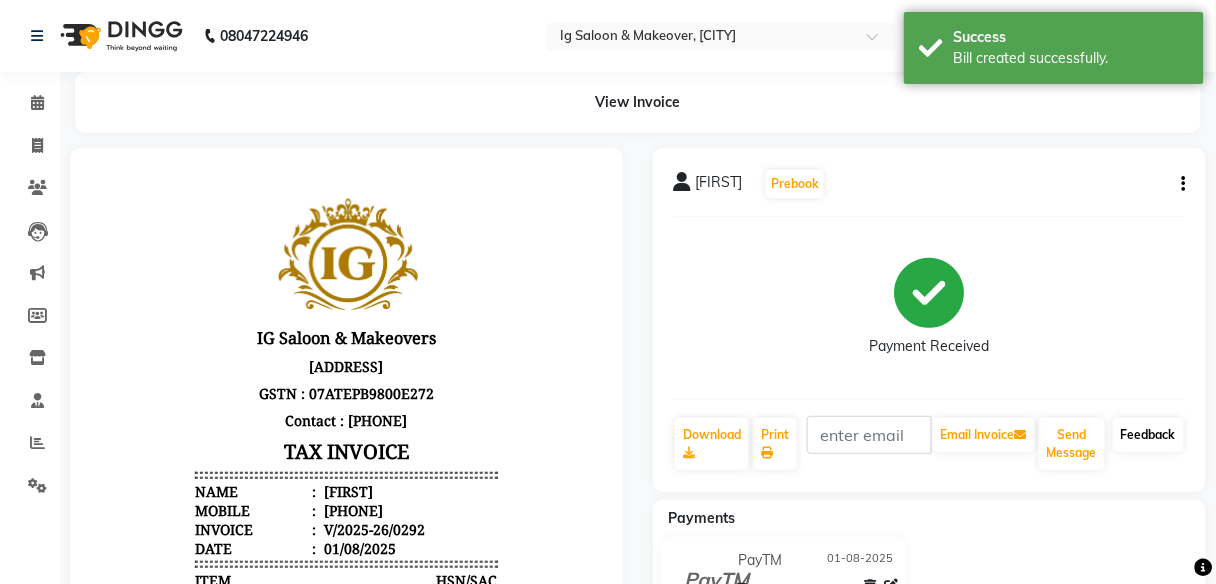 click on "Feedback" 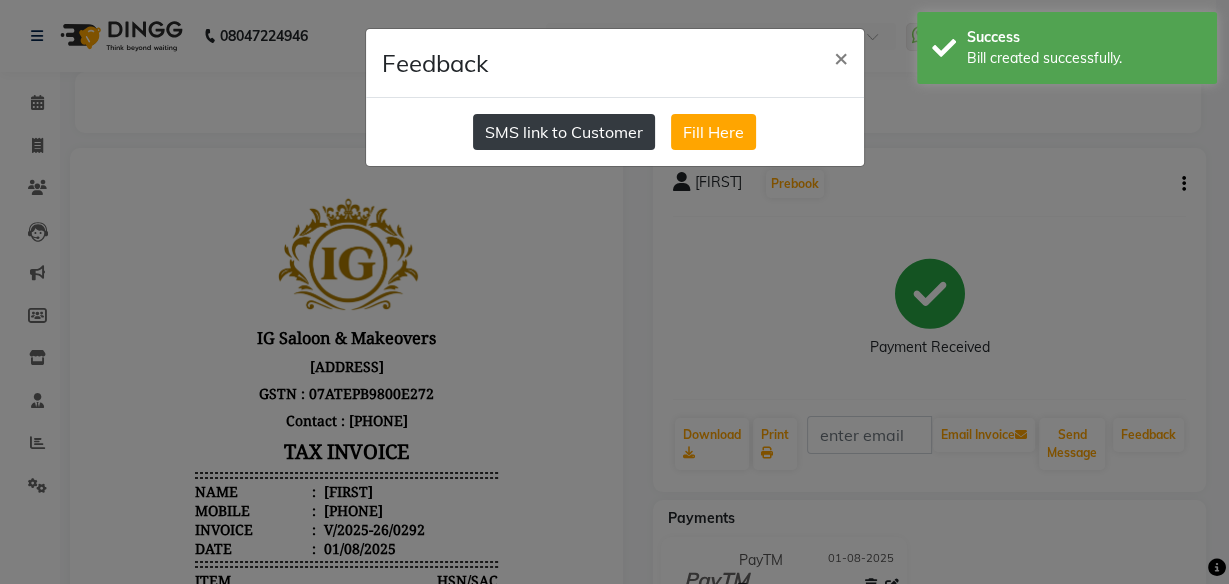 click on "SMS link to Customer" 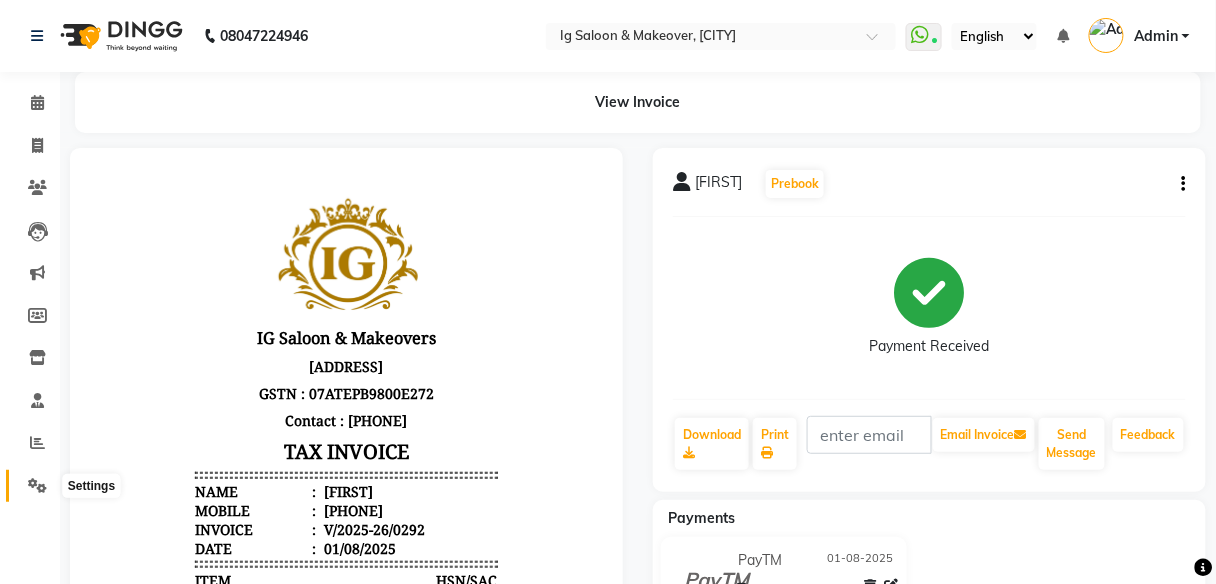 click 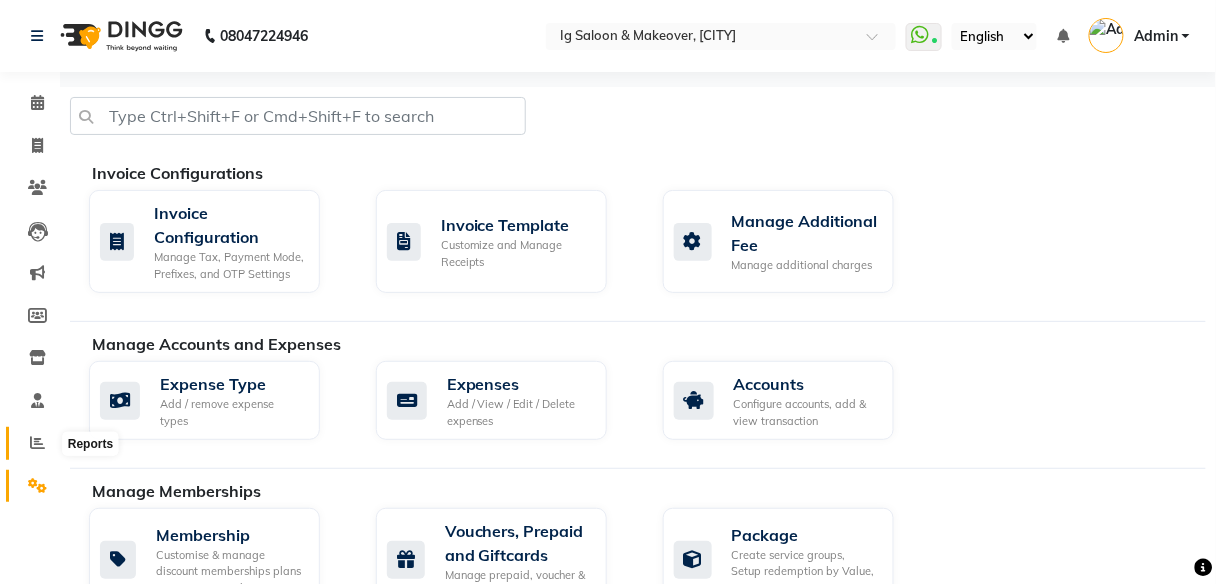 click 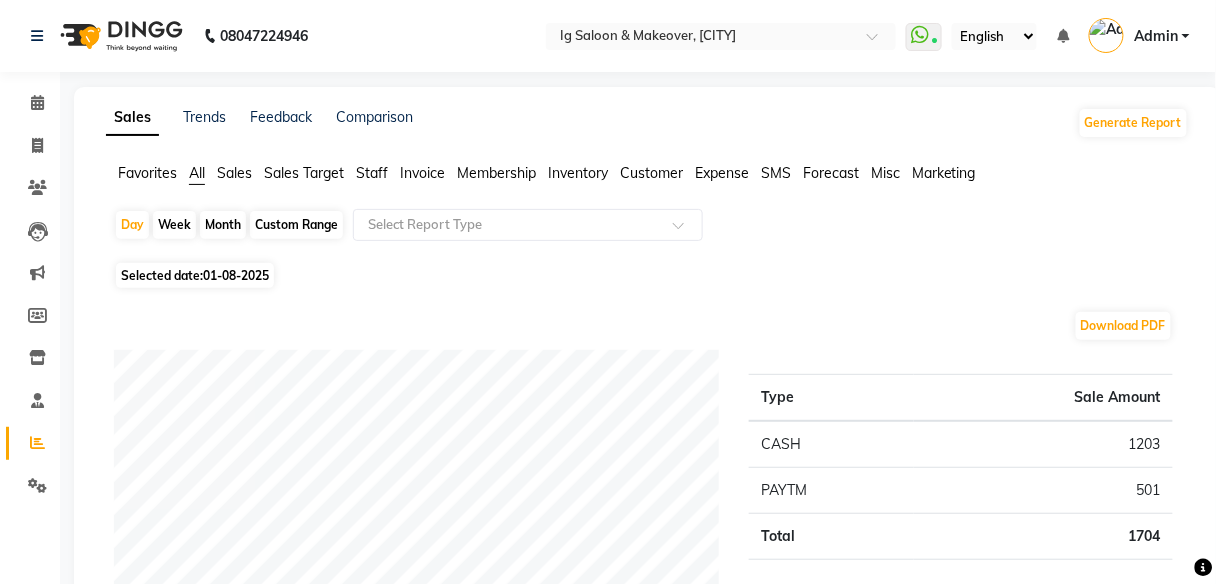 click on "Month" 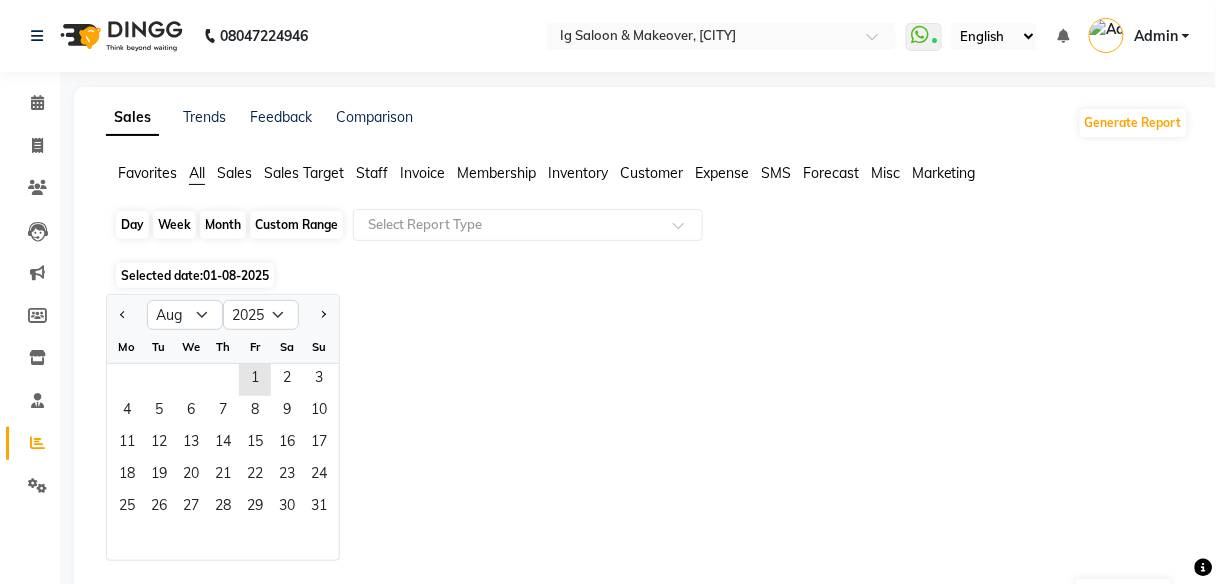 click on "Month" 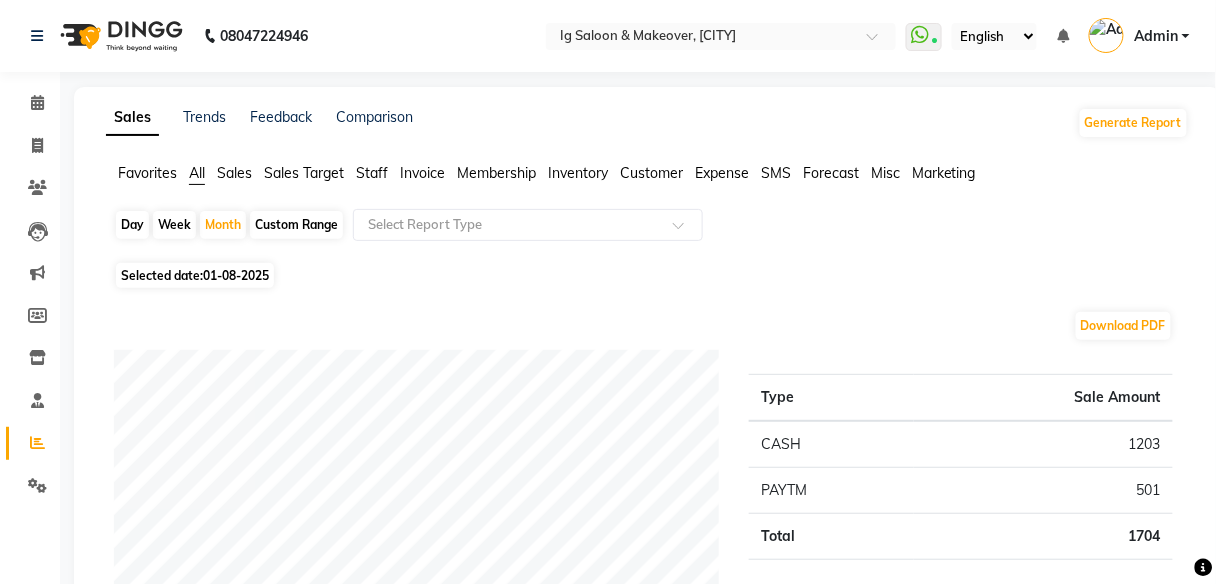 click on "01-08-2025" 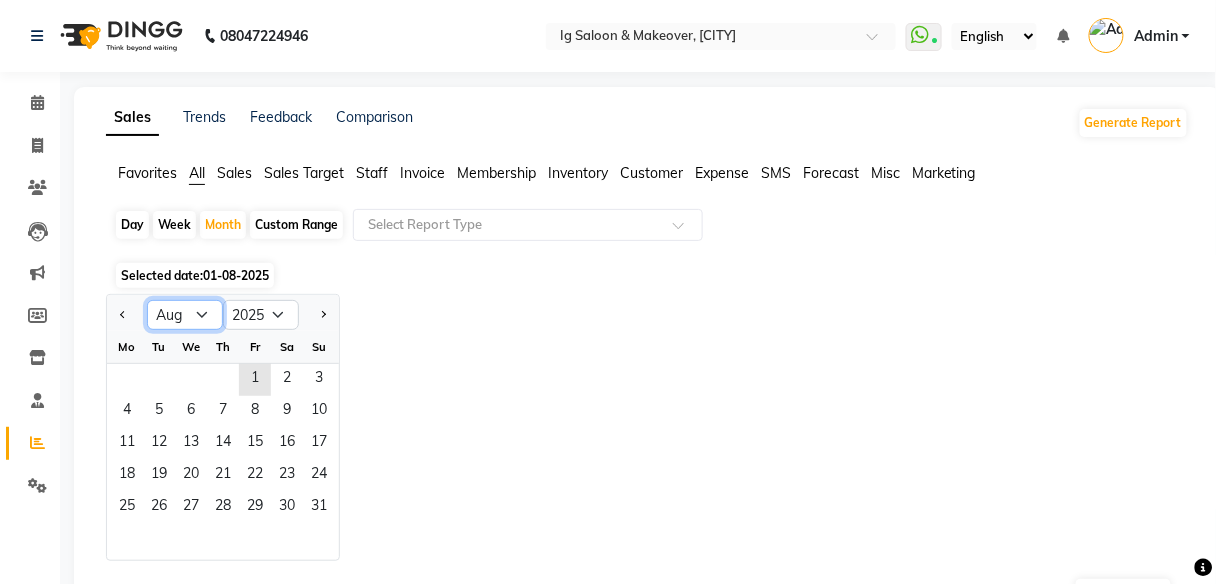 click on "Jan Feb Mar Apr May Jun Jul Aug Sep Oct Nov Dec" 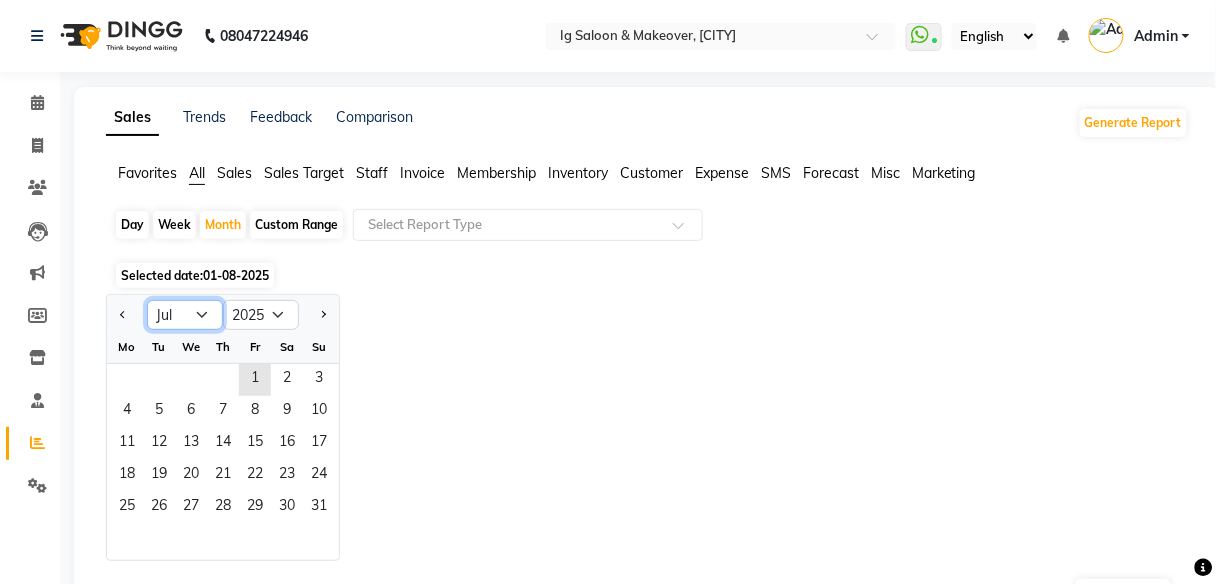 click on "Jan Feb Mar Apr May Jun Jul Aug Sep Oct Nov Dec" 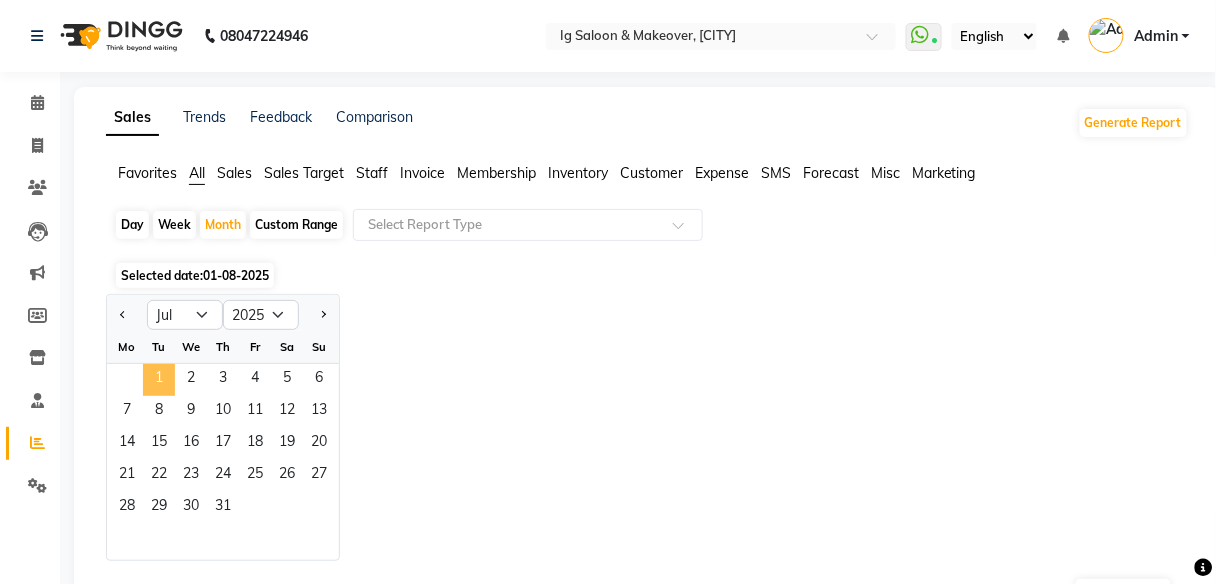 click on "1" 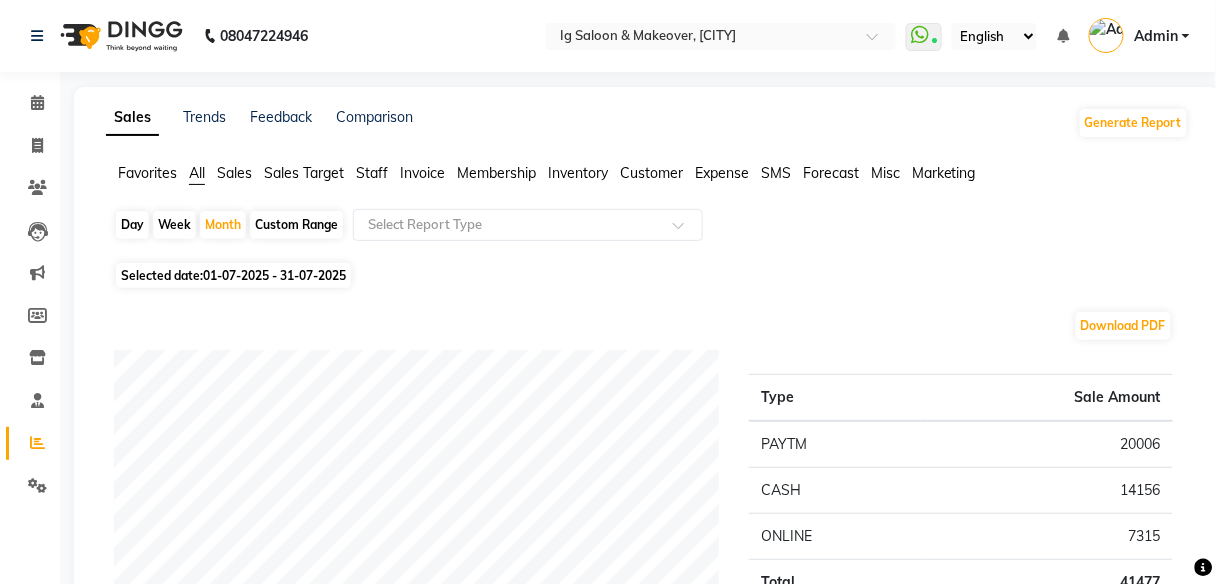 scroll, scrollTop: 510, scrollLeft: 0, axis: vertical 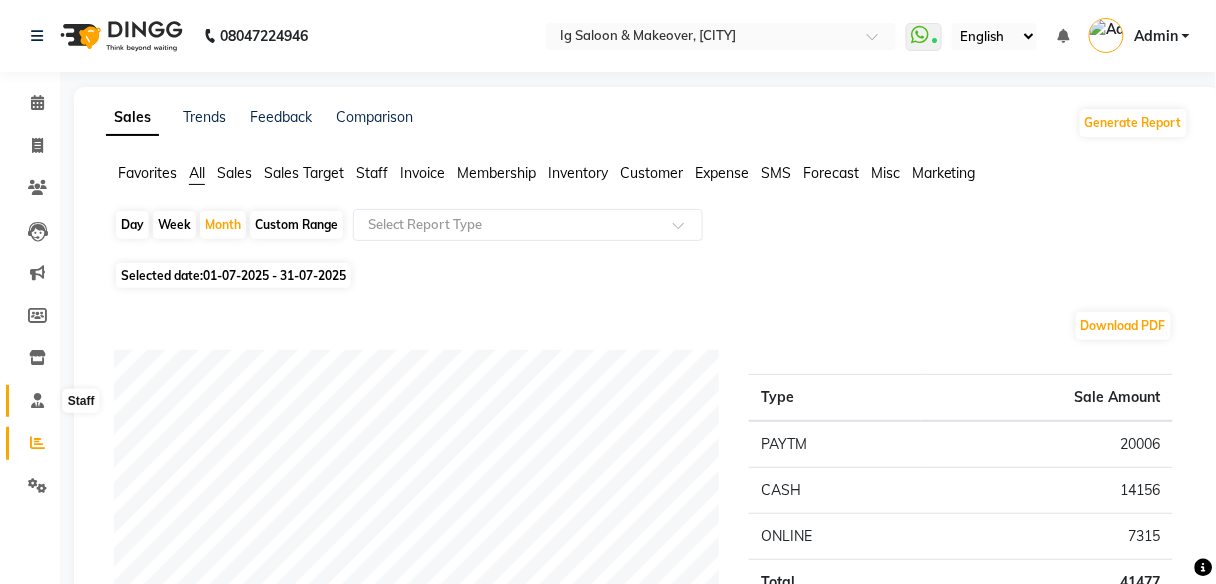 click 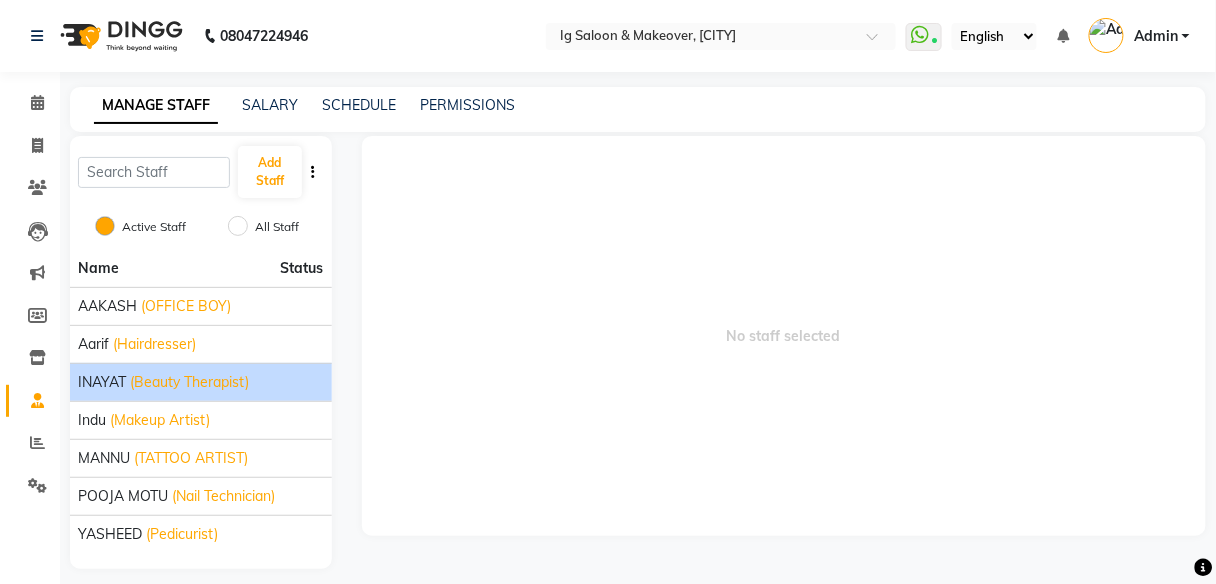 click on "(Beauty Therapist)" 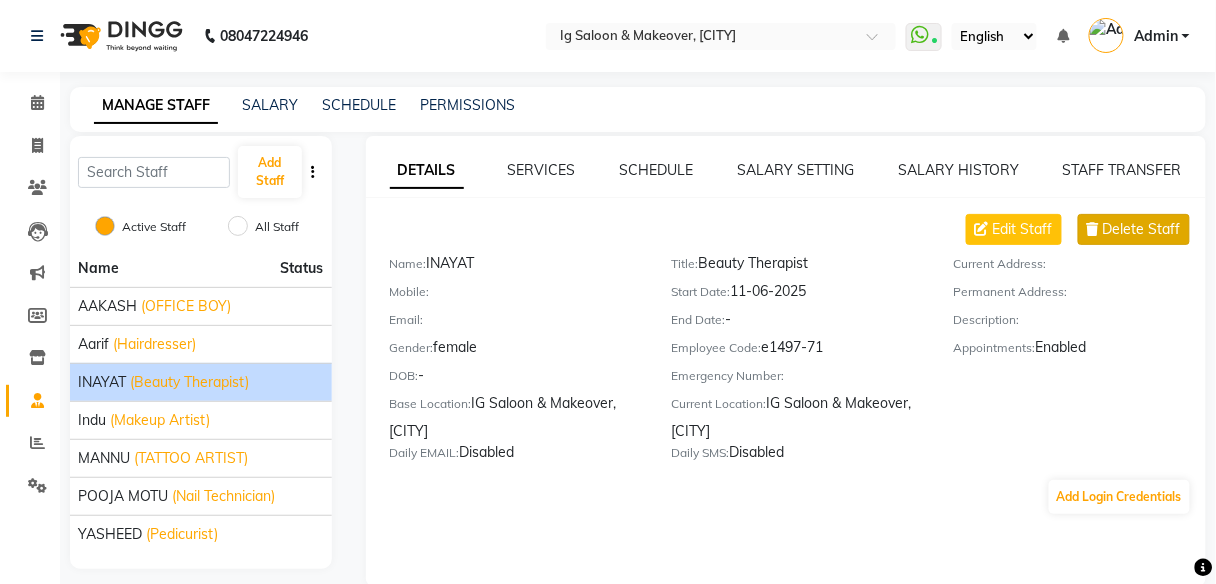 click on "Delete Staff" 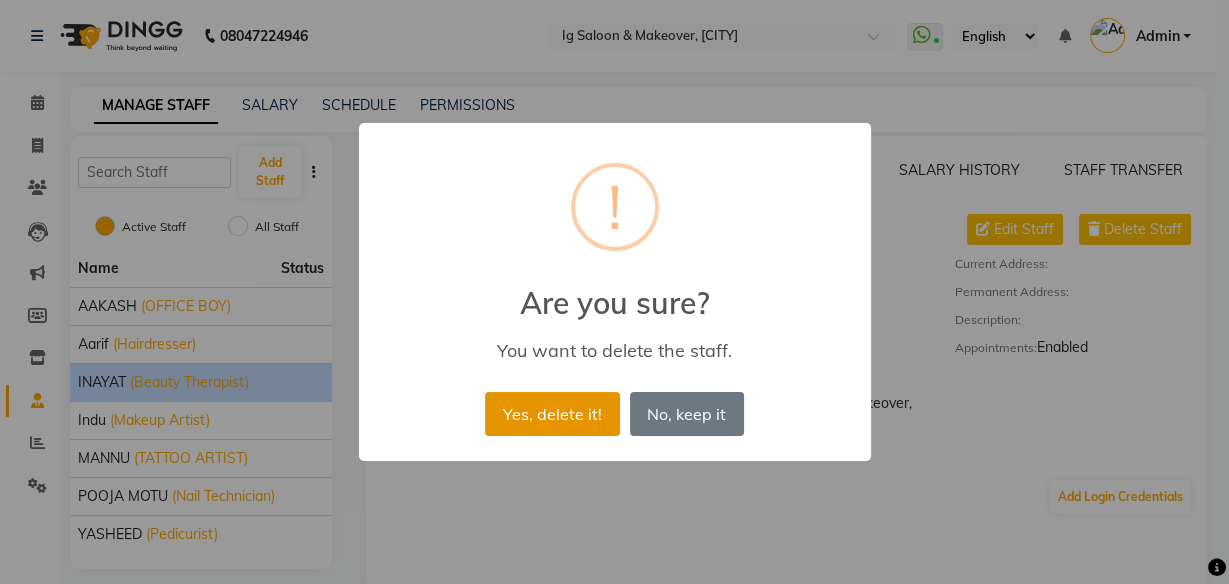 click on "Yes, delete it!" at bounding box center [552, 414] 